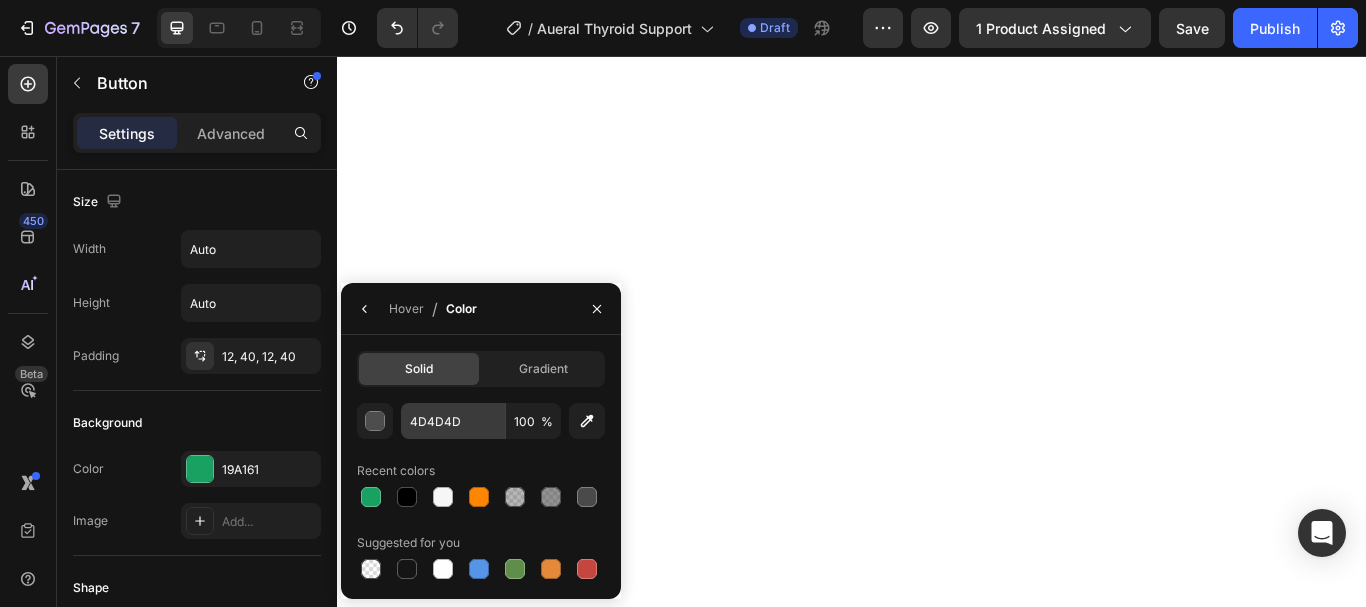 scroll, scrollTop: 0, scrollLeft: 0, axis: both 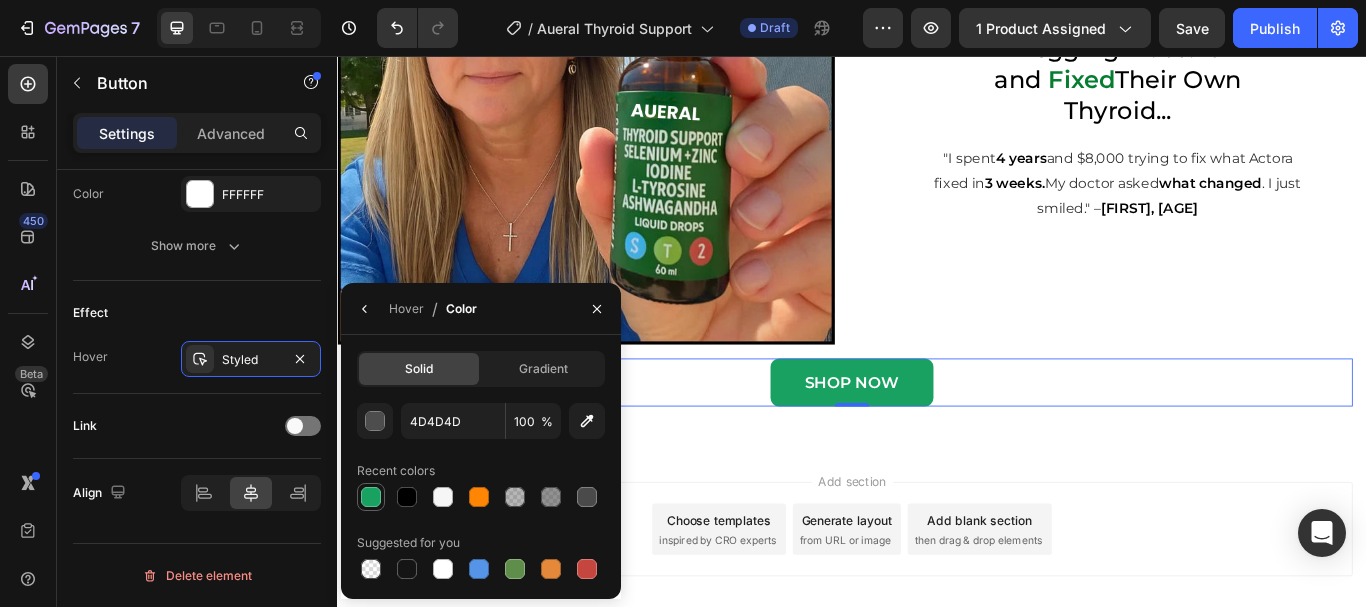 click at bounding box center [371, 497] 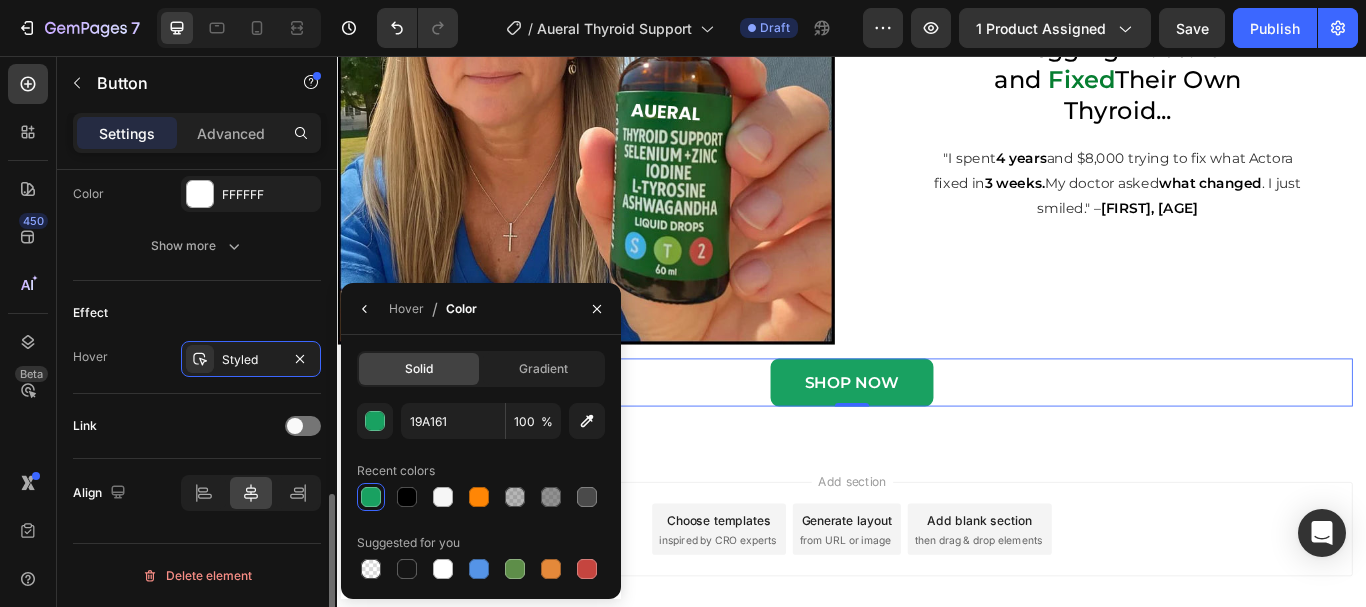click on "Link" at bounding box center [197, 426] 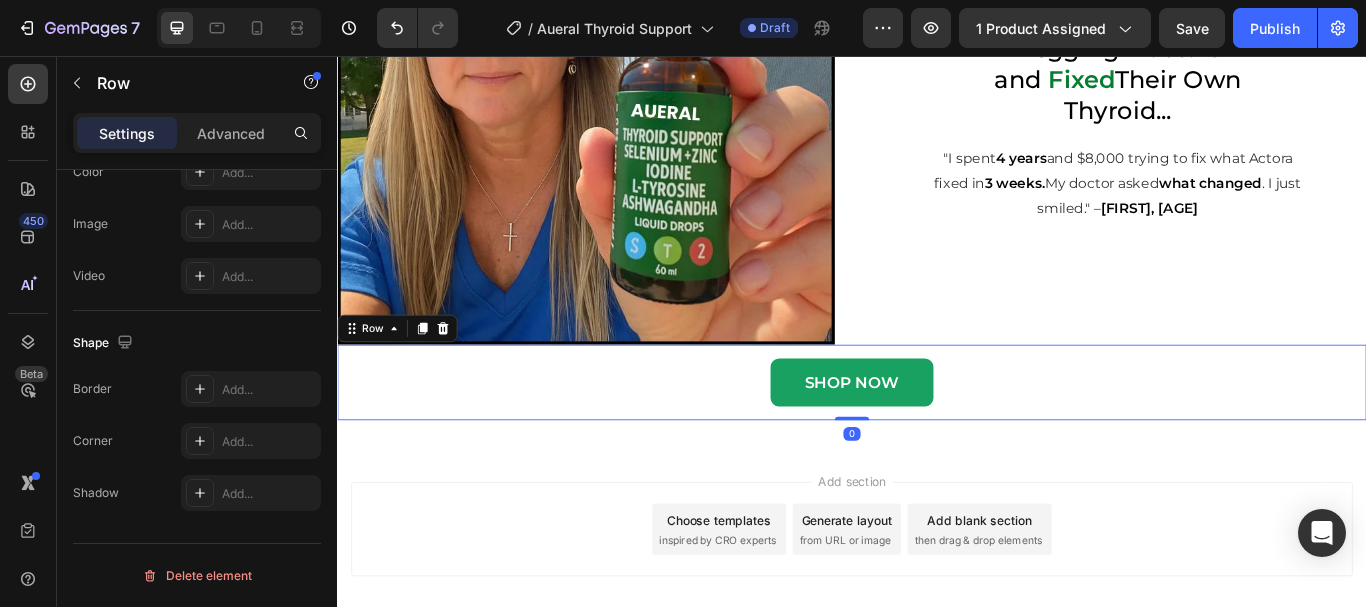 scroll, scrollTop: 0, scrollLeft: 0, axis: both 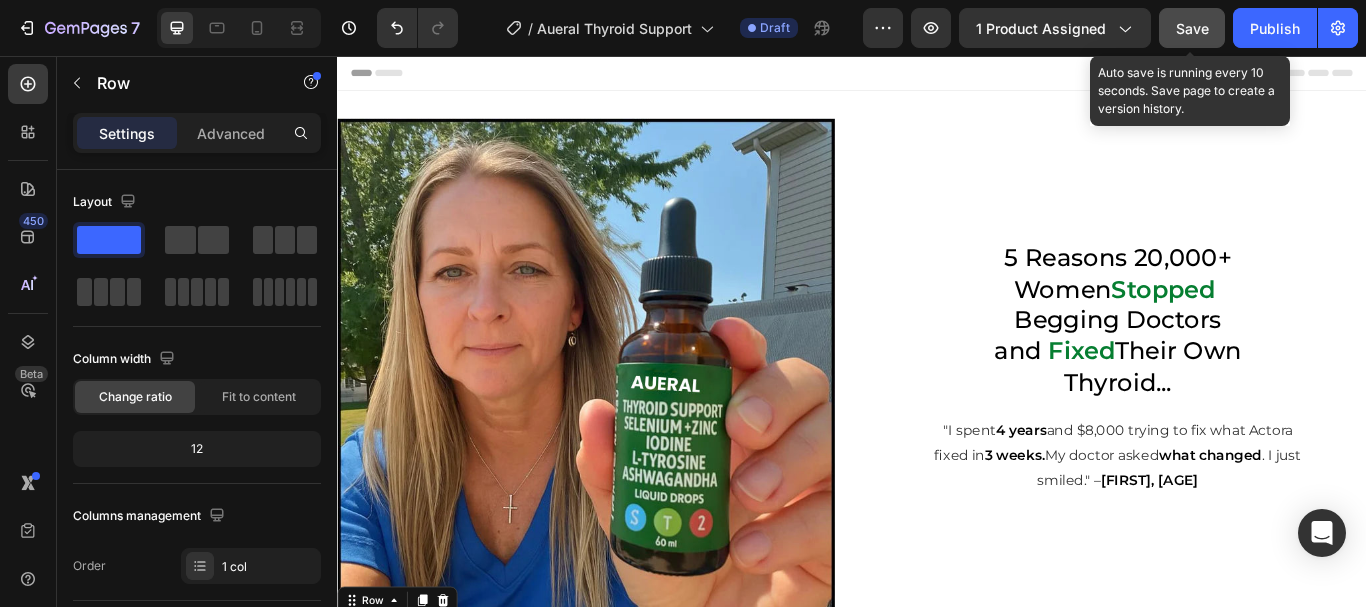 click on "Save" at bounding box center (1192, 28) 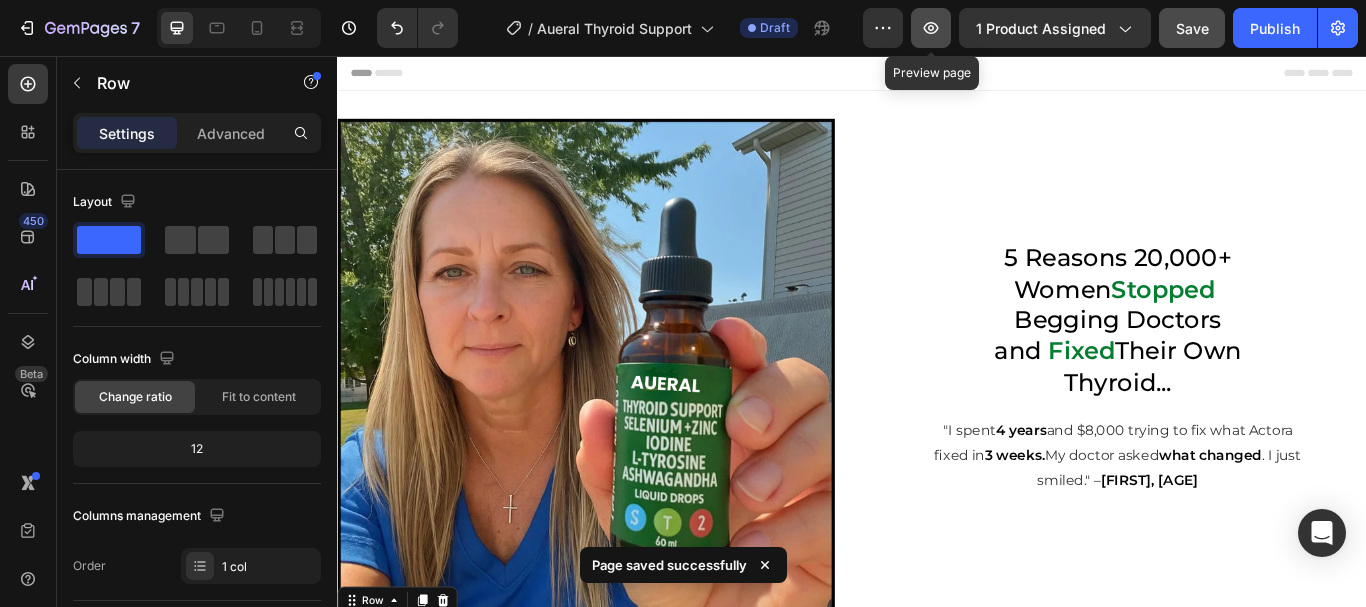 click 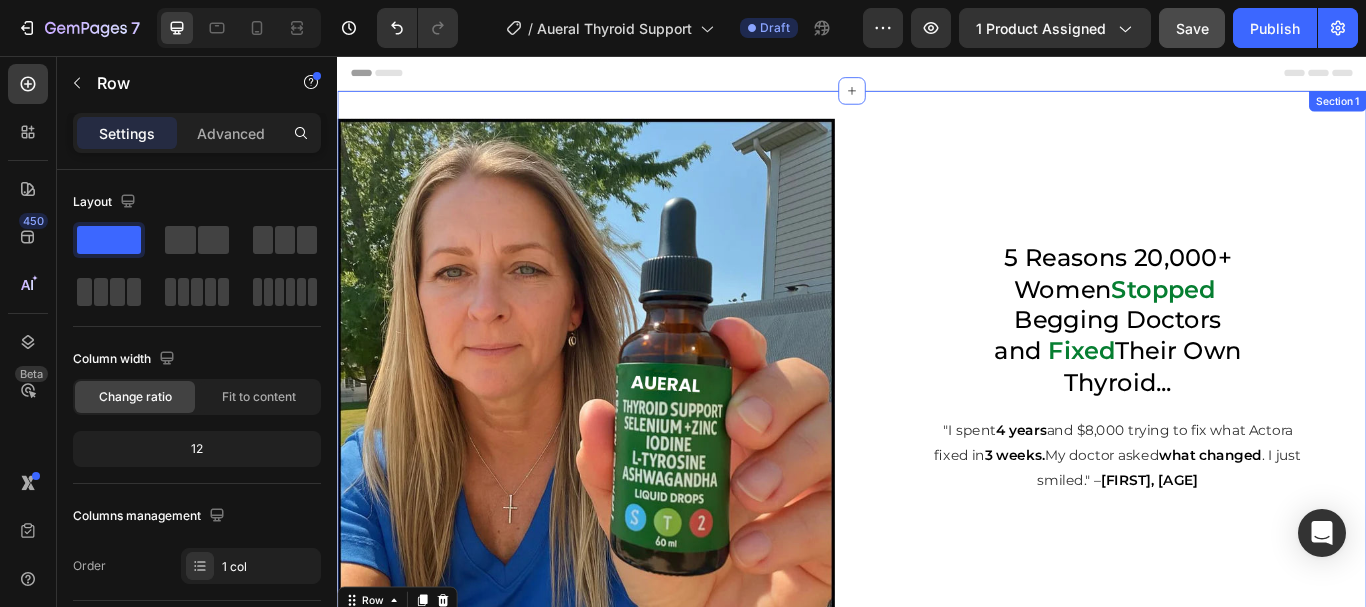click on "Image 5 Reasons 20,000+  Women  Stopped   Begging Doctors  and   Fixed  Their Own  Thyroid... Heading "I spent  [TIME]  and $[AMOUNT] trying to fix what Actora  fixed in  [TIME].  My doctor asked  what changed . I just  smiled." –  [FIRST], [AGE] Text Block Row SHOP NOW Button Row   0 Section 1" at bounding box center (937, 463) 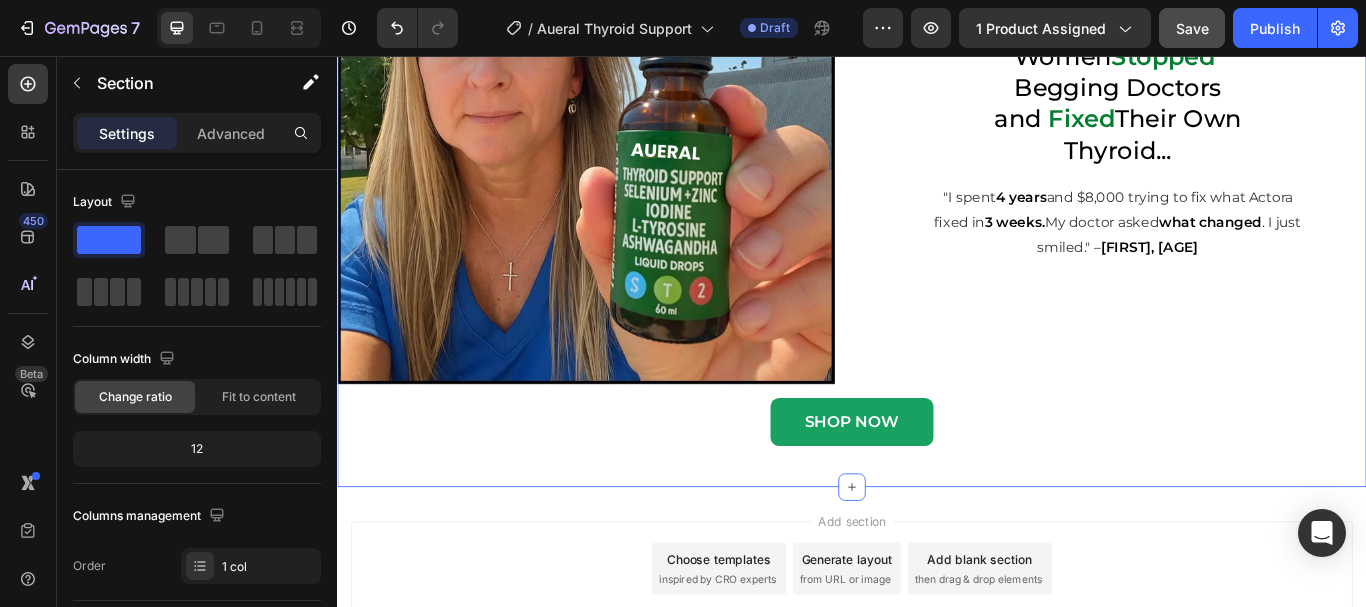 scroll, scrollTop: 412, scrollLeft: 0, axis: vertical 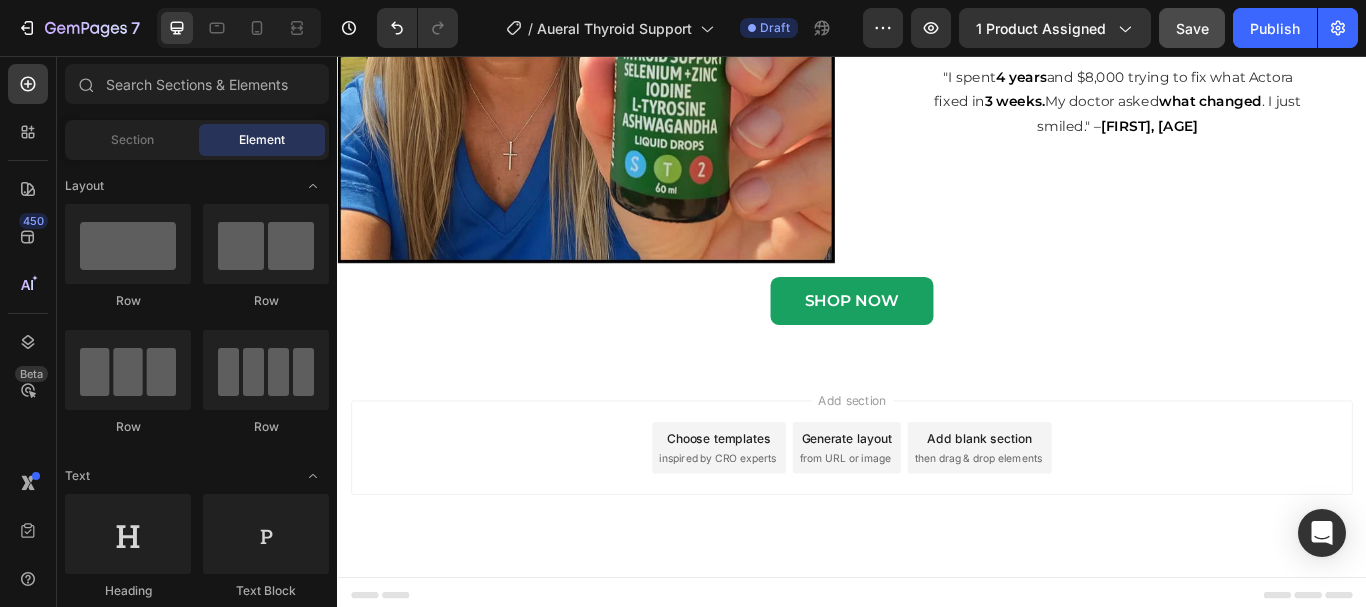 click on "Add blank section" at bounding box center (1086, 502) 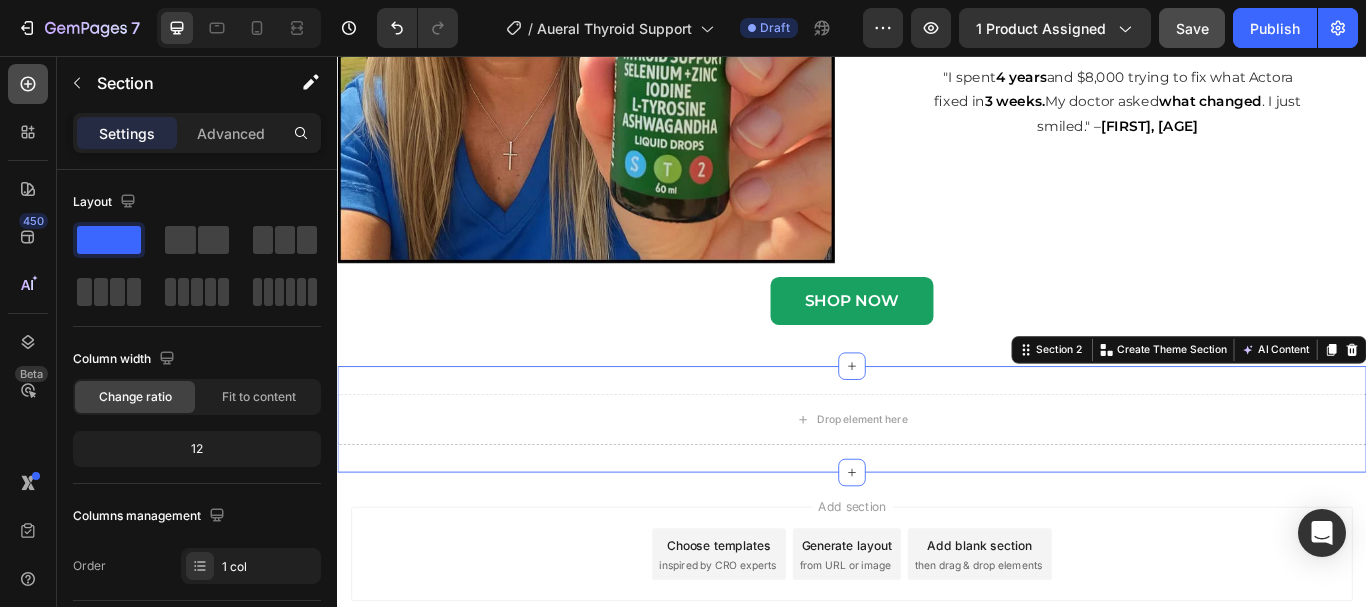 click 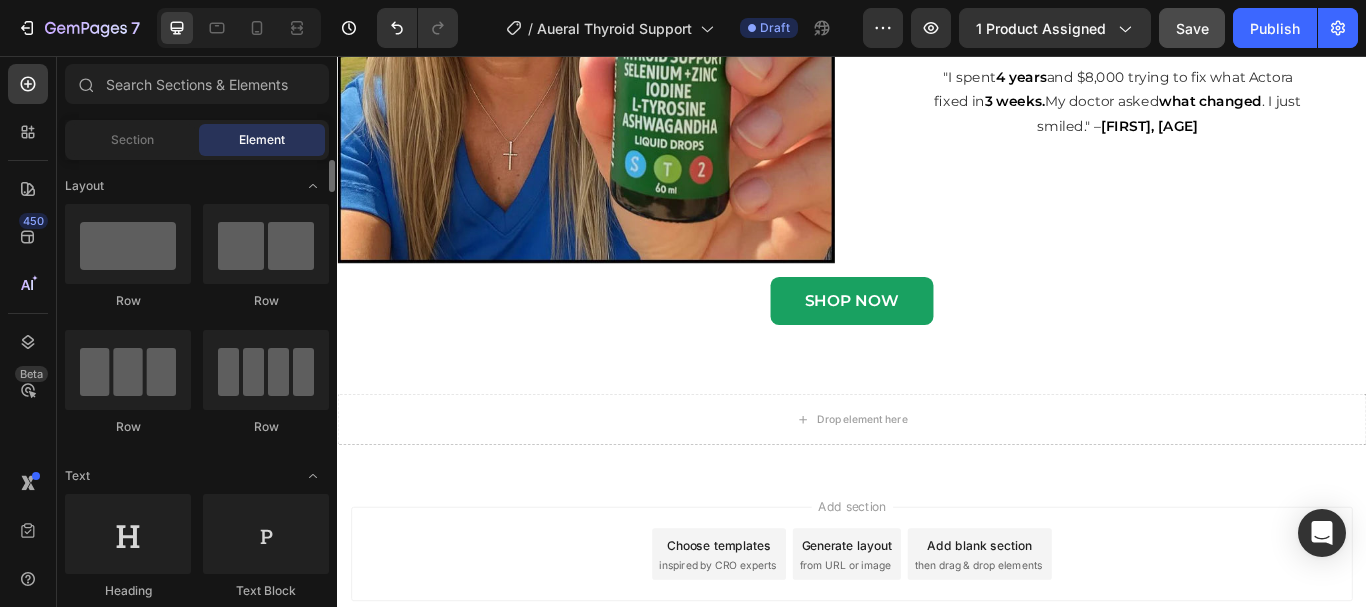 scroll, scrollTop: 0, scrollLeft: 0, axis: both 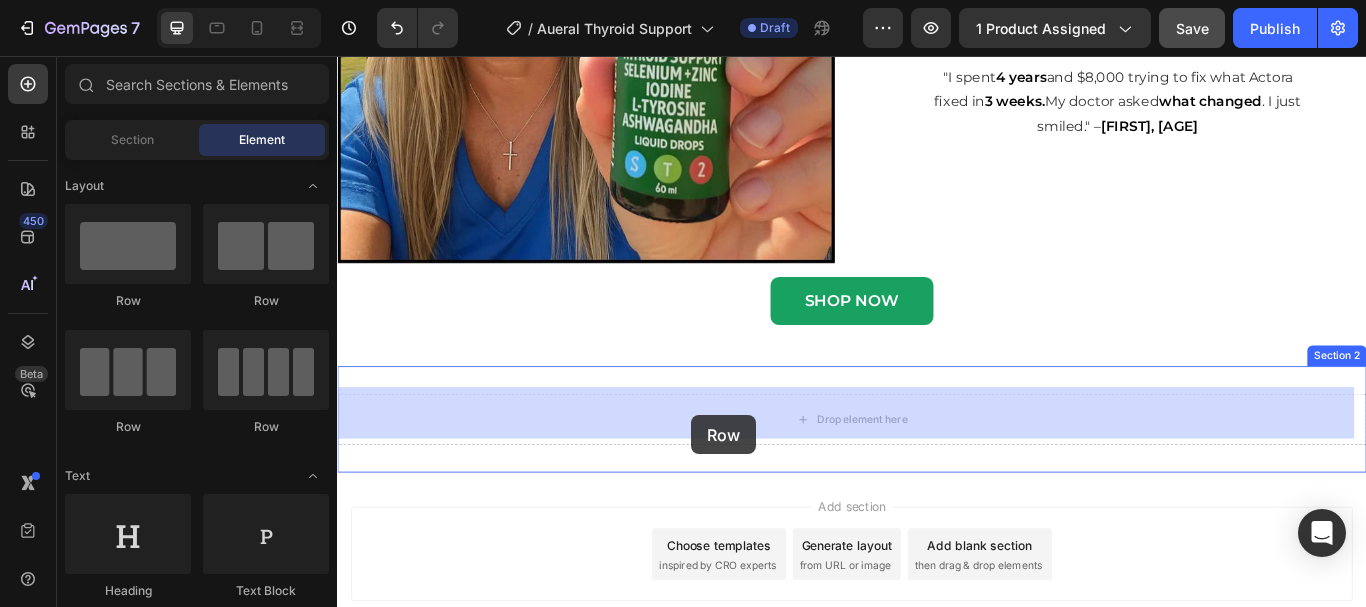 drag, startPoint x: 611, startPoint y: 302, endPoint x: 749, endPoint y: 475, distance: 221.29845 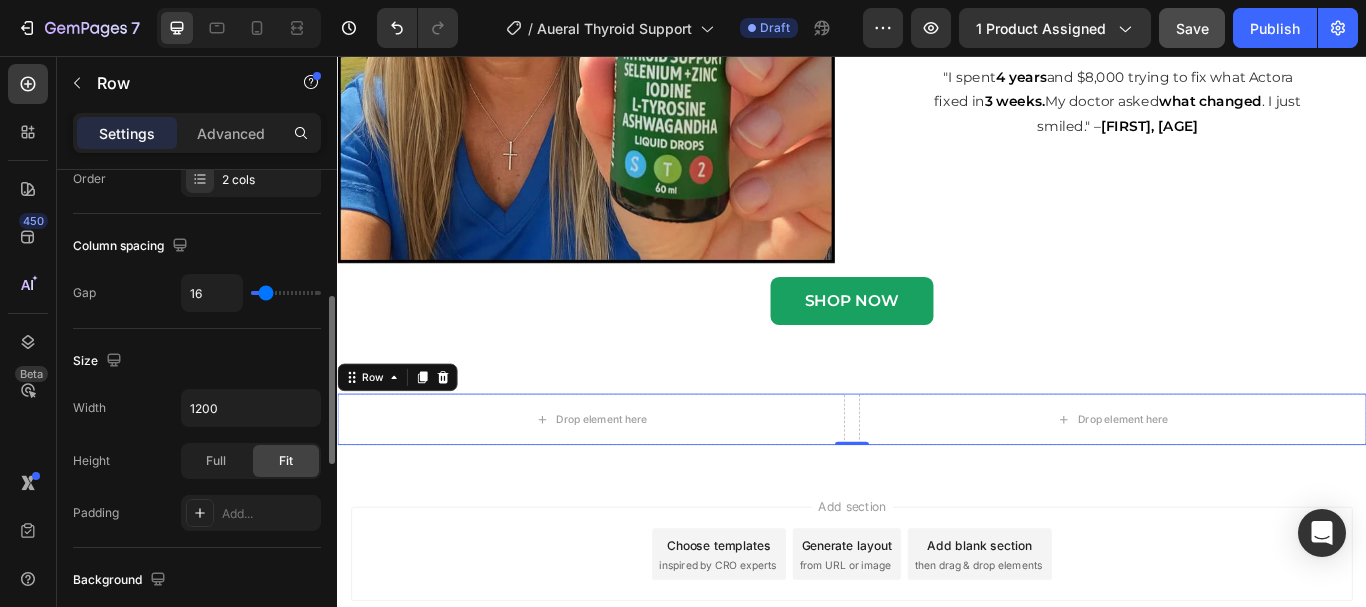 scroll, scrollTop: 383, scrollLeft: 0, axis: vertical 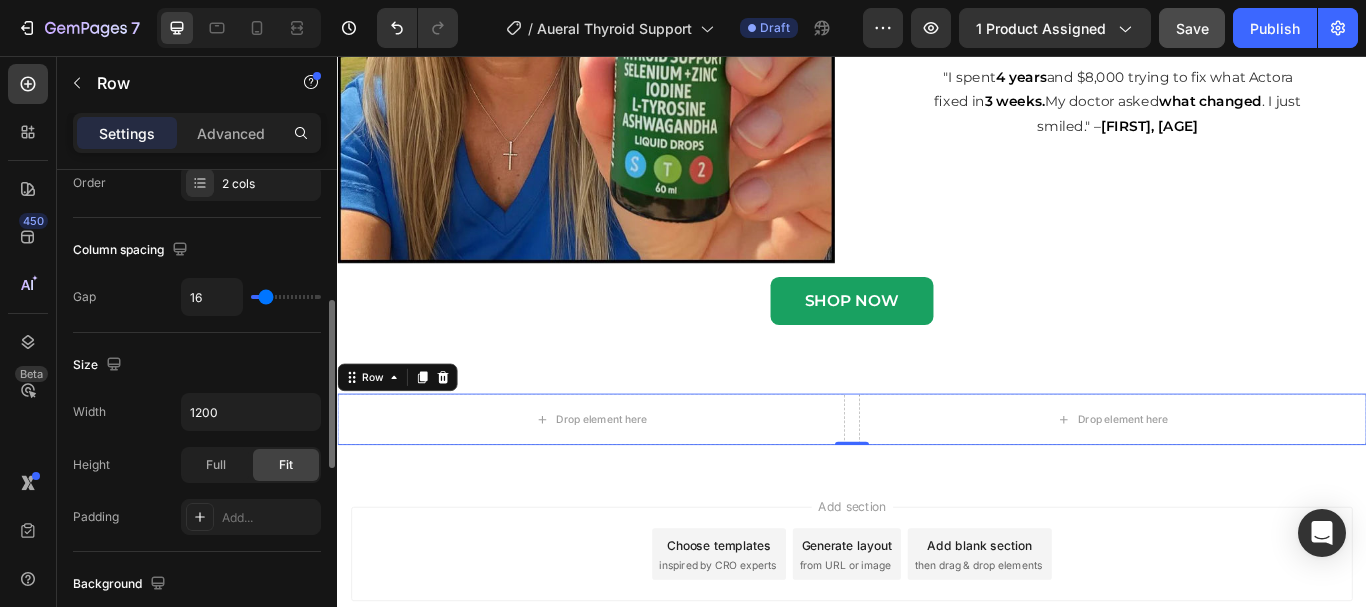 type on "24" 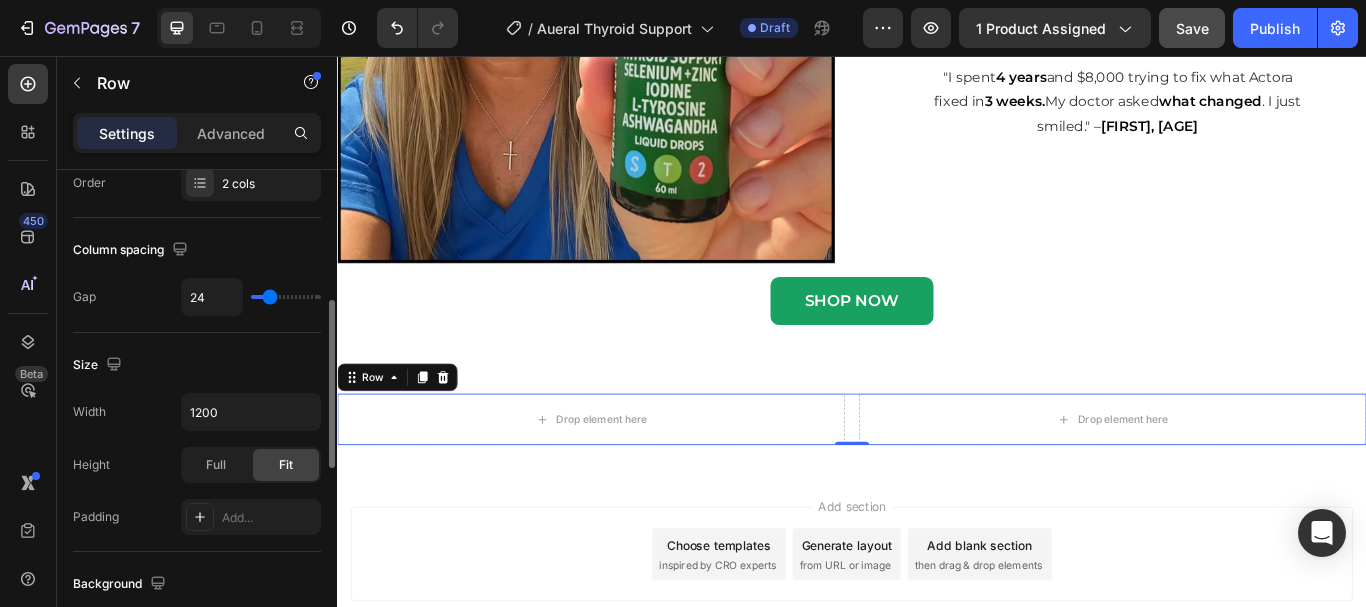 type on "27" 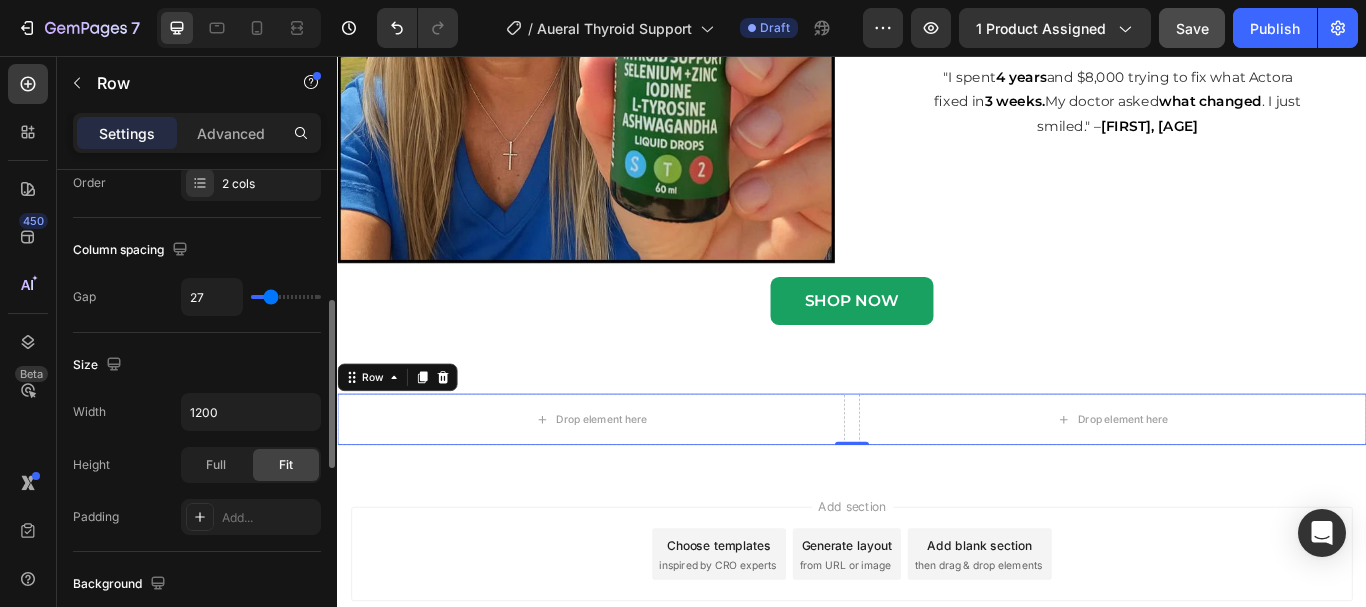 type on "29" 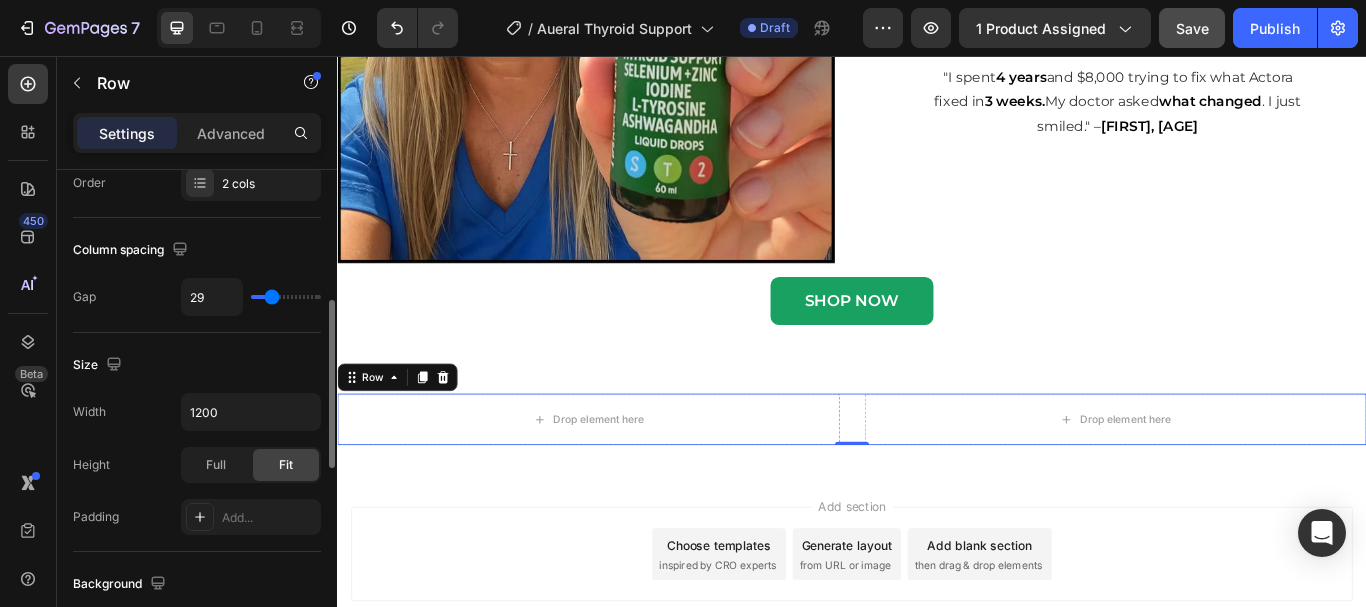 type on "31" 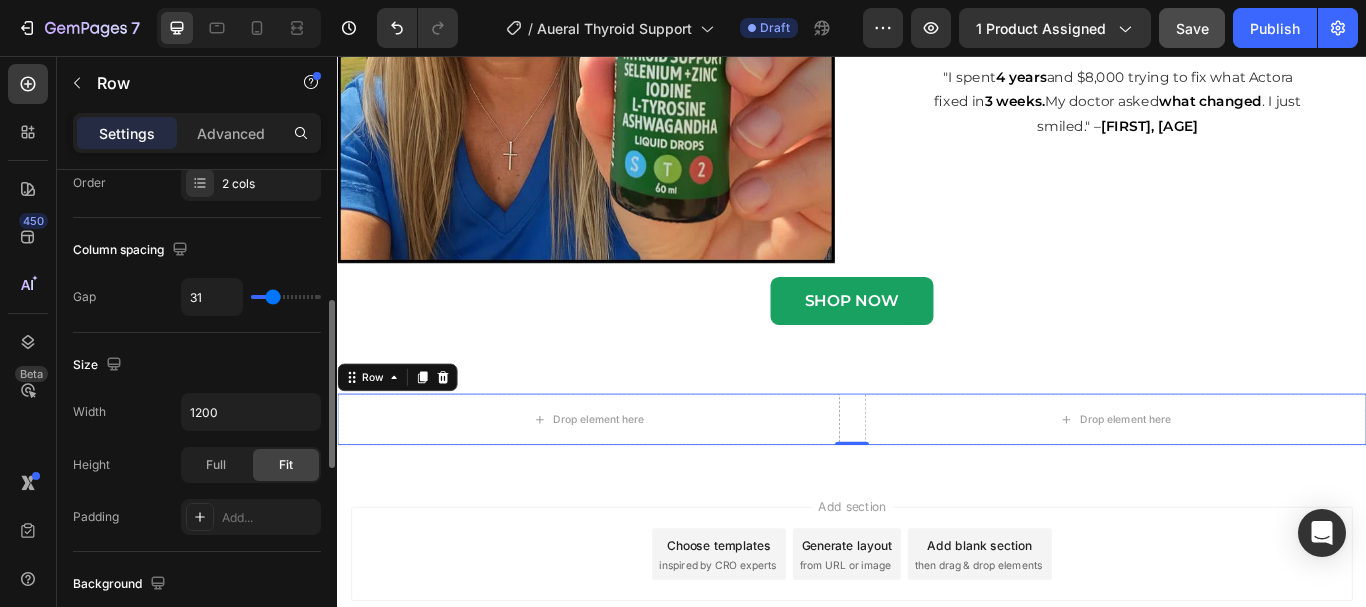 type on "33" 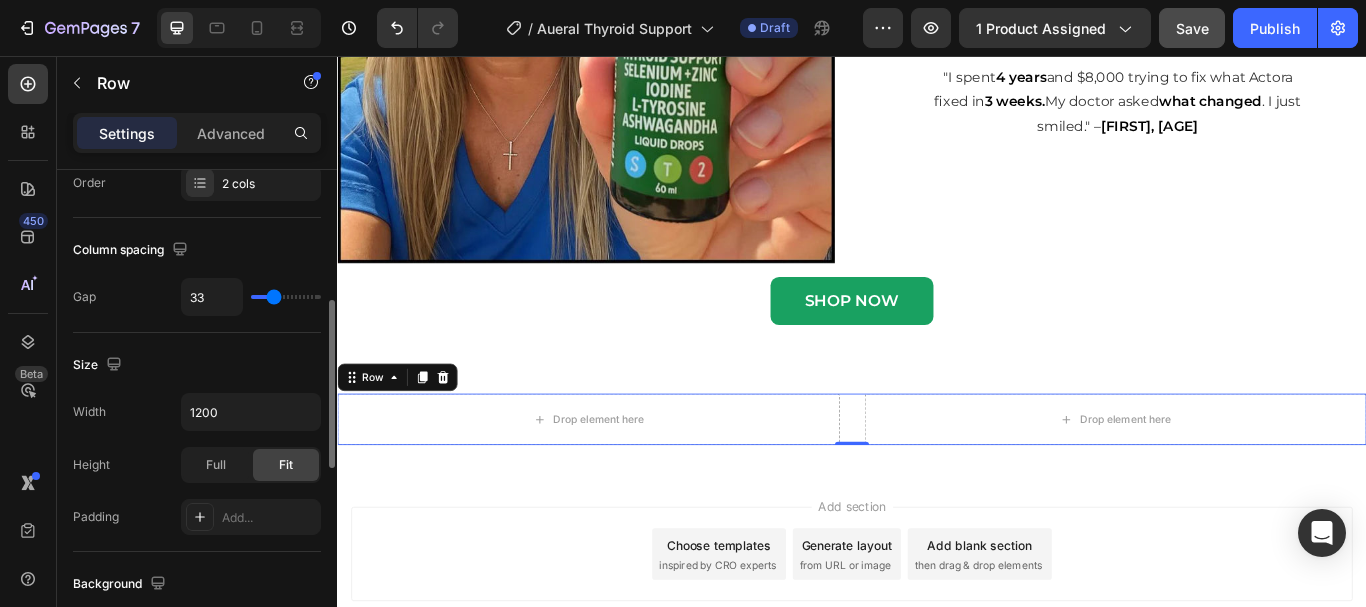 type on "36" 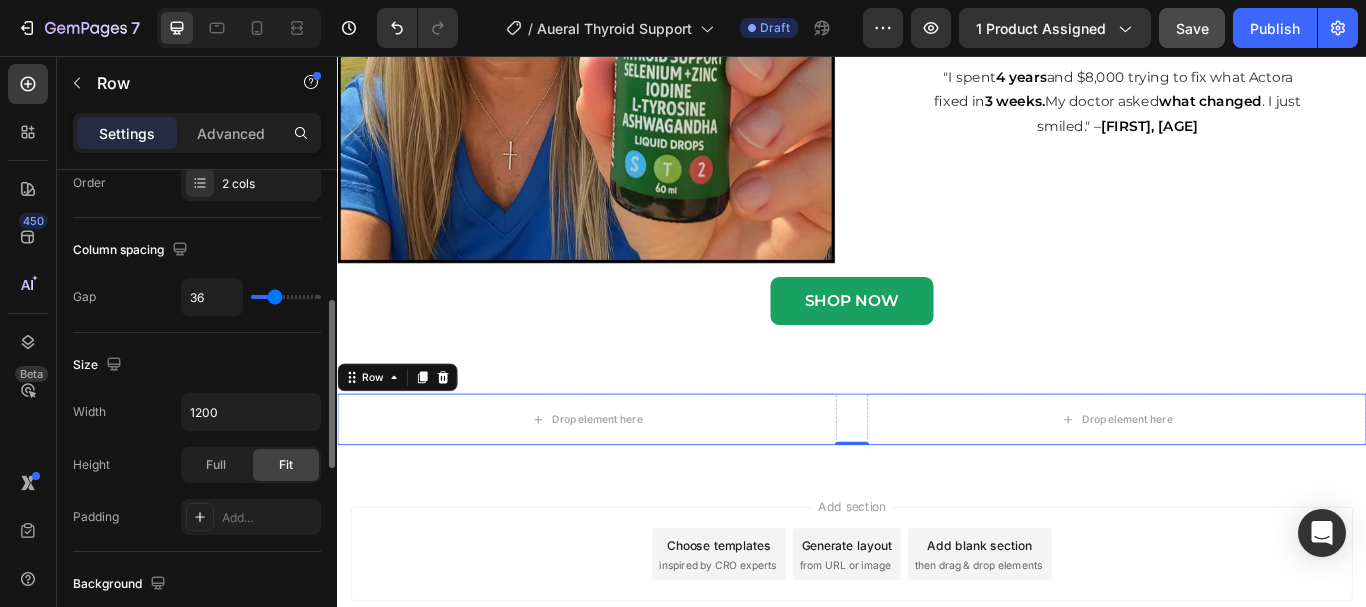 type on "38" 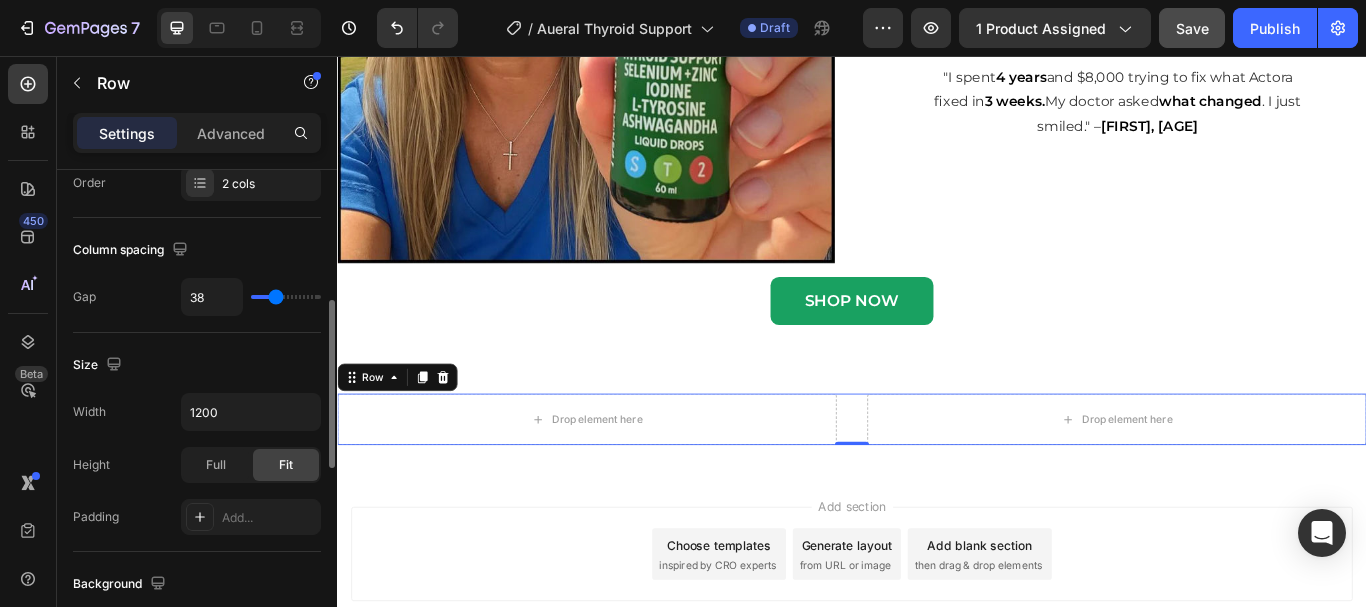 type on "40" 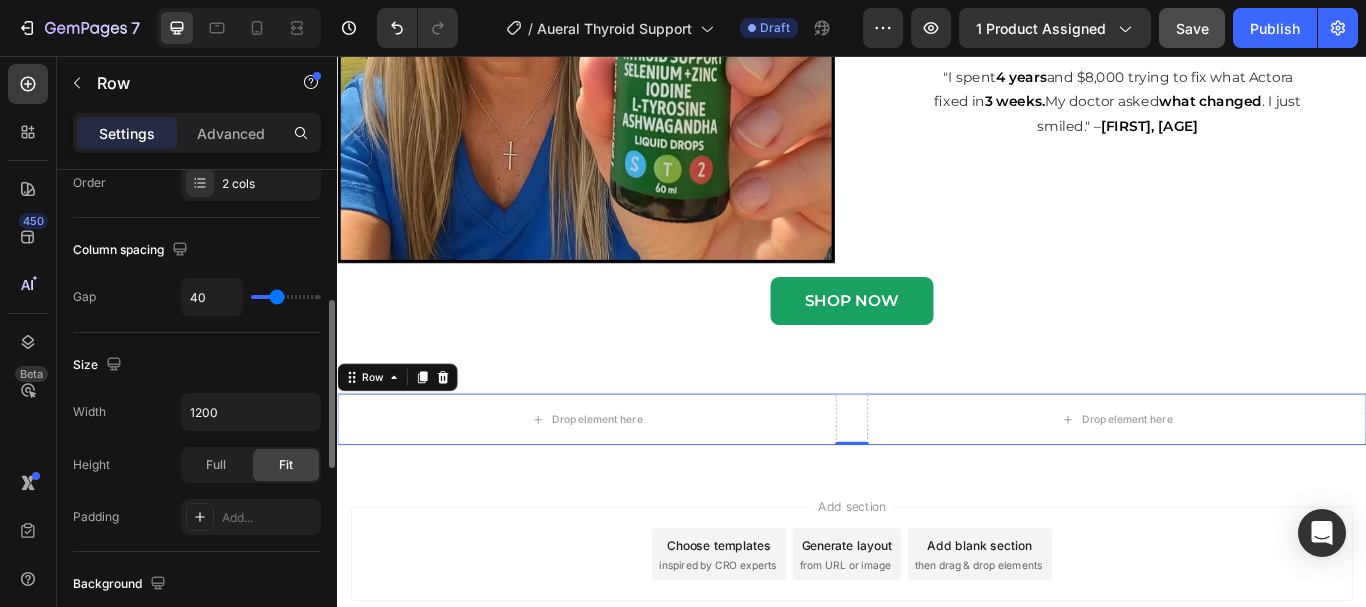 type on "42" 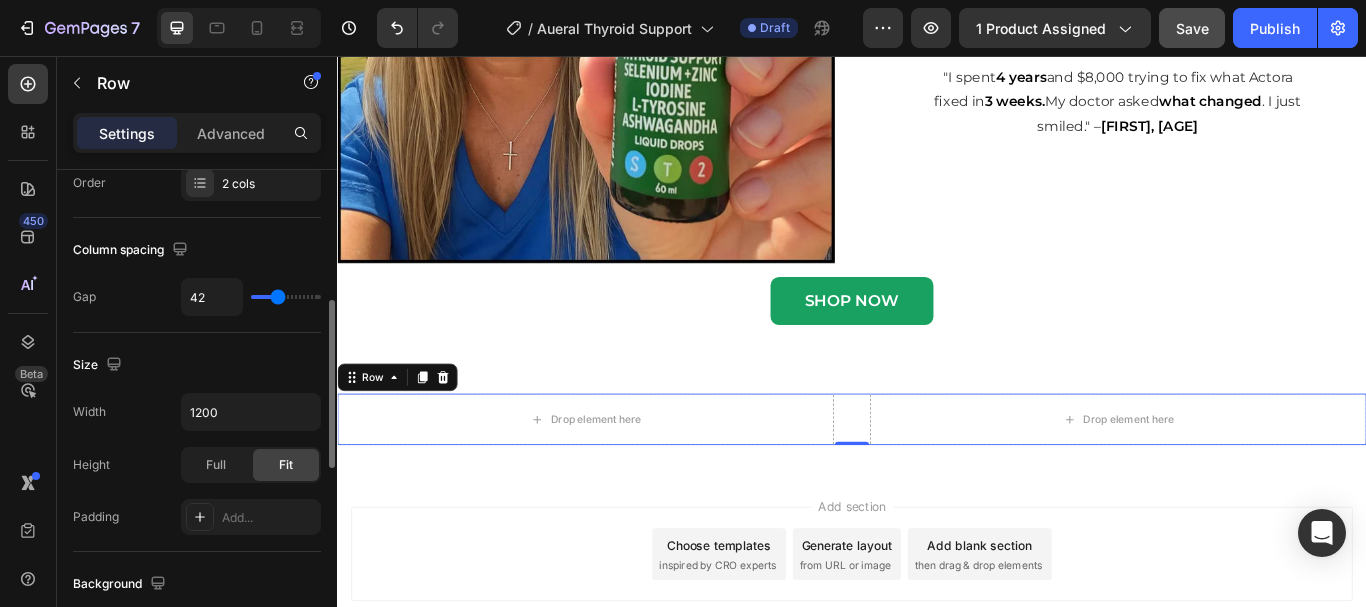 type on "44" 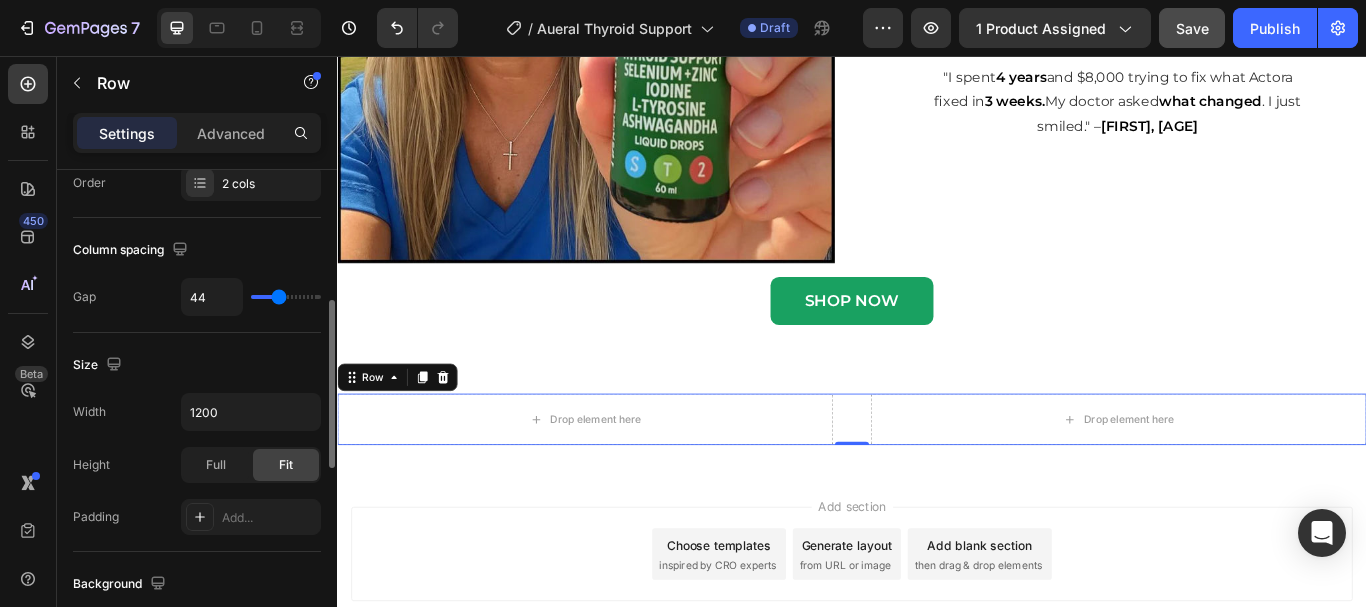 type on "42" 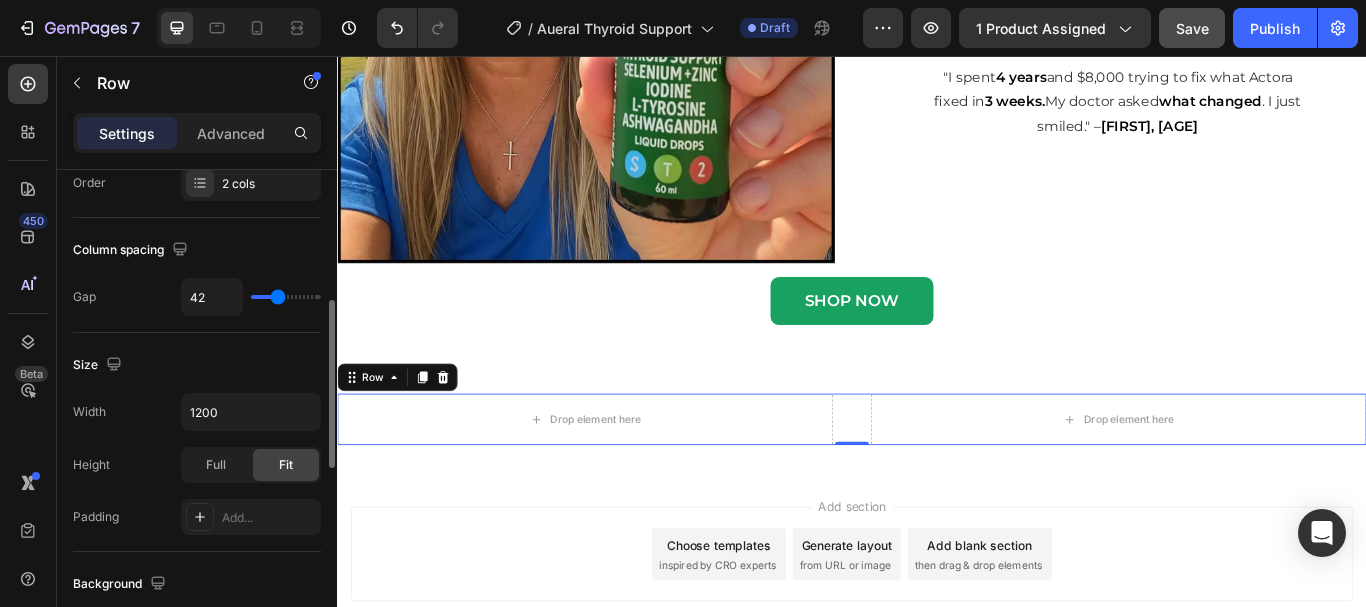 type on "40" 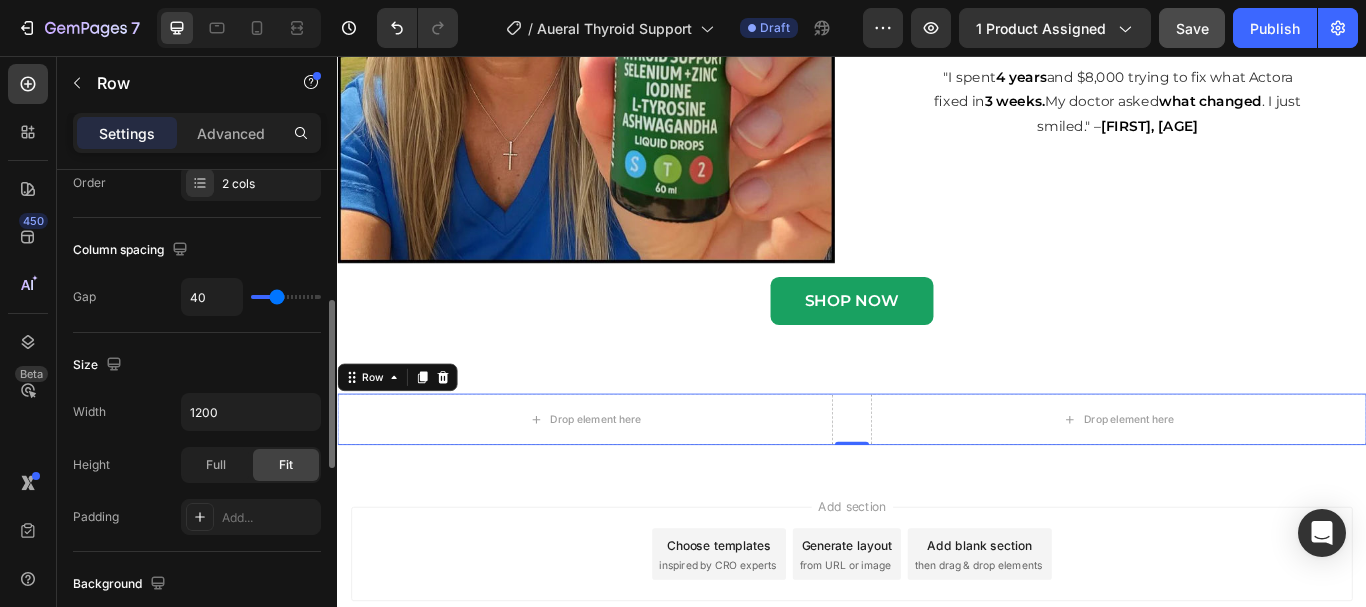 type on "38" 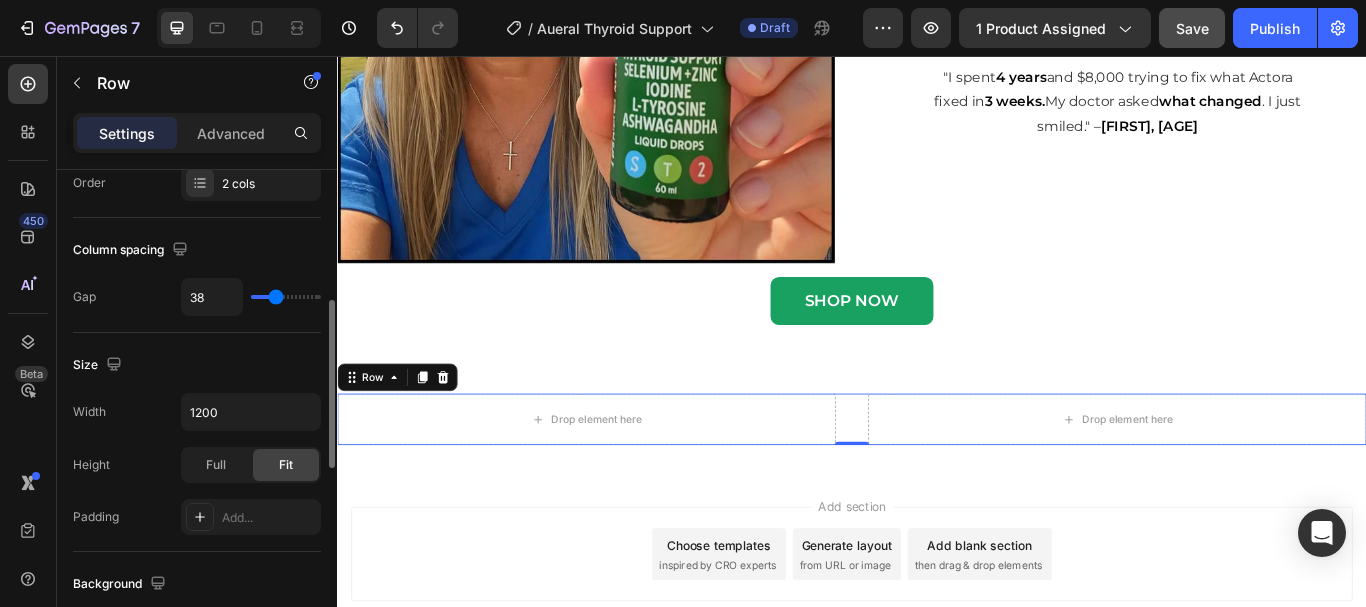 type on "36" 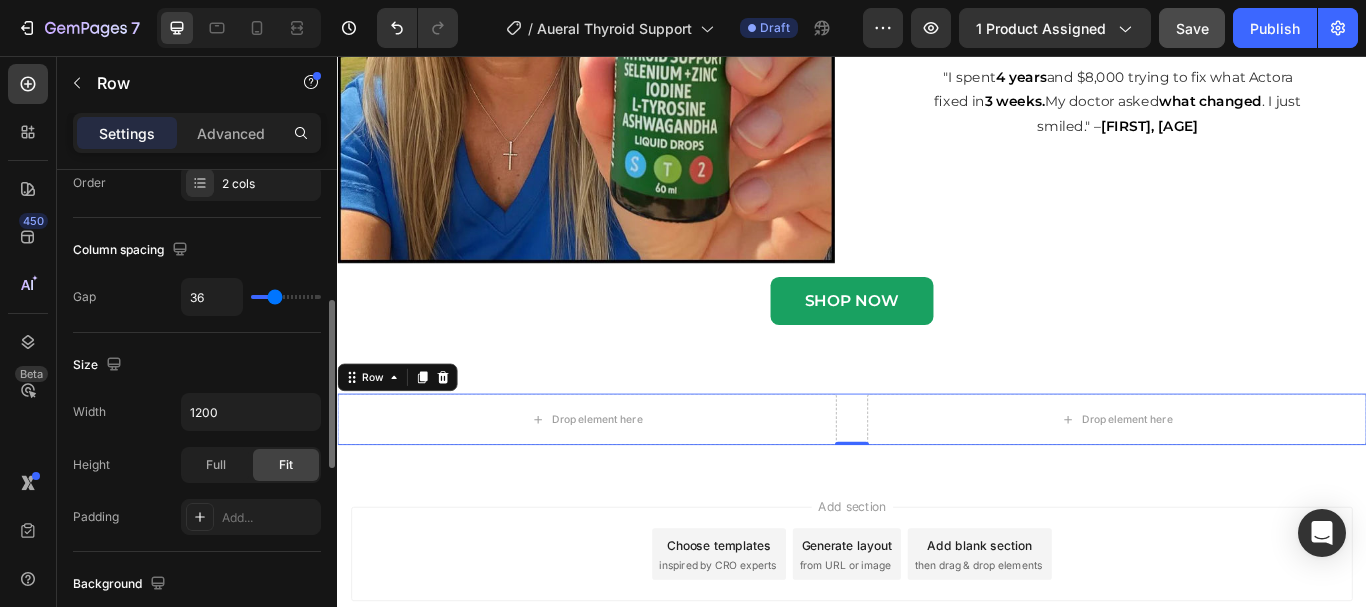 type on "40" 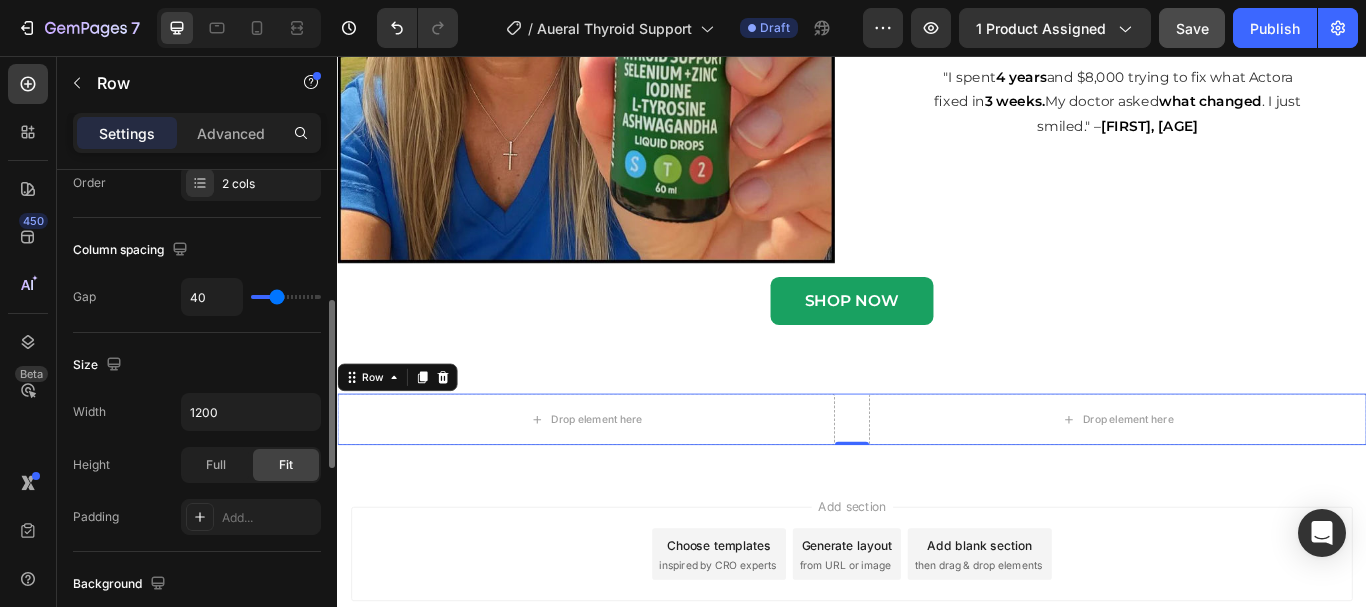 drag, startPoint x: 266, startPoint y: 301, endPoint x: 277, endPoint y: 301, distance: 11 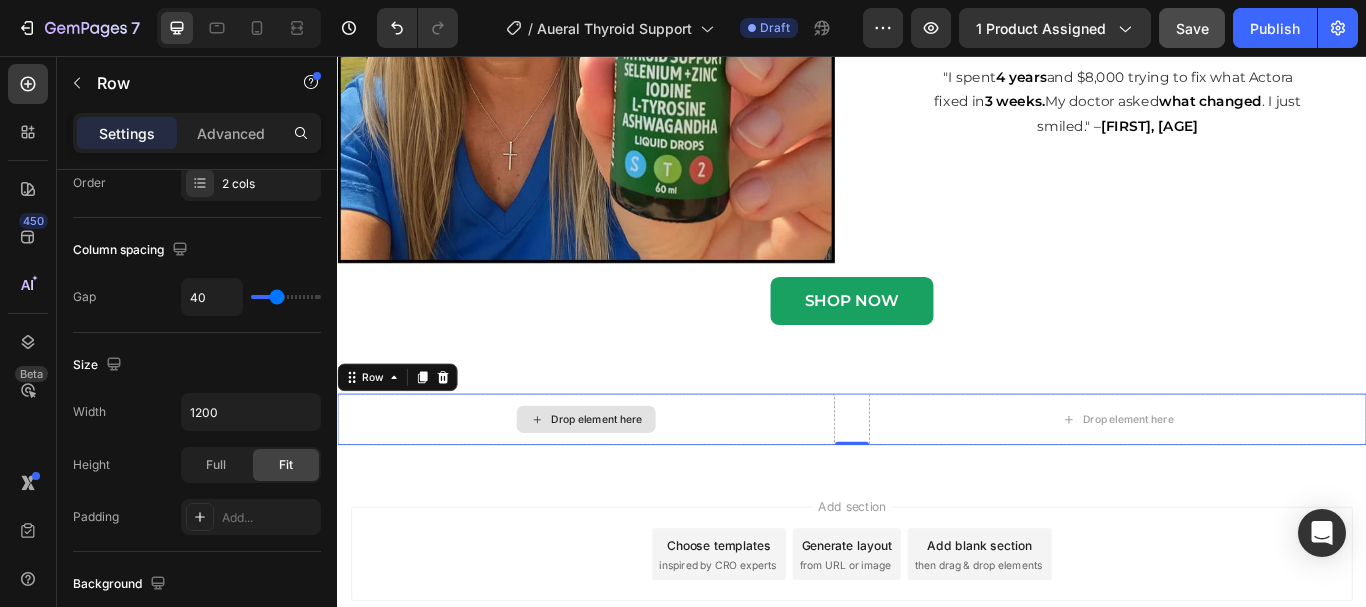 click on "Drop element here" at bounding box center [627, 480] 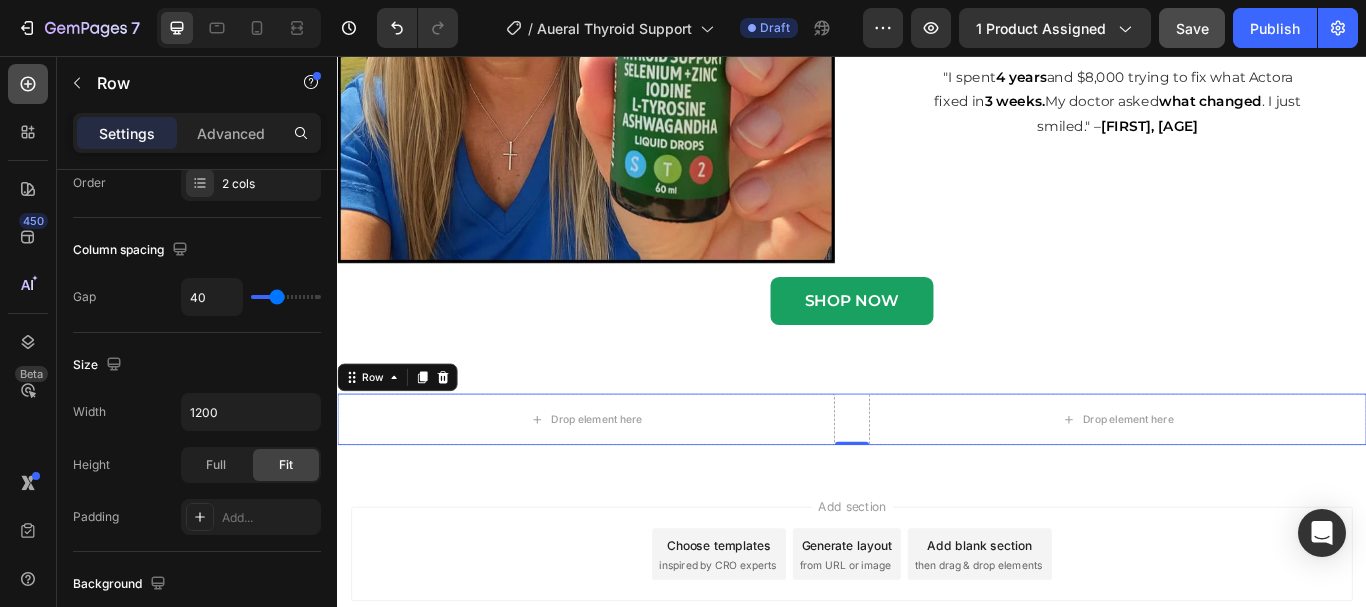 click 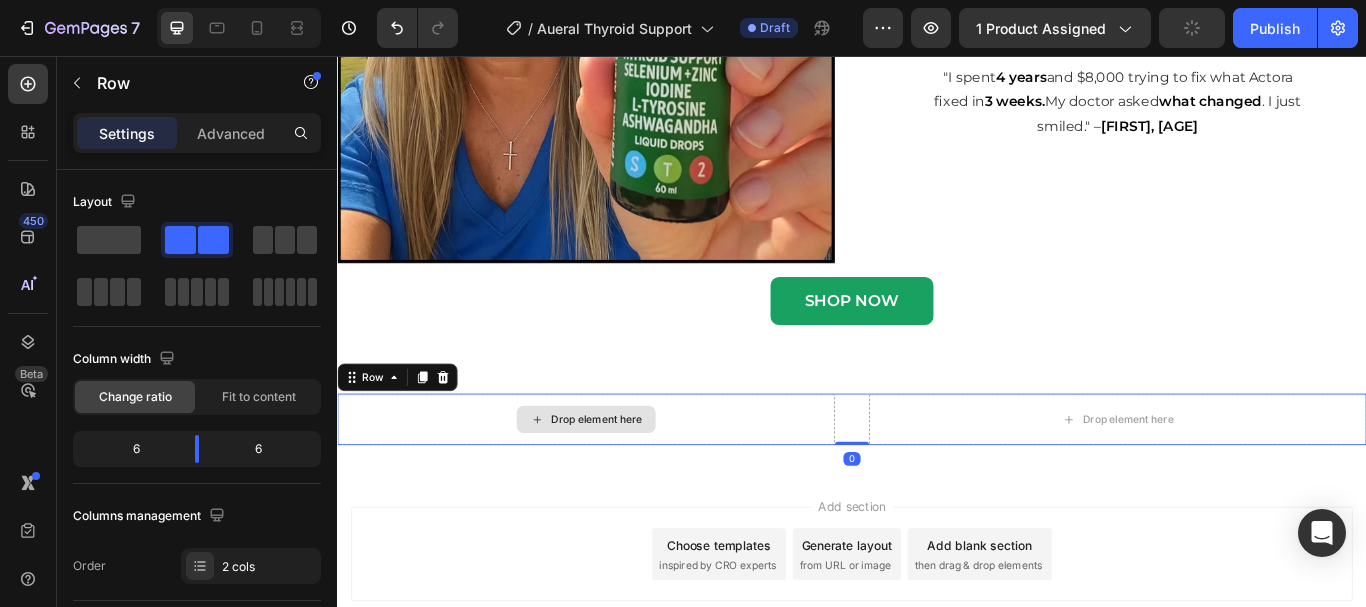 click on "Drop element here" at bounding box center [627, 480] 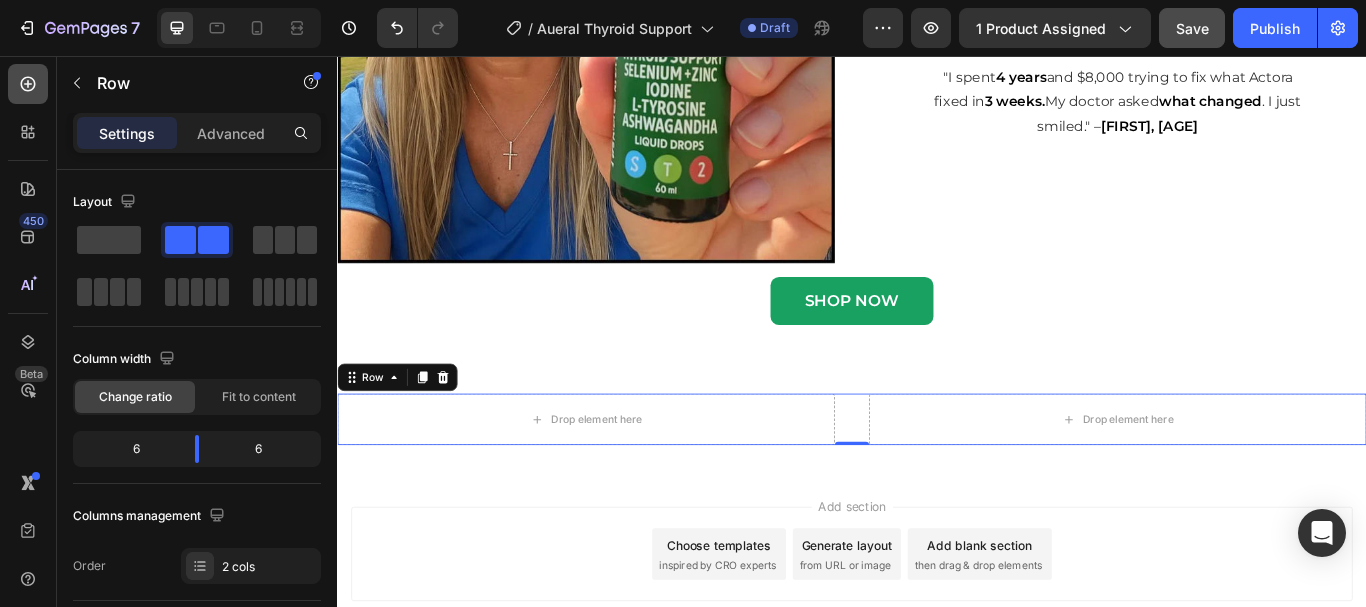 click 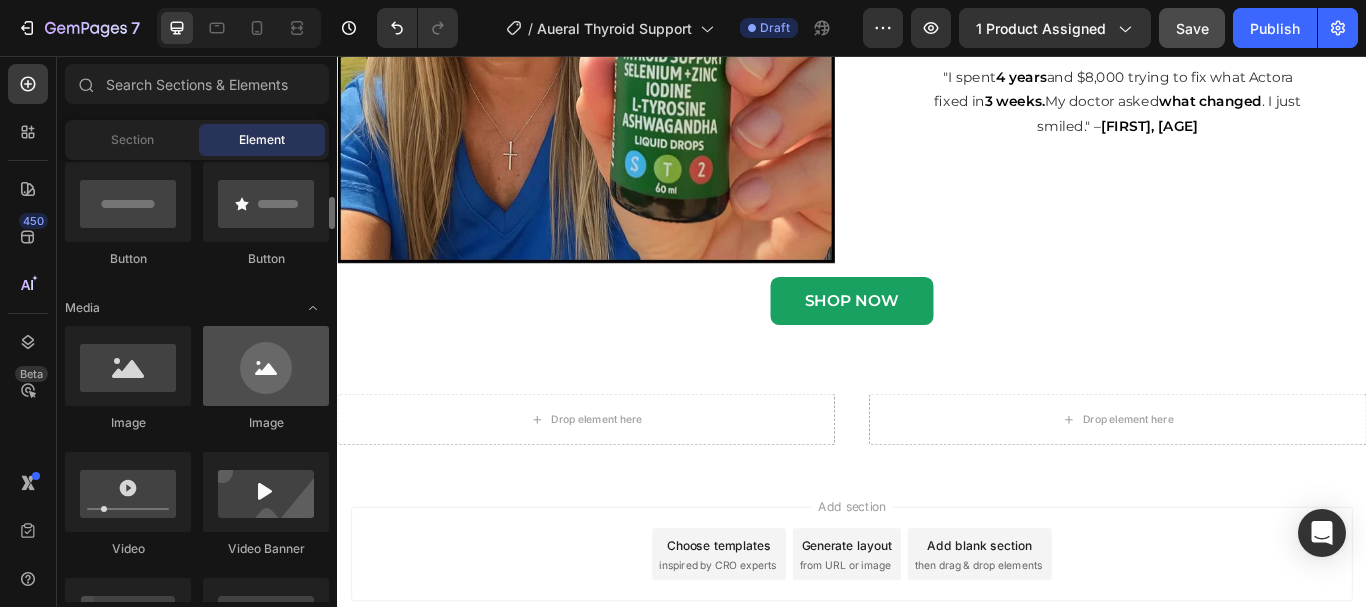 scroll, scrollTop: 497, scrollLeft: 0, axis: vertical 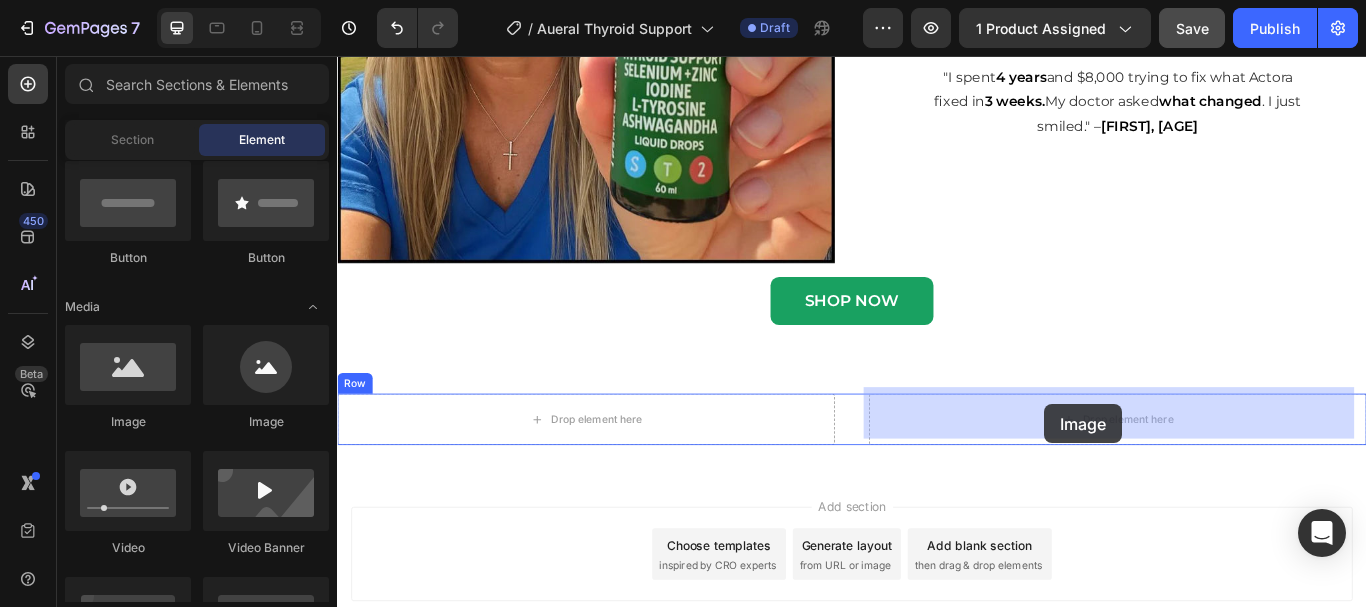 drag, startPoint x: 472, startPoint y: 424, endPoint x: 1162, endPoint y: 462, distance: 691.0456 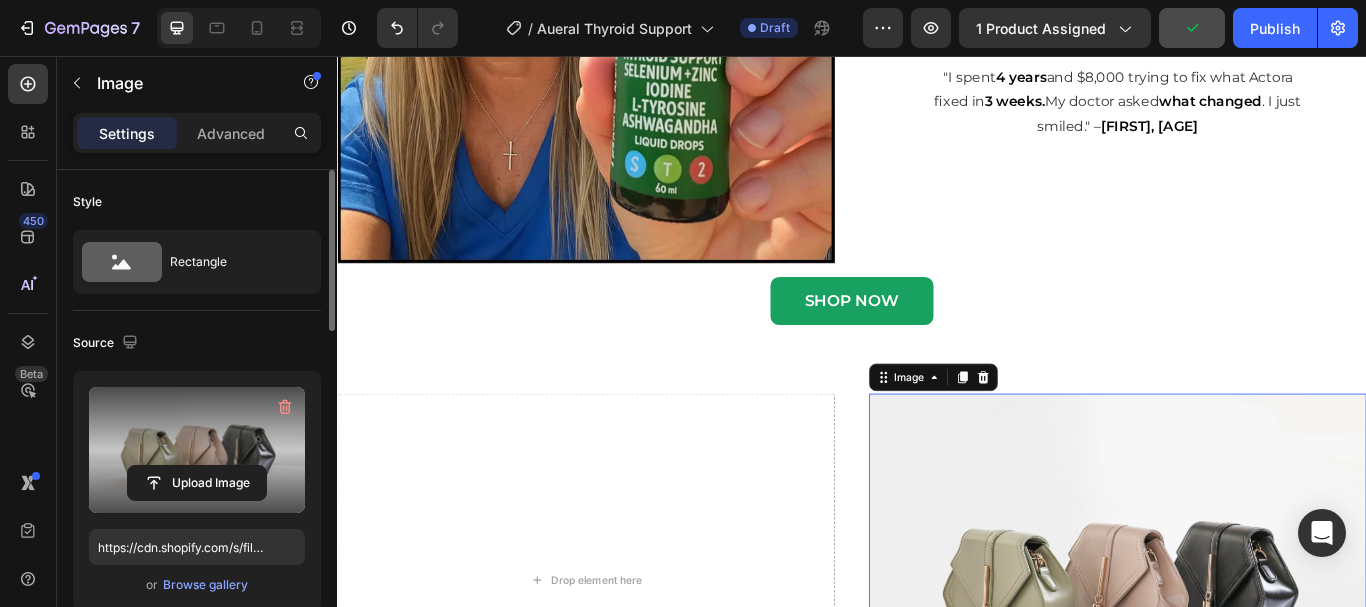click at bounding box center [197, 450] 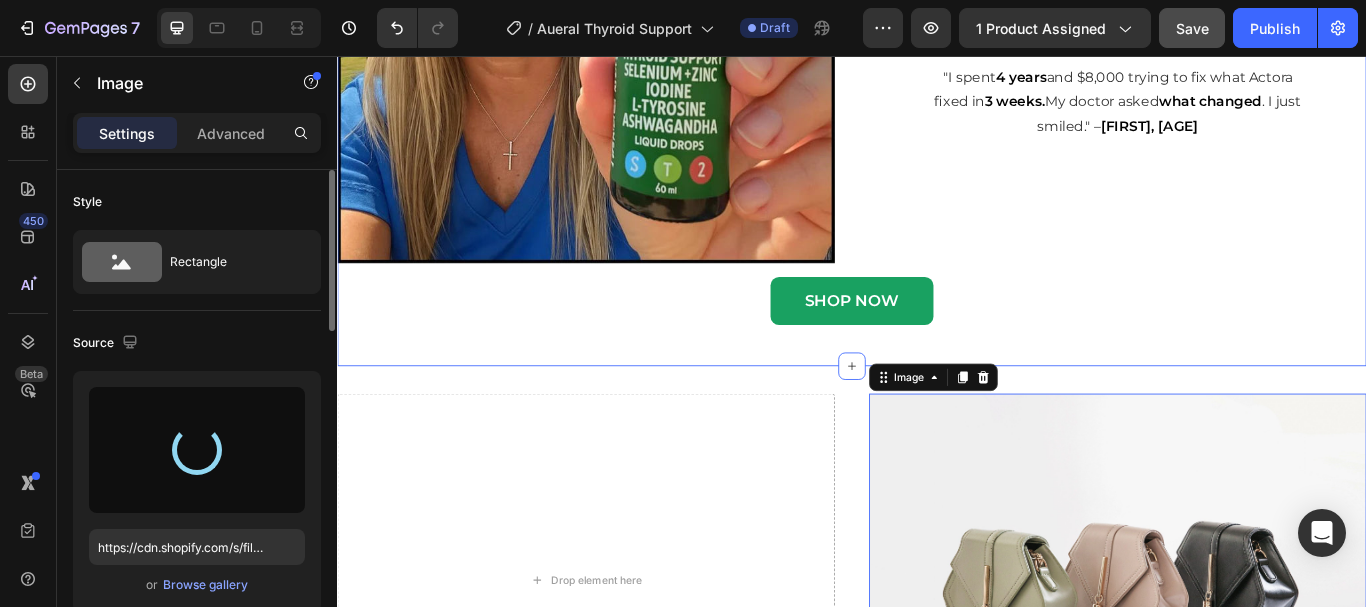 type on "https://cdn.shopify.com/s/files/1/0768/3866/6483/files/gempages_575529433641779786-09790f38-5923-44a4-a95c-63fefb86c16d.webp" 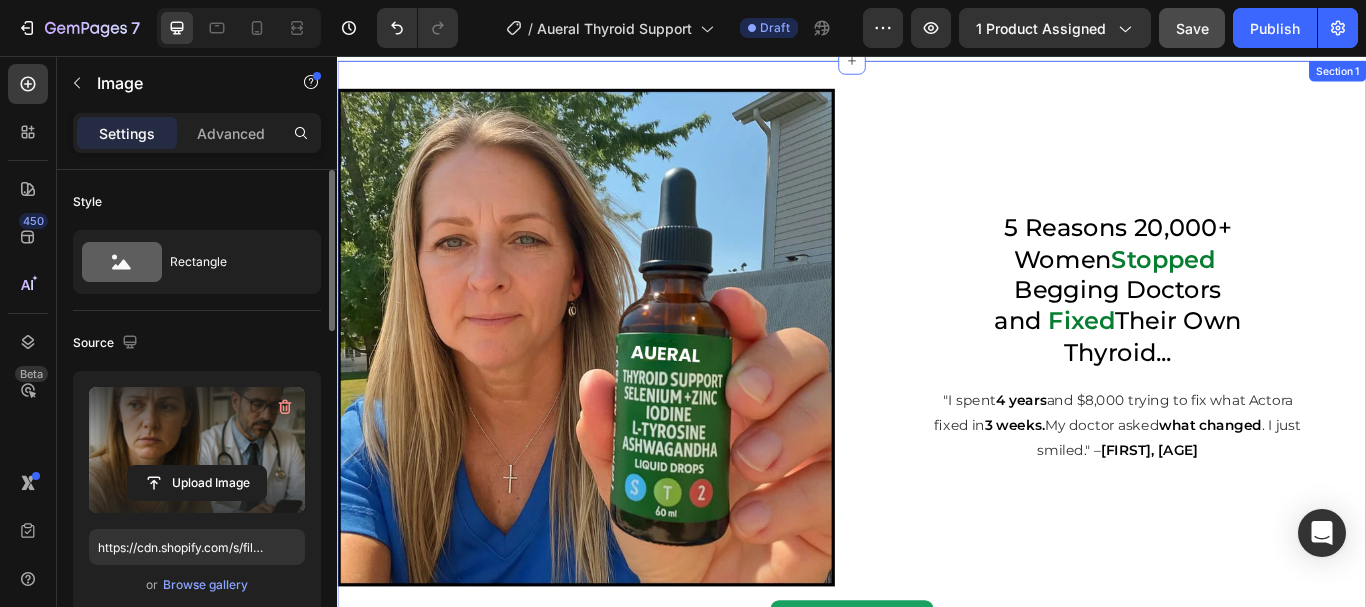 scroll, scrollTop: 32, scrollLeft: 0, axis: vertical 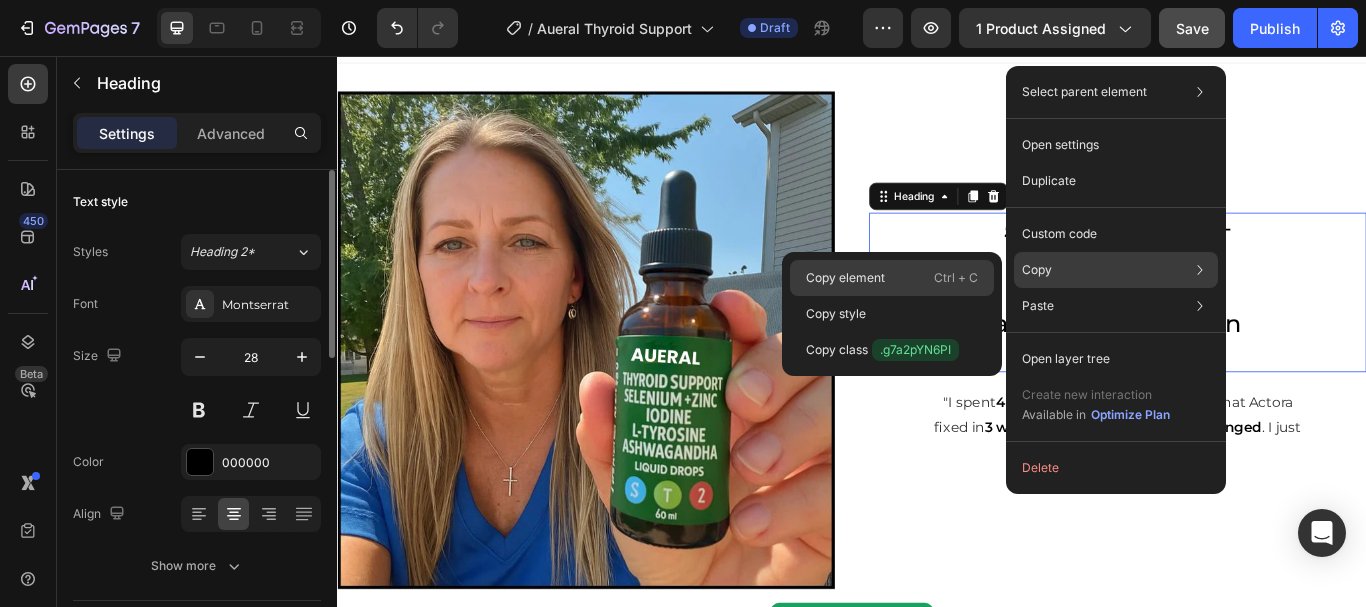 click on "Copy element  Ctrl + C" 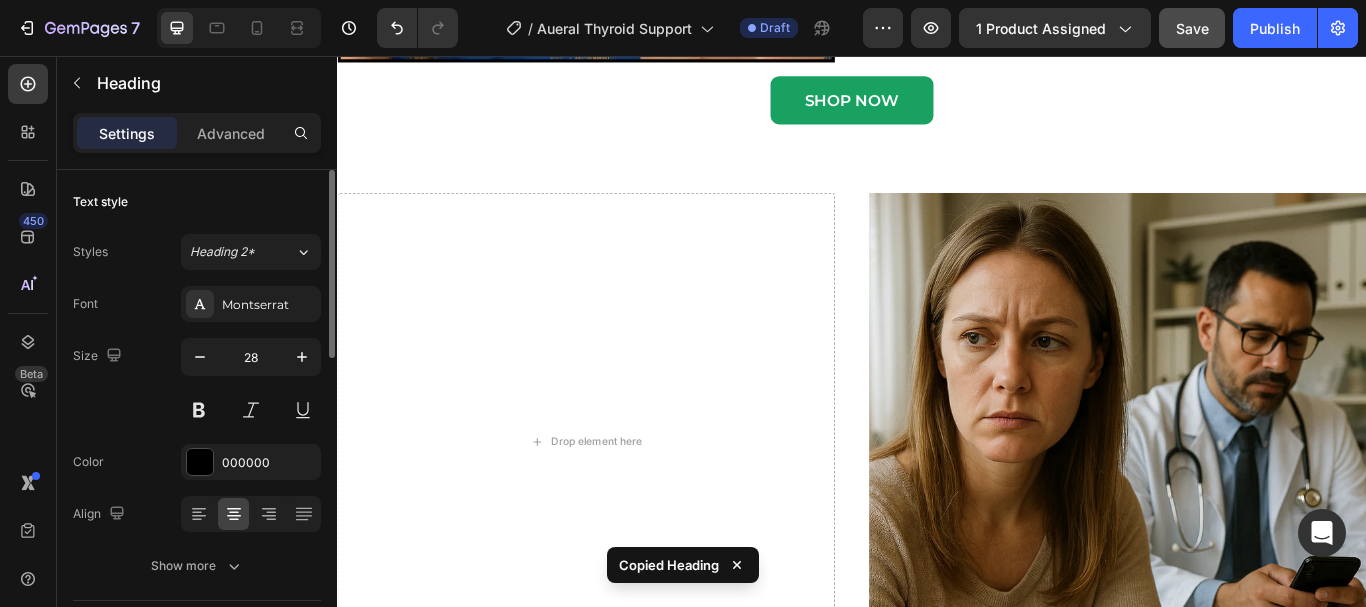 scroll, scrollTop: 651, scrollLeft: 0, axis: vertical 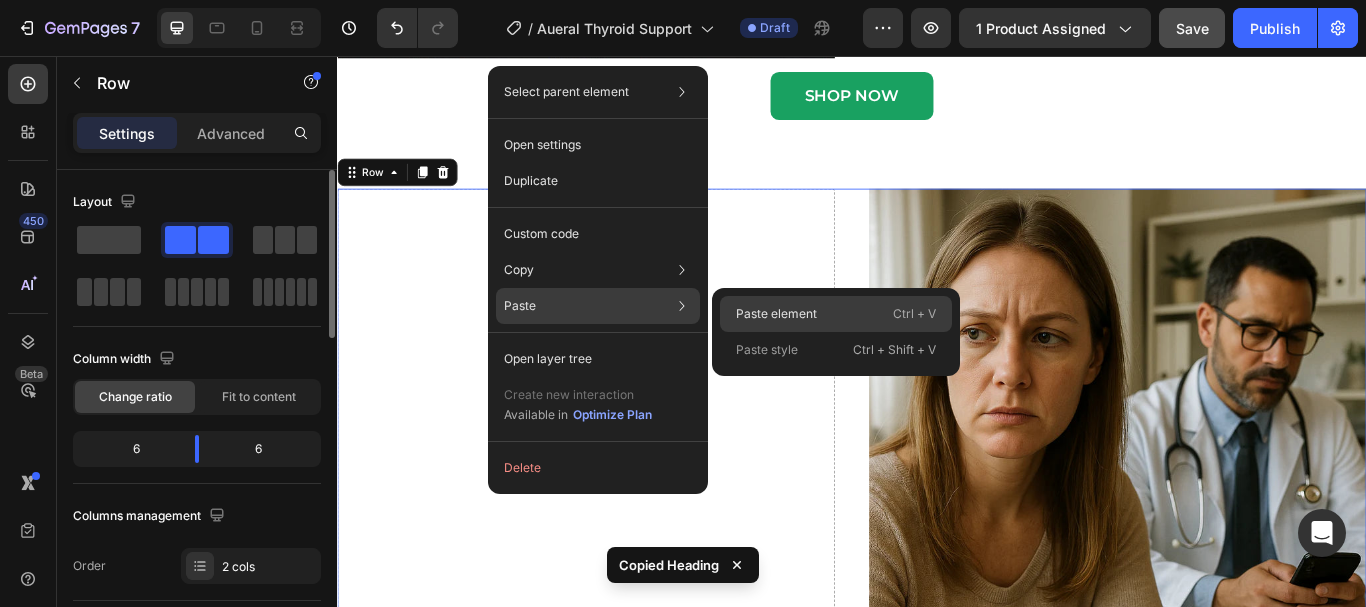 click on "Paste element" at bounding box center [776, 314] 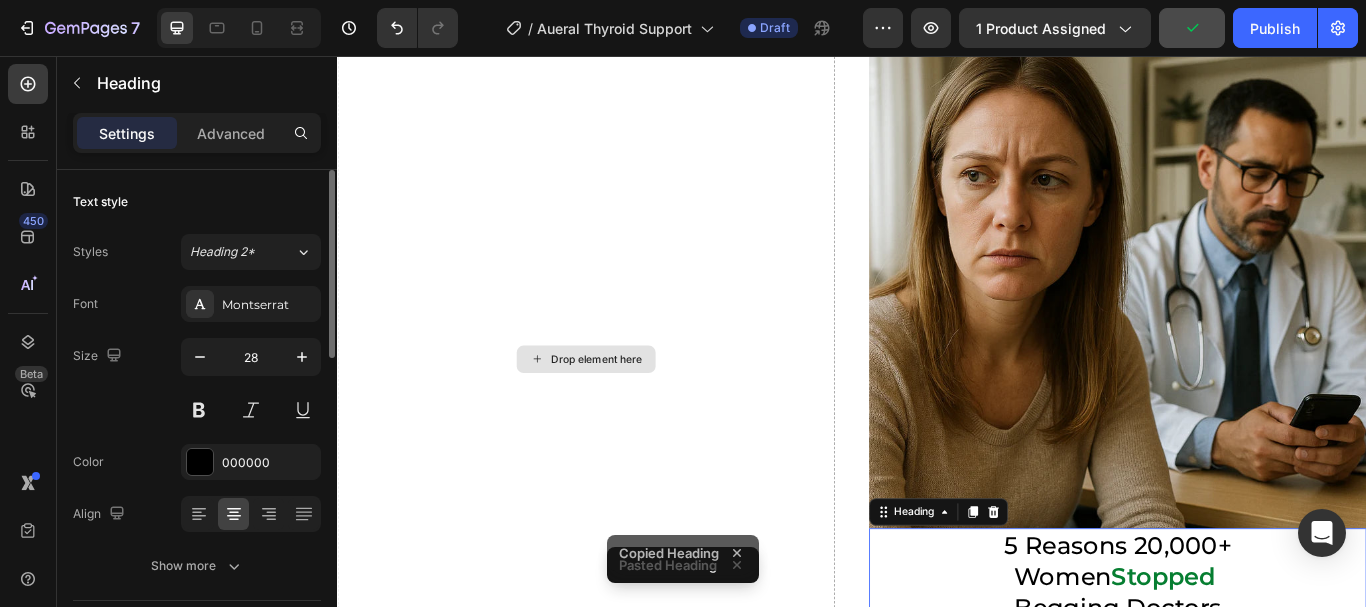 scroll, scrollTop: 823, scrollLeft: 0, axis: vertical 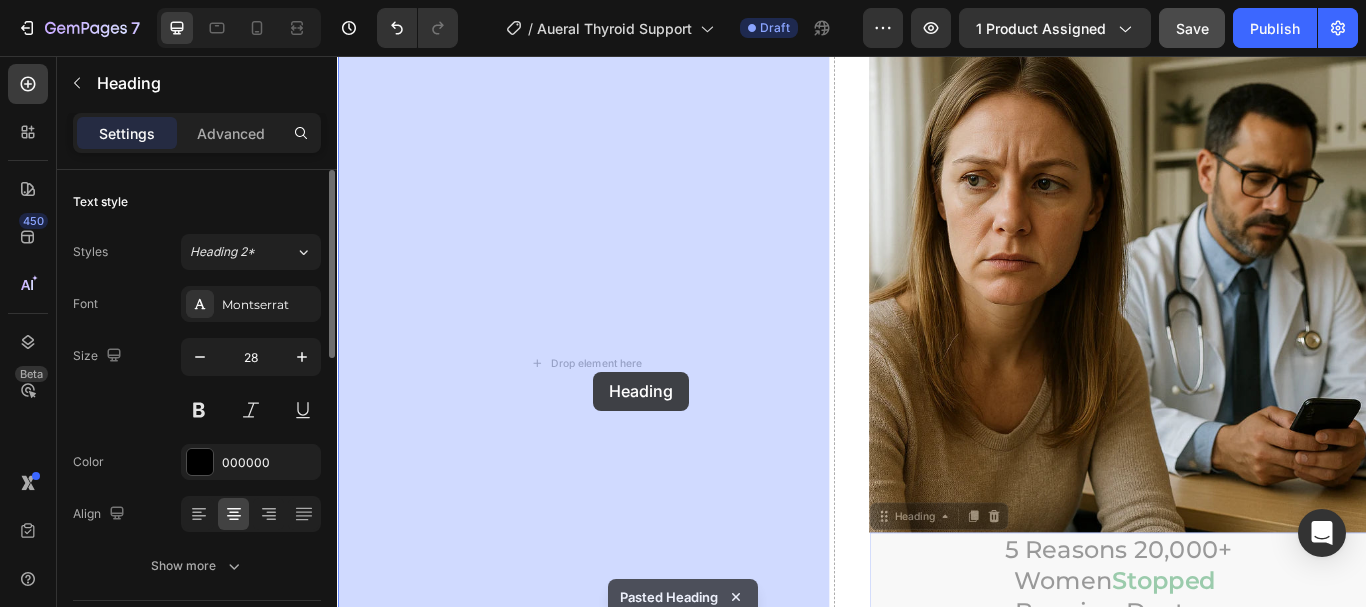drag, startPoint x: 973, startPoint y: 593, endPoint x: 635, endPoint y: 424, distance: 377.89548 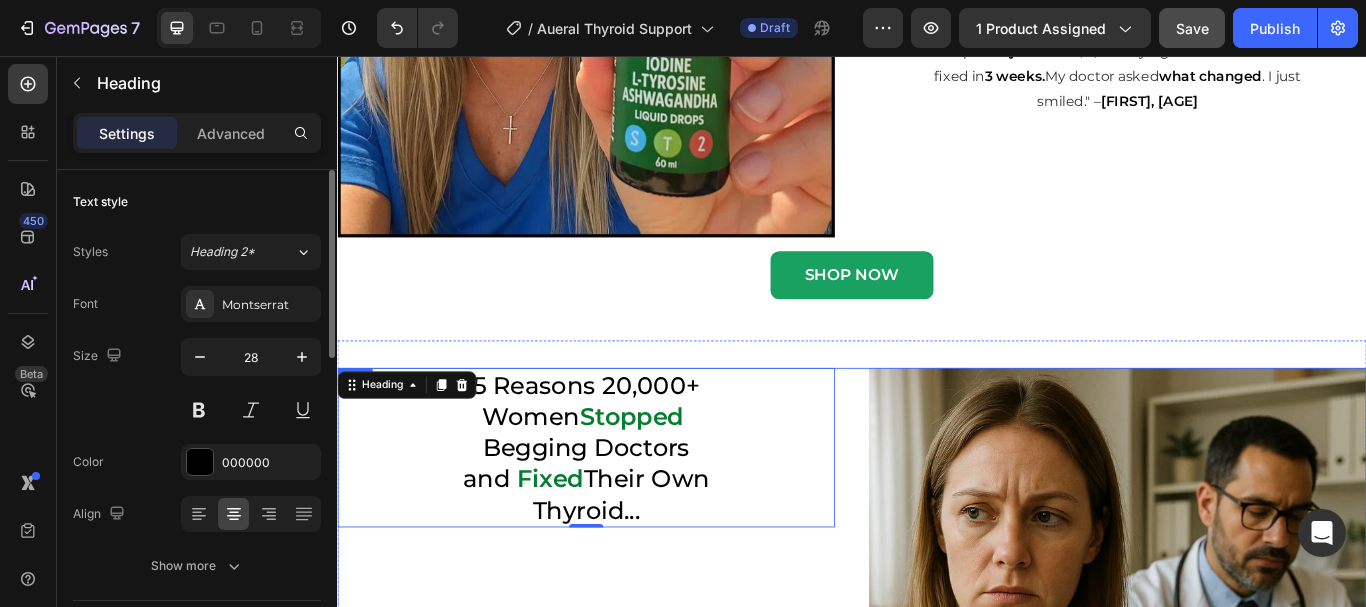 scroll, scrollTop: 439, scrollLeft: 0, axis: vertical 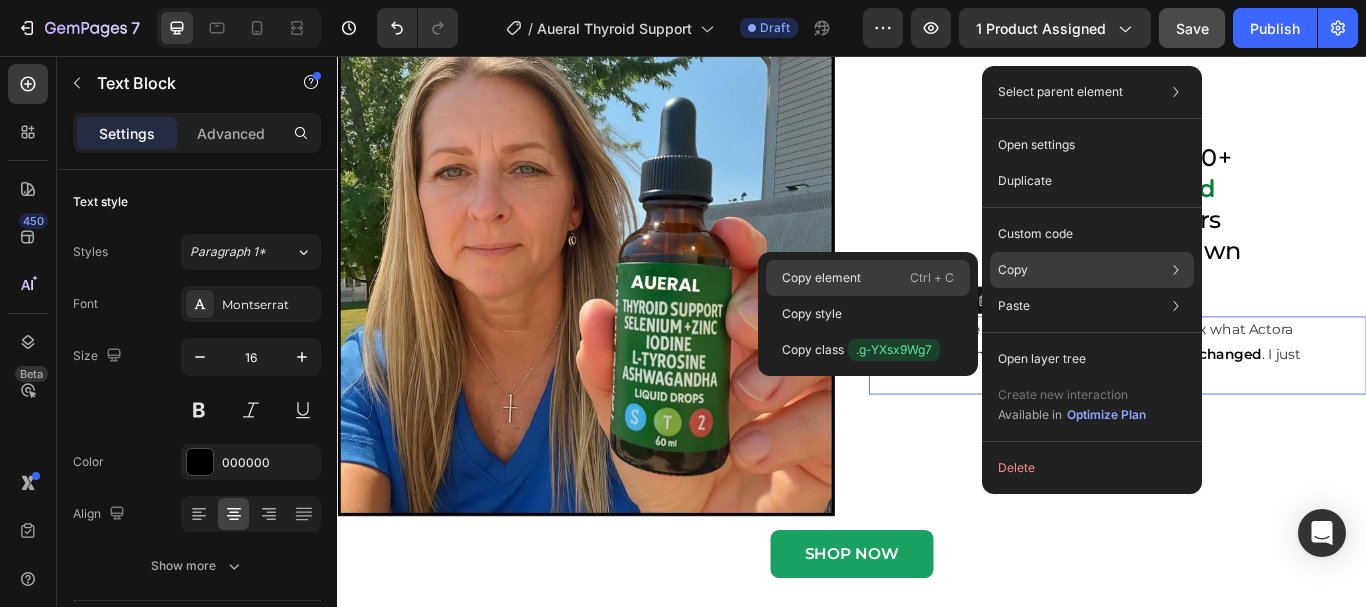 click on "Ctrl + C" at bounding box center [932, 278] 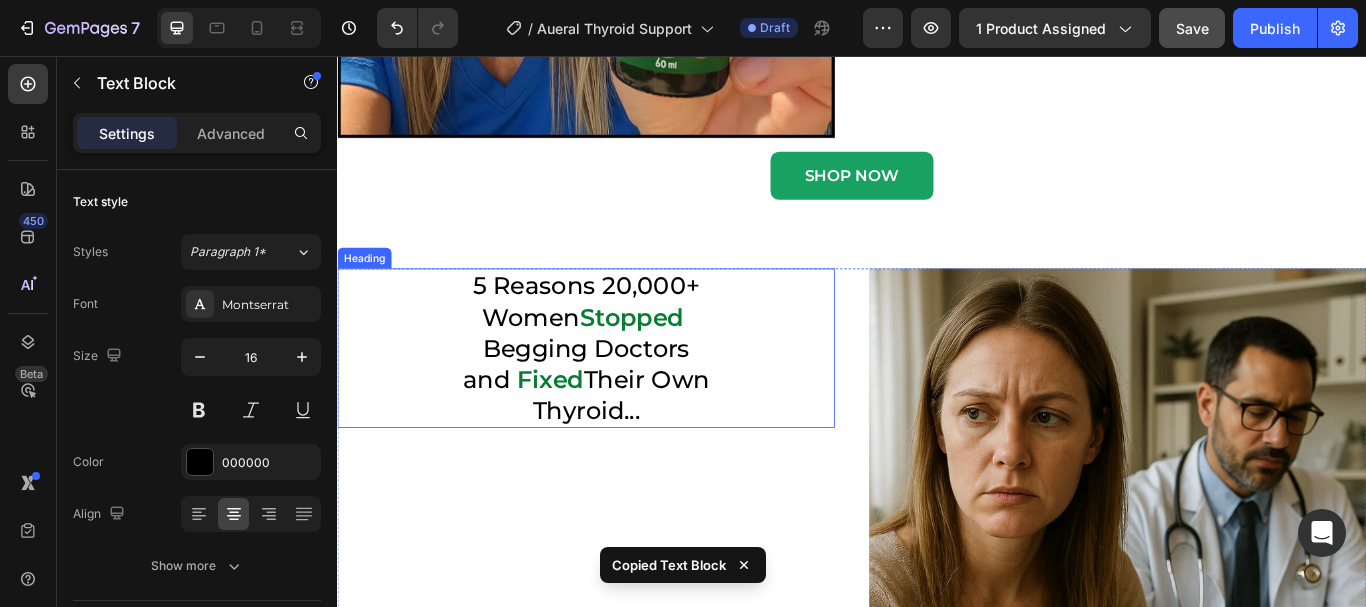 scroll, scrollTop: 559, scrollLeft: 0, axis: vertical 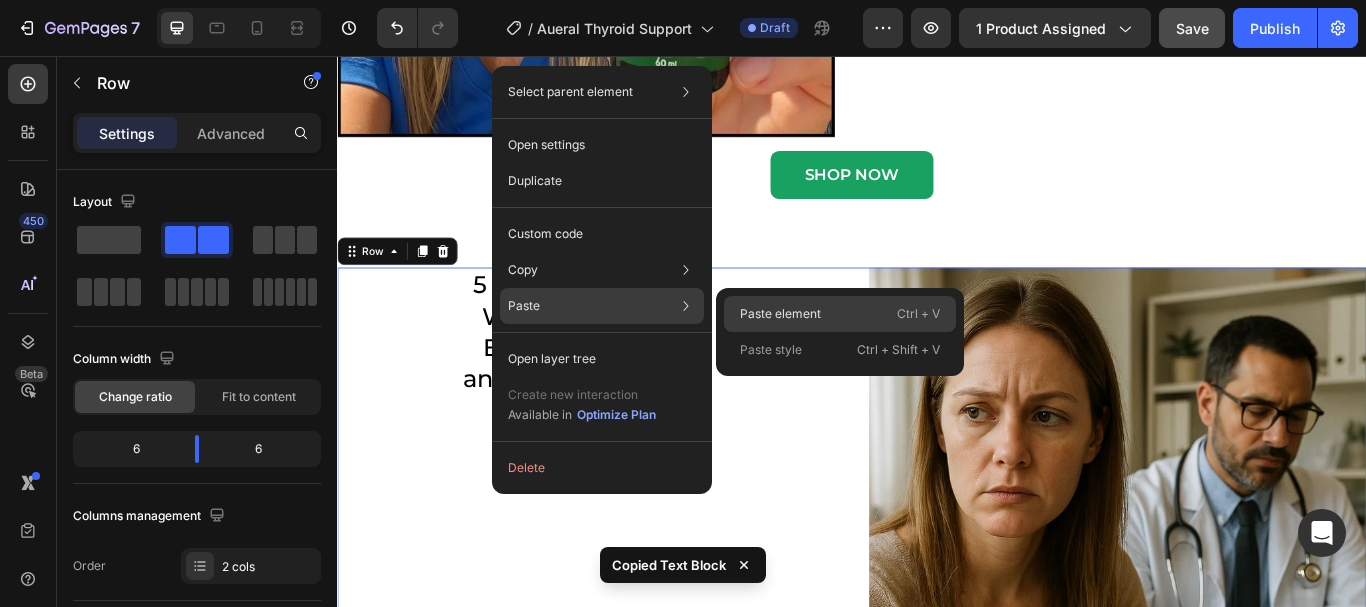click on "Paste element  Ctrl + V" 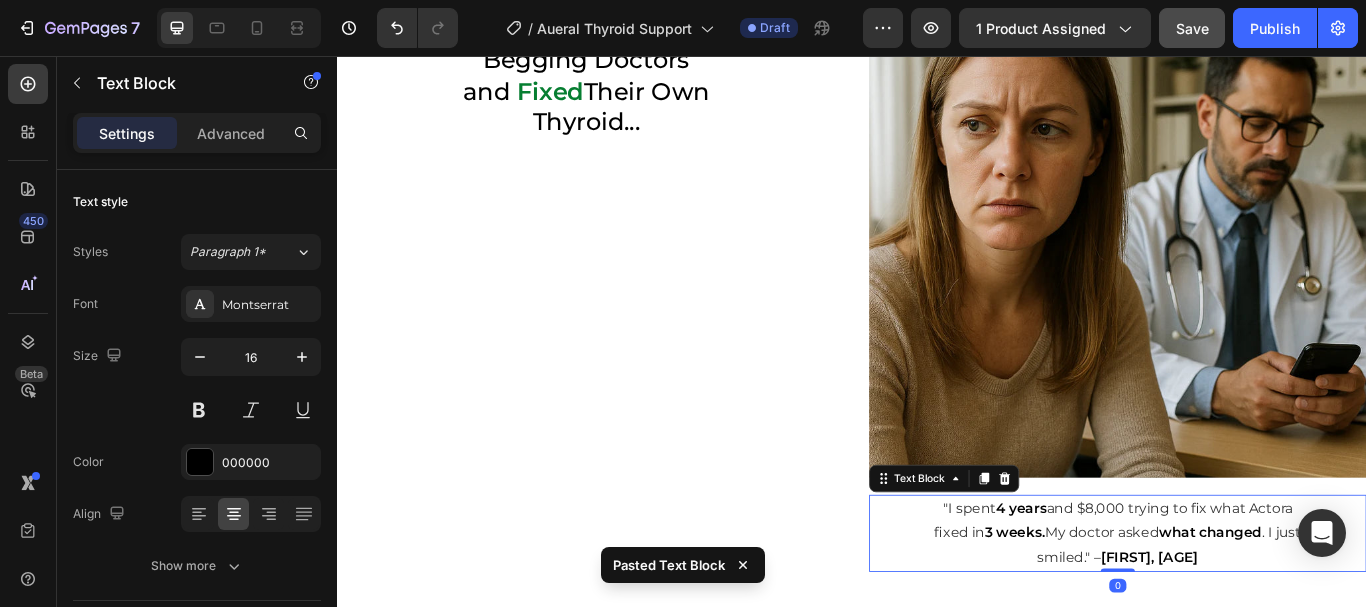 scroll, scrollTop: 886, scrollLeft: 0, axis: vertical 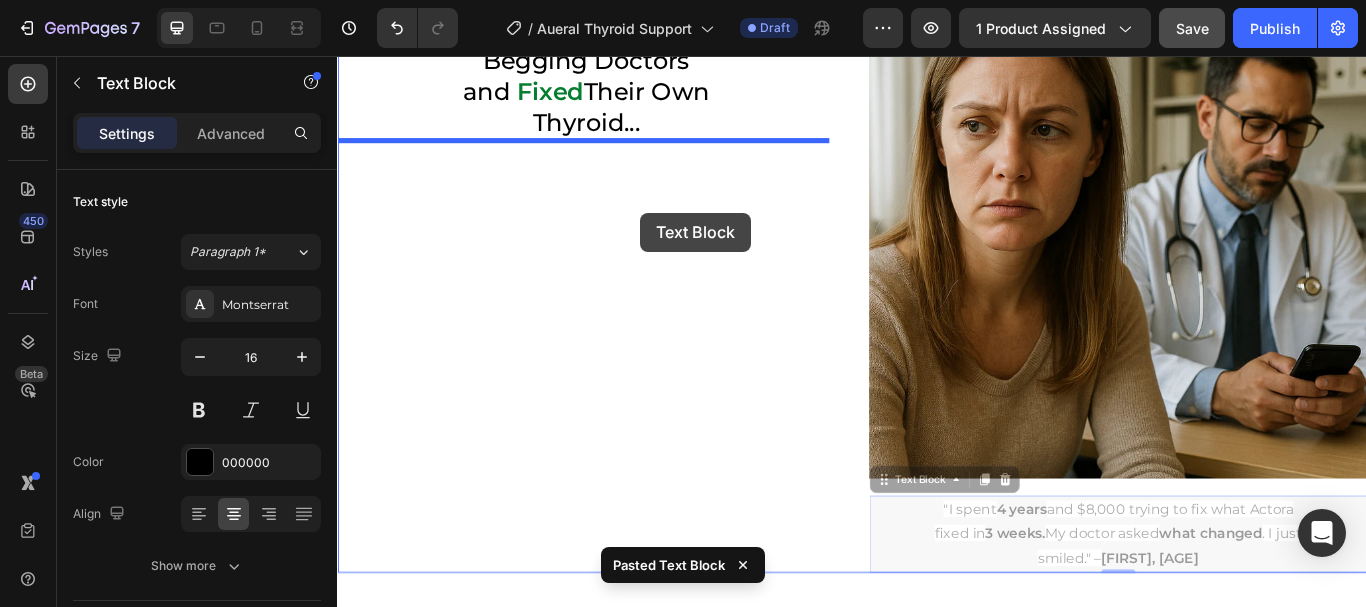 drag, startPoint x: 972, startPoint y: 545, endPoint x: 686, endPoint y: 248, distance: 412.31662 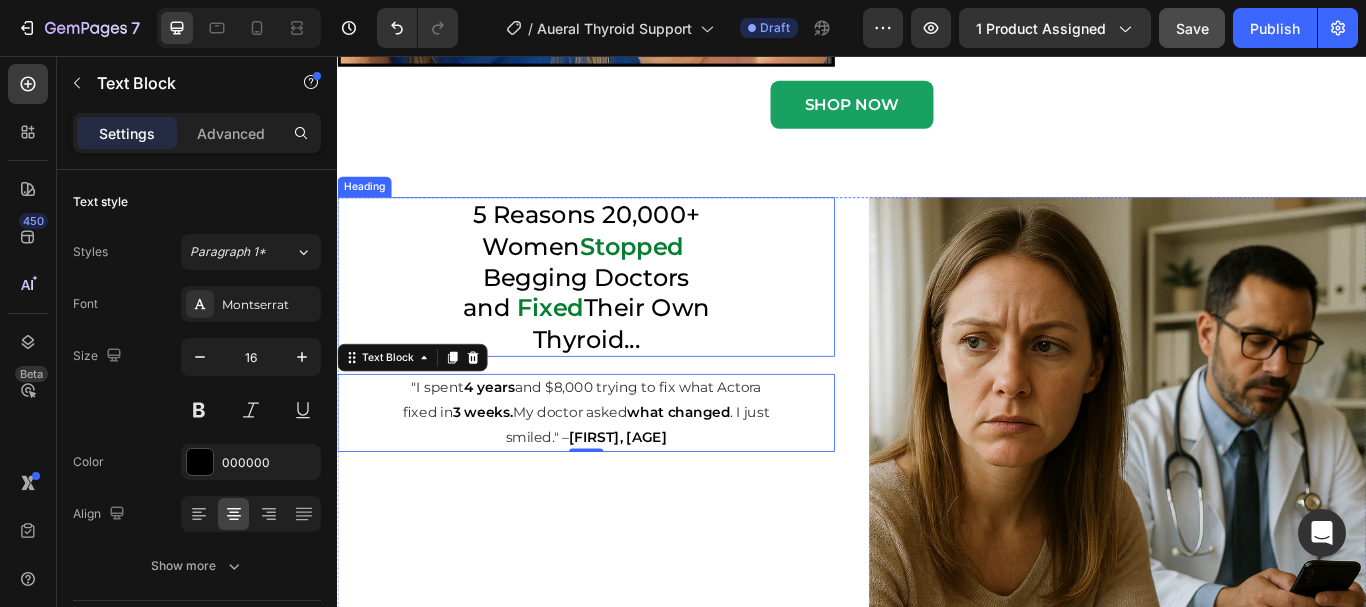 scroll, scrollTop: 636, scrollLeft: 0, axis: vertical 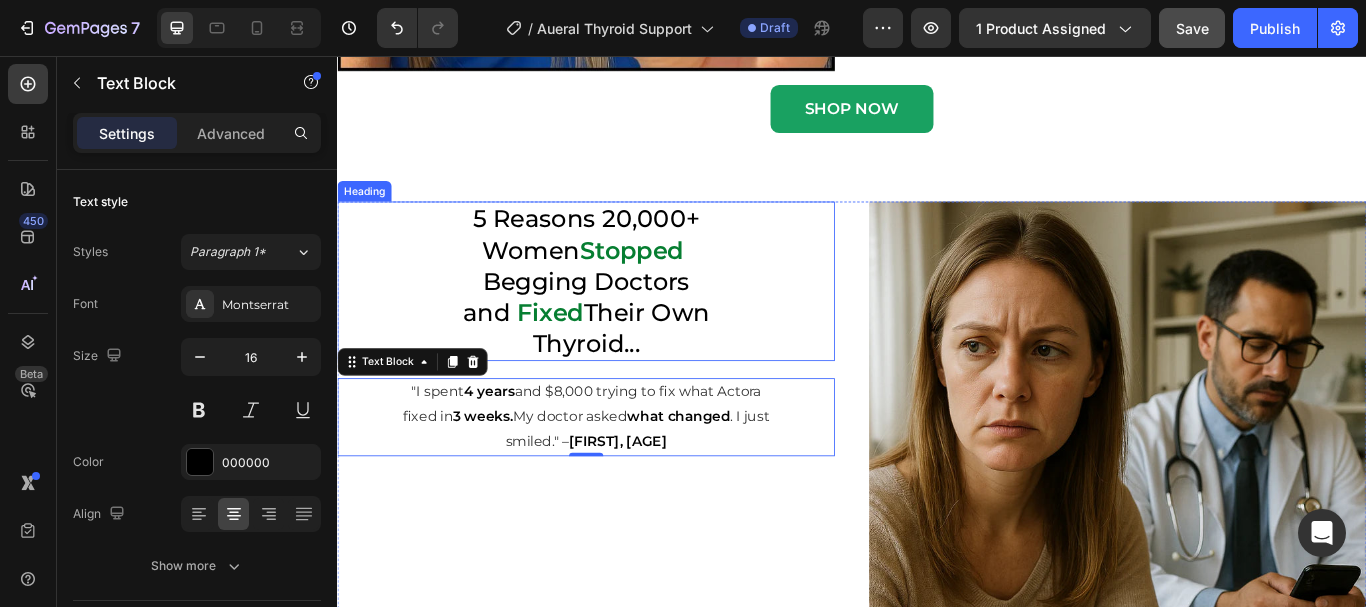 click on "Stopped" at bounding box center [680, 283] 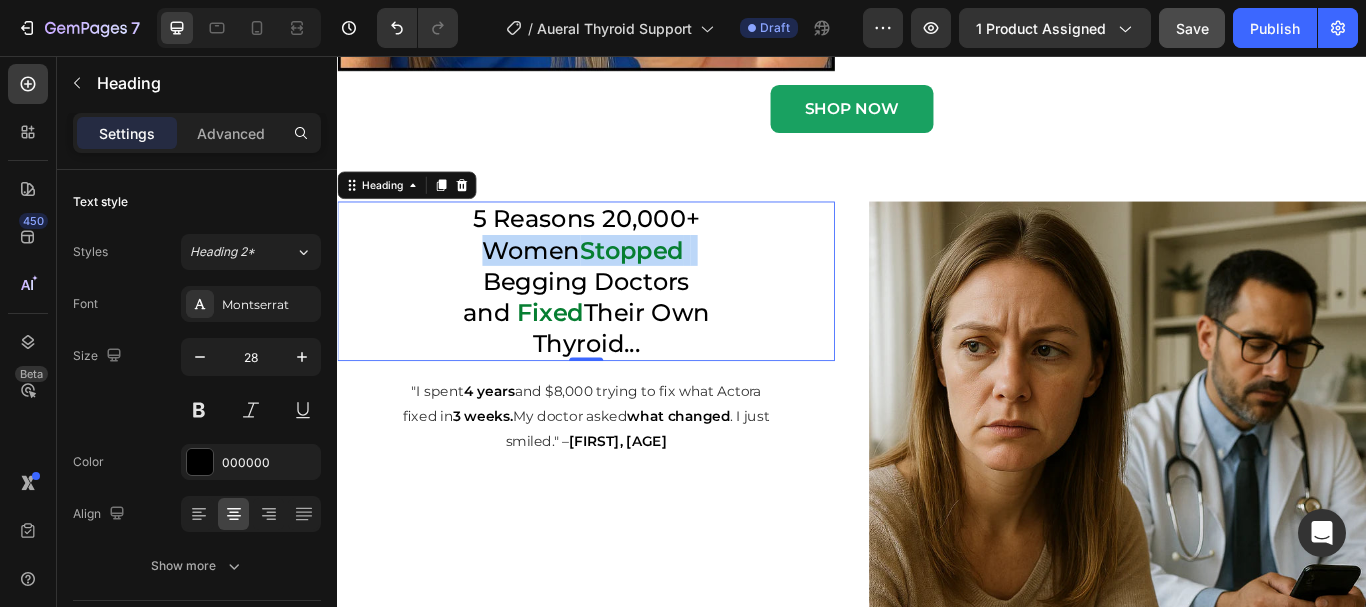 click on "Stopped" at bounding box center (680, 283) 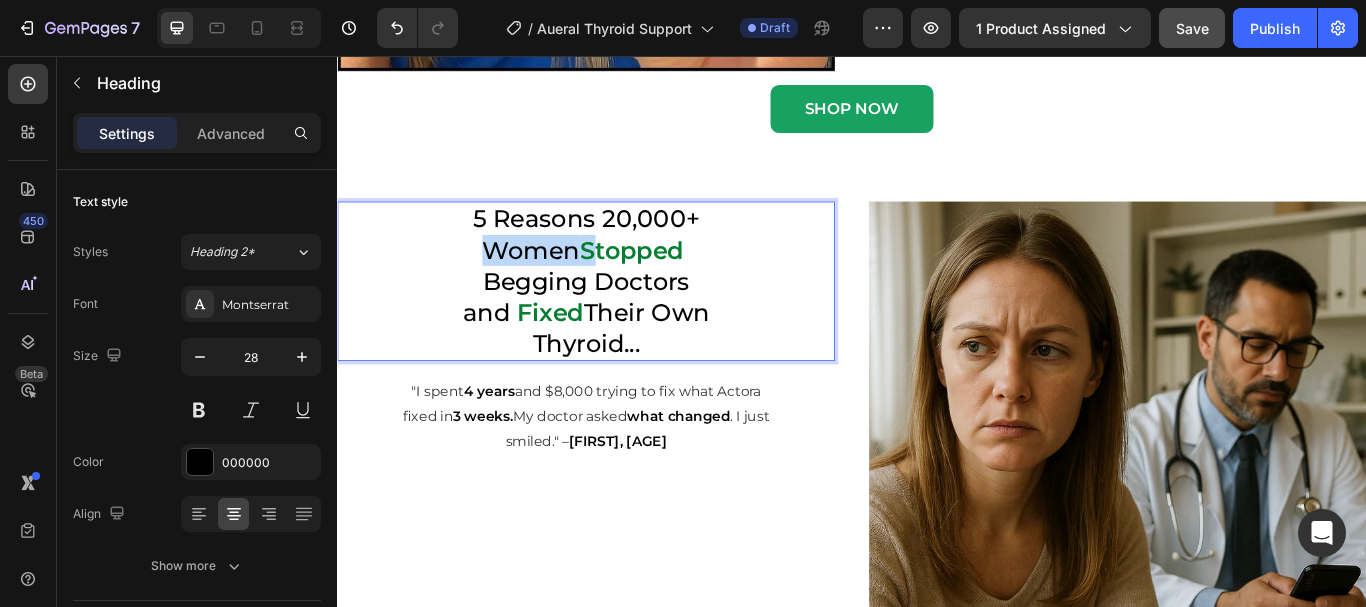 click on "Stopped" at bounding box center (680, 283) 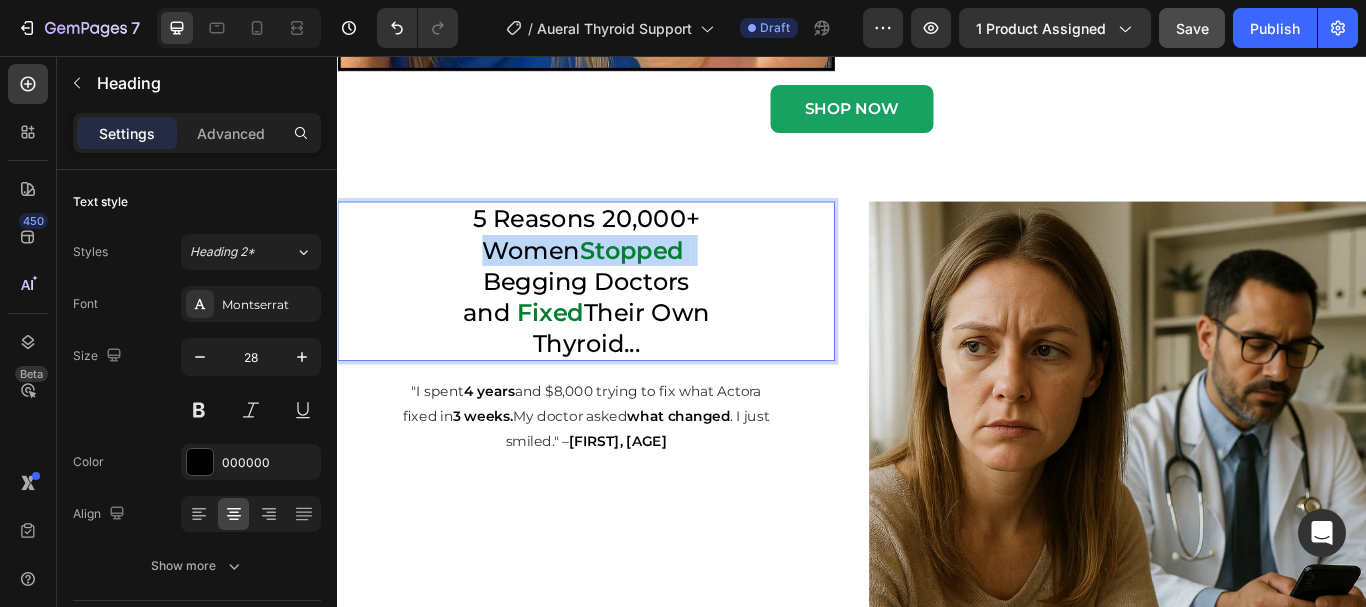 click on "Stopped" at bounding box center [680, 283] 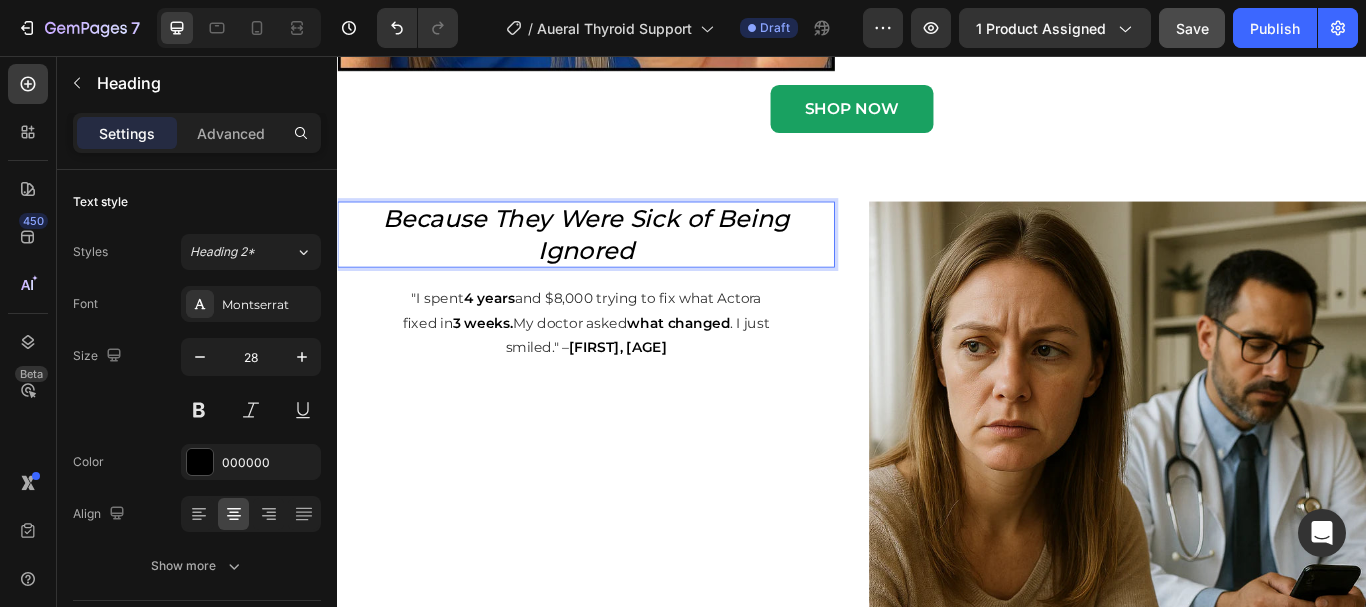 click on "Because They Were Sick of Being Ignored" at bounding box center (627, 264) 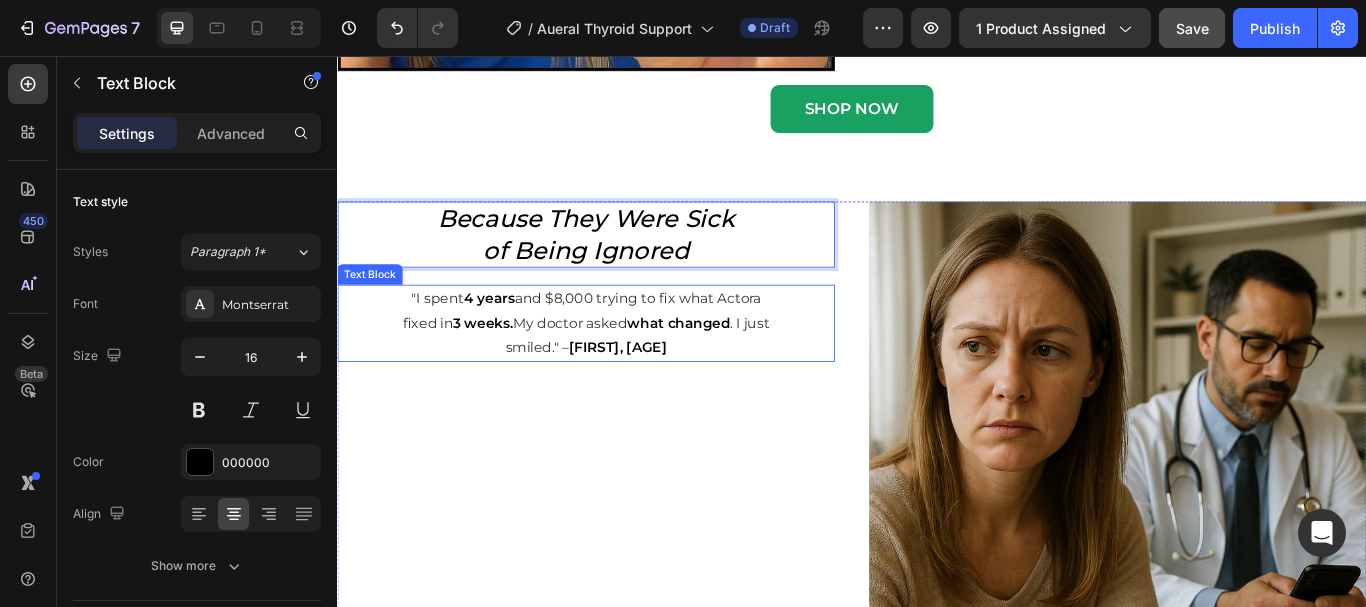 click on "and $8,000 trying to fix what Actora" at bounding box center (687, 338) 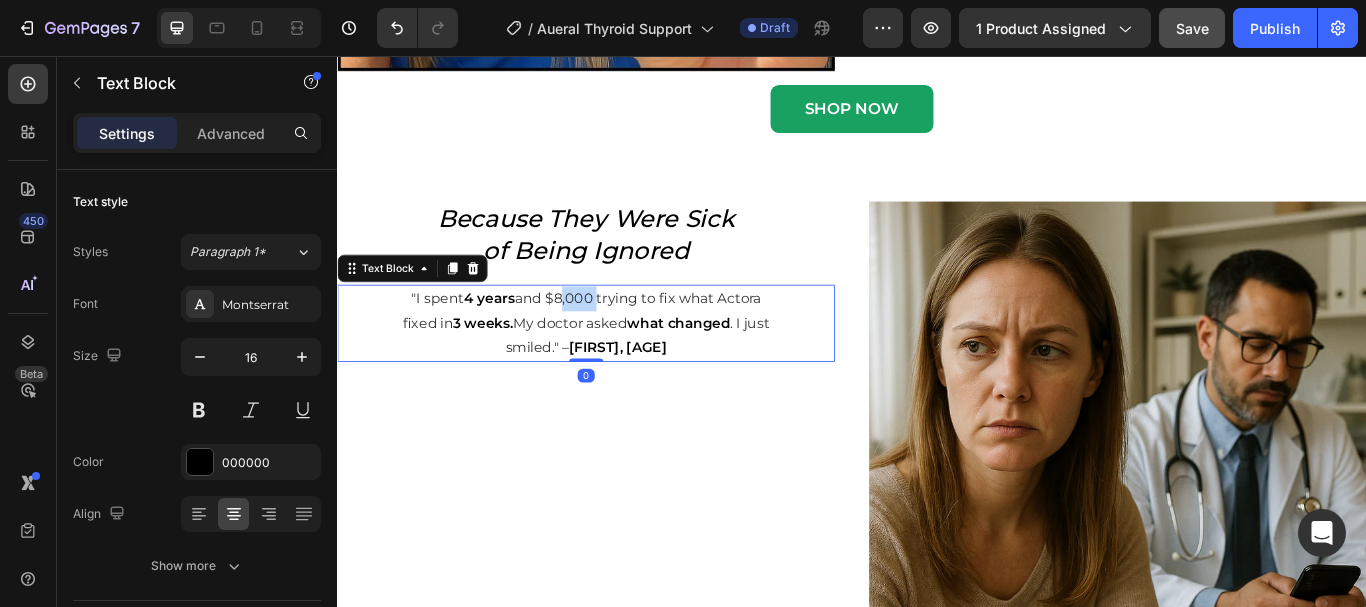 click on "and $8,000 trying to fix what Actora" at bounding box center [687, 338] 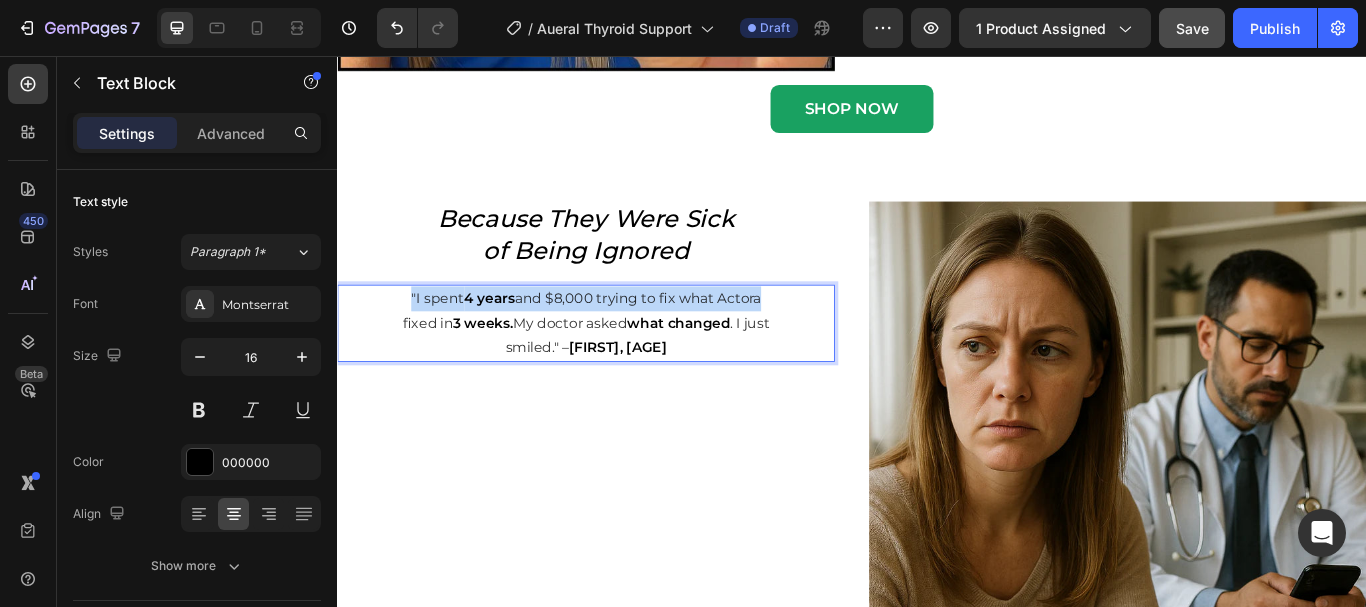 click on "and $8,000 trying to fix what Actora" at bounding box center (687, 338) 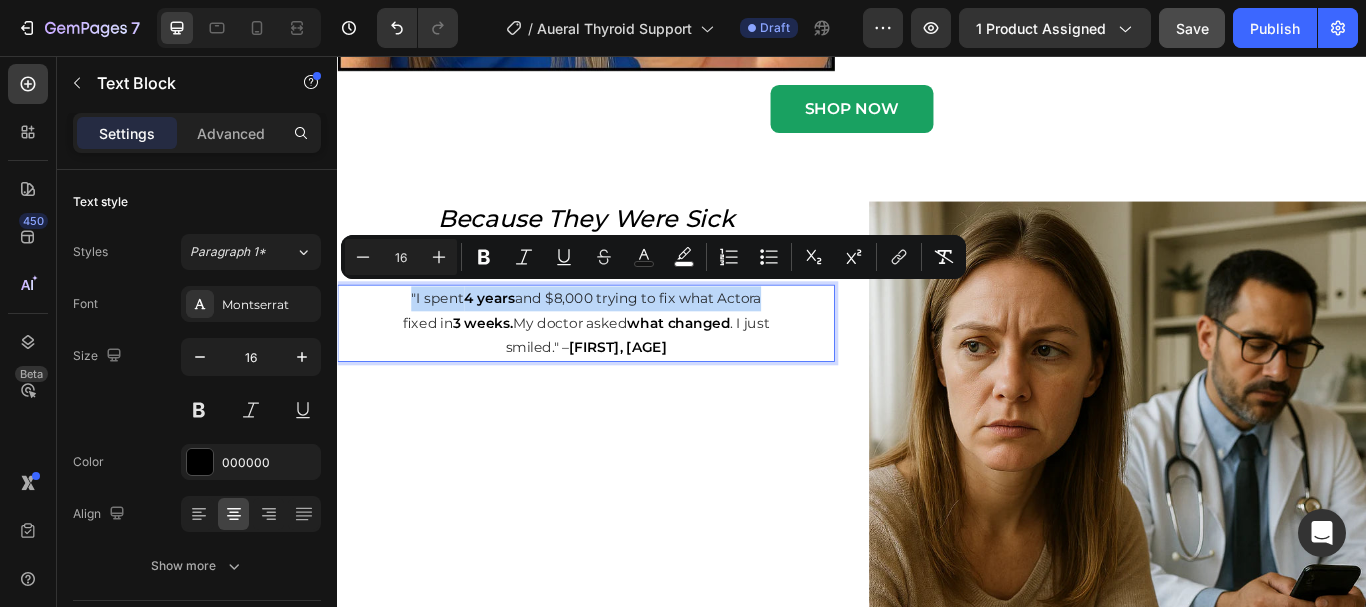 click on "and $8,000 trying to fix what Actora" at bounding box center (687, 338) 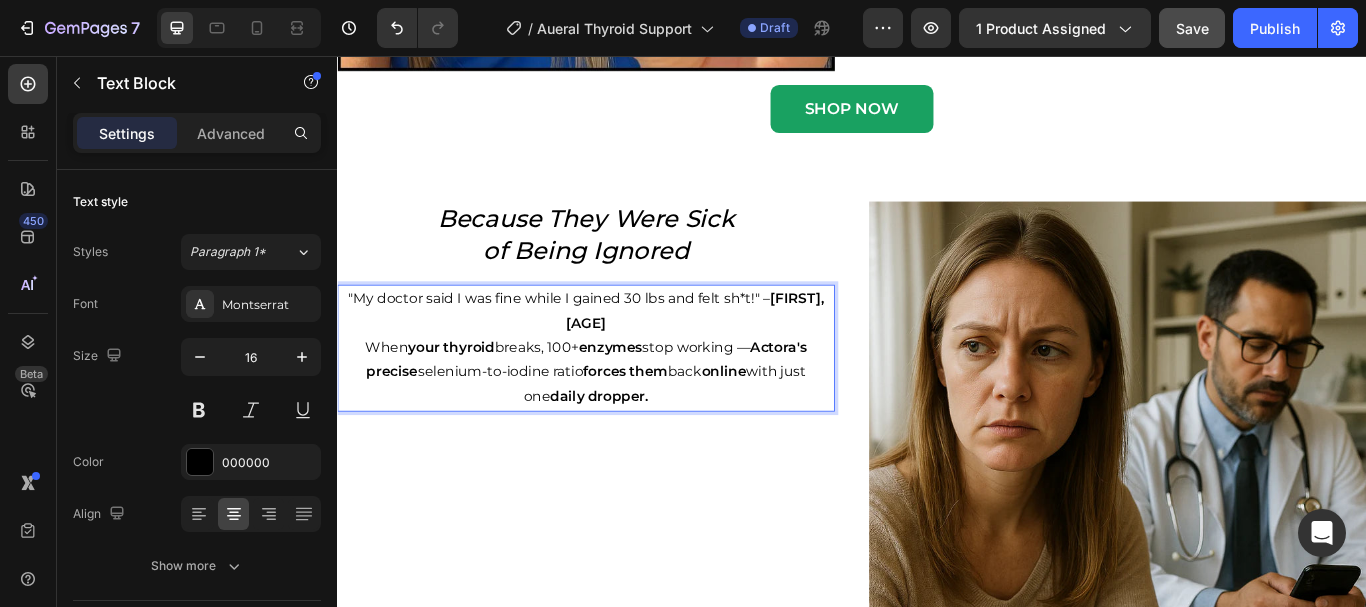 click on ""My doctor said I was fine while I gained 30 lbs and felt sh*t!" –  [FIRST], [AGE]" at bounding box center (627, 354) 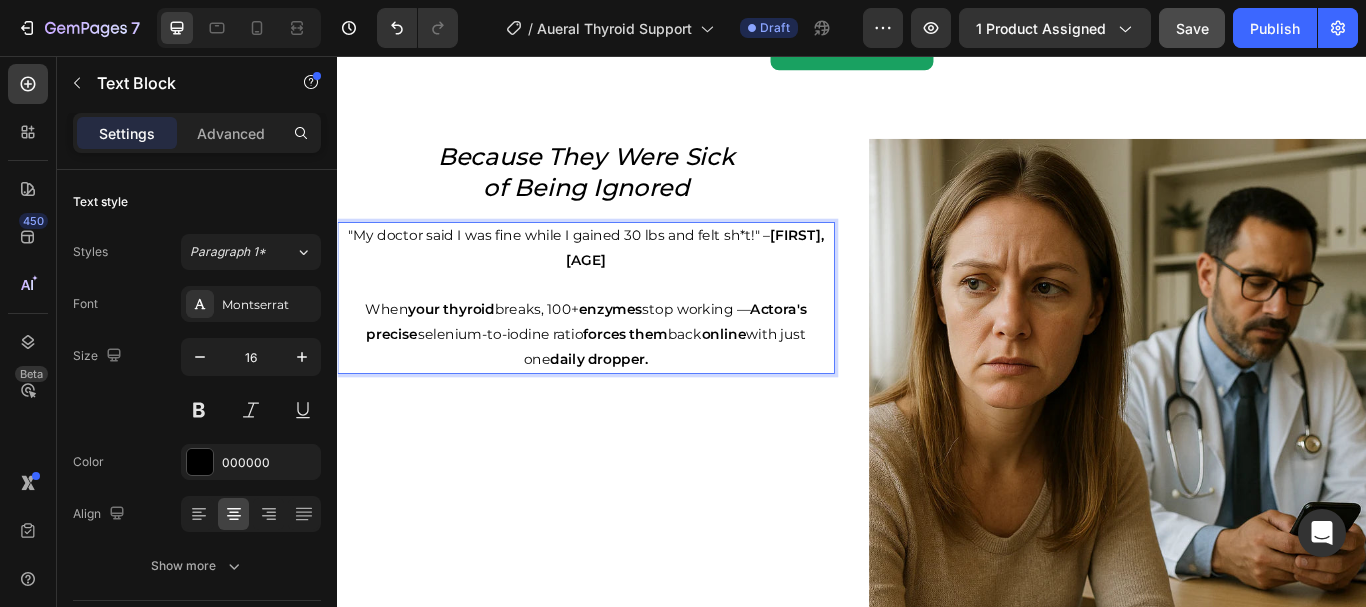 scroll, scrollTop: 711, scrollLeft: 0, axis: vertical 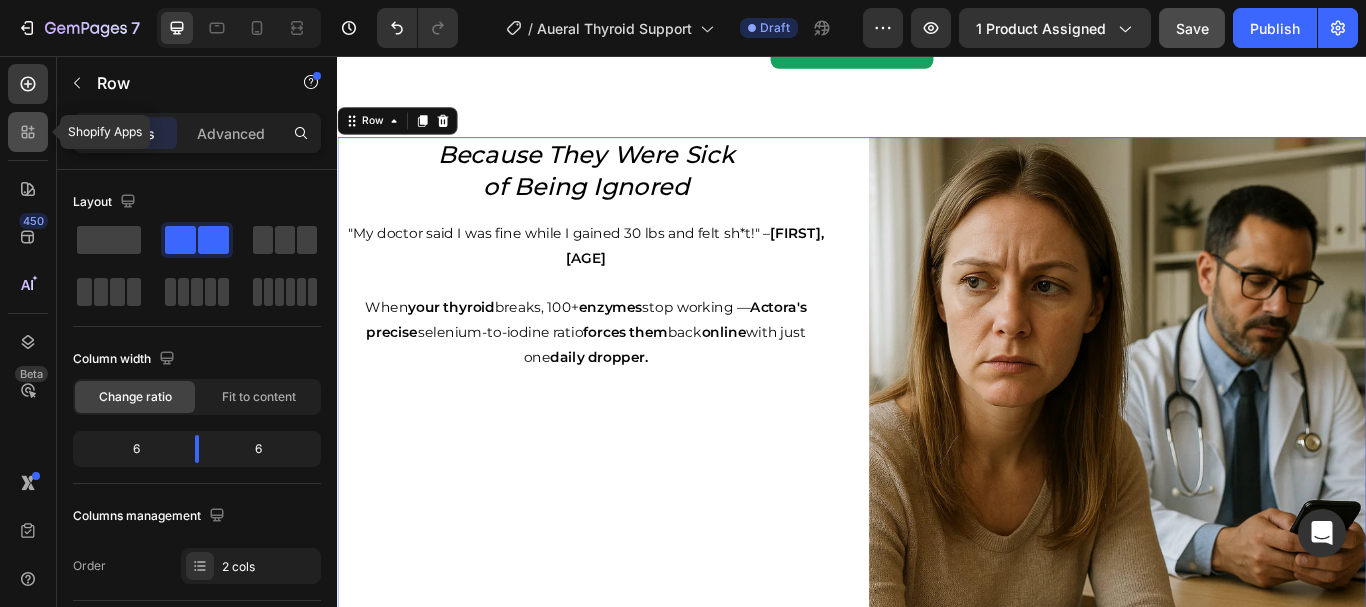 click 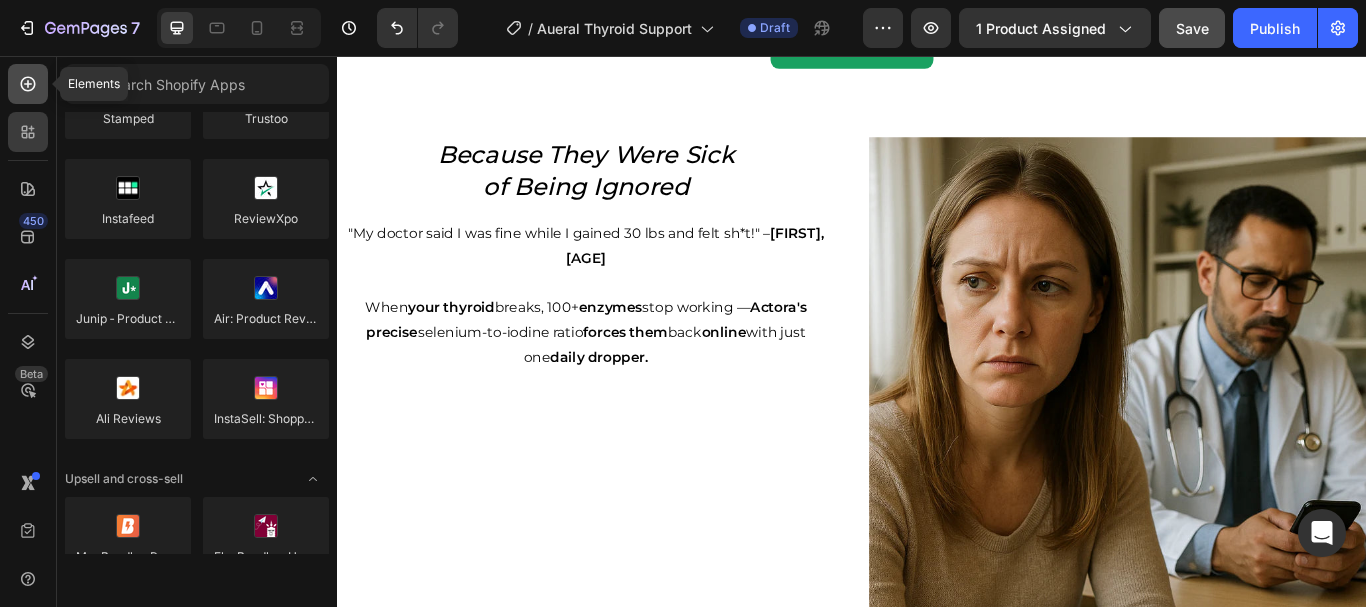 click 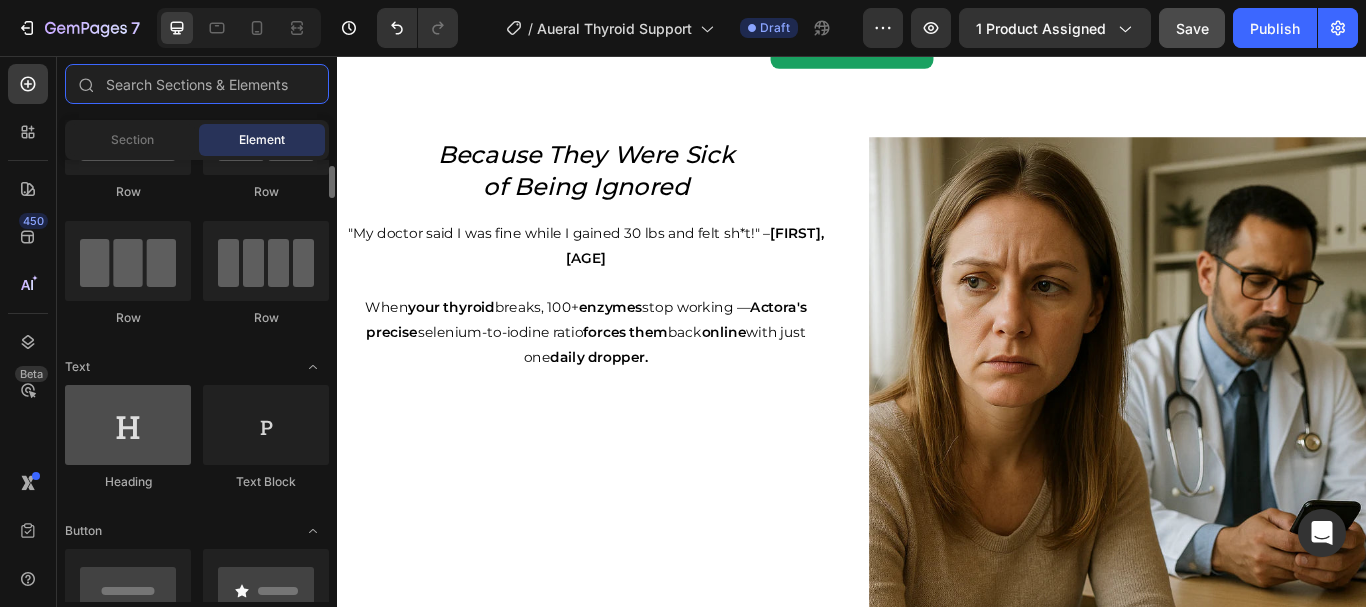 scroll, scrollTop: 108, scrollLeft: 0, axis: vertical 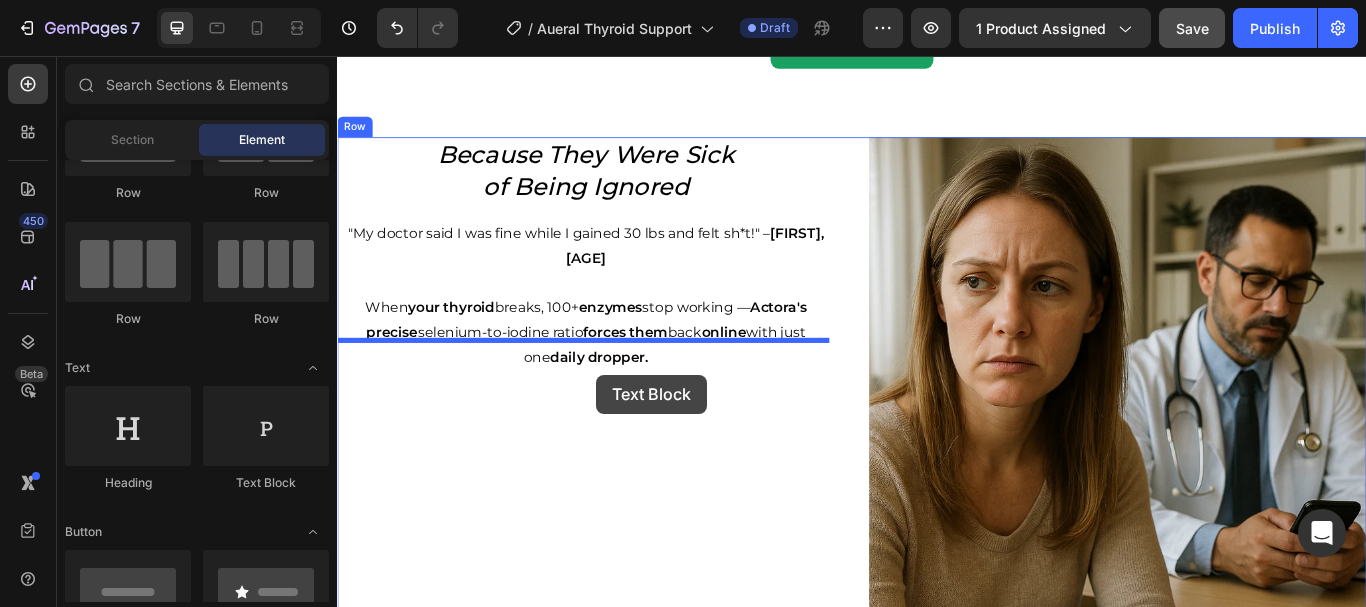 drag, startPoint x: 597, startPoint y: 496, endPoint x: 639, endPoint y: 428, distance: 79.924965 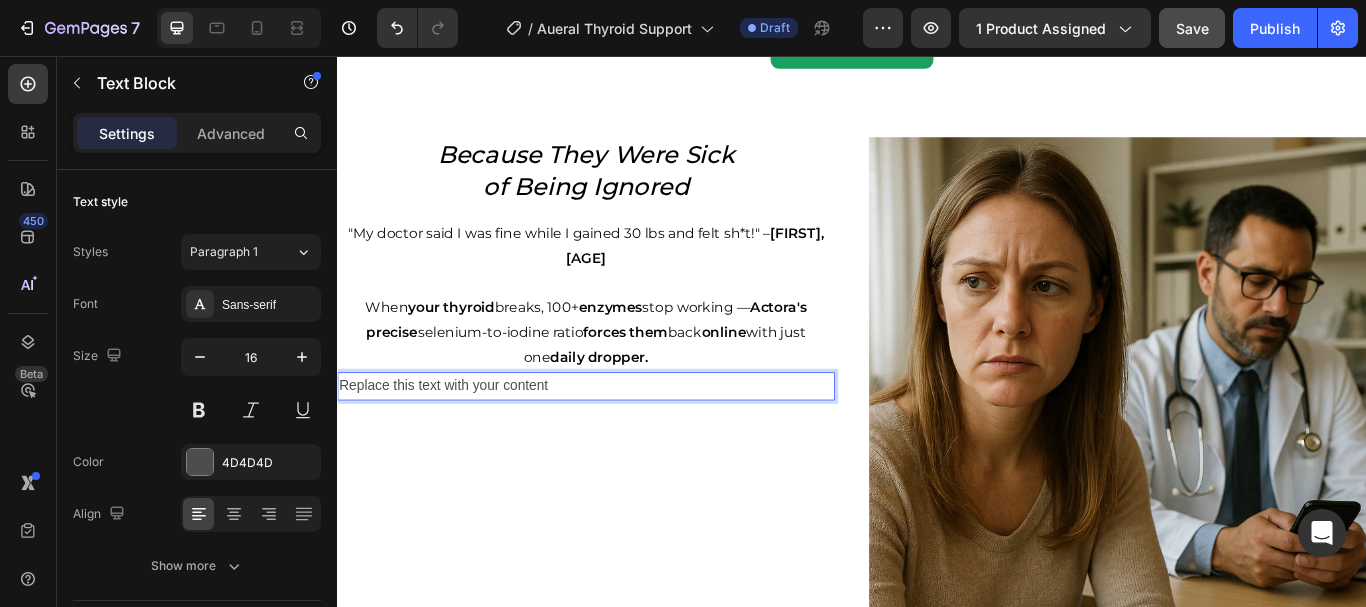 click on "Replace this text with your content" at bounding box center (627, 441) 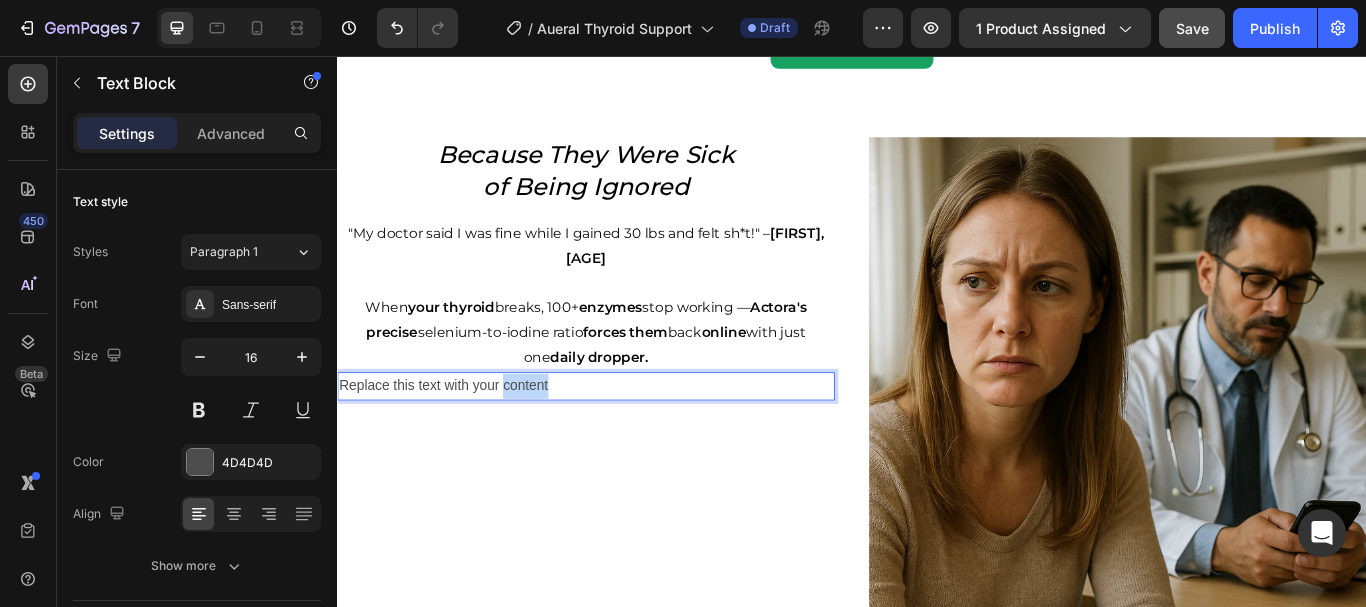 click on "Replace this text with your content" at bounding box center [627, 441] 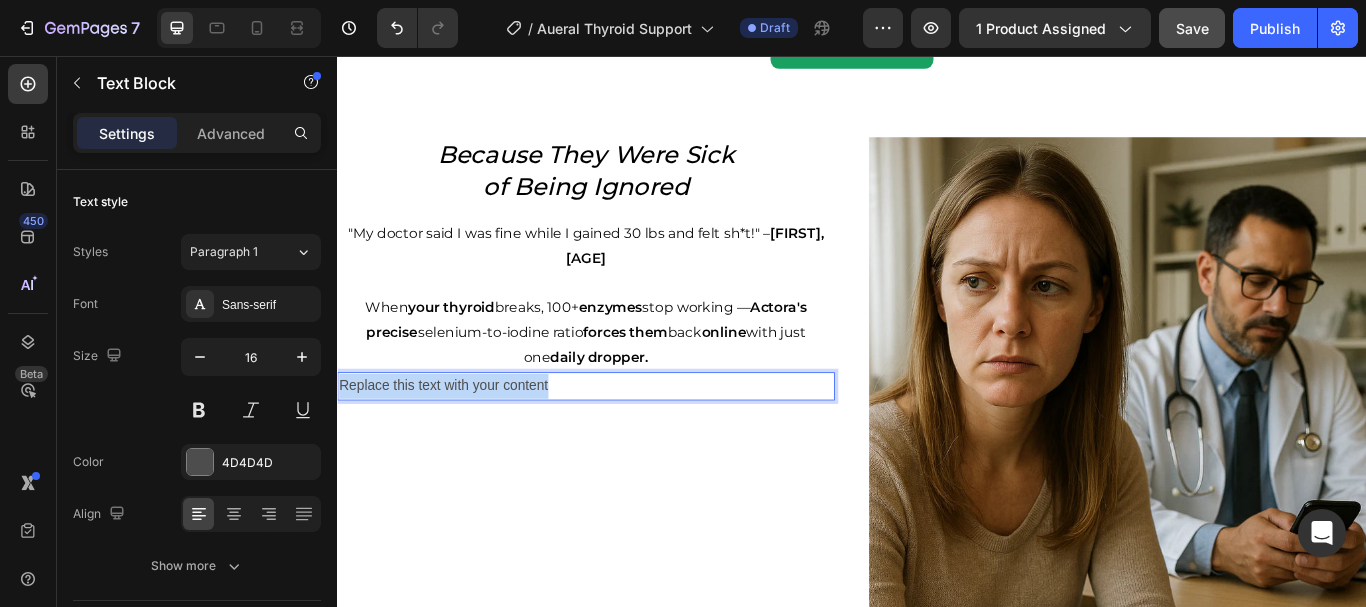 click on "Replace this text with your content" at bounding box center [627, 441] 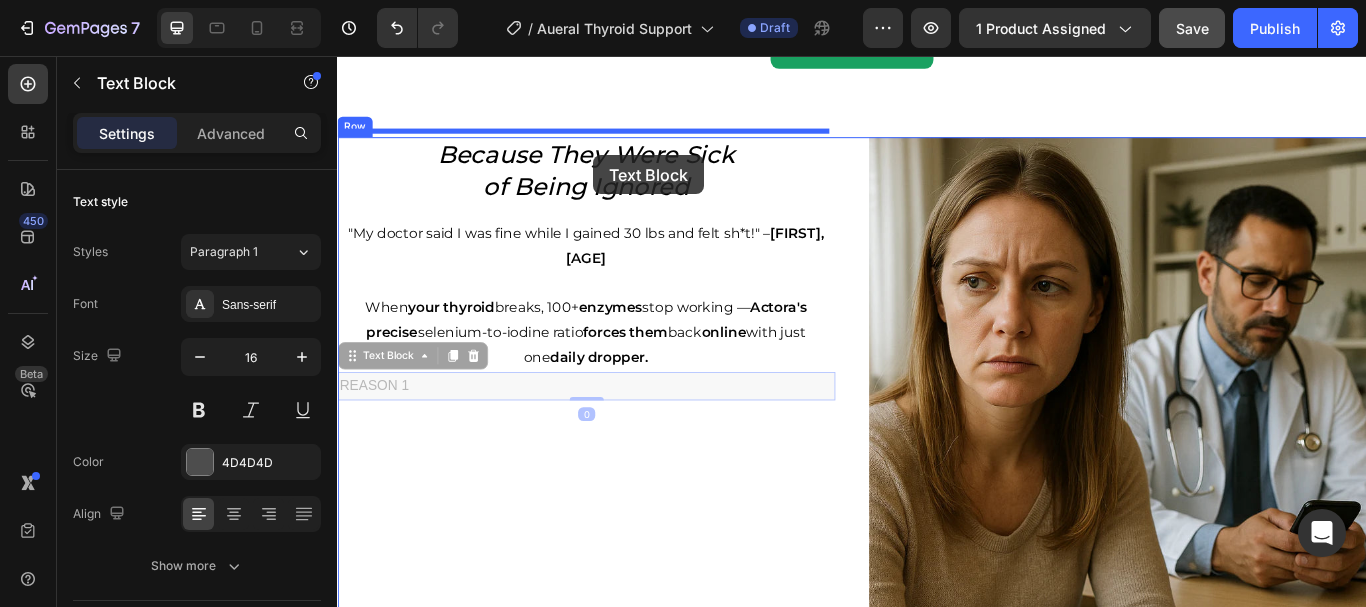 drag, startPoint x: 360, startPoint y: 368, endPoint x: 635, endPoint y: 172, distance: 337.6996 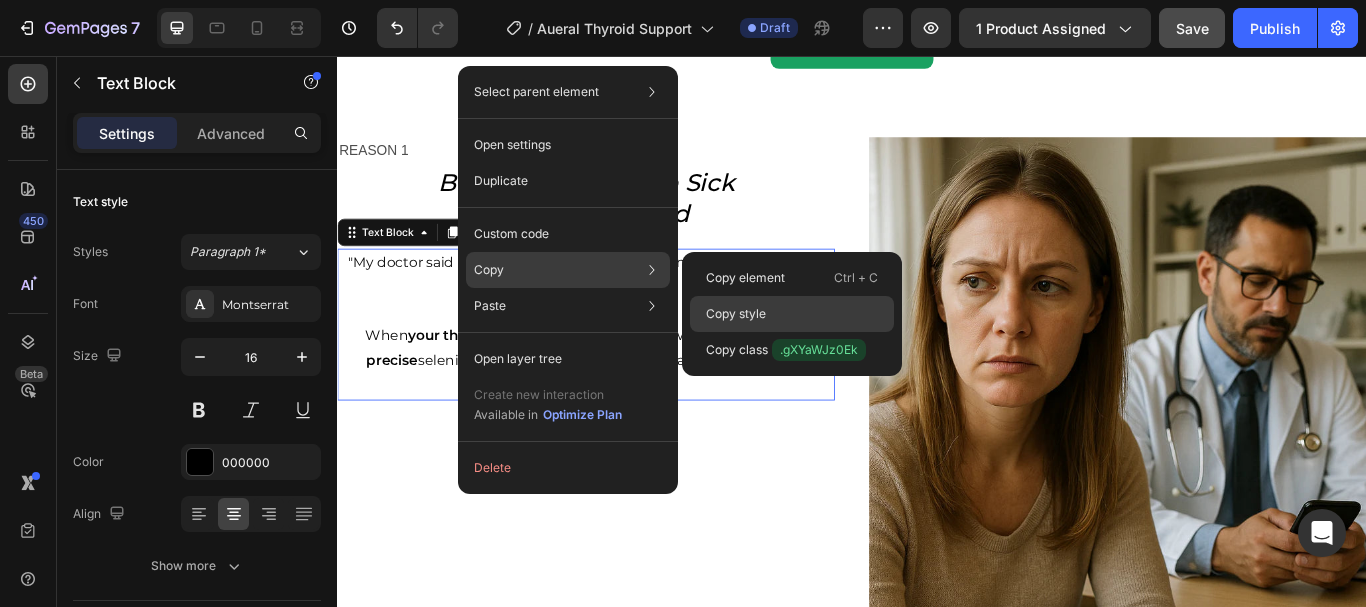 click on "Copy style" at bounding box center (736, 314) 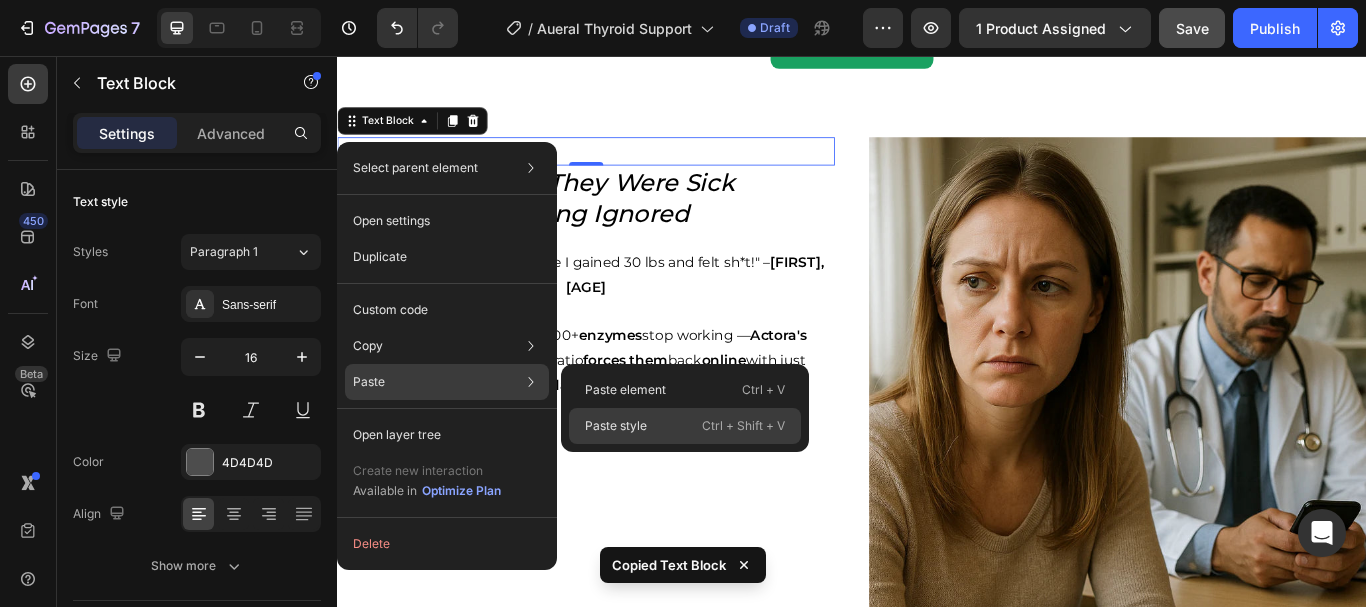 click on "Paste style" at bounding box center (616, 426) 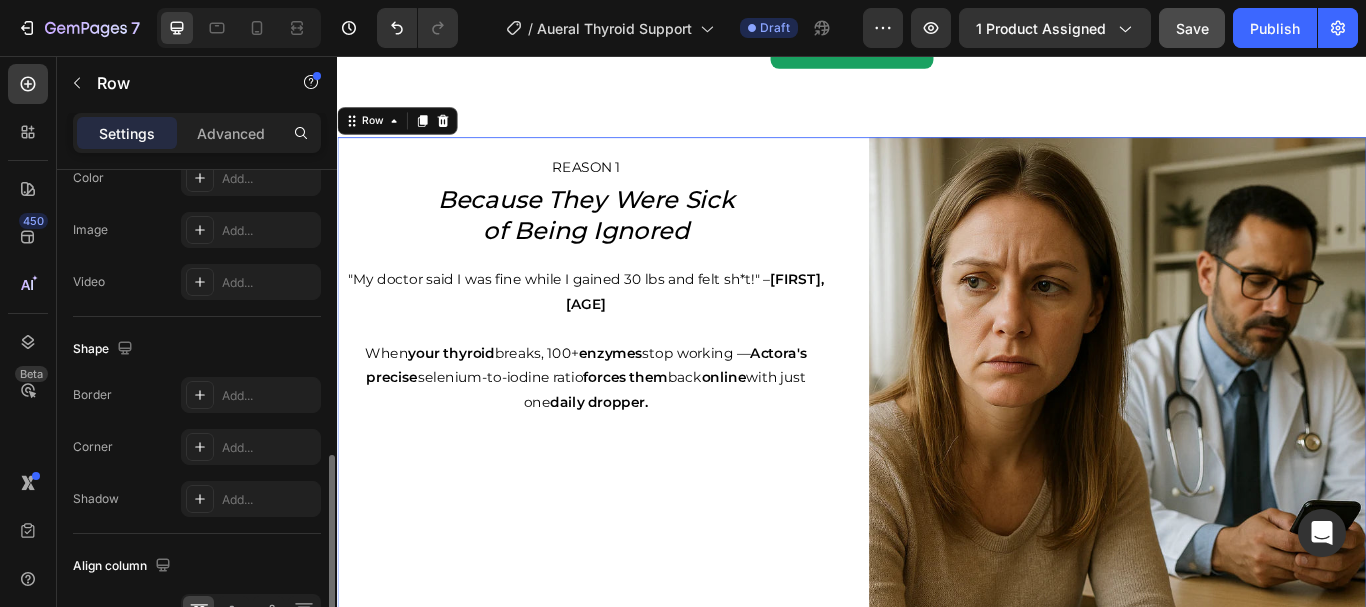 scroll, scrollTop: 954, scrollLeft: 0, axis: vertical 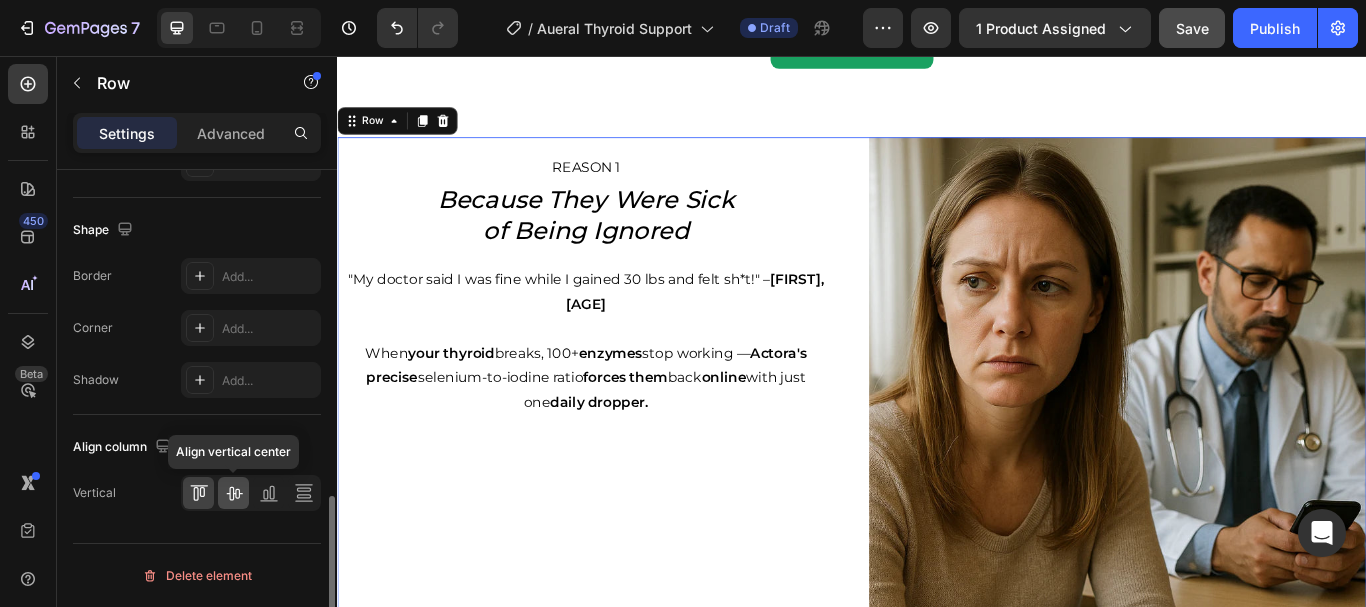 click 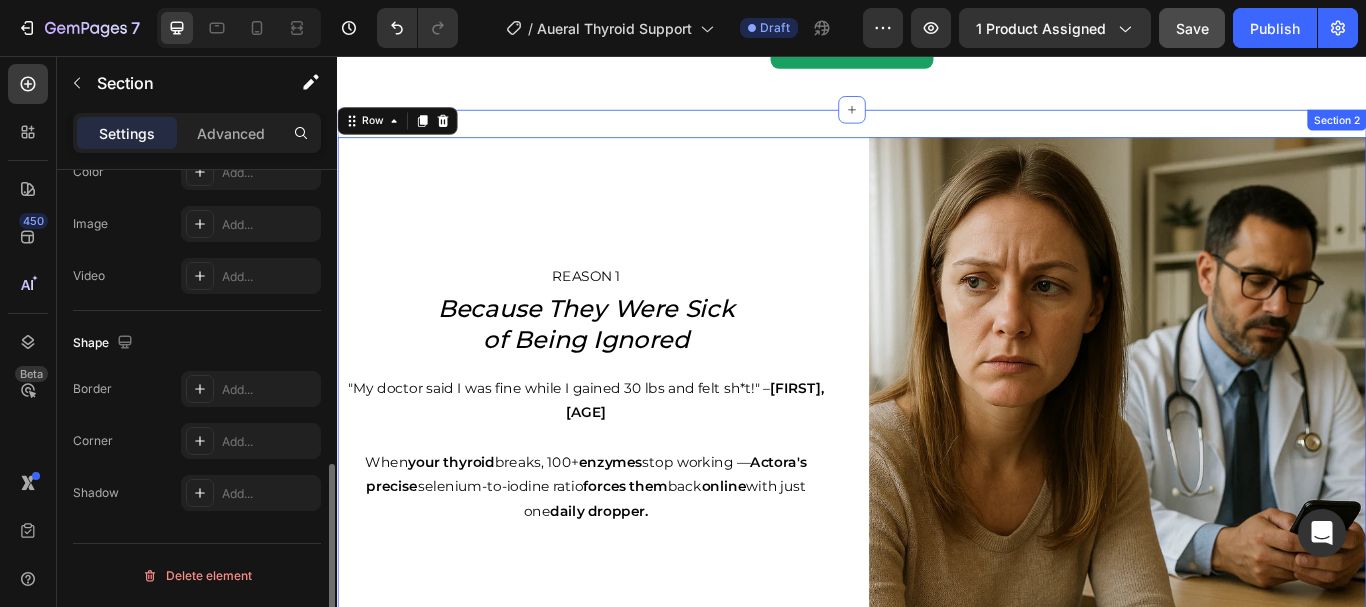 scroll, scrollTop: 0, scrollLeft: 0, axis: both 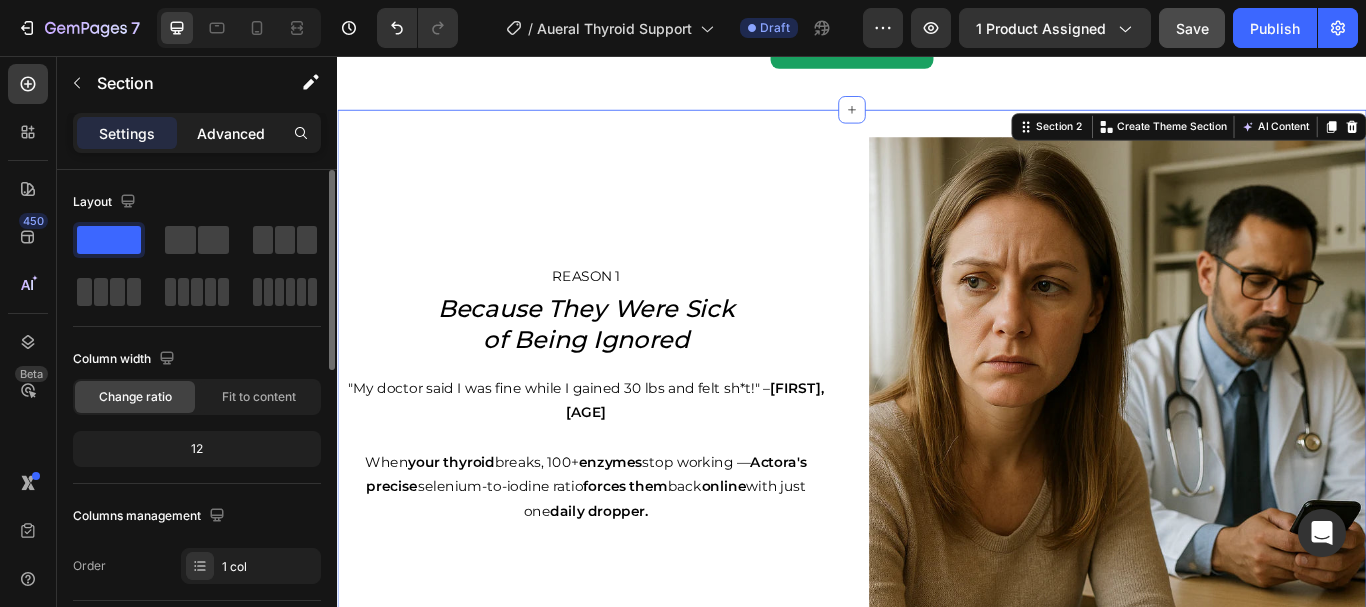 click on "Advanced" at bounding box center (231, 133) 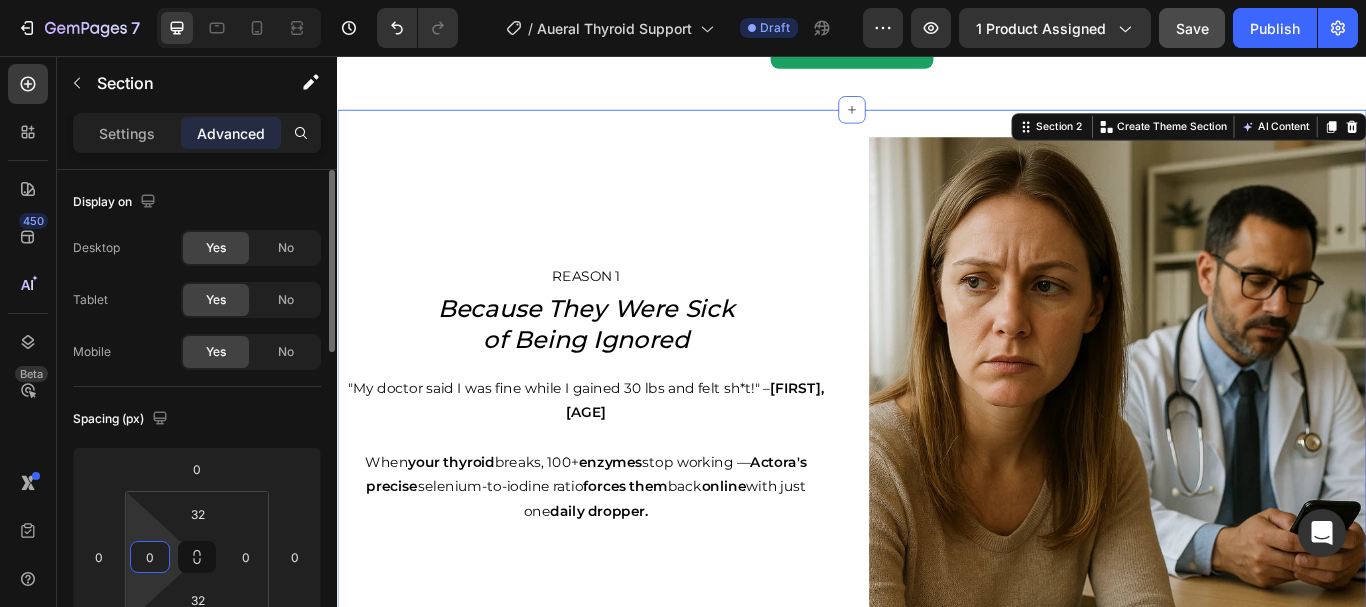 click on "0" at bounding box center (150, 557) 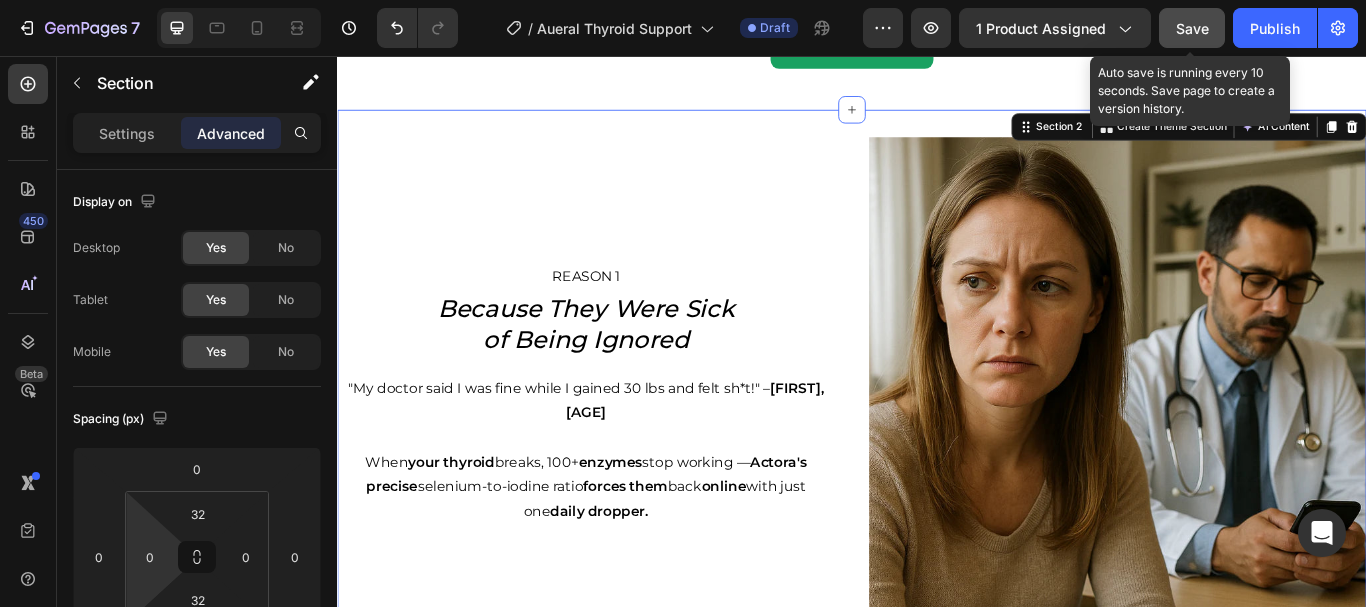 click on "Save" at bounding box center [1192, 28] 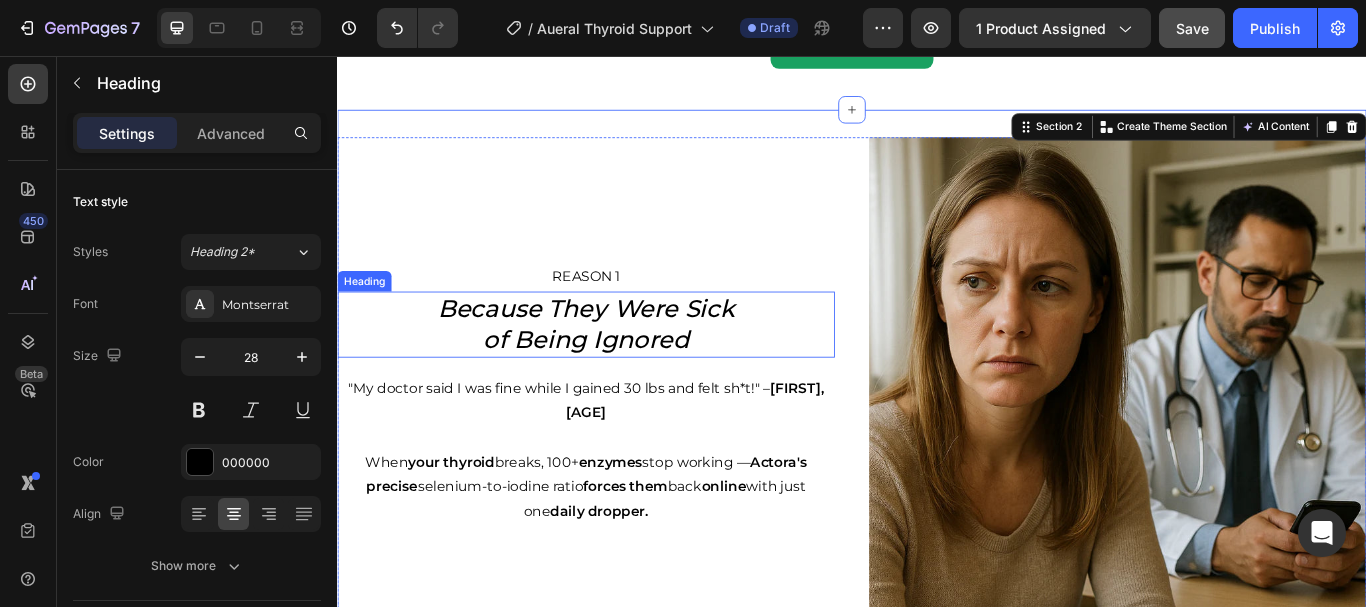 click on "Because They Were Sick" at bounding box center (627, 351) 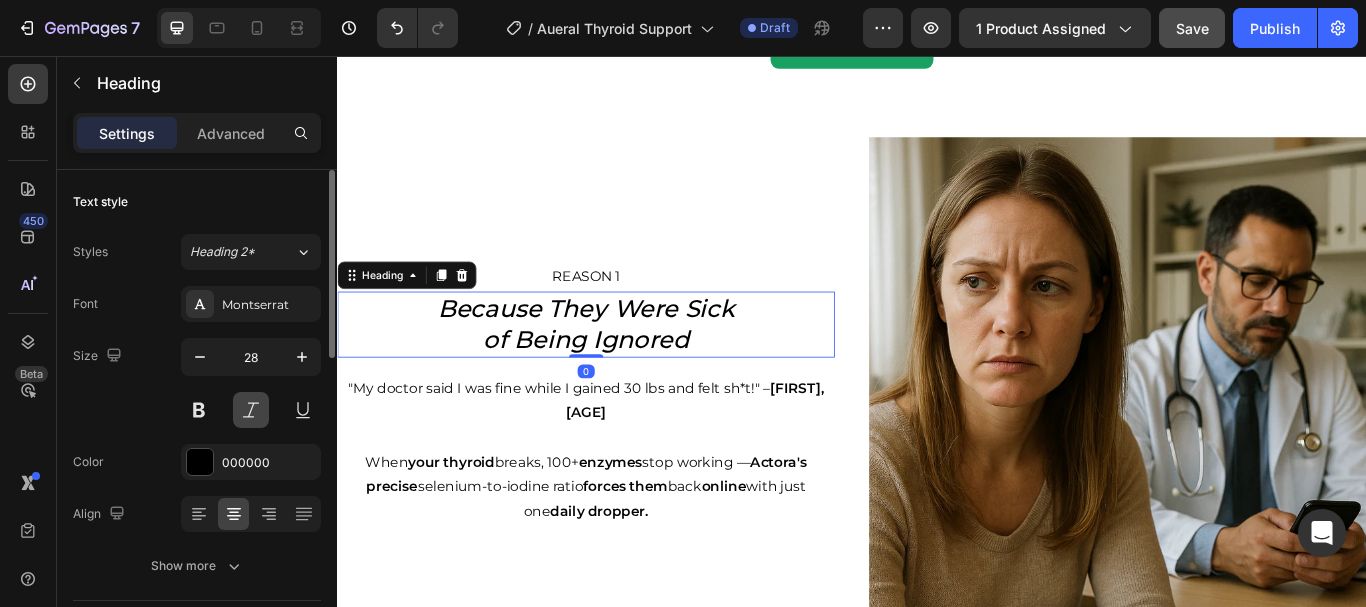 click at bounding box center [251, 410] 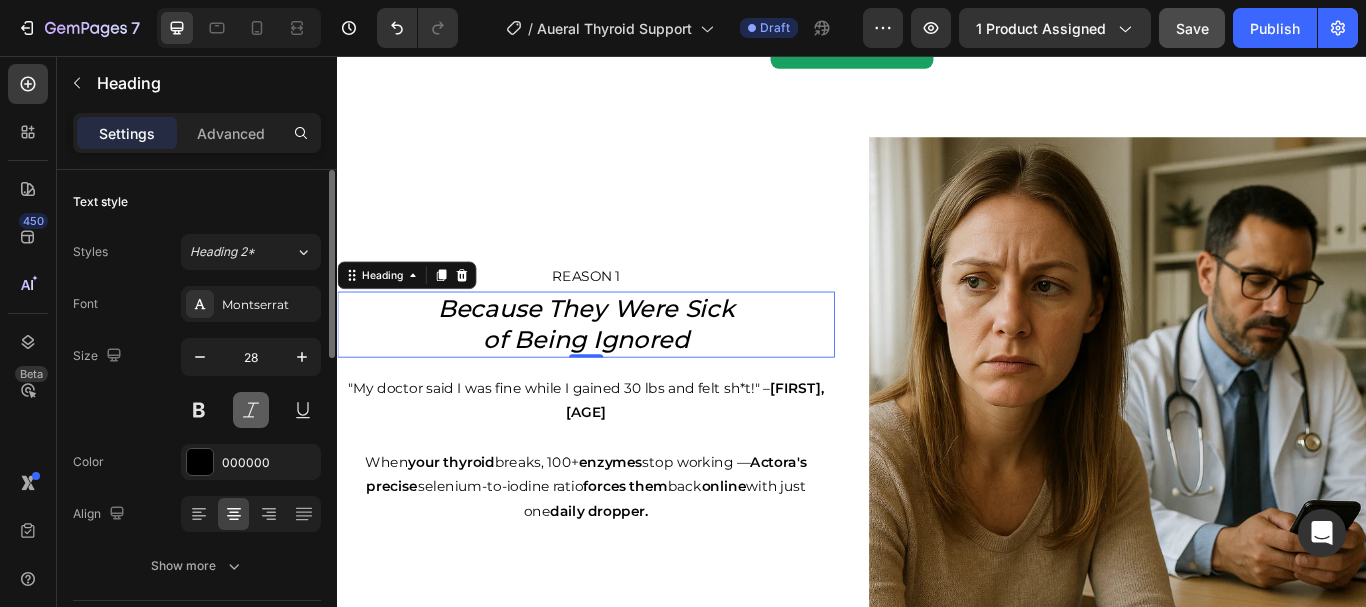 click at bounding box center [251, 410] 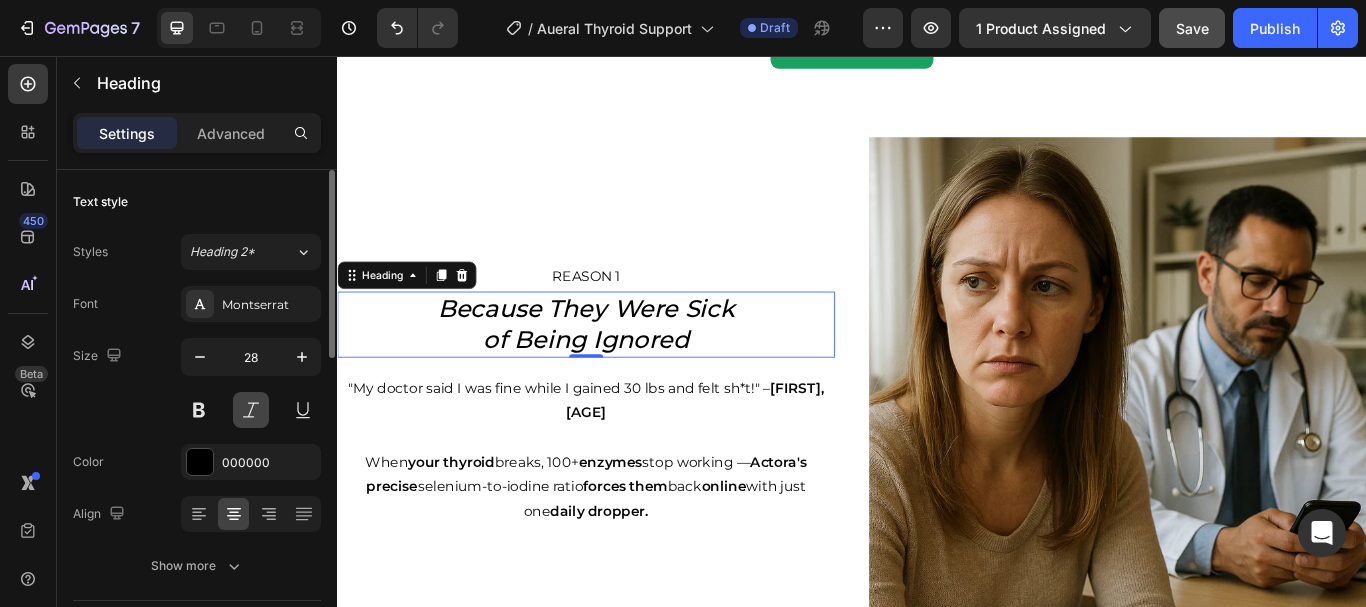 click at bounding box center (251, 410) 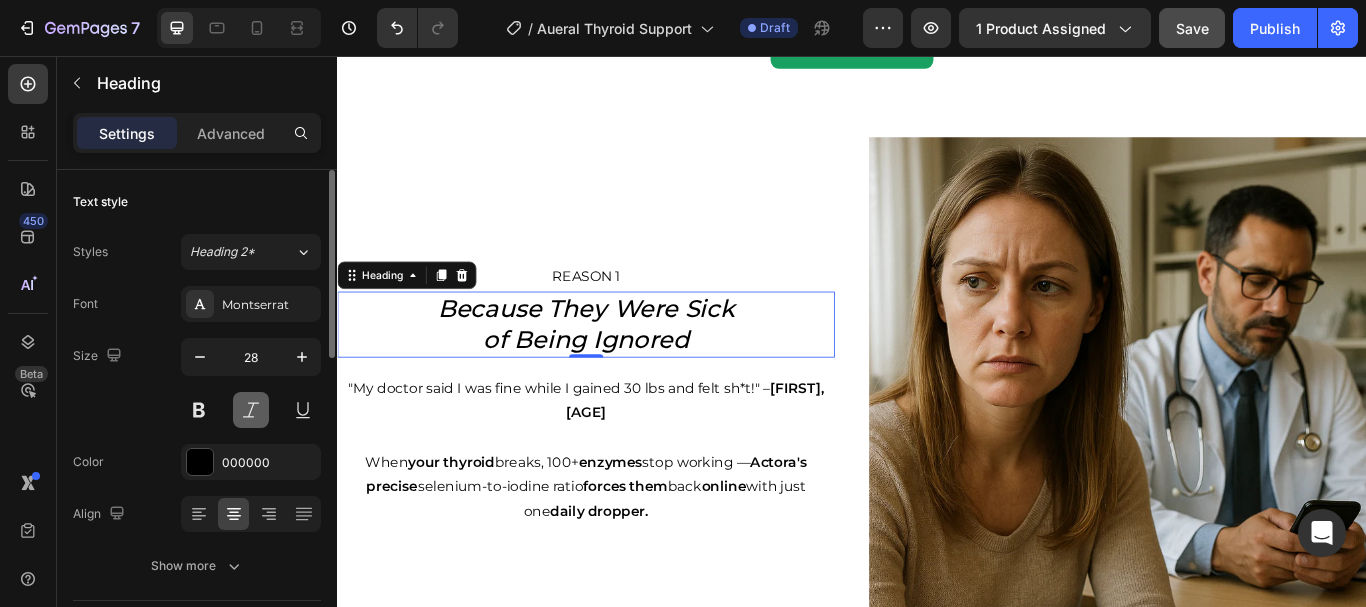 click at bounding box center (251, 410) 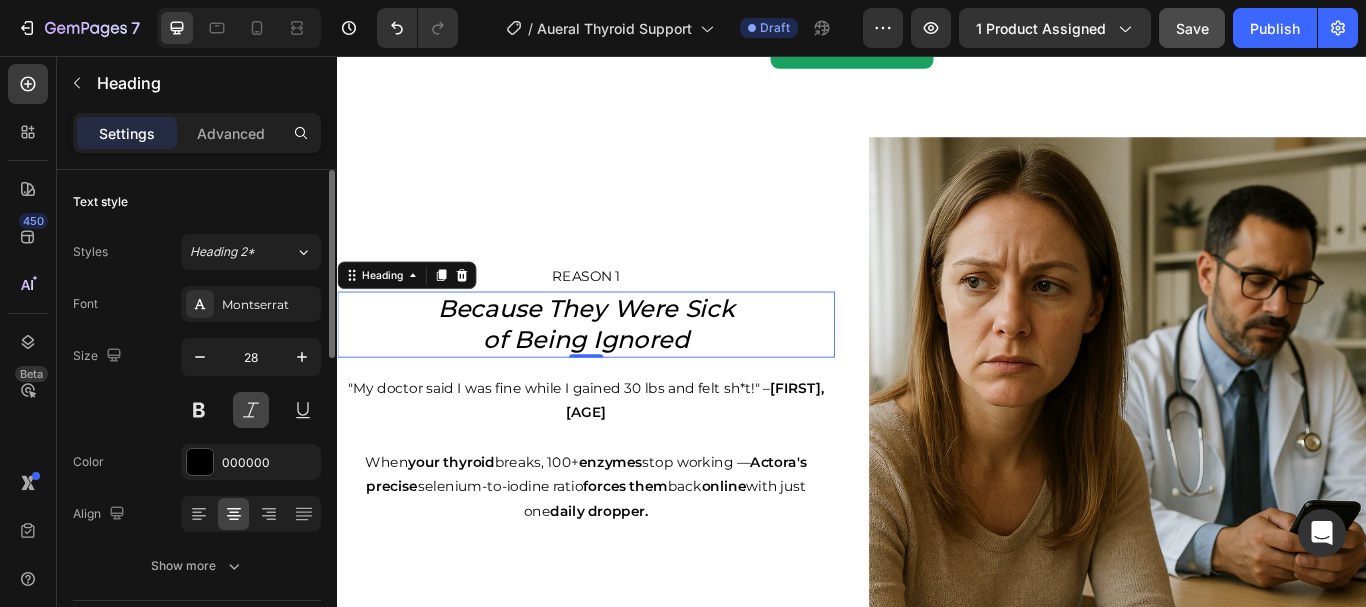 click at bounding box center (251, 410) 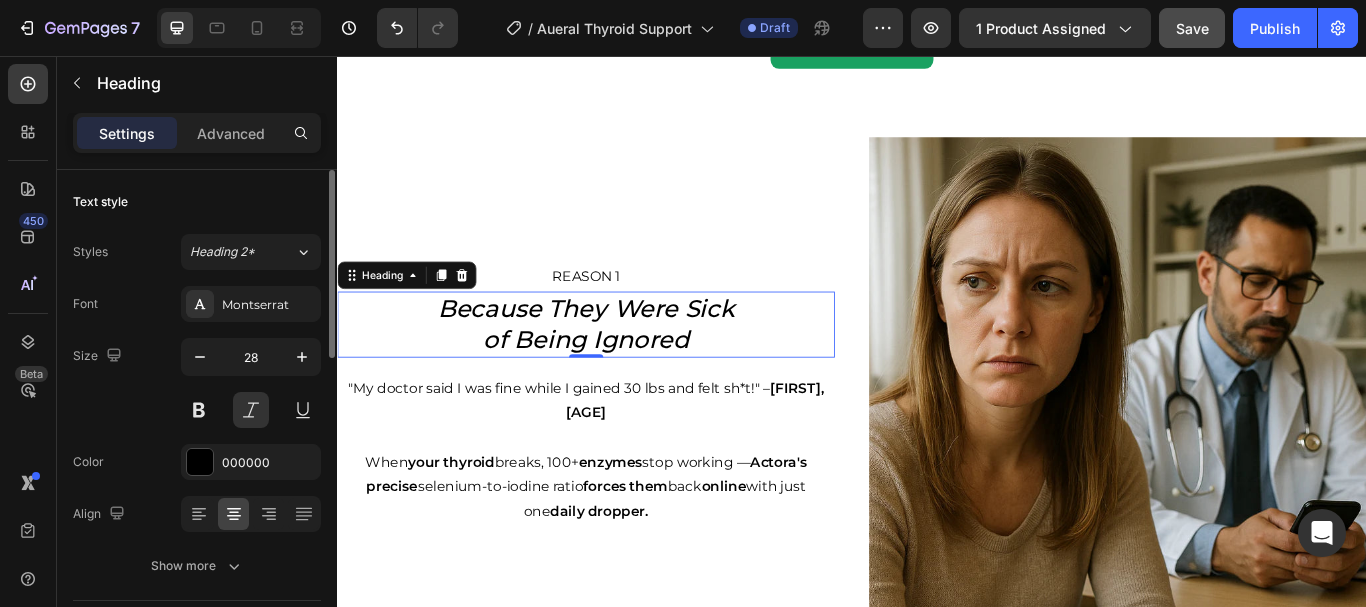 click on "Size 28" at bounding box center [197, 383] 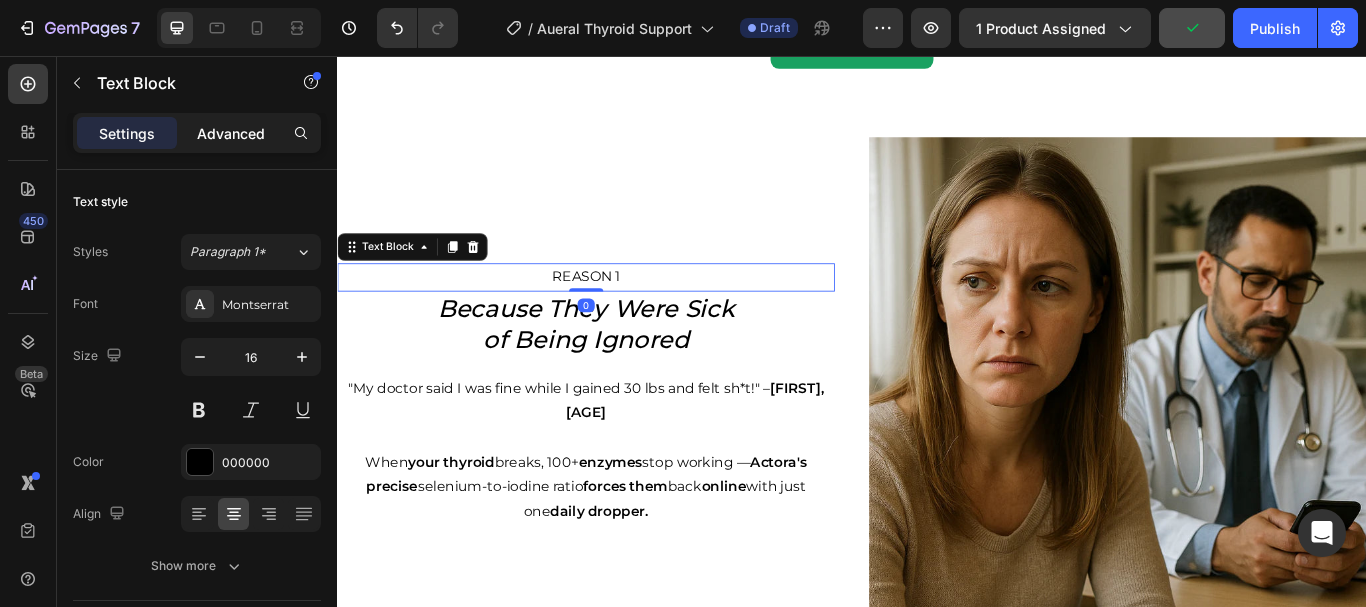 click on "Advanced" at bounding box center [231, 133] 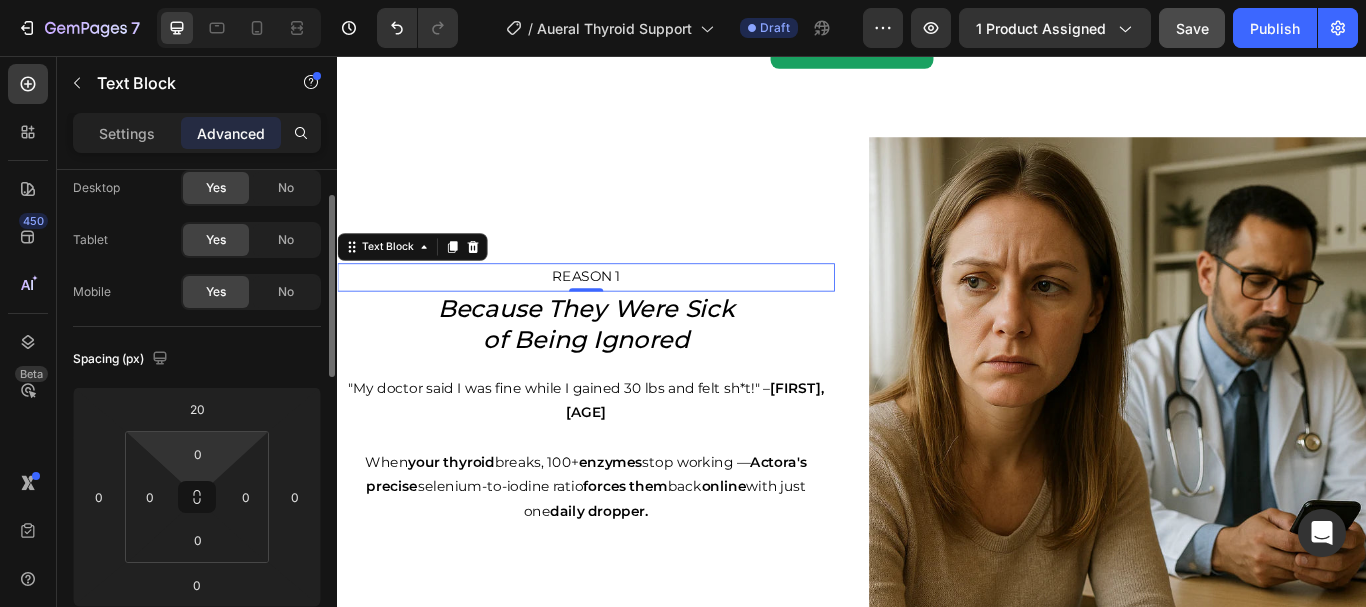 scroll, scrollTop: 62, scrollLeft: 0, axis: vertical 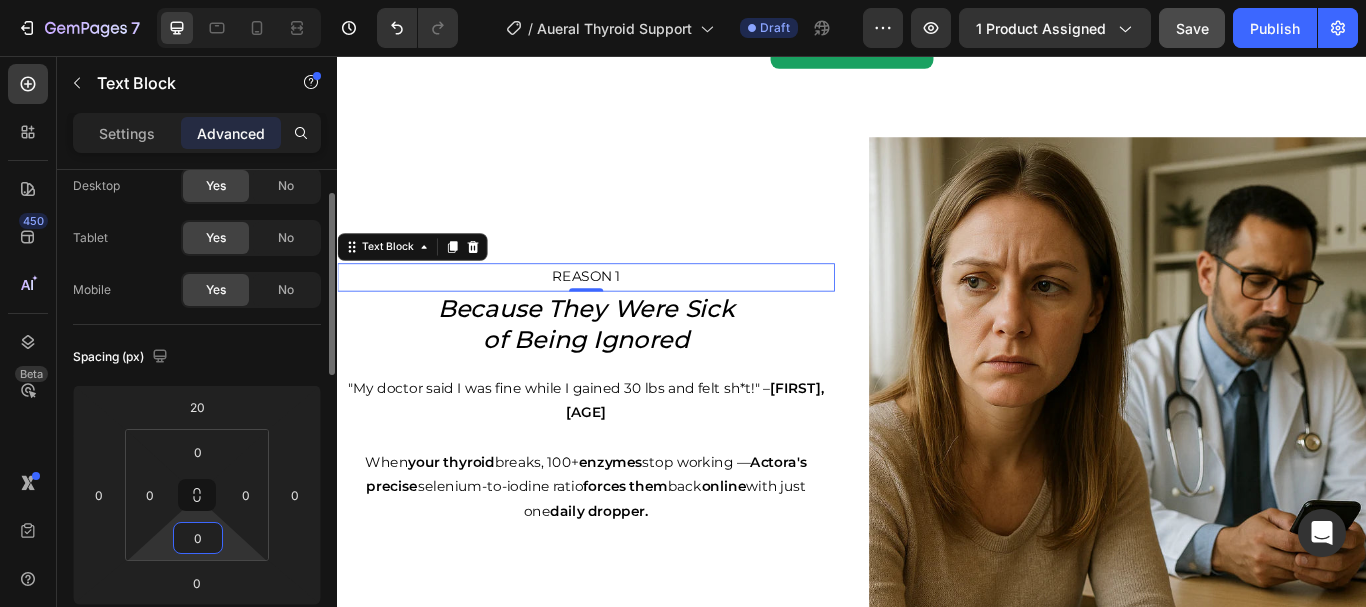 click on "0" at bounding box center (198, 538) 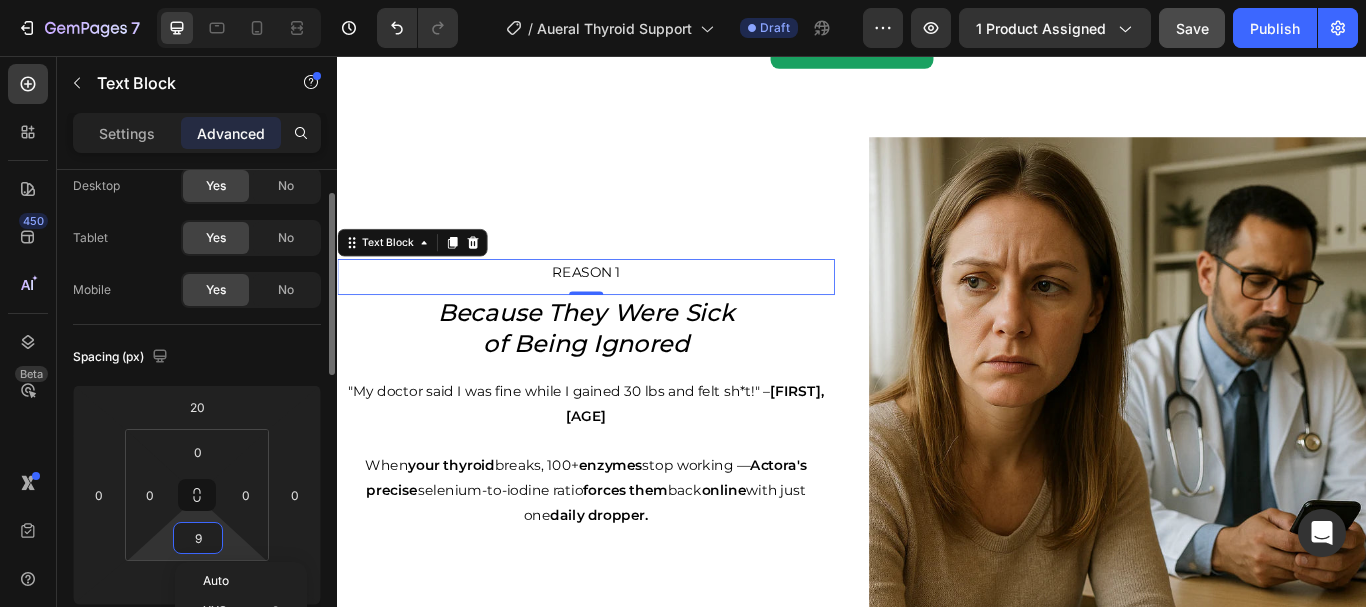 type on "10" 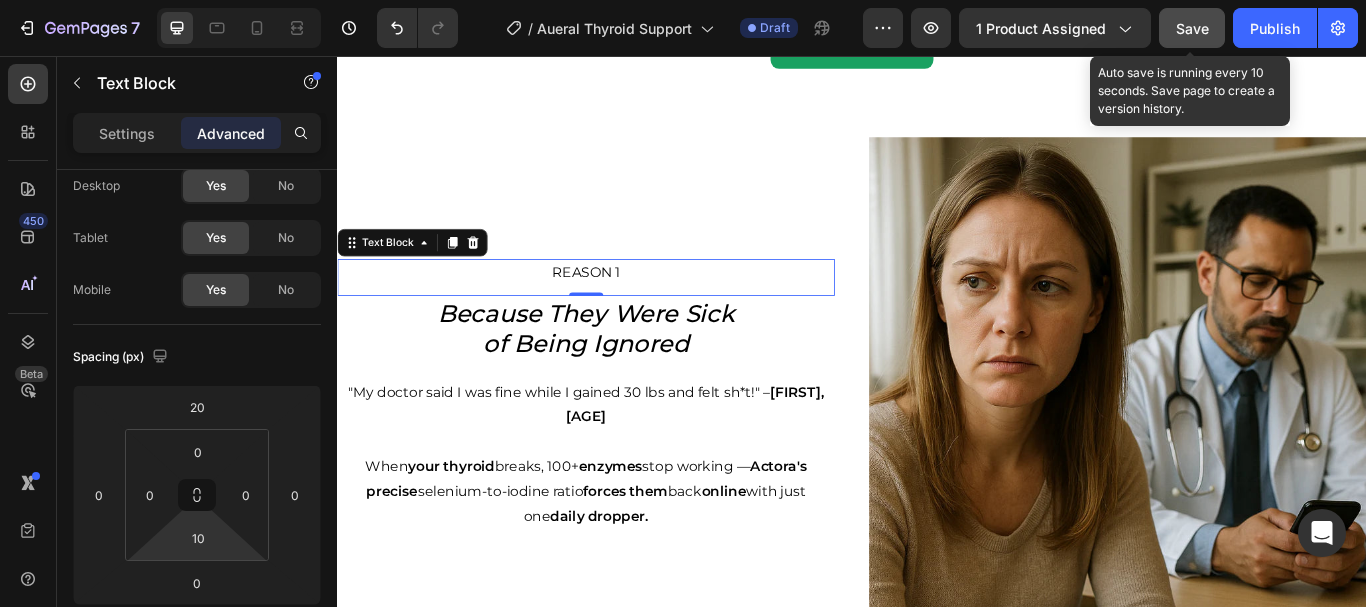click on "Save" at bounding box center (1192, 28) 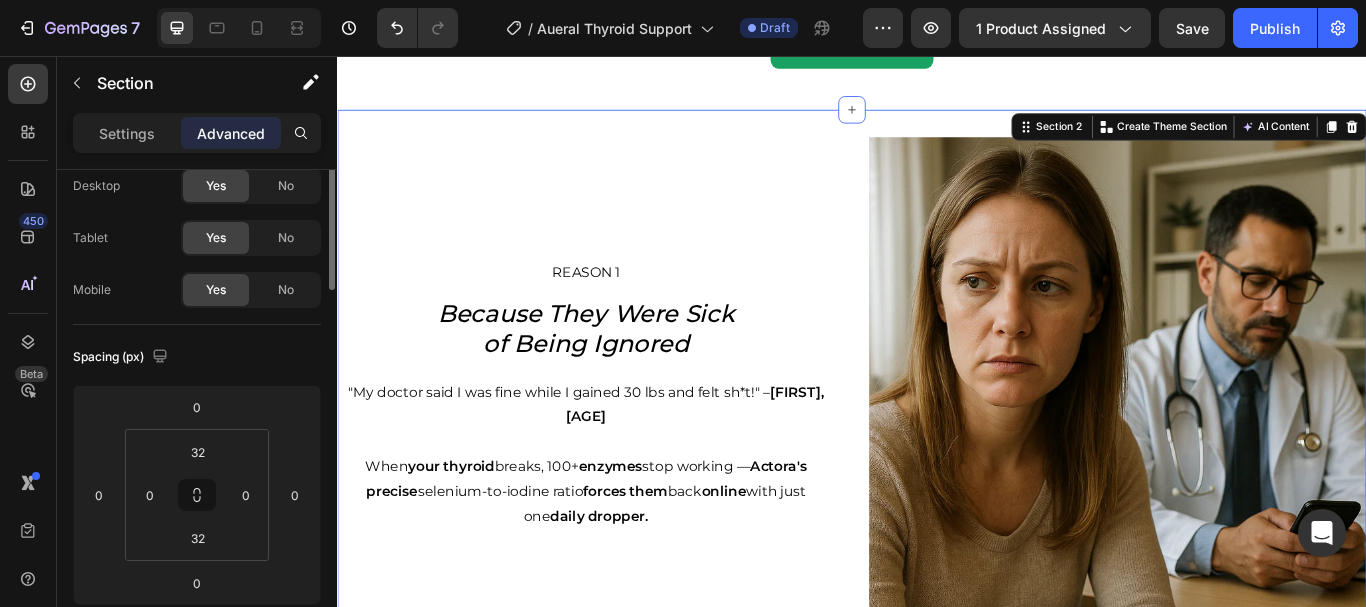 scroll, scrollTop: 0, scrollLeft: 0, axis: both 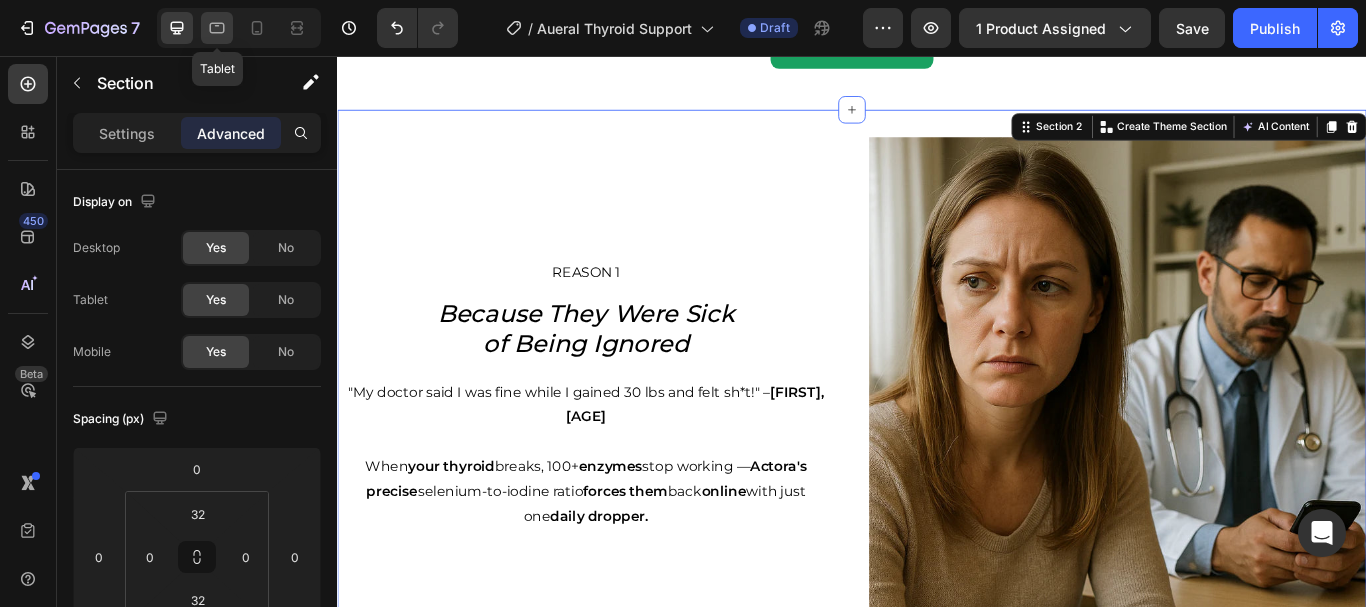 click 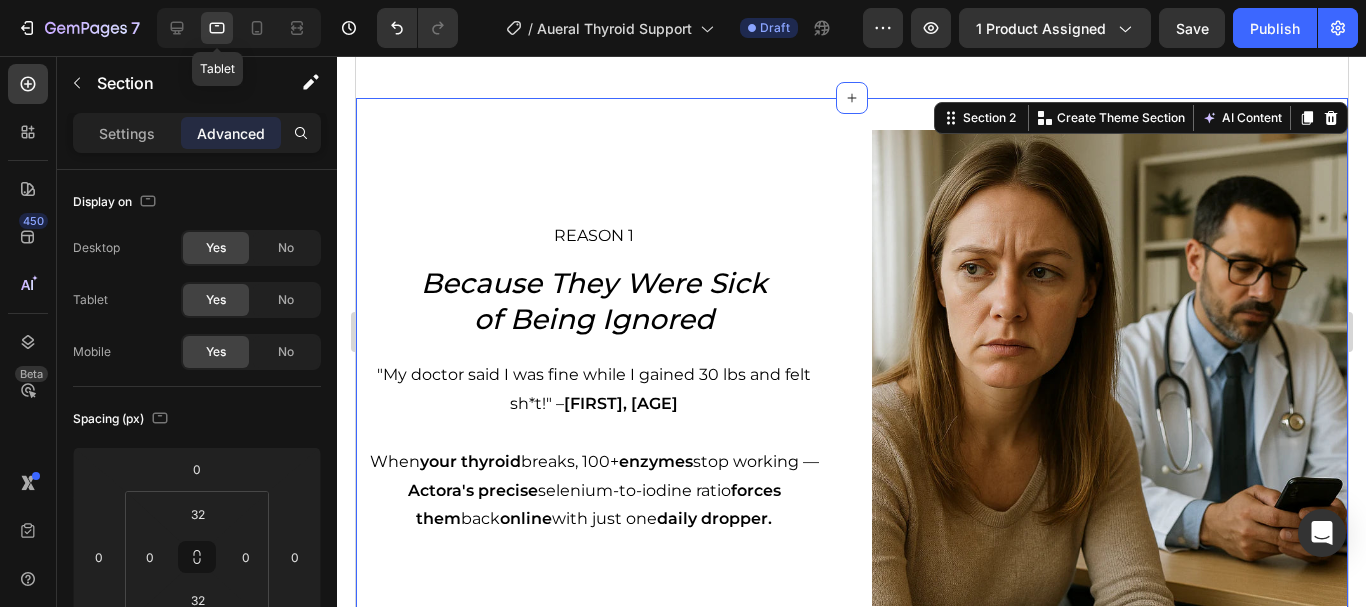 scroll, scrollTop: 593, scrollLeft: 0, axis: vertical 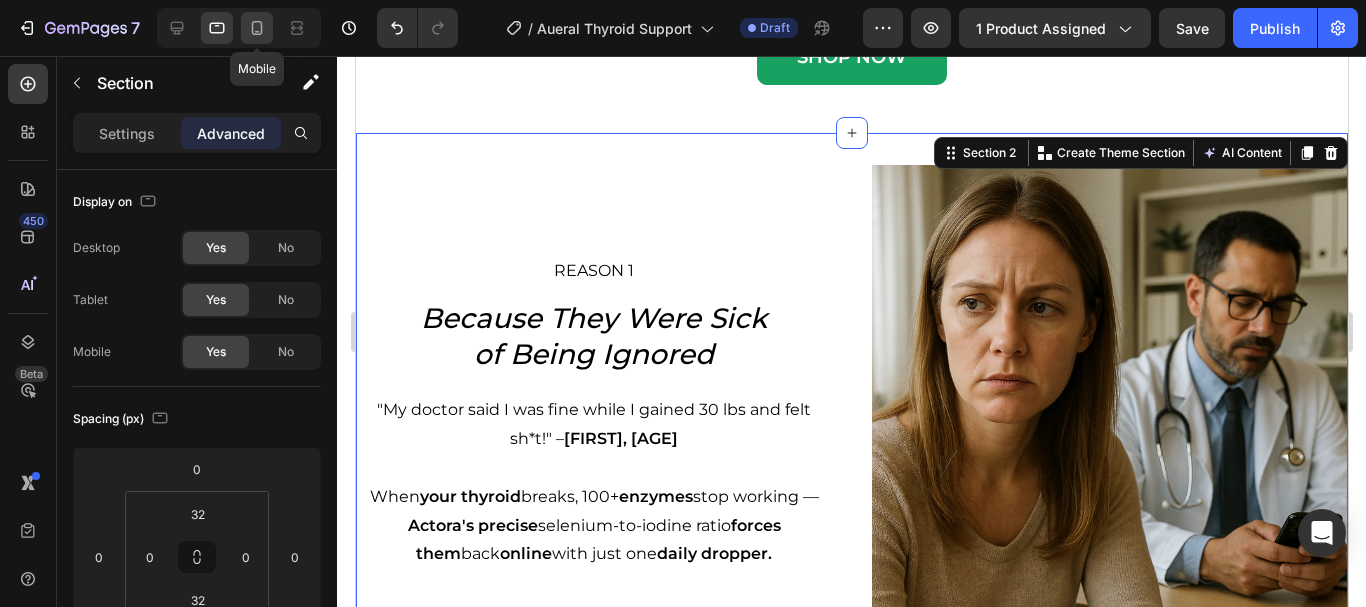 click 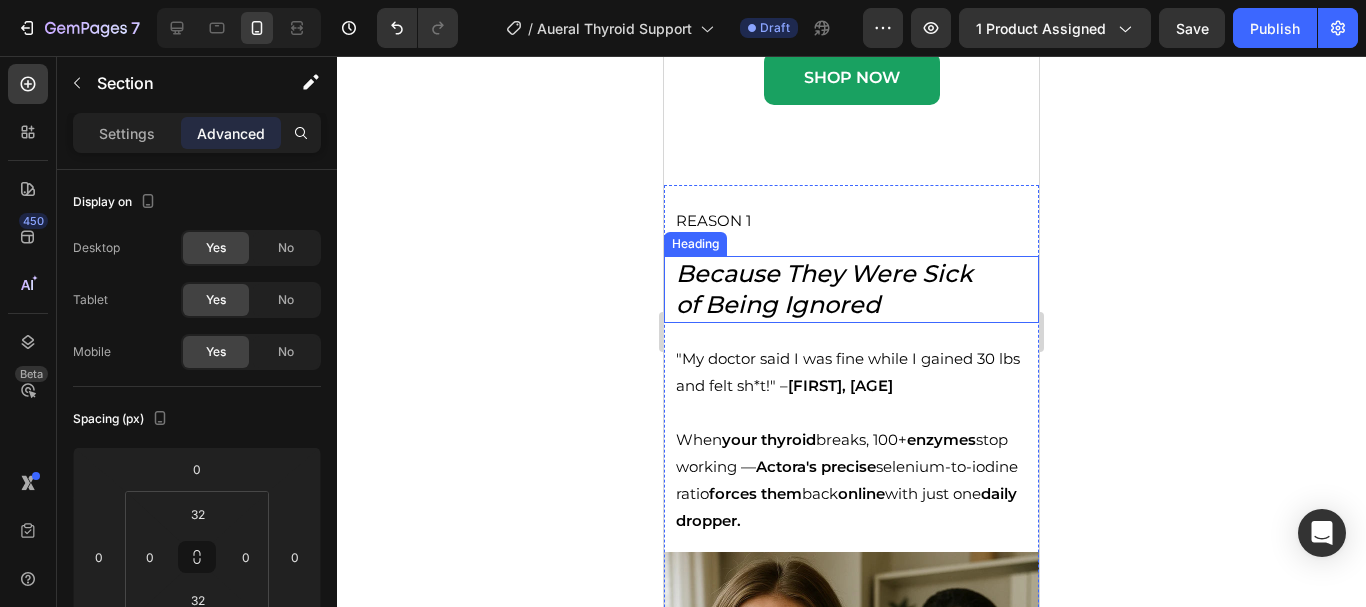 scroll, scrollTop: 773, scrollLeft: 0, axis: vertical 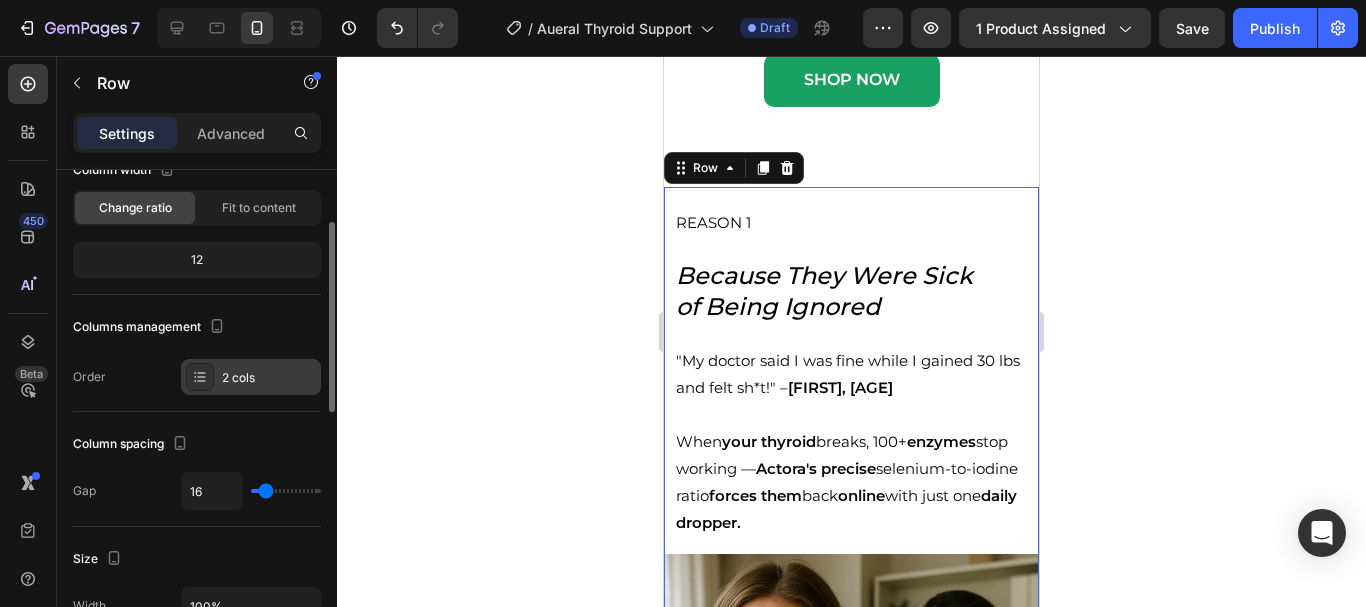 click 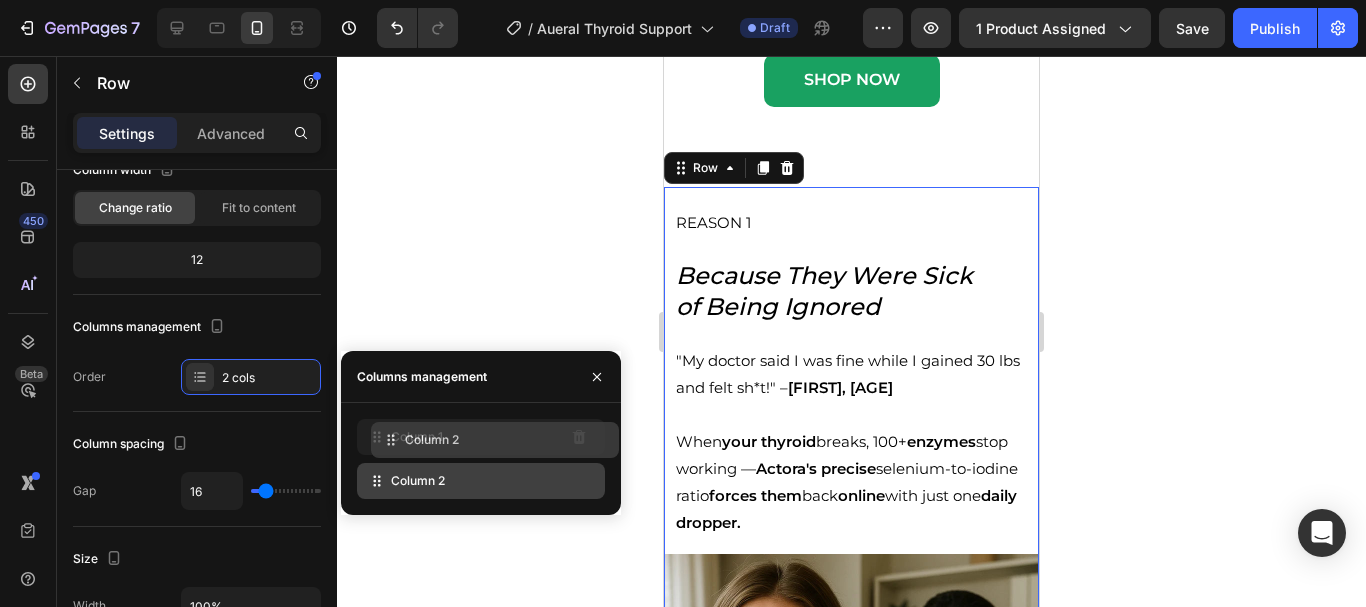 type 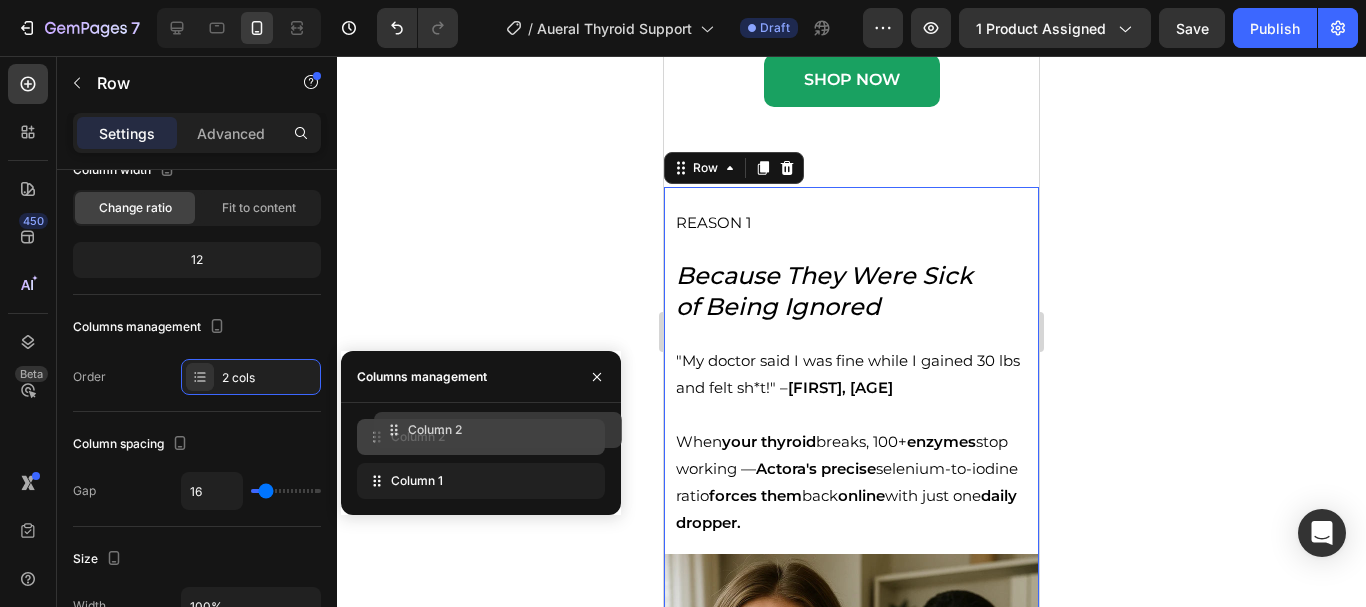 drag, startPoint x: 412, startPoint y: 486, endPoint x: 429, endPoint y: 435, distance: 53.75872 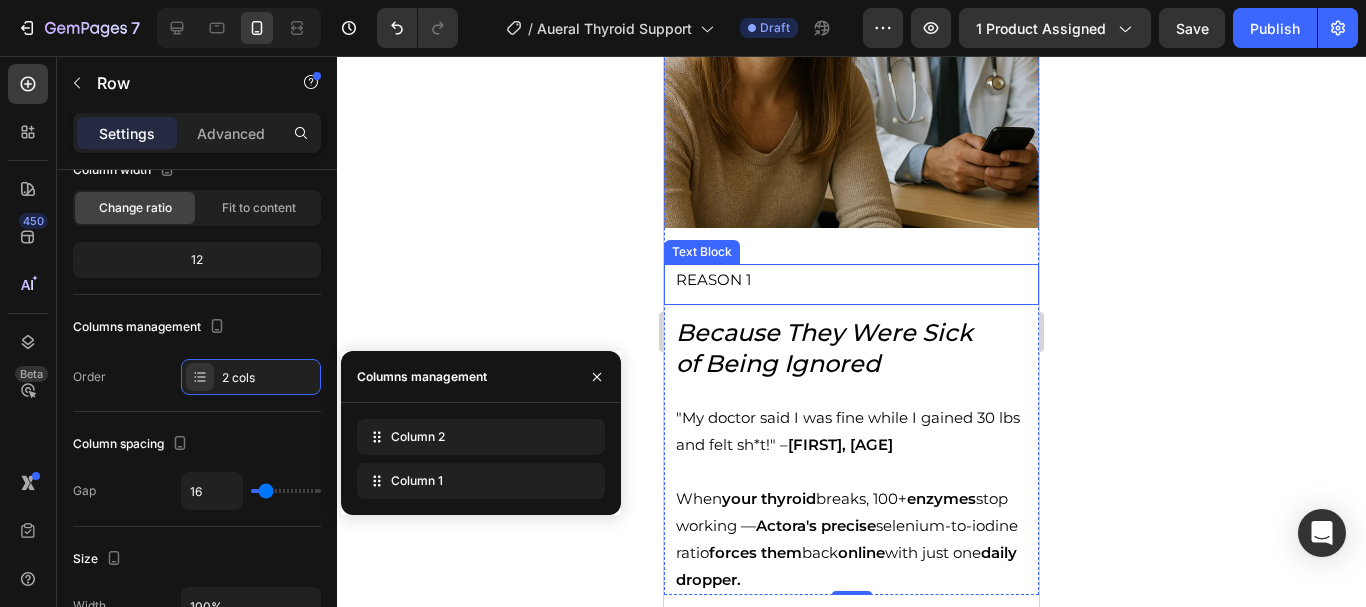 scroll, scrollTop: 1093, scrollLeft: 0, axis: vertical 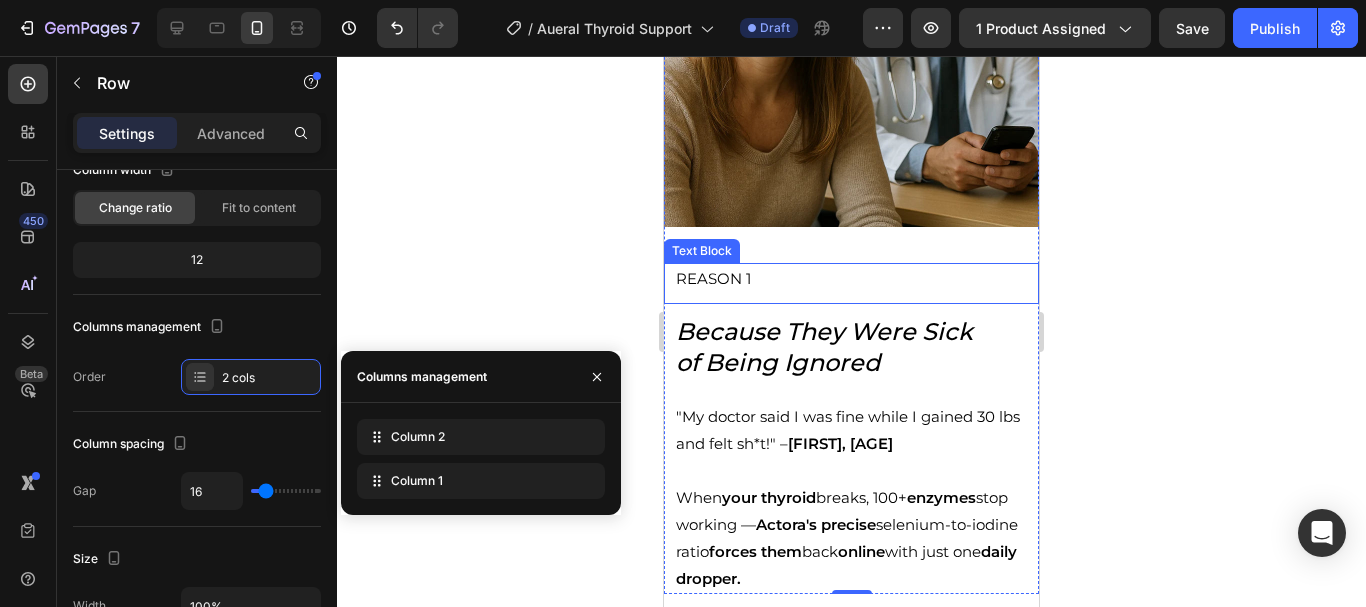 click on "REASON 1" at bounding box center (856, 278) 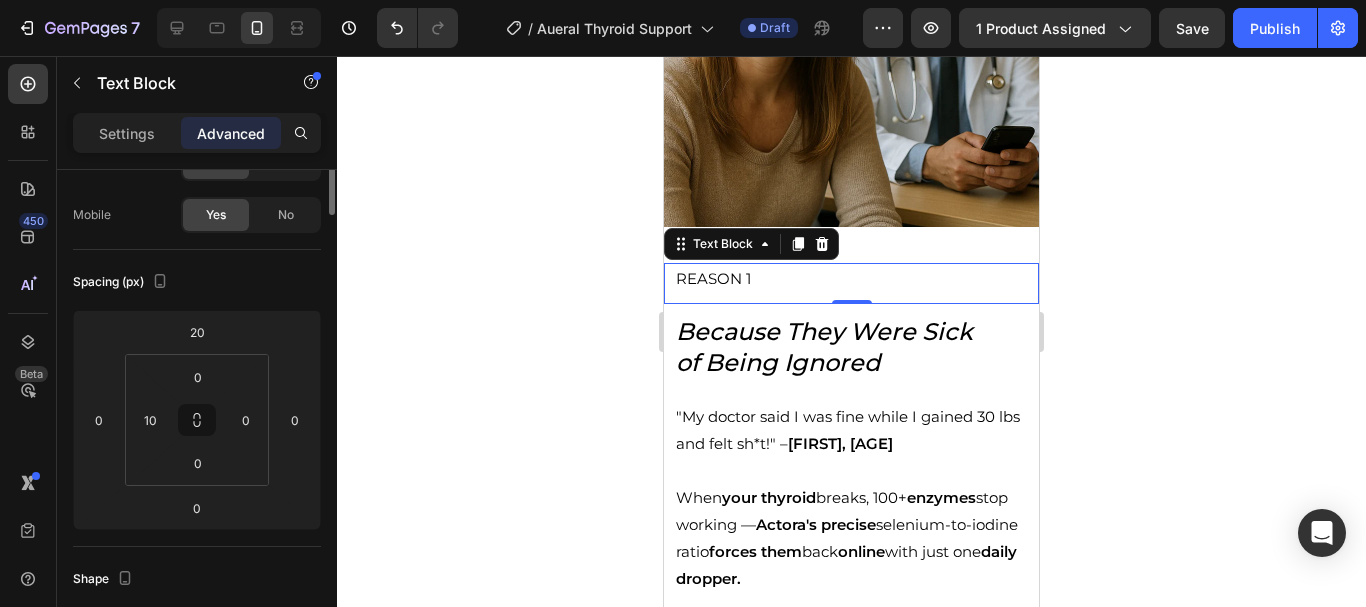 scroll, scrollTop: 0, scrollLeft: 0, axis: both 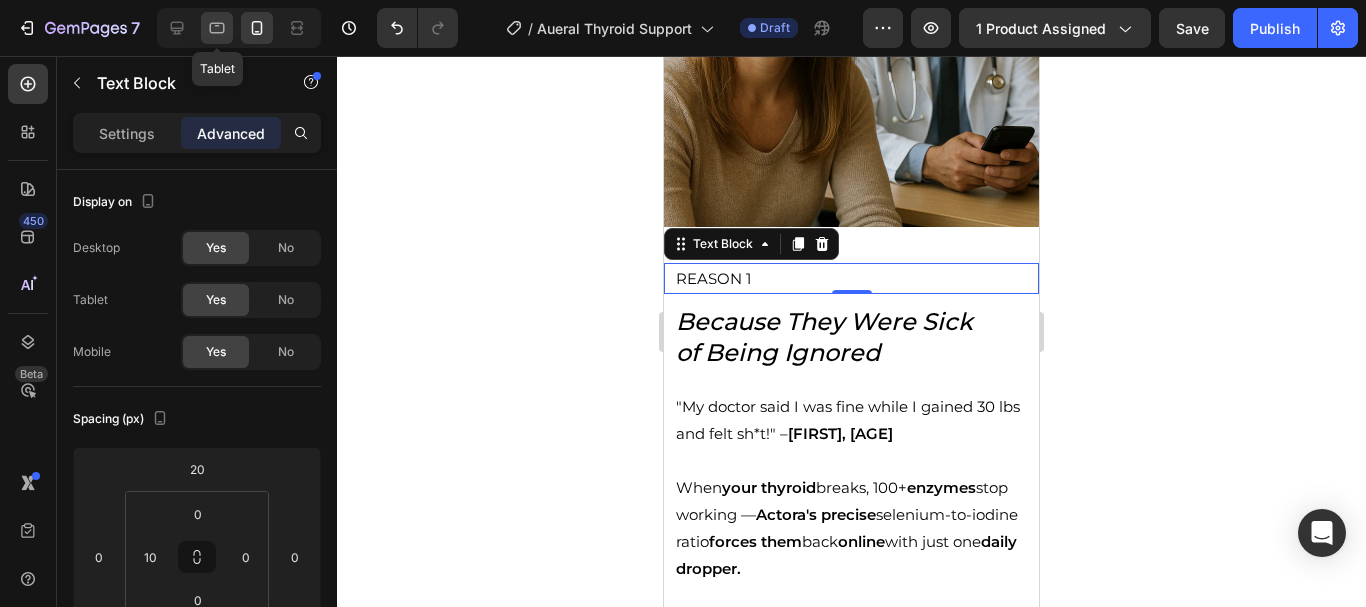 click 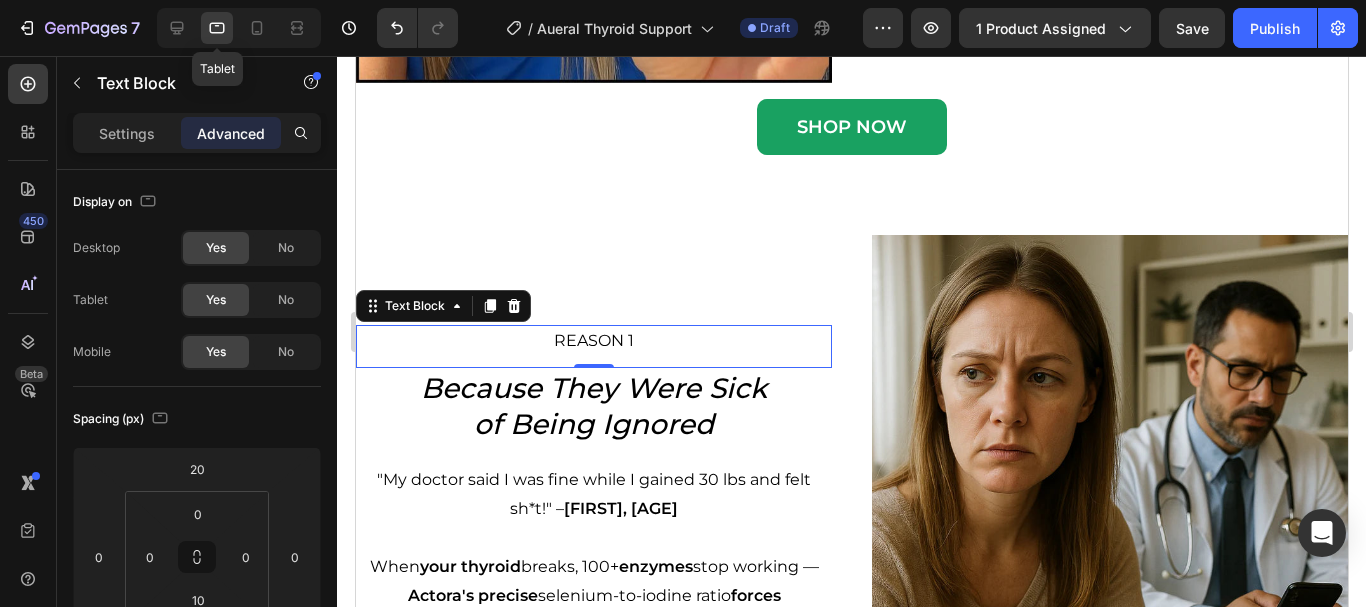 scroll, scrollTop: 711, scrollLeft: 0, axis: vertical 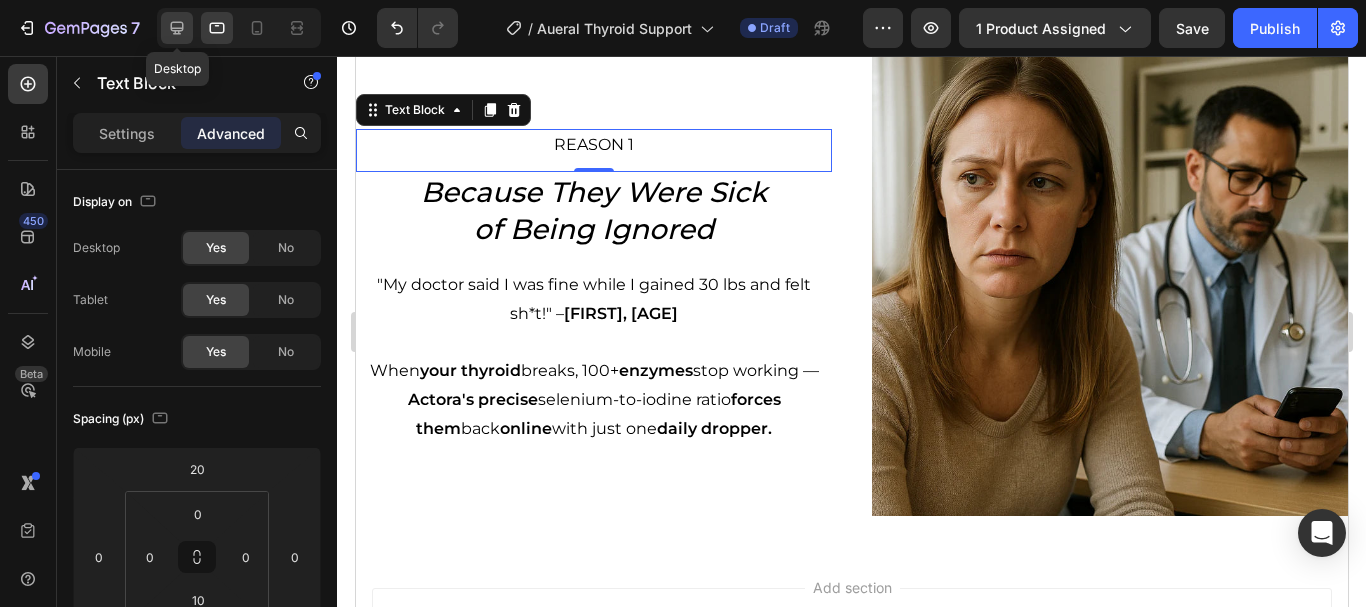 click 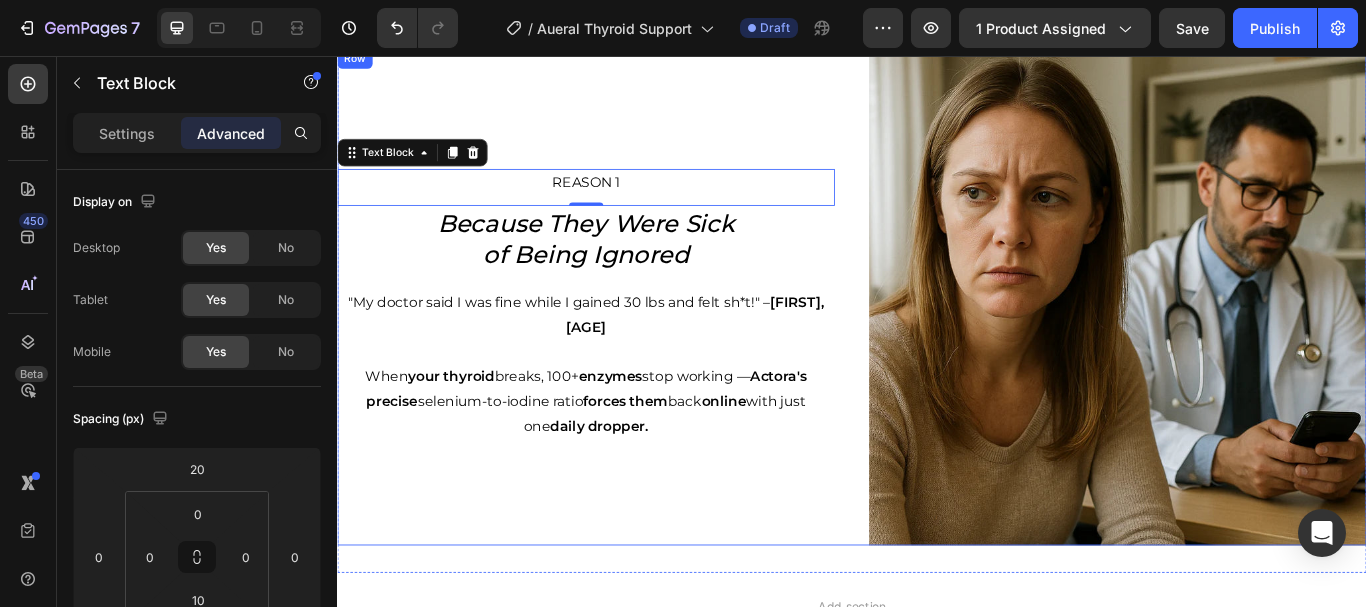 scroll, scrollTop: 692, scrollLeft: 0, axis: vertical 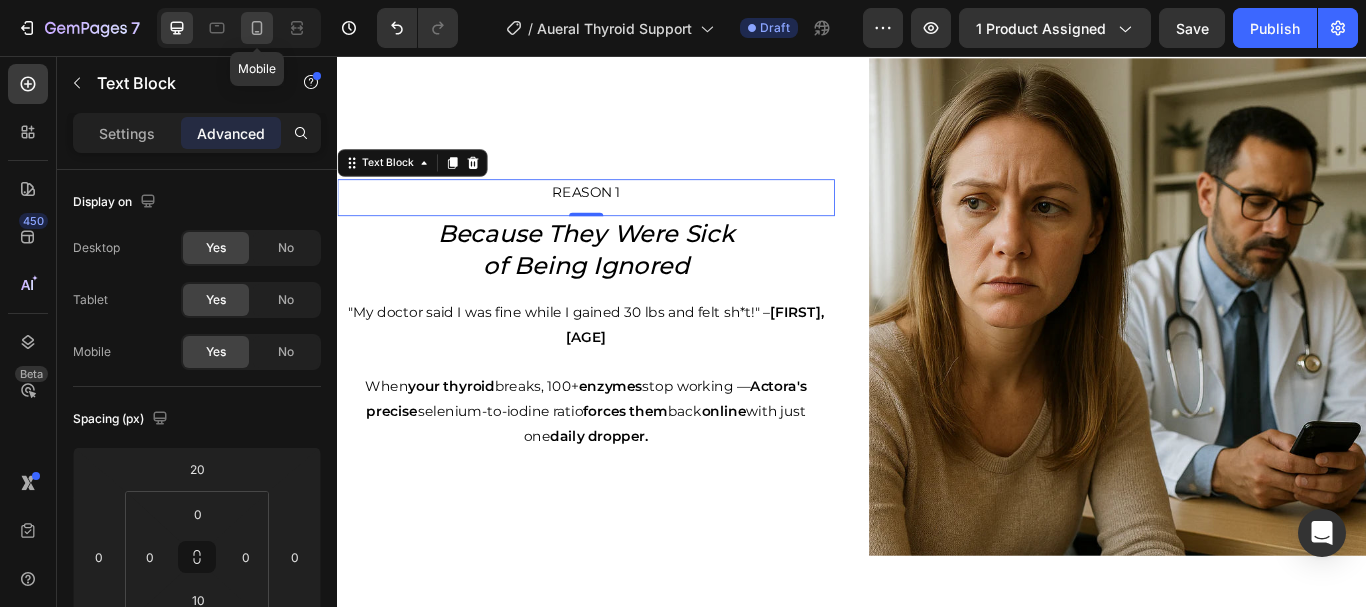 click 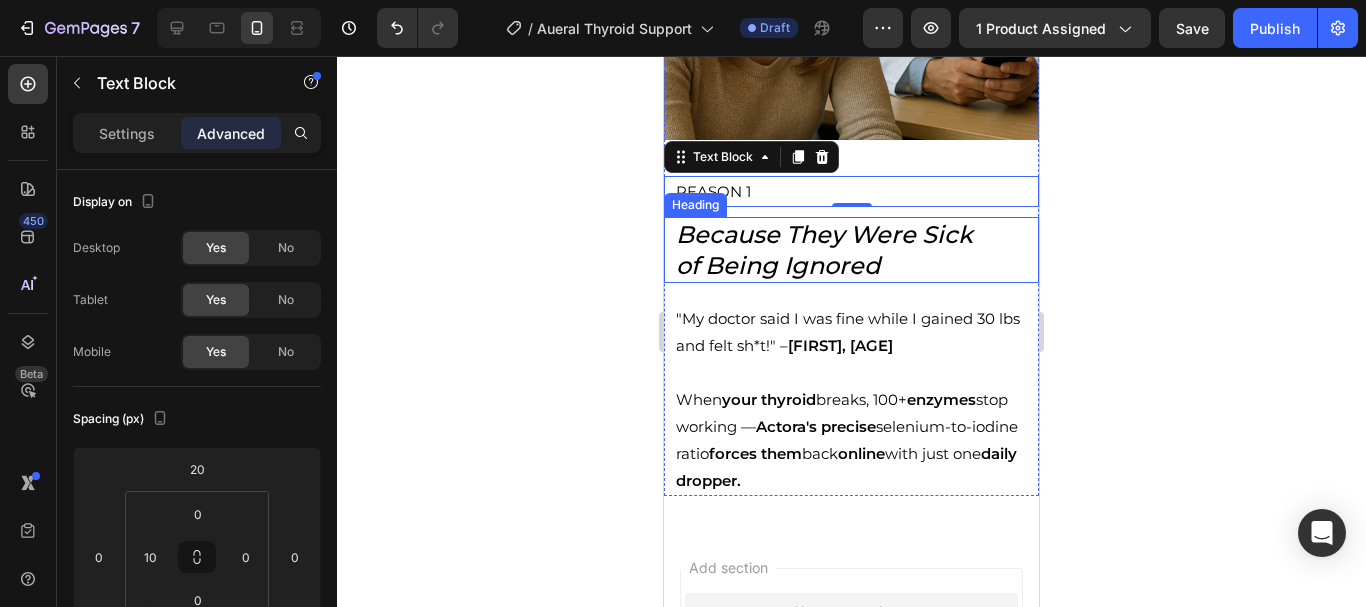 scroll, scrollTop: 989, scrollLeft: 0, axis: vertical 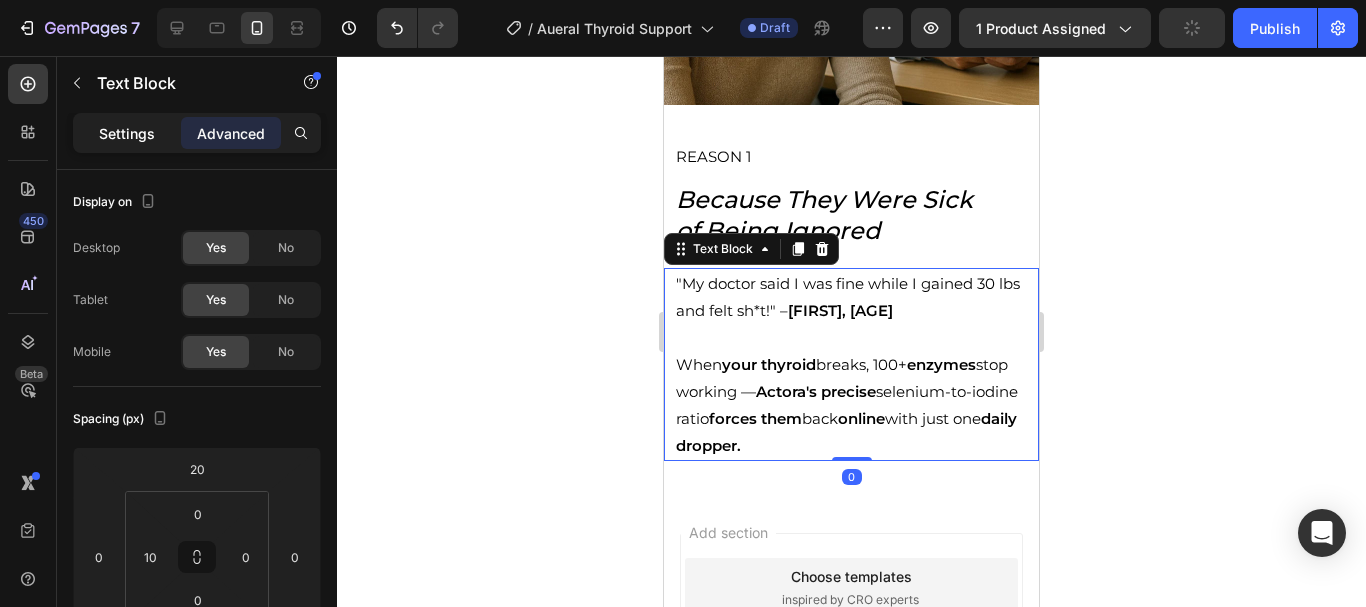 click on "Settings" at bounding box center (127, 133) 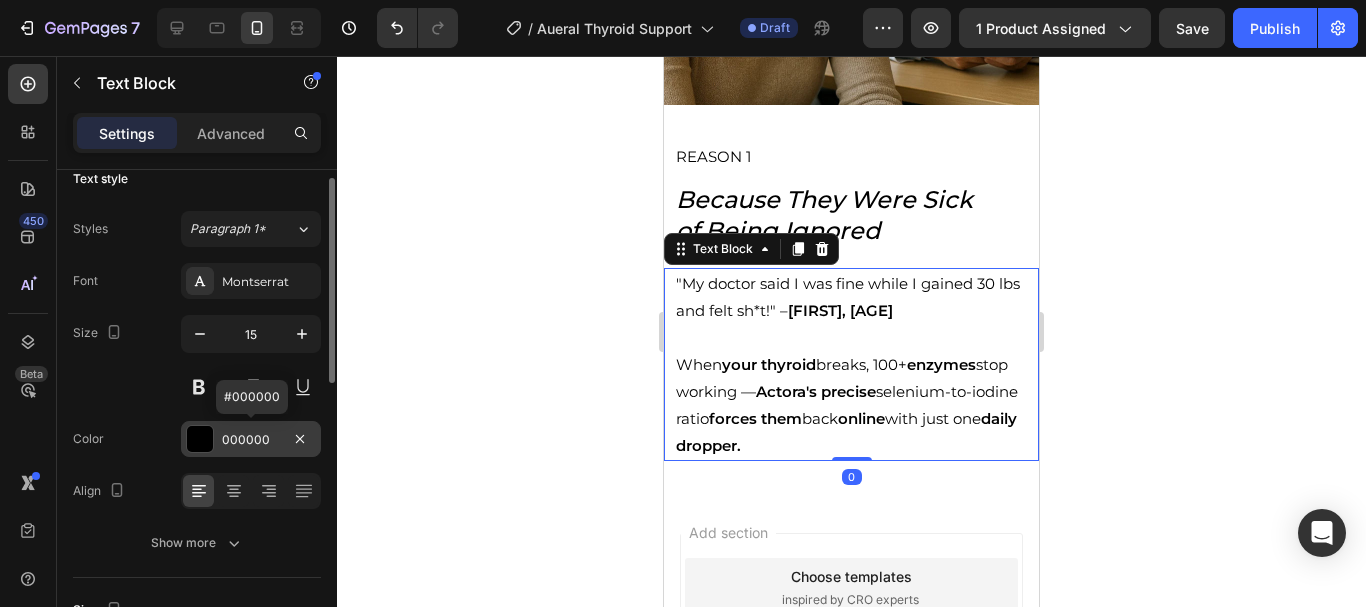 scroll, scrollTop: 24, scrollLeft: 0, axis: vertical 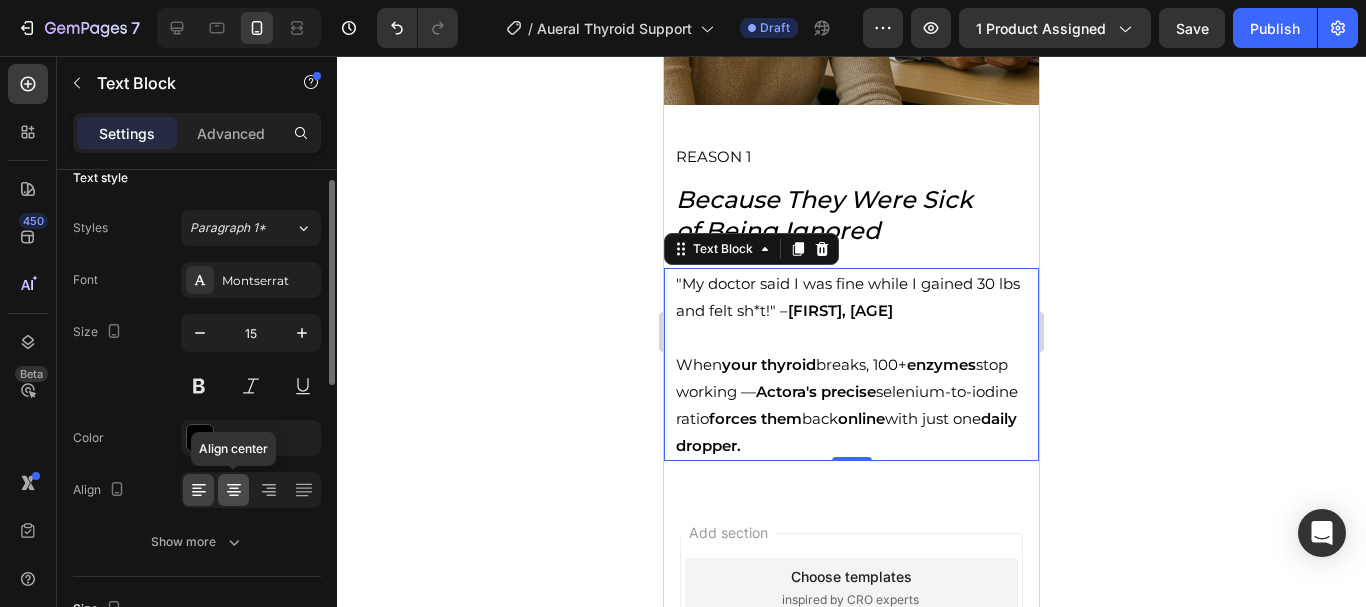 click 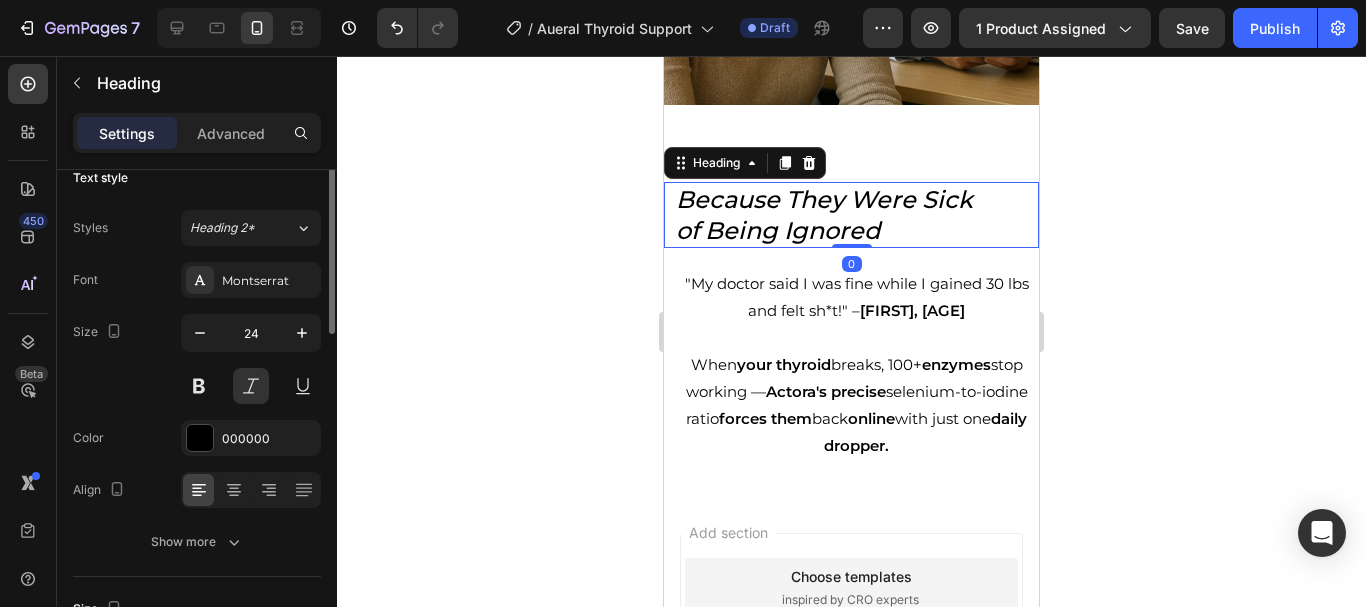 click on "Because They Were Sick  of Being Ignored" at bounding box center (856, 215) 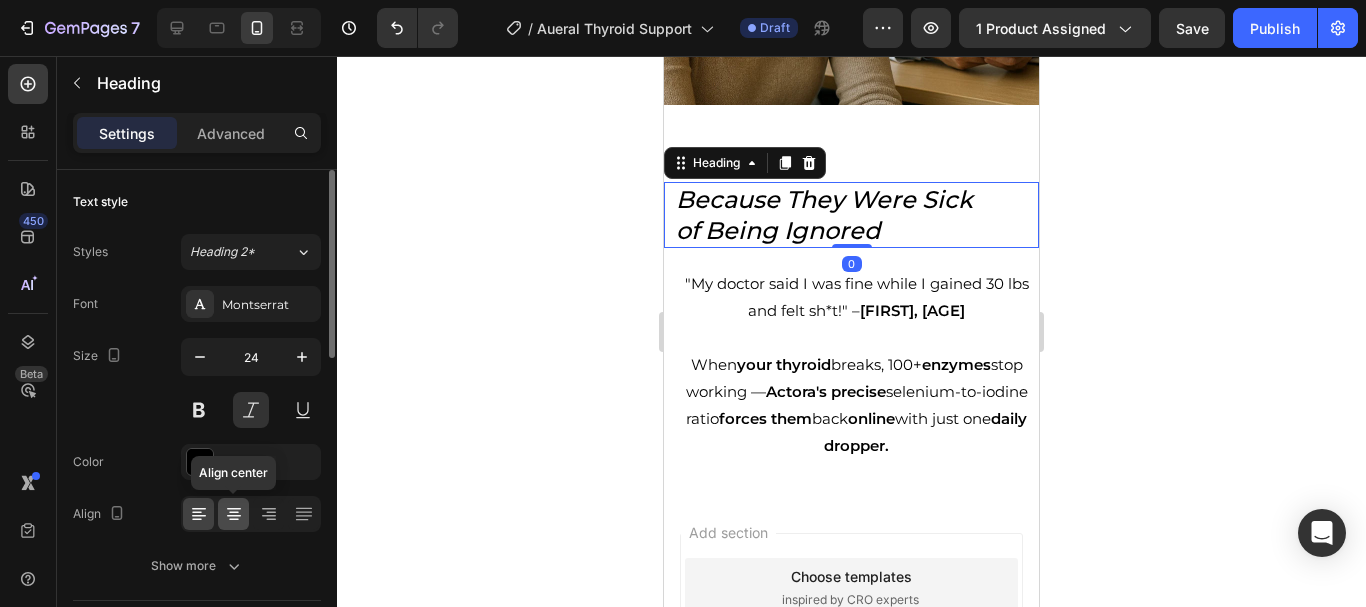 click 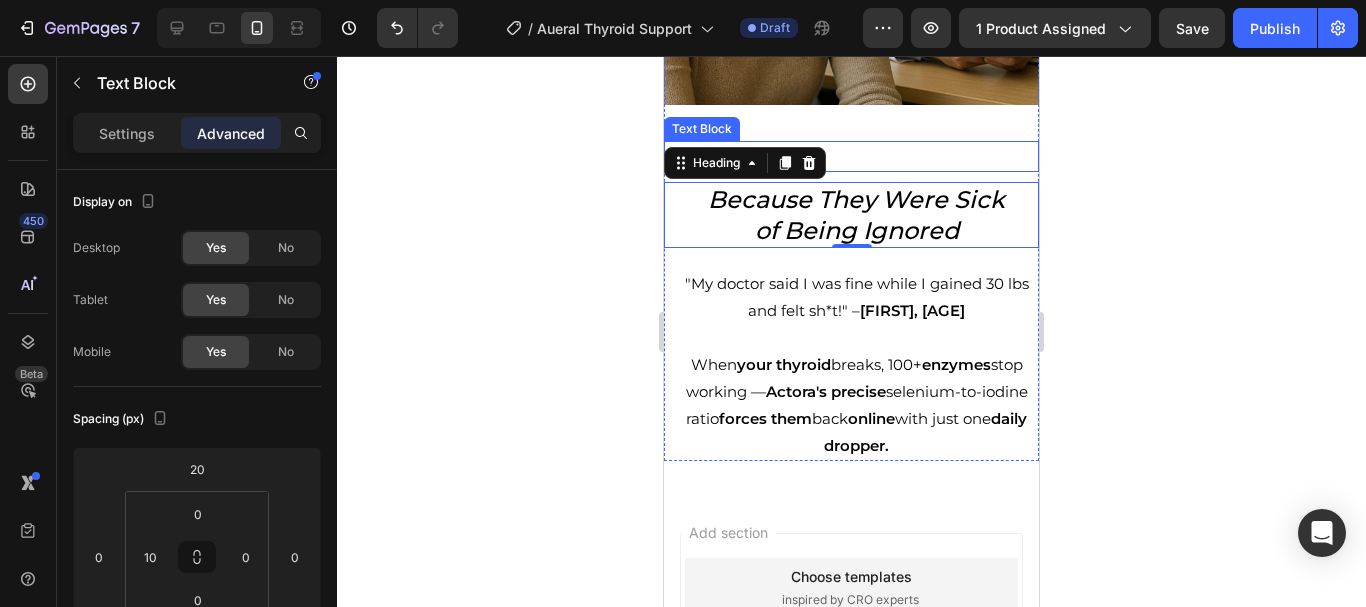 click on "REASON 1" at bounding box center (856, 156) 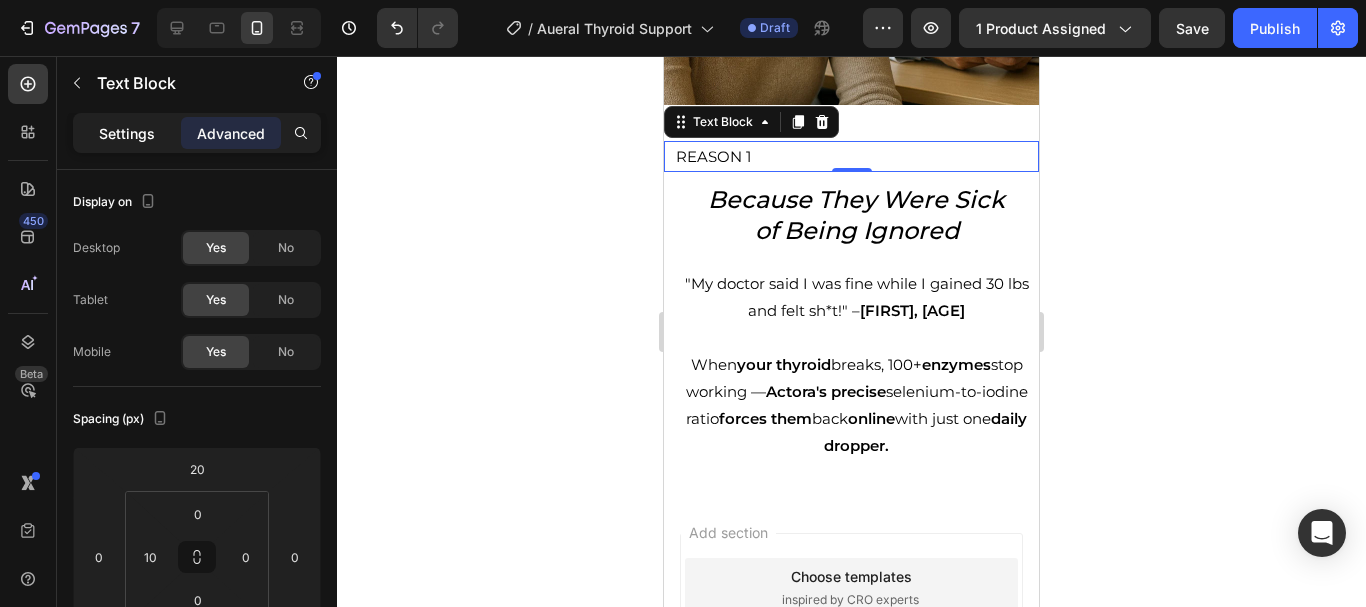 click on "Settings" at bounding box center (127, 133) 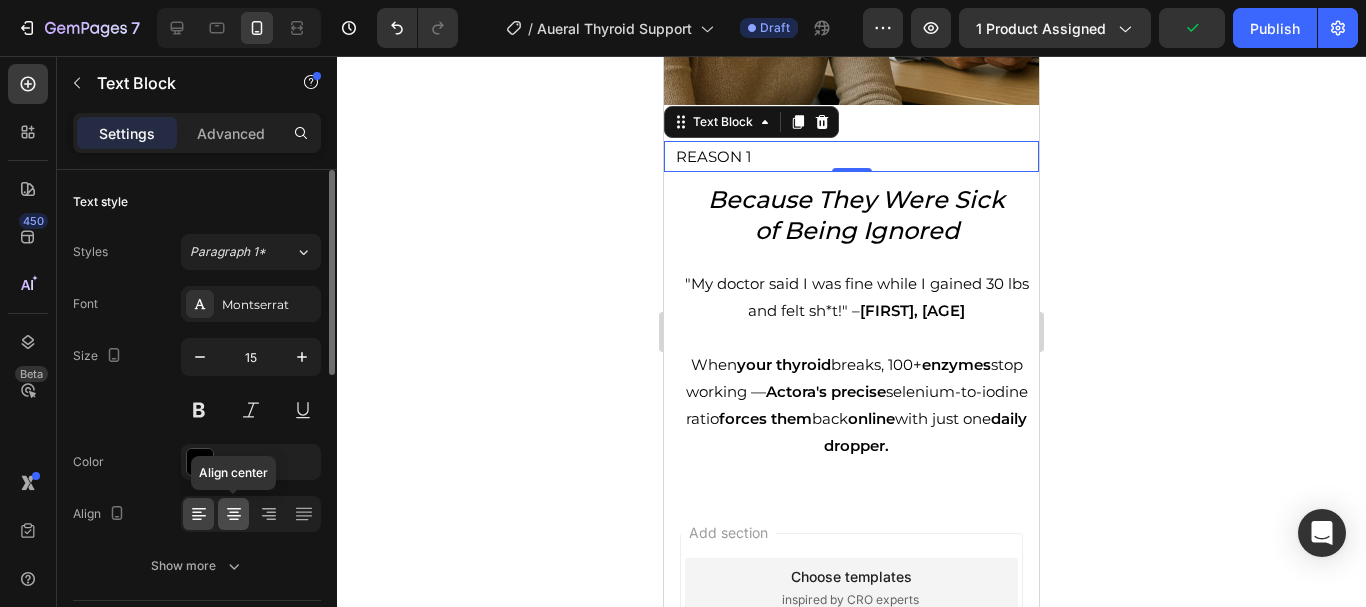 click 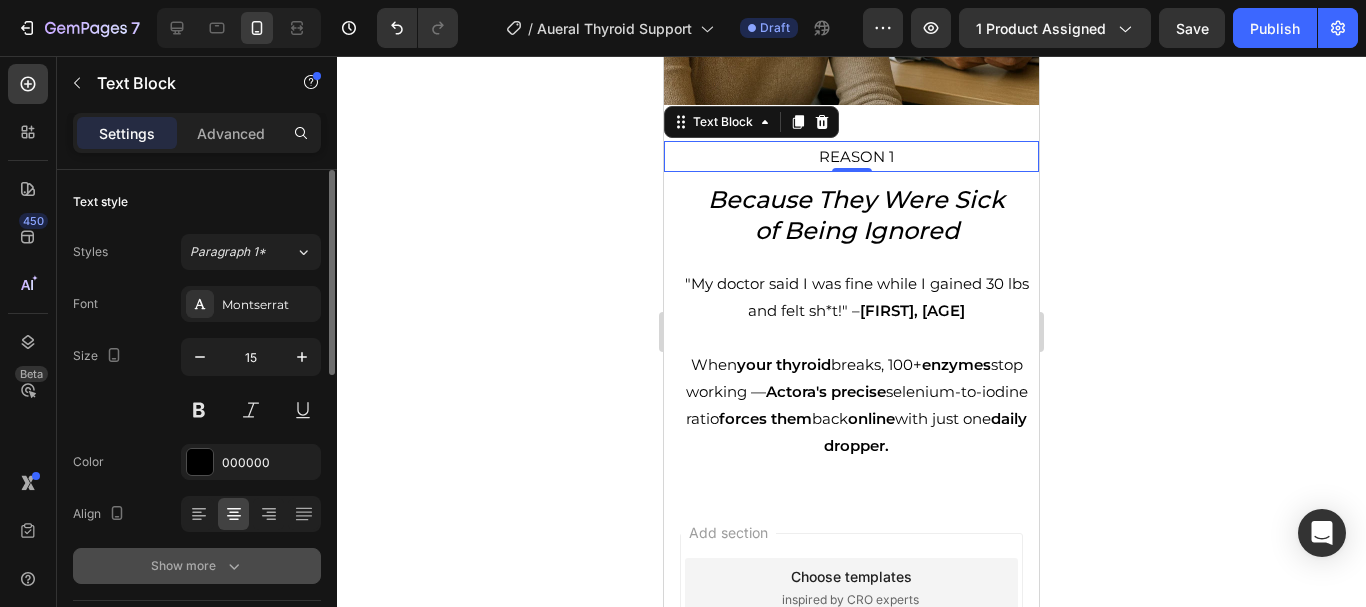 click on "Show more" at bounding box center (197, 566) 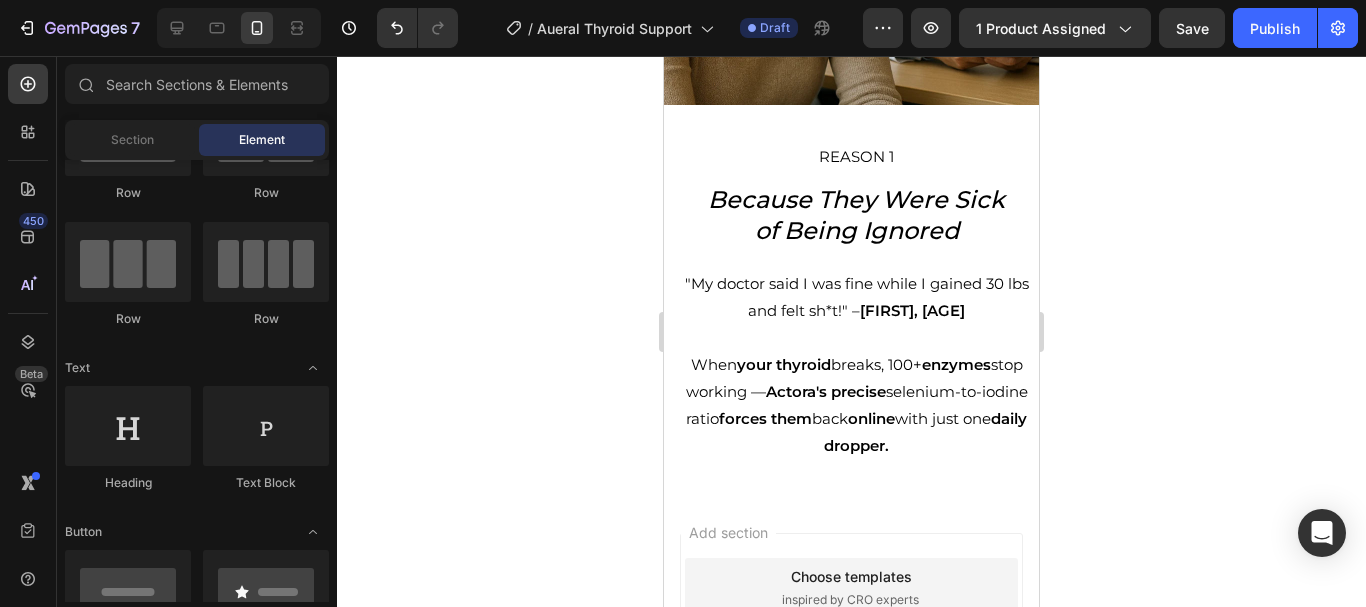 click on "Add section Choose templates inspired by CRO experts Generate layout from URL or image Add blank section then drag & drop elements" at bounding box center [851, 684] 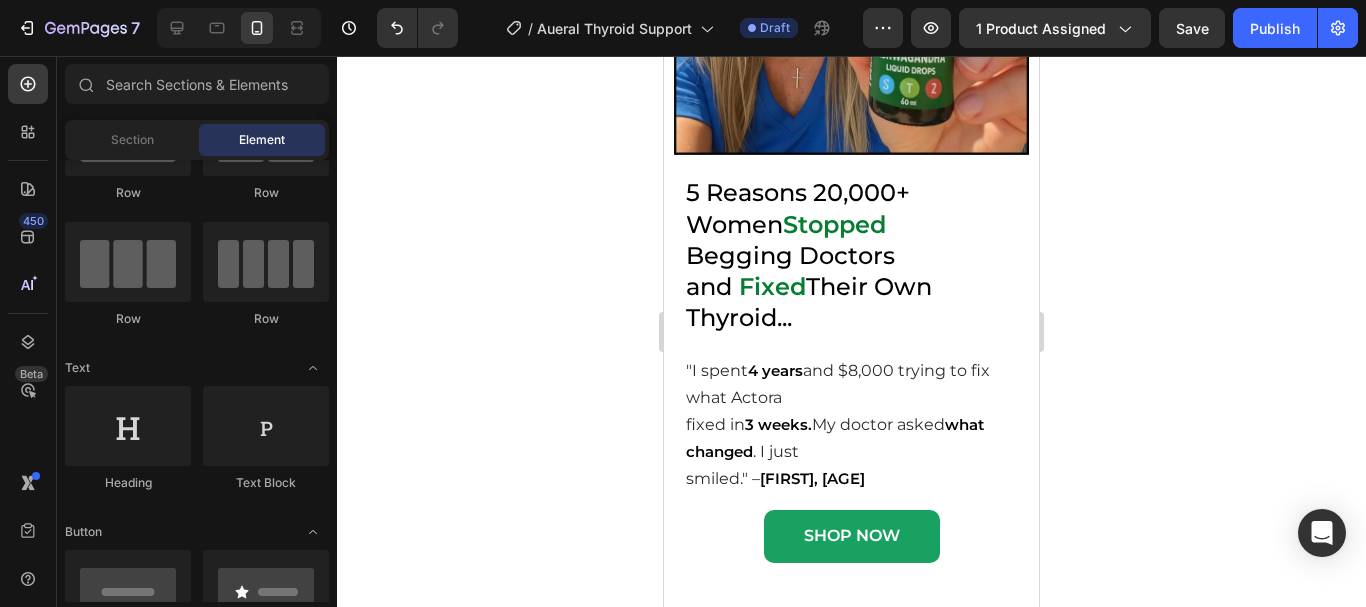 scroll, scrollTop: 319, scrollLeft: 0, axis: vertical 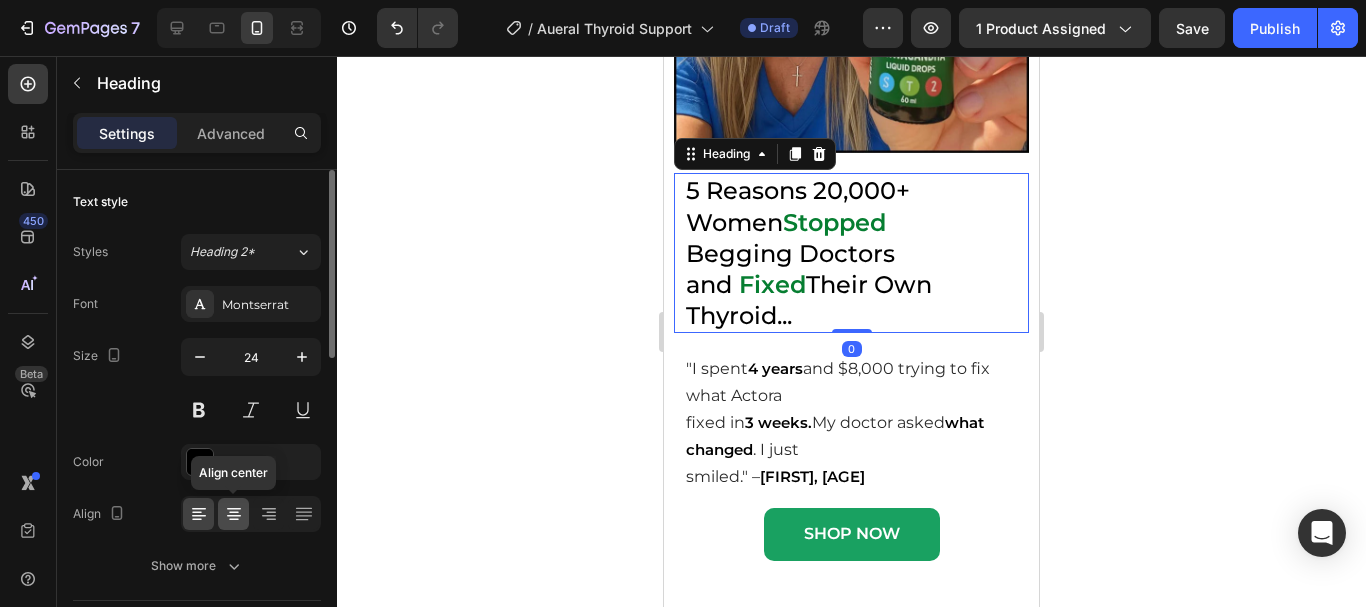 click 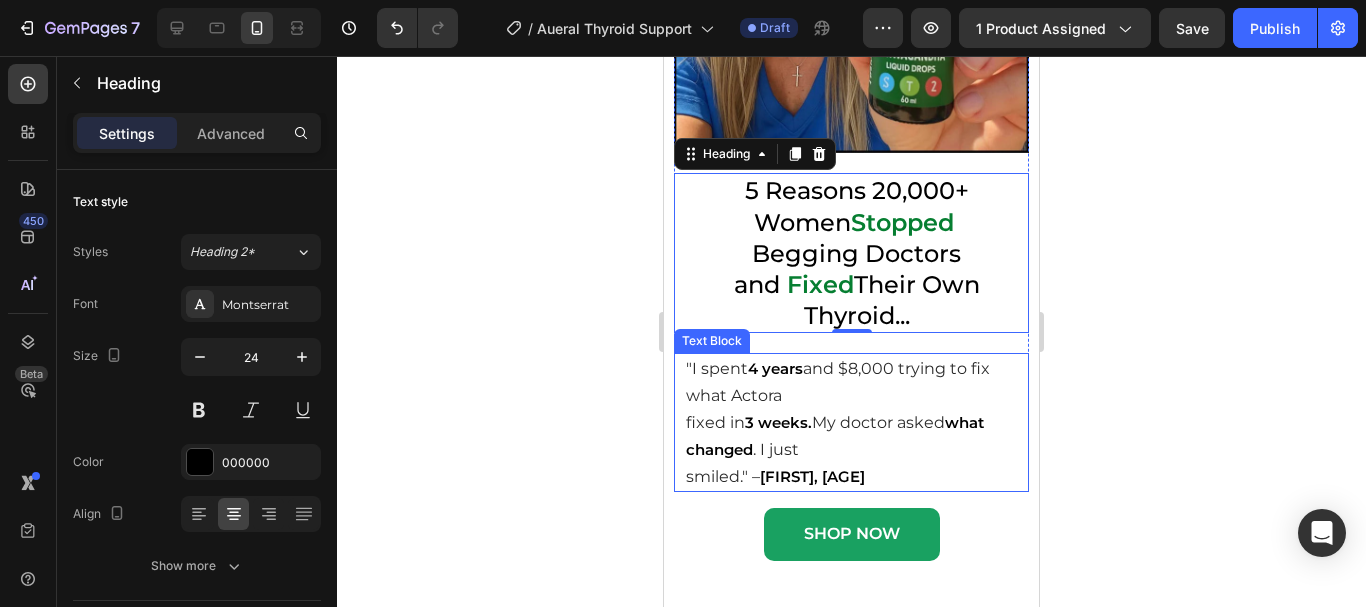 click on "fixed in  3 weeks.  My doctor asked  what changed . I just" at bounding box center (856, 436) 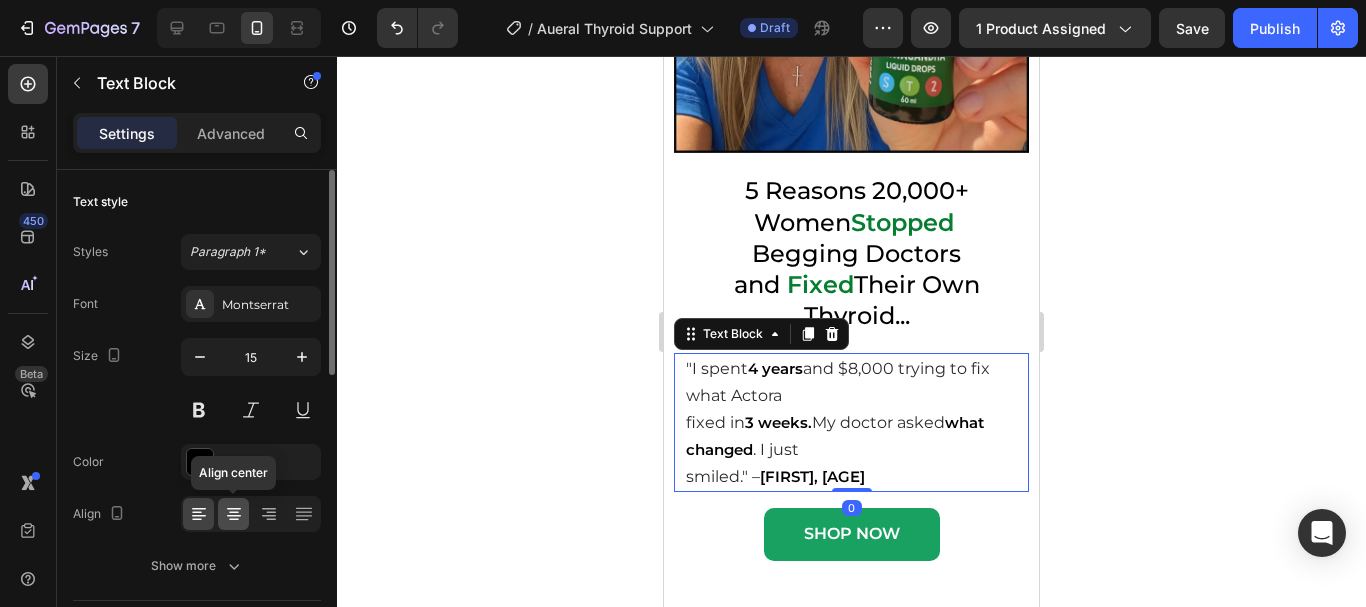 click 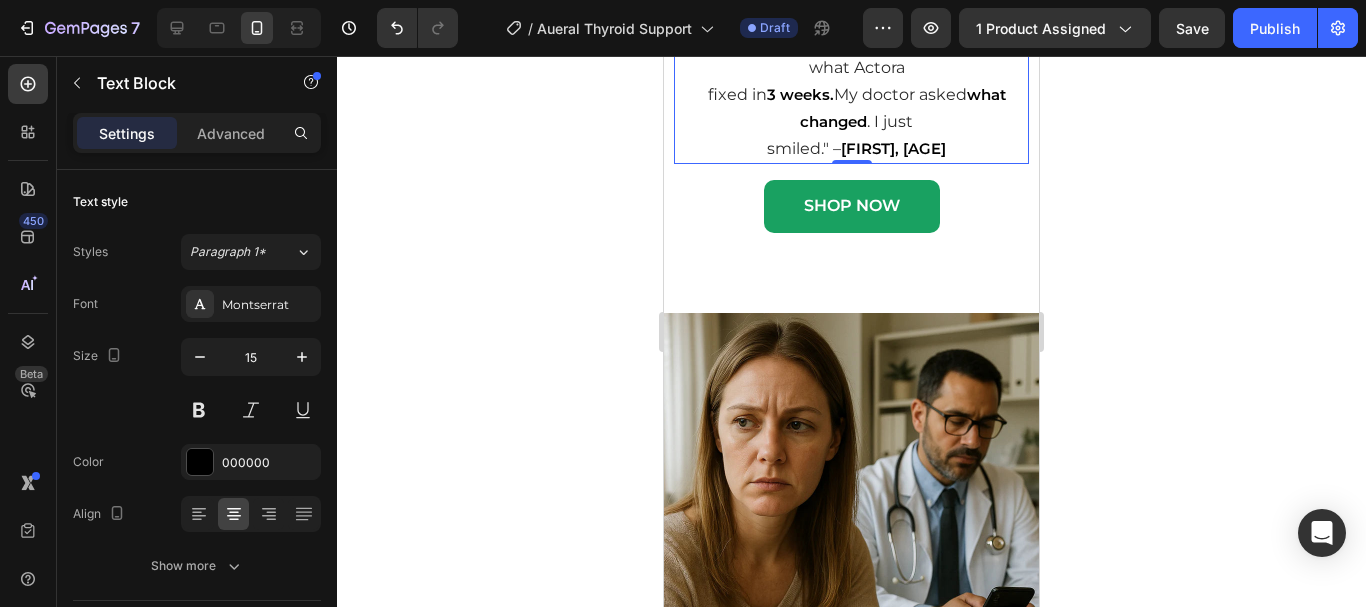 scroll, scrollTop: 648, scrollLeft: 0, axis: vertical 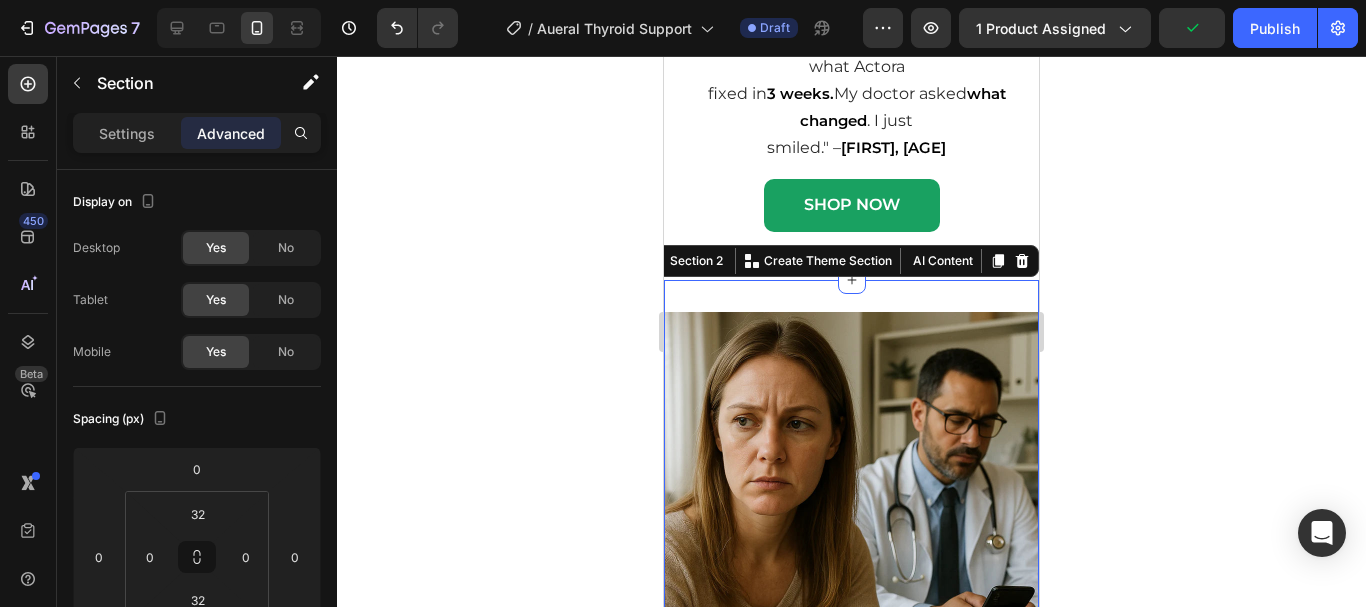 click on "REASON 1 Text Block Because They Were Sick  of Being Ignored Heading "My doctor said I was fine while I gained 30 lbs and felt sh*t!" –  [FIRST], [AGE]   When  your thyroid  breaks, 100+  enzymes  stop working —  Actora's precise  selenium-to-iodine  ratio  forces them  back  online  with just one  daily dropper. Text Block Image Row Section 2   You can create reusable sections Create Theme Section AI Content Write with GemAI What would you like to describe here? Tone and Voice Persuasive Product Aueral Thyroid Support Show more Generate" at bounding box center [851, 677] 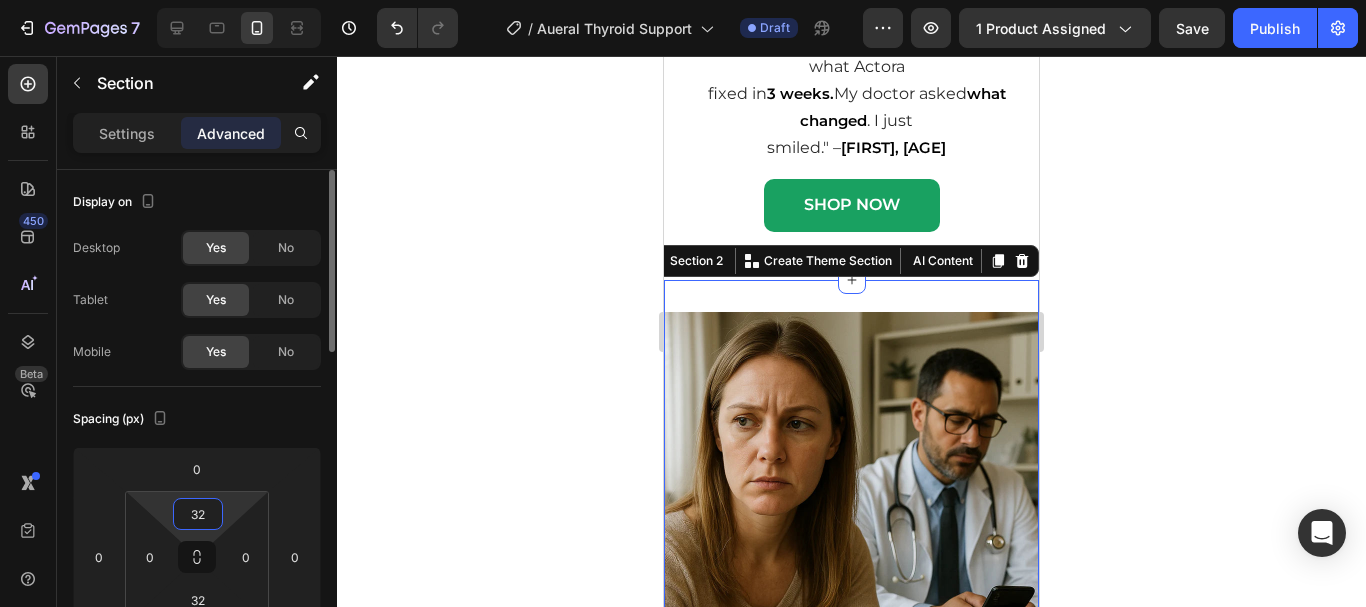 click on "32" at bounding box center (198, 514) 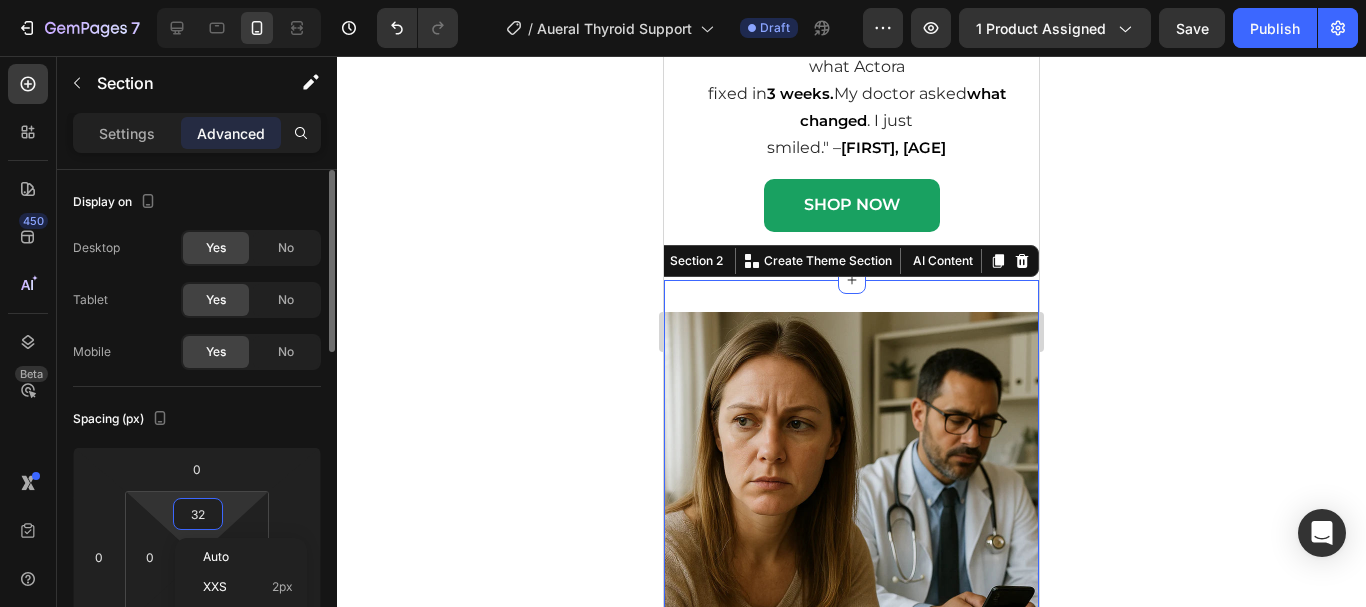 type on "0" 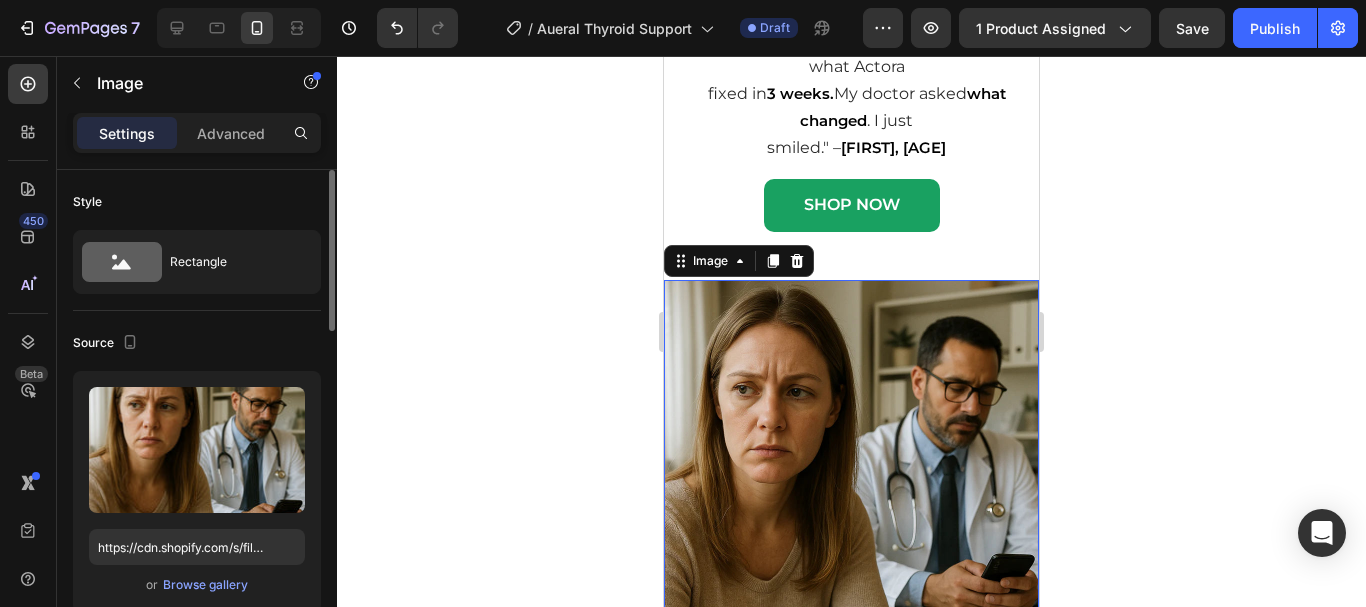 click at bounding box center [851, 467] 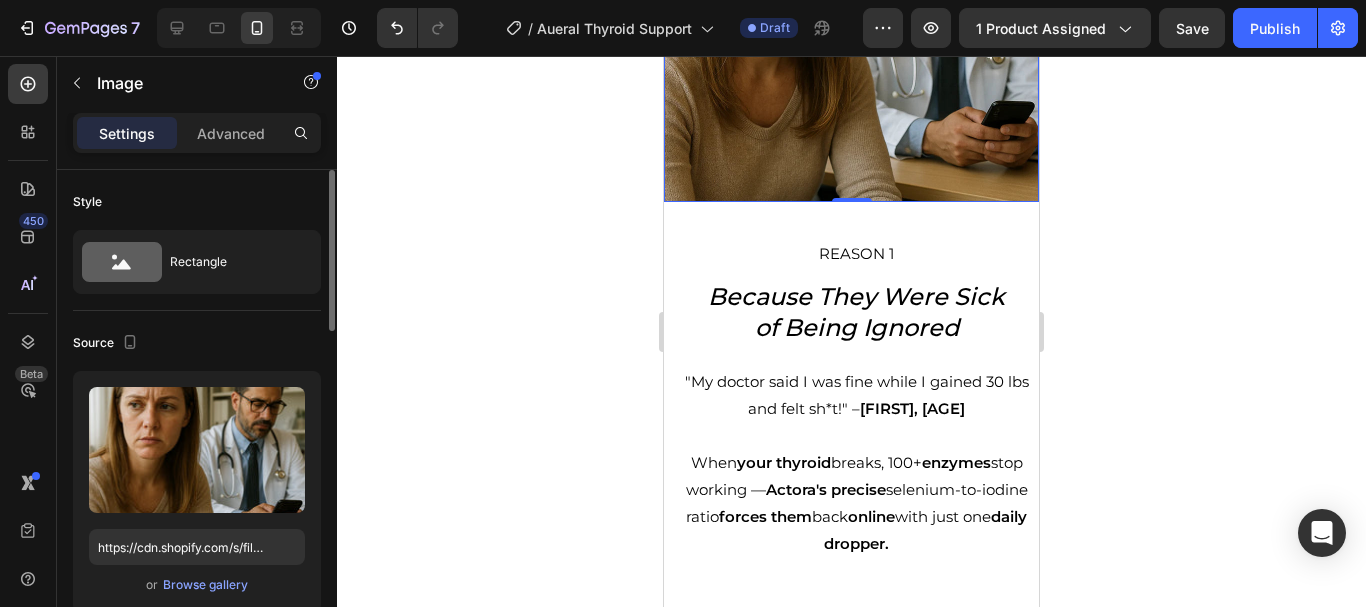 scroll, scrollTop: 1085, scrollLeft: 0, axis: vertical 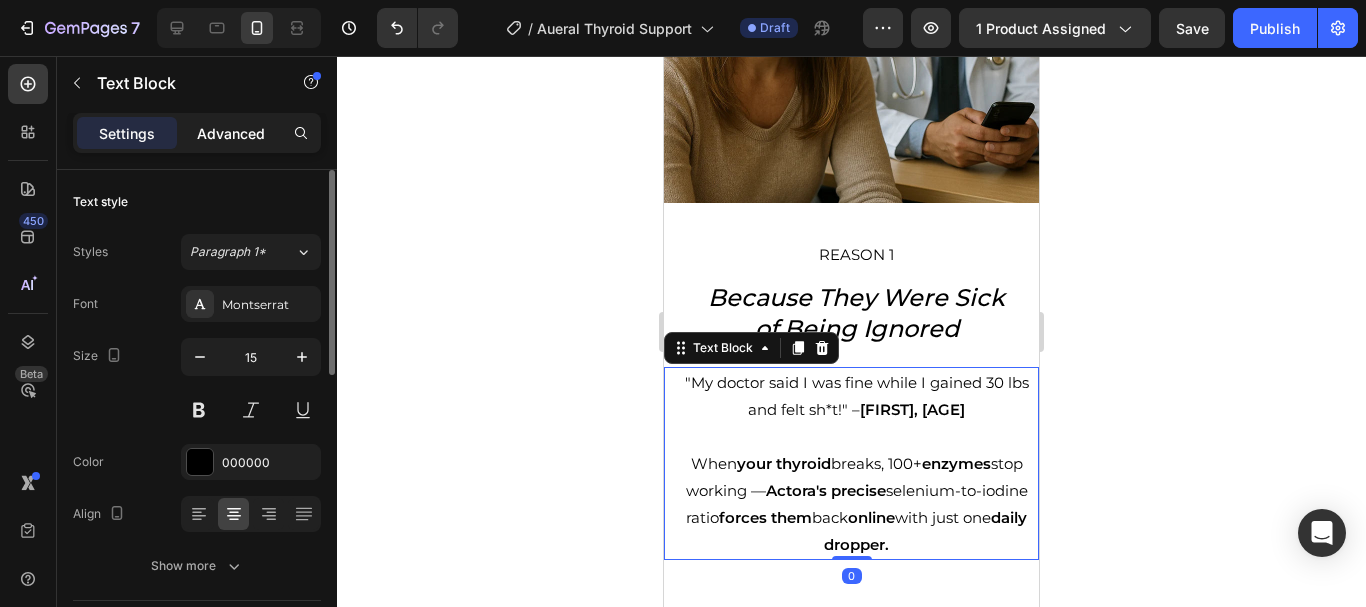 click on "Advanced" at bounding box center (231, 133) 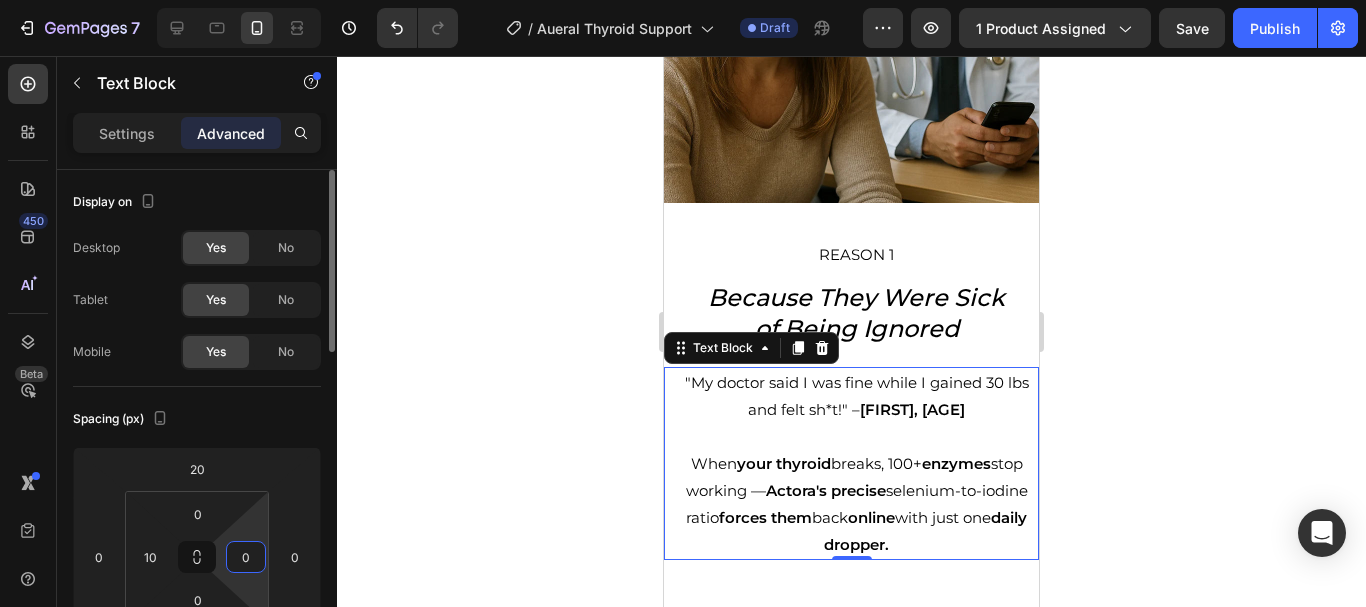 click on "0" at bounding box center [246, 557] 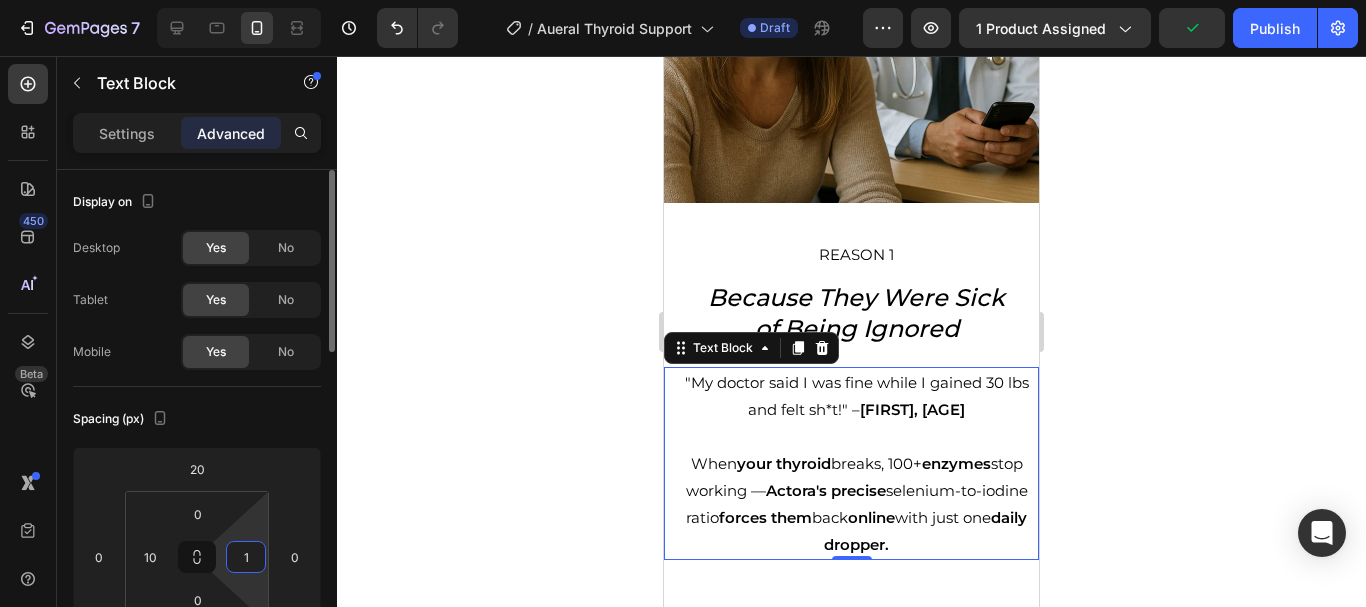 type on "10" 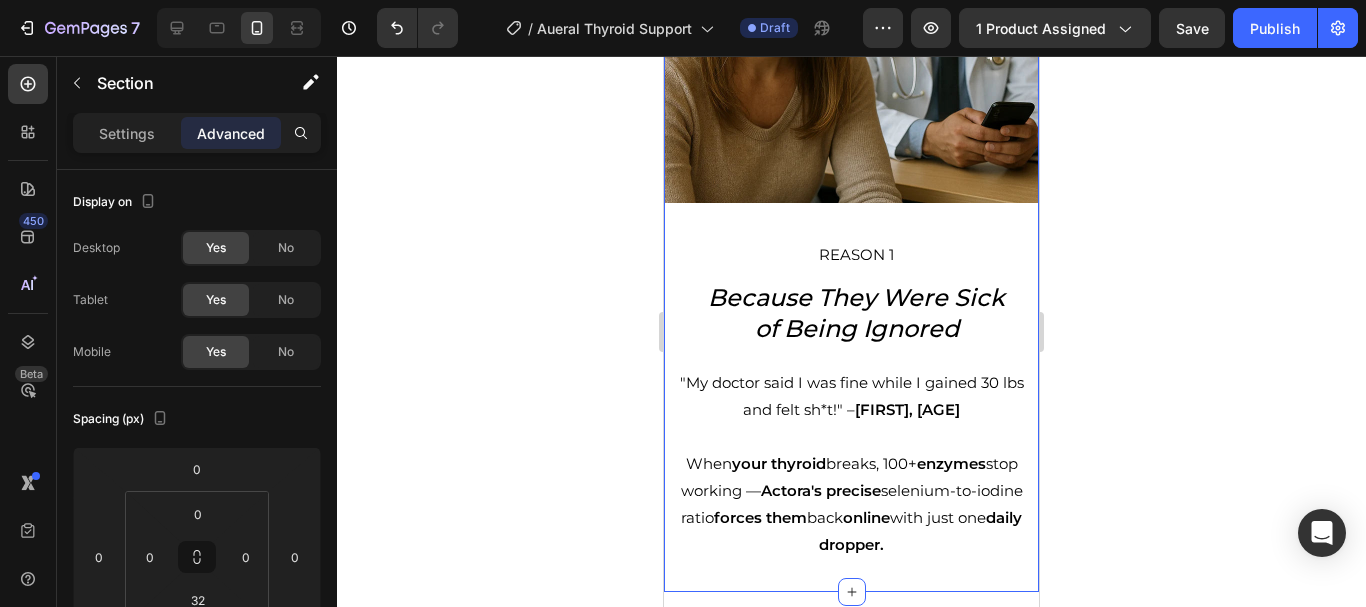 click on "REASON 1 Text Block Because They Were Sick  of Being Ignored Heading "My doctor said I was fine while I gained 30 lbs and felt sh*t!" –  [FIRST], [AGE]   When  your thyroid  breaks, 100+  enzymes  stop working —  Actora's precise  selenium-to-iodine  ratio  forces them  back  online  with just one  daily dropper. Text Block Image Row Section 2   You can create reusable sections Create Theme Section AI Content Write with GemAI What would you like to describe here? Tone and Voice Persuasive Product Aueral Thyroid Support Show more Generate" at bounding box center [851, 209] 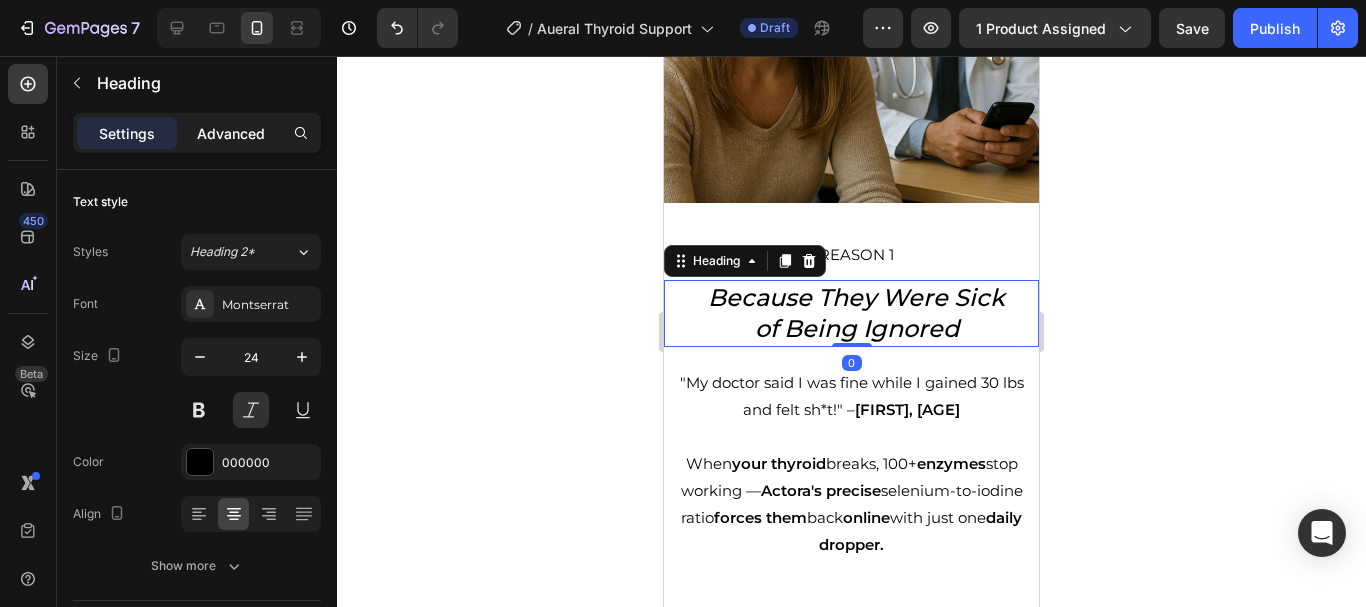 click on "Advanced" 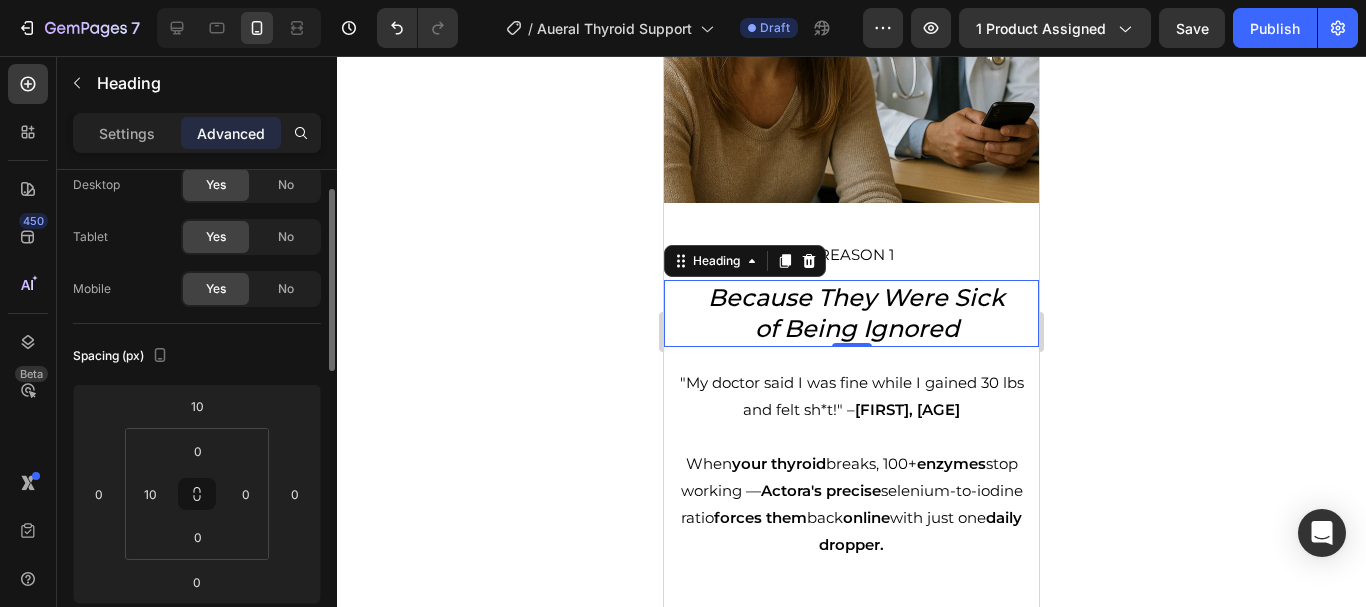 scroll, scrollTop: 64, scrollLeft: 0, axis: vertical 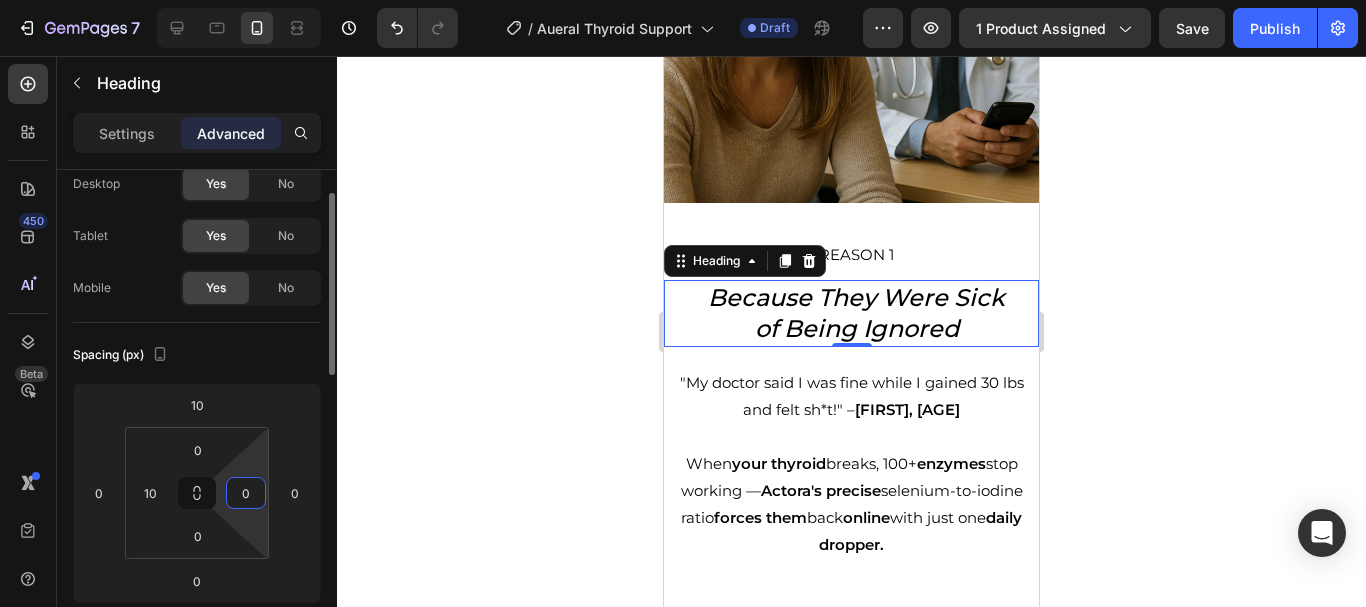 click on "0" at bounding box center [246, 493] 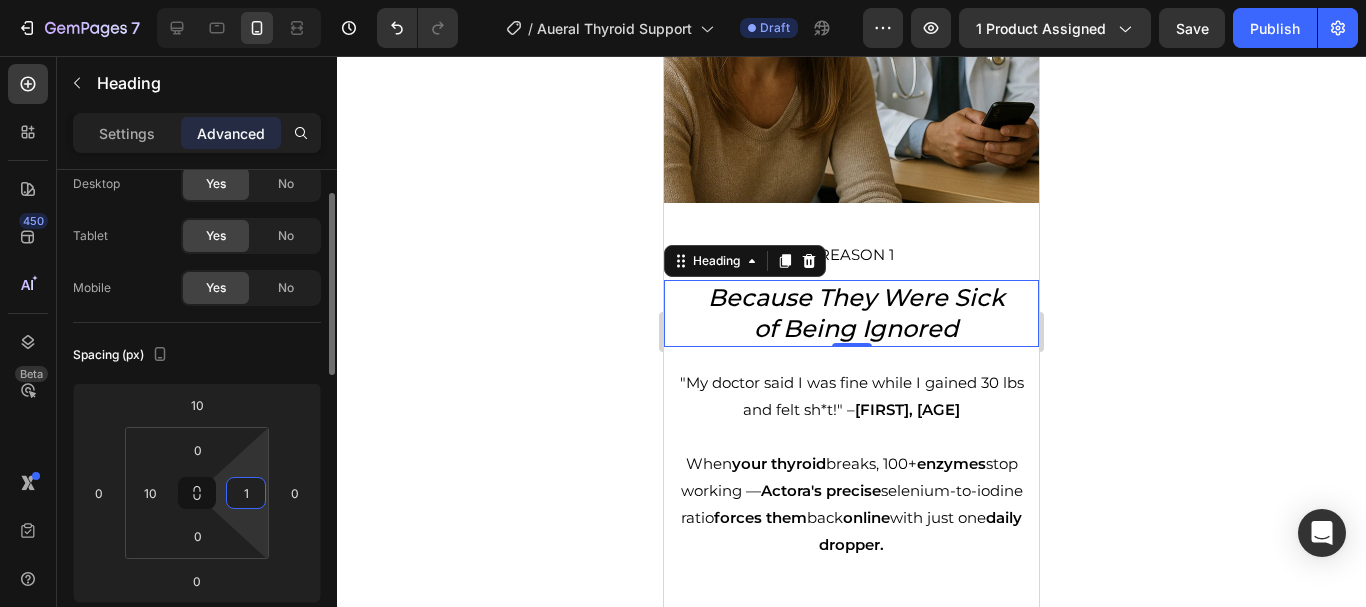 type on "10" 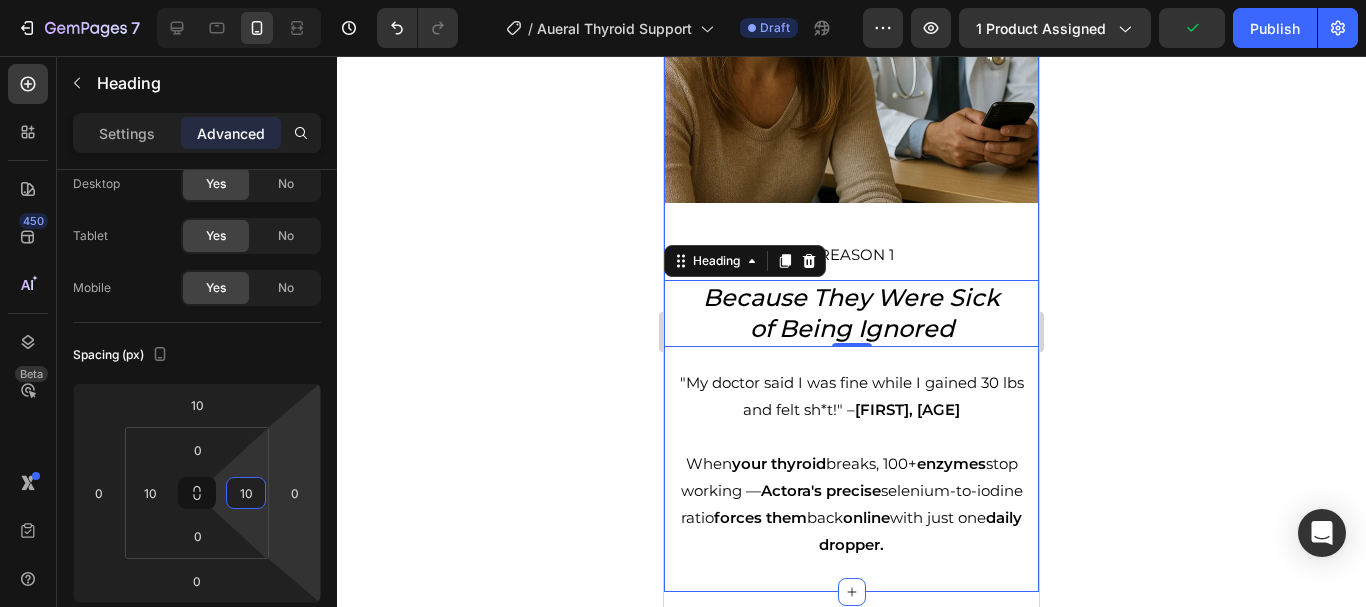 click on "REASON 1 Text Block Because They Were Sick  of Being Ignored Heading   0 "My doctor said I was fine while I gained 30 lbs and felt sh*t!" –  [FIRST], [AGE]   When  your thyroid  breaks, 100+  enzymes  stop working —  Actora's precise  selenium-to-iodine  ratio  forces them  back  online  with just one  daily dropper. Text Block Image Row Section 2" at bounding box center (851, 209) 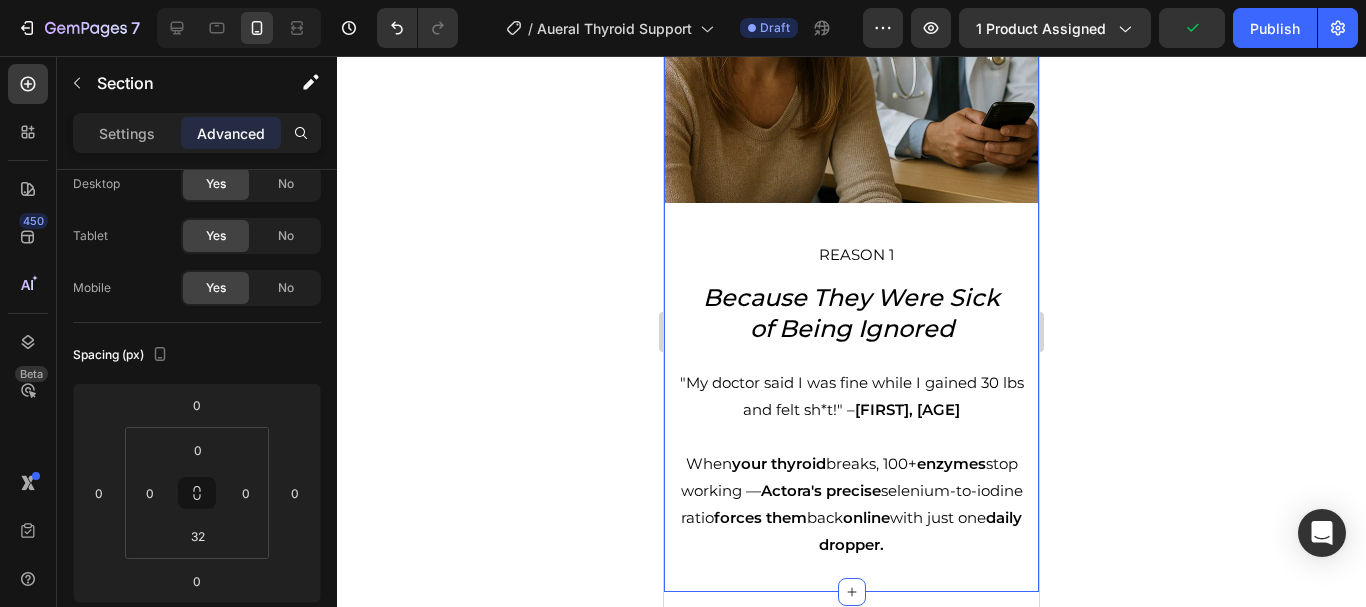 scroll, scrollTop: 0, scrollLeft: 0, axis: both 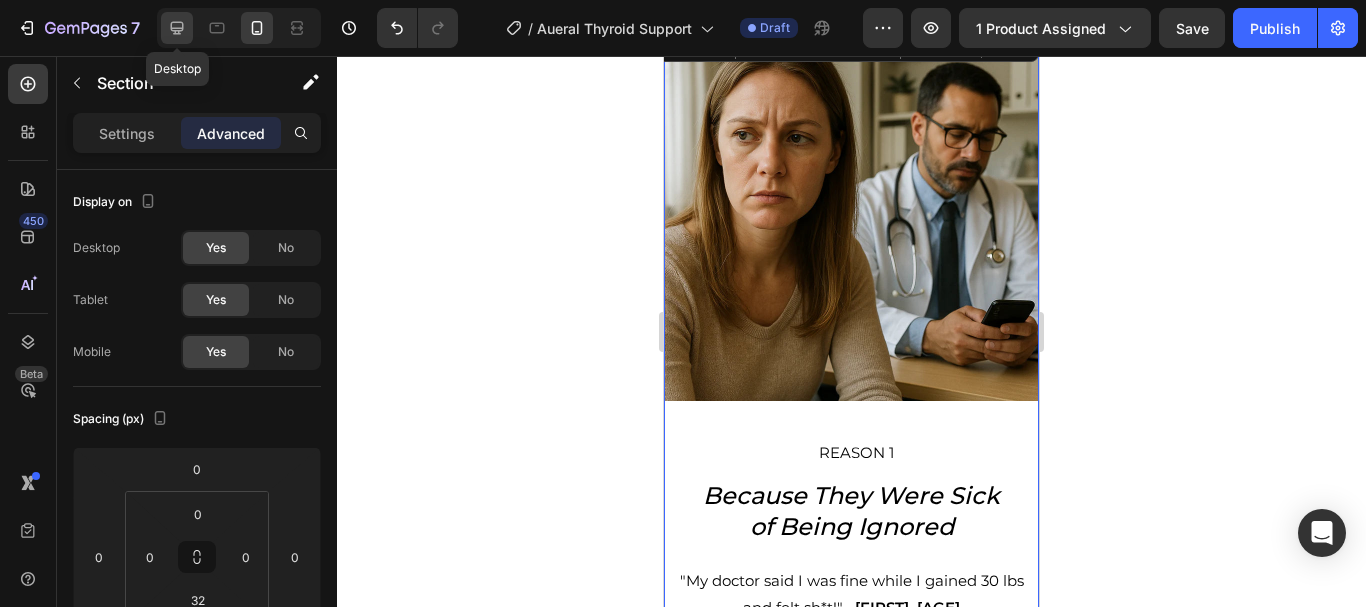 click 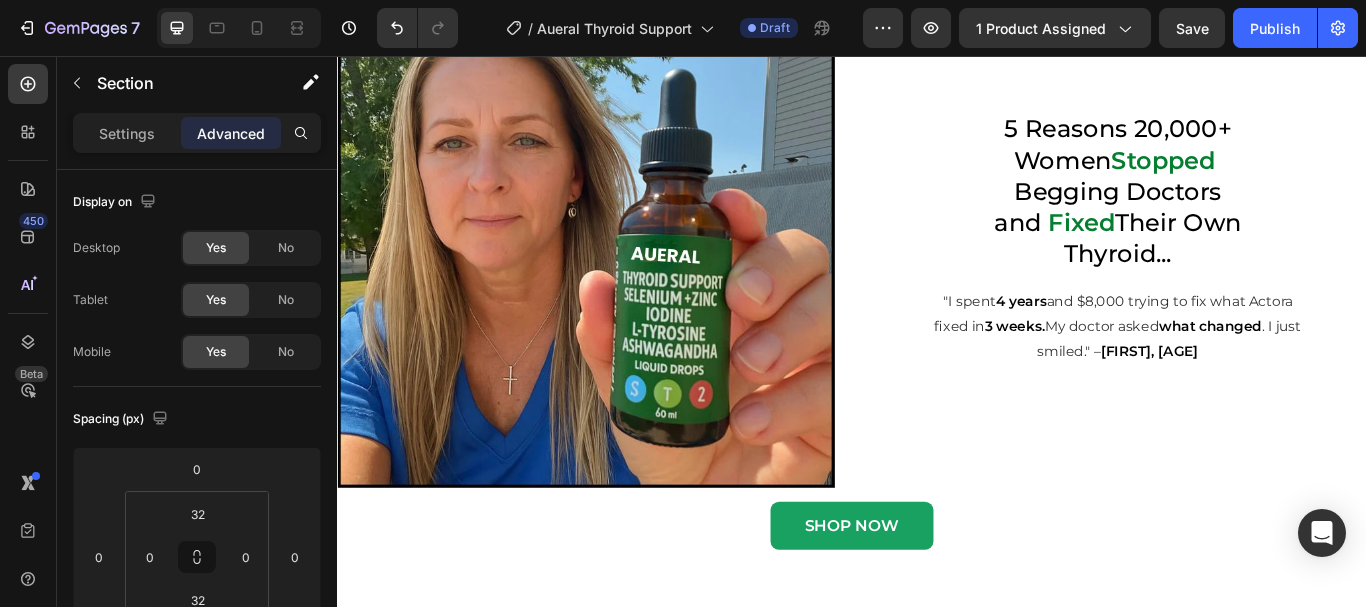 scroll, scrollTop: 0, scrollLeft: 0, axis: both 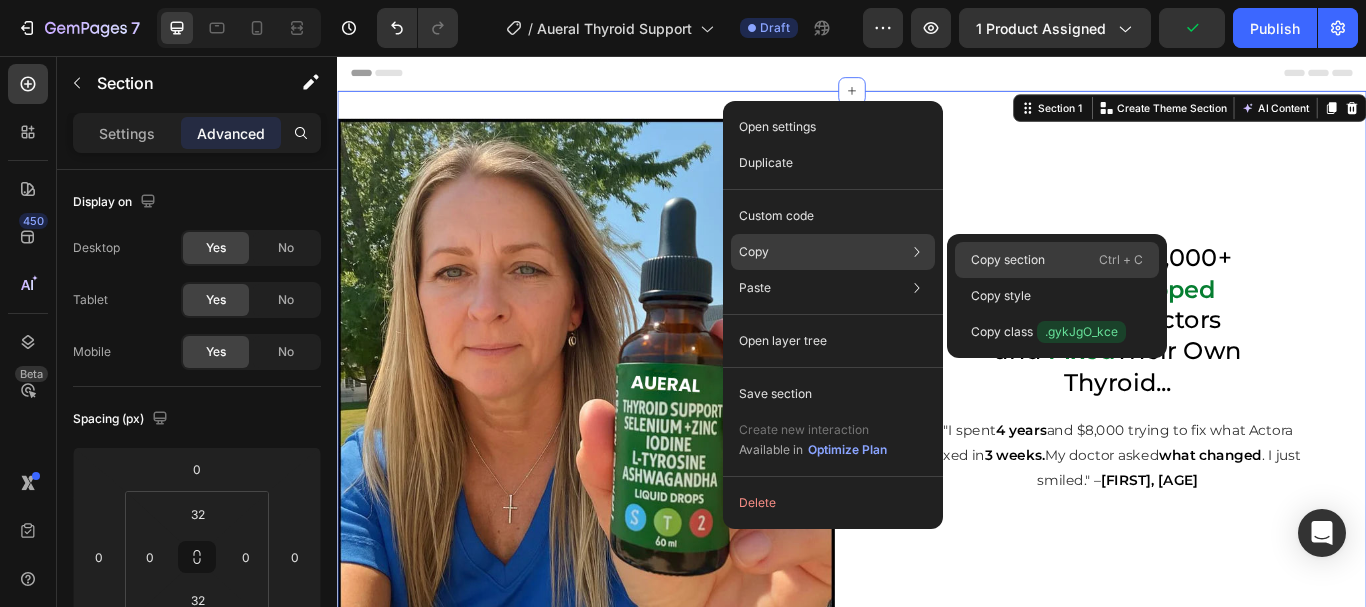 click on "Copy section" at bounding box center (1008, 260) 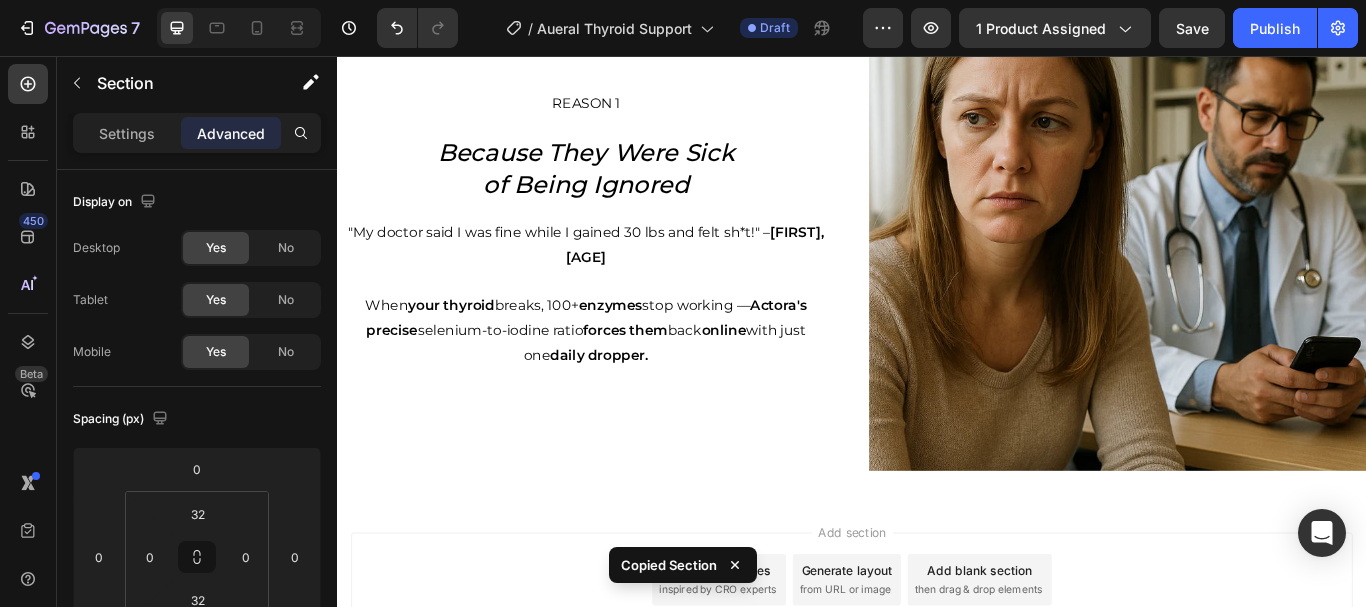 scroll, scrollTop: 1048, scrollLeft: 0, axis: vertical 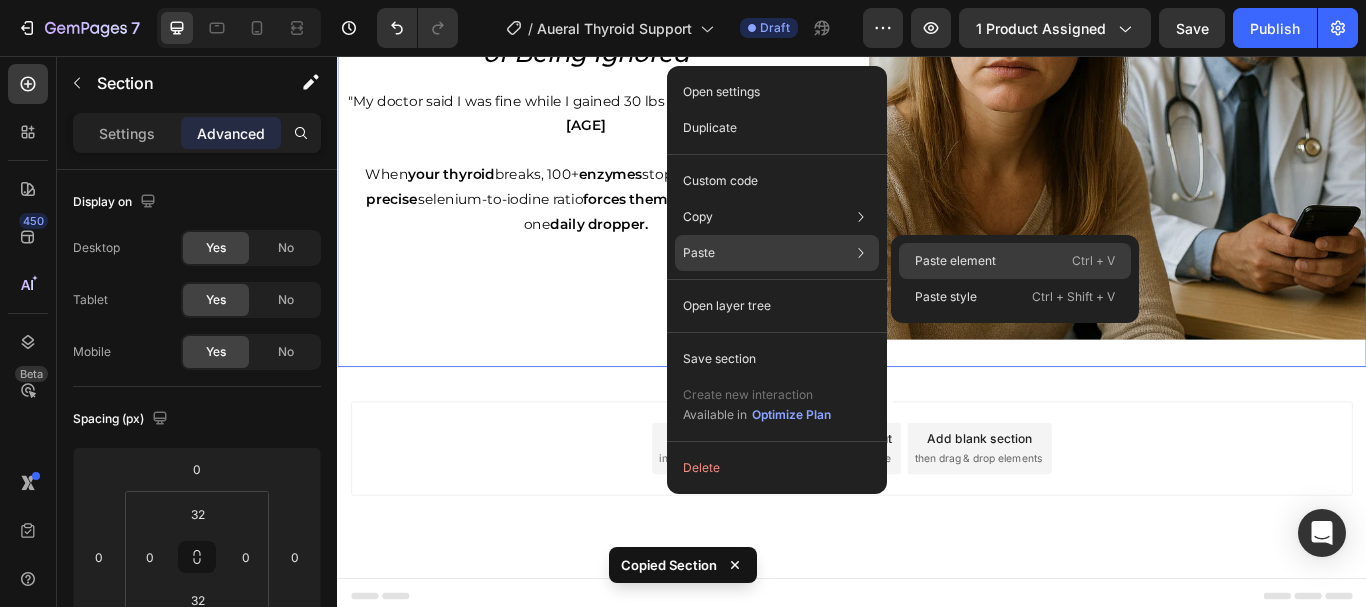 click on "Paste element" at bounding box center [955, 261] 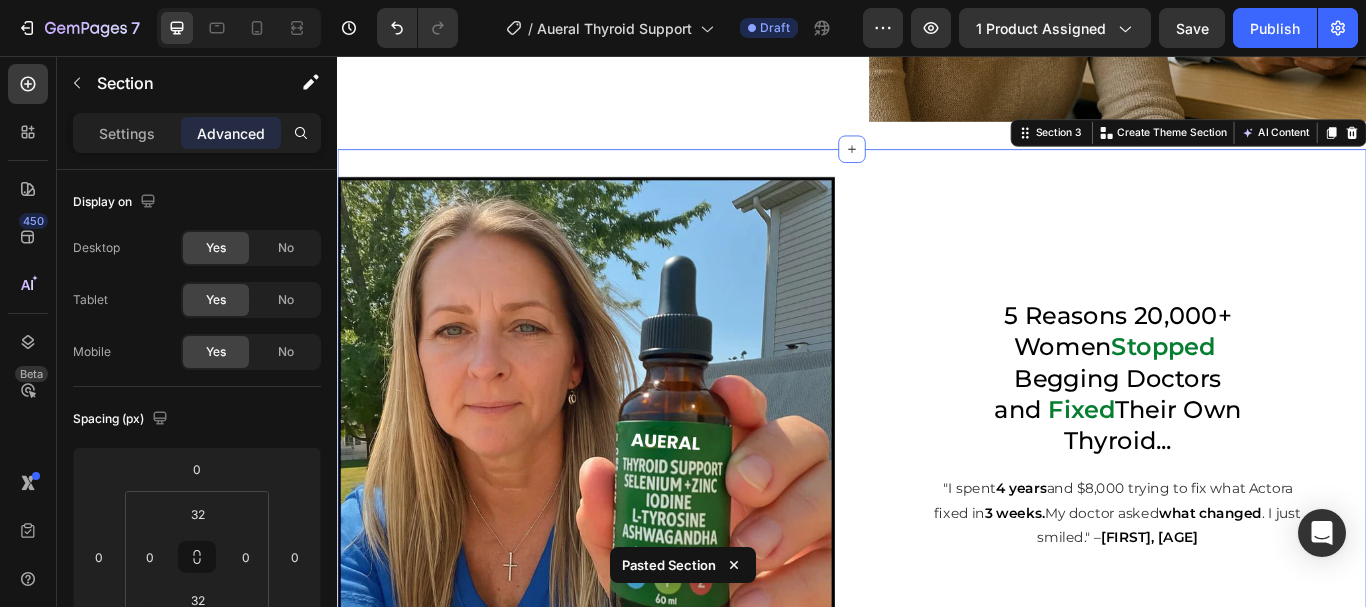 scroll, scrollTop: 1333, scrollLeft: 0, axis: vertical 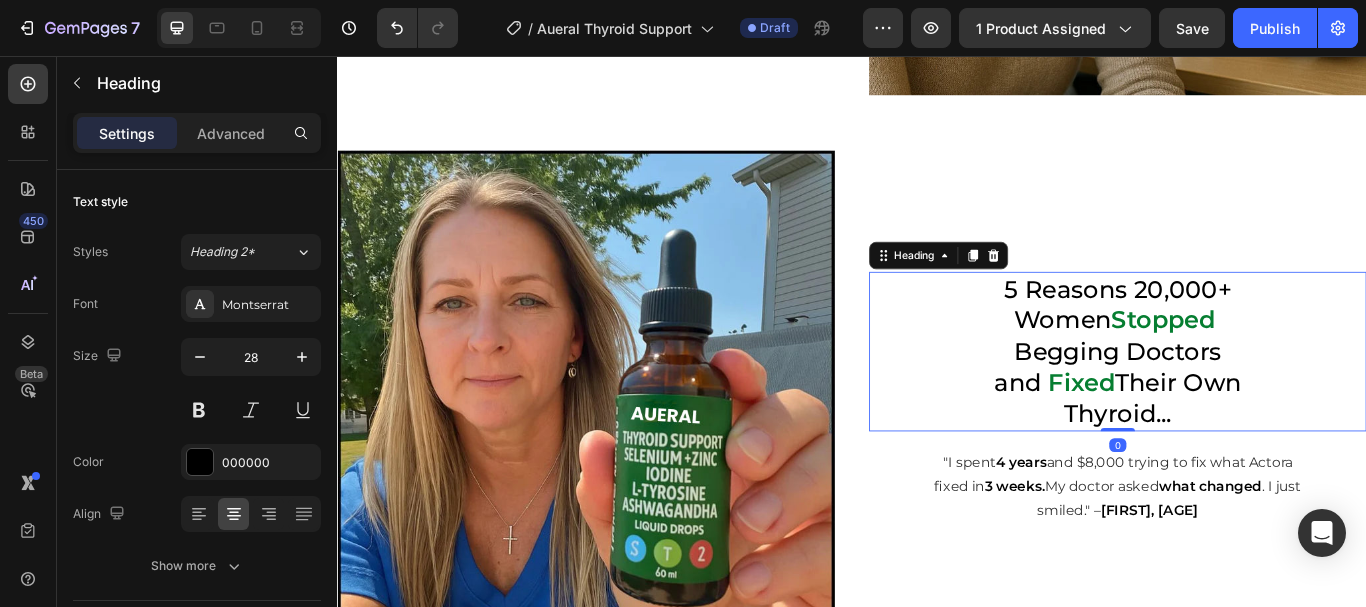 click on "5 Reasons 20,000+  Women  Stopped   Begging Doctors  and   Fixed  Their Own  Thyroid..." at bounding box center (1247, 401) 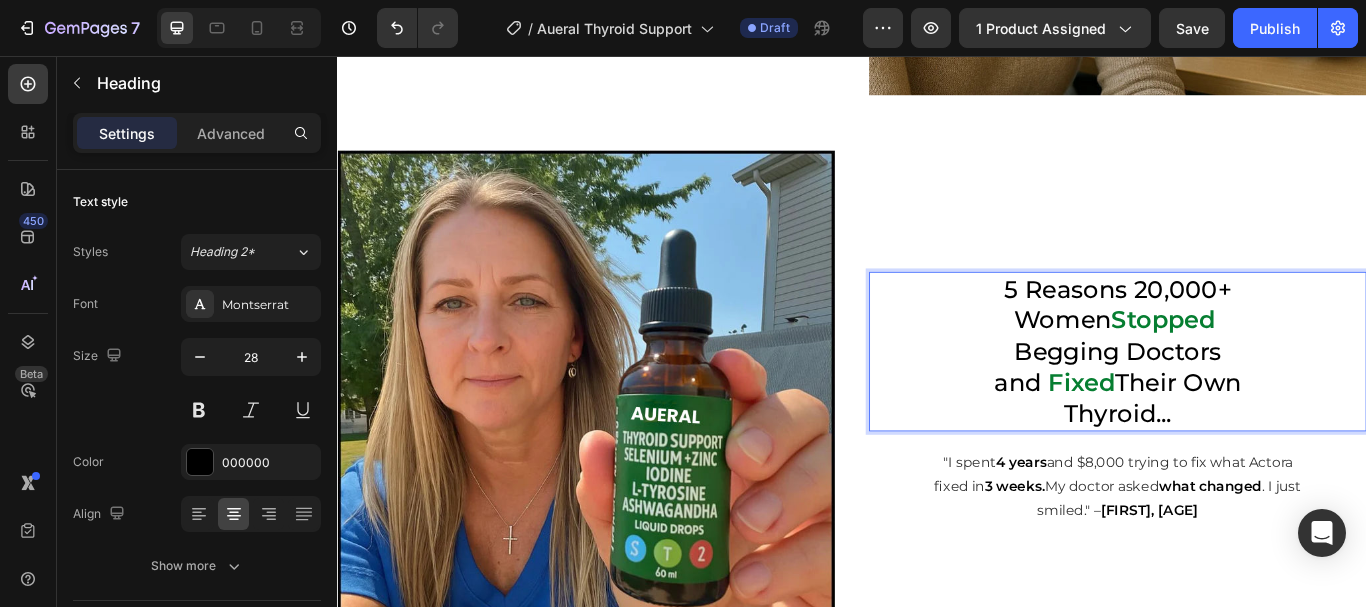 click on "5 Reasons 20,000+  Women  Stopped   Begging Doctors  and   Fixed  Their Own  Thyroid..." at bounding box center [1247, 401] 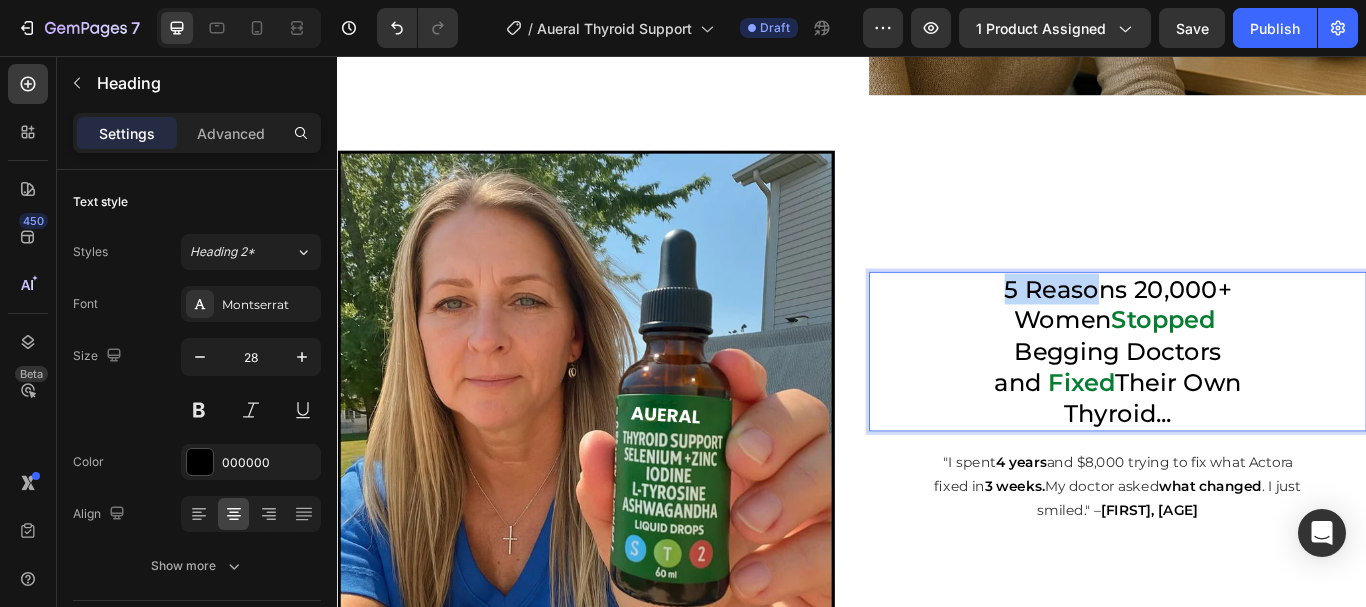 click on "5 Reasons 20,000+  Women  Stopped   Begging Doctors  and   Fixed  Their Own  Thyroid..." at bounding box center (1247, 401) 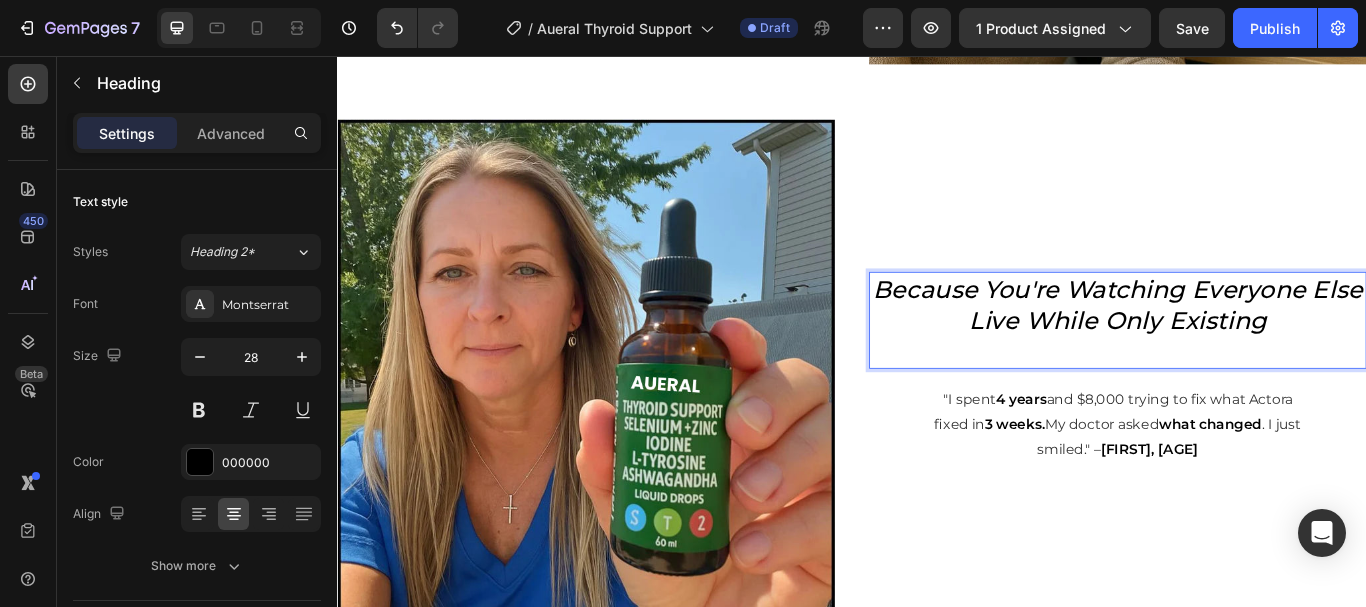 scroll, scrollTop: 1387, scrollLeft: 0, axis: vertical 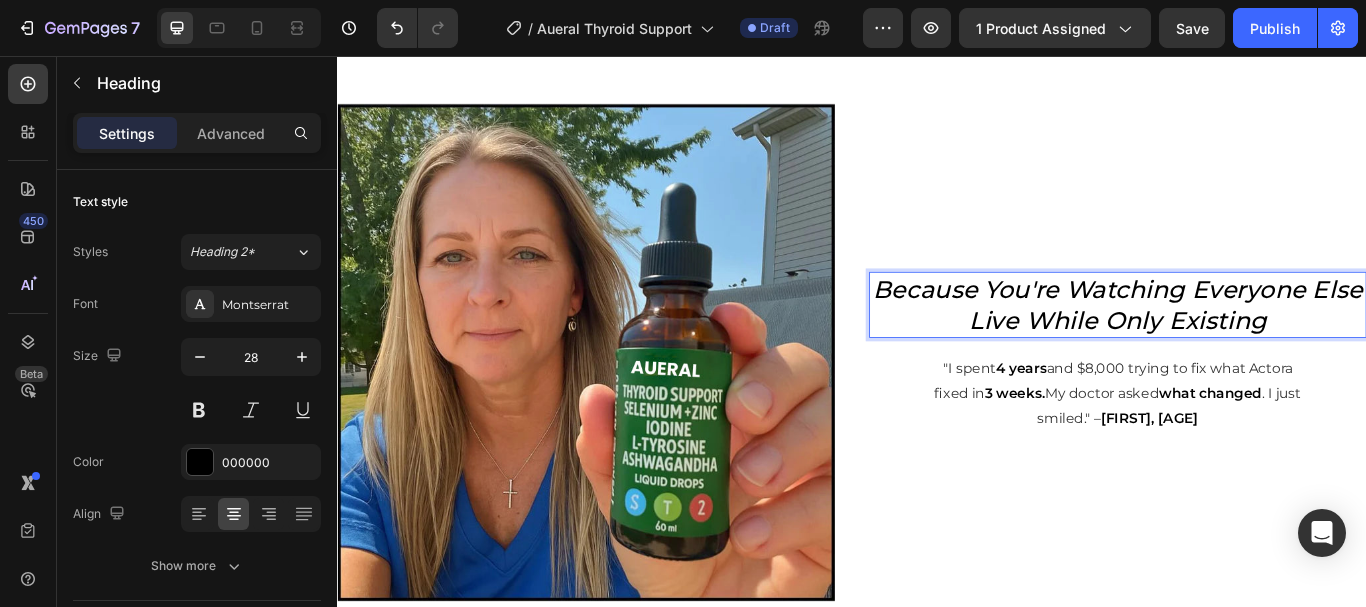 click on "Because You're Watching Everyone Else Live While Only Existing" at bounding box center (1247, 346) 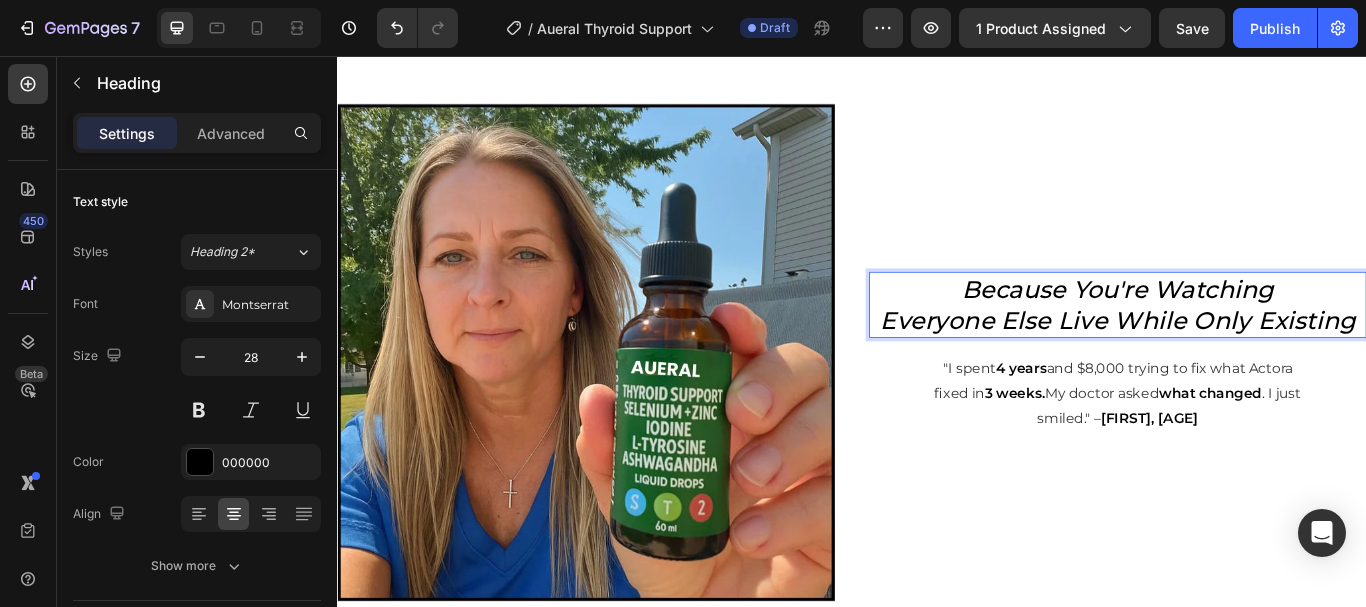 click on "Everyone Else Live While Only Existing" at bounding box center [1247, 365] 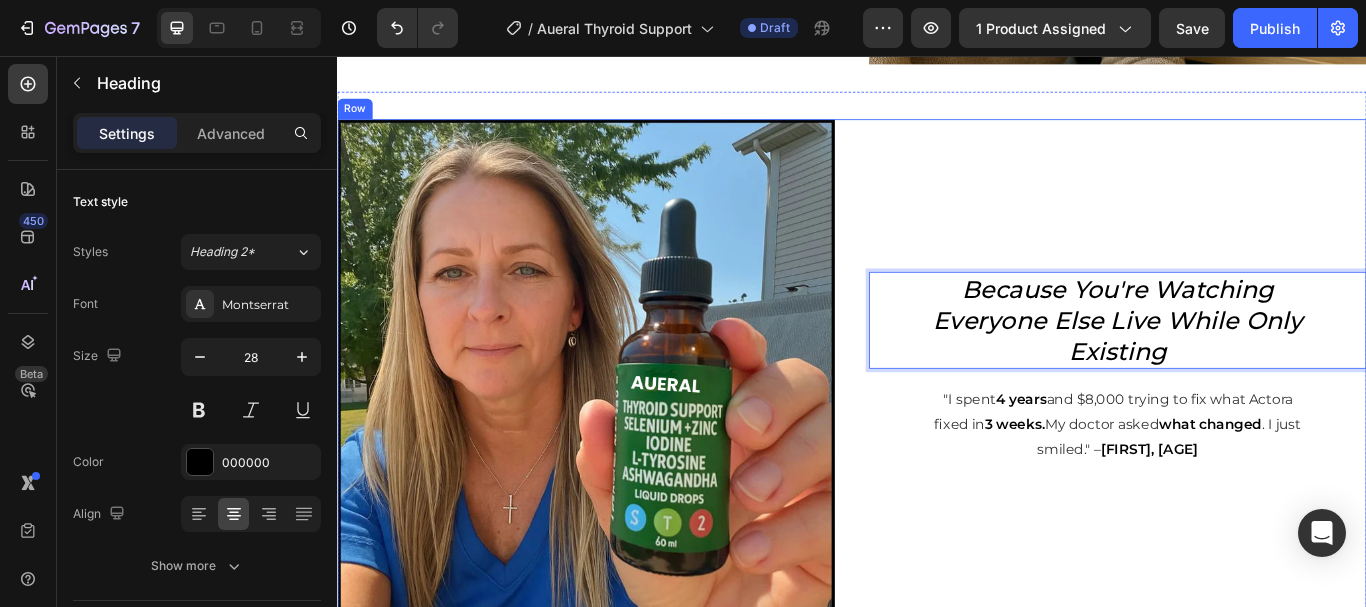 scroll, scrollTop: 1387, scrollLeft: 0, axis: vertical 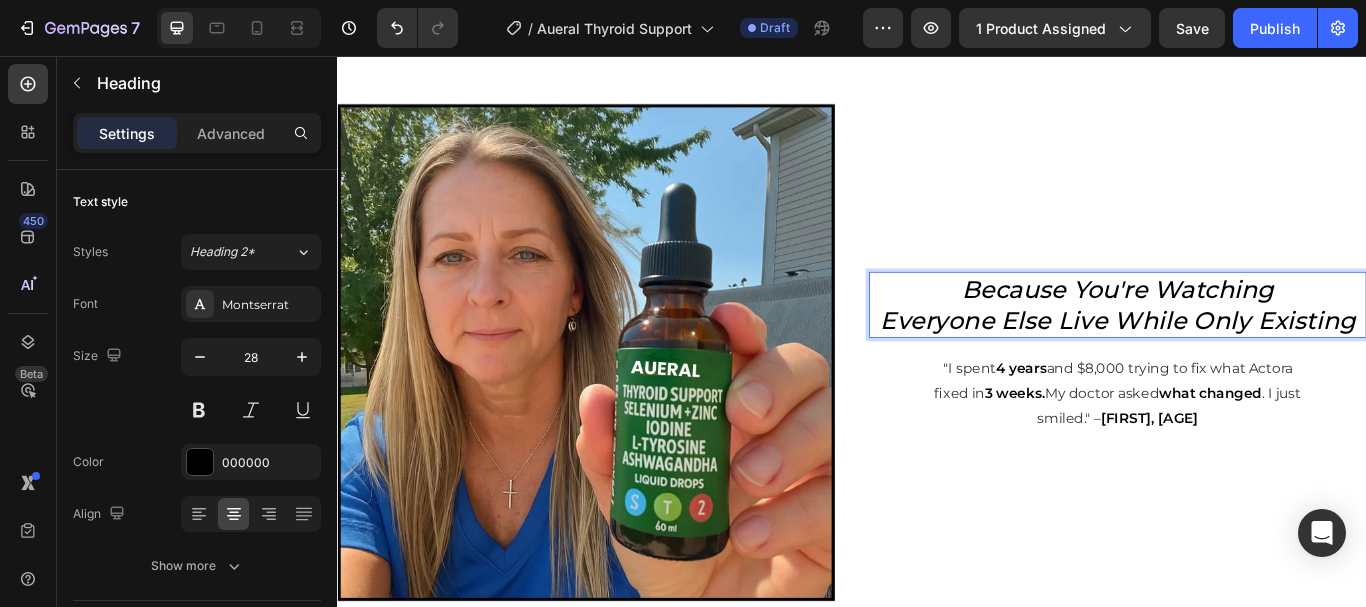 click on "Everyone Else Live While Only Existing" at bounding box center [1247, 365] 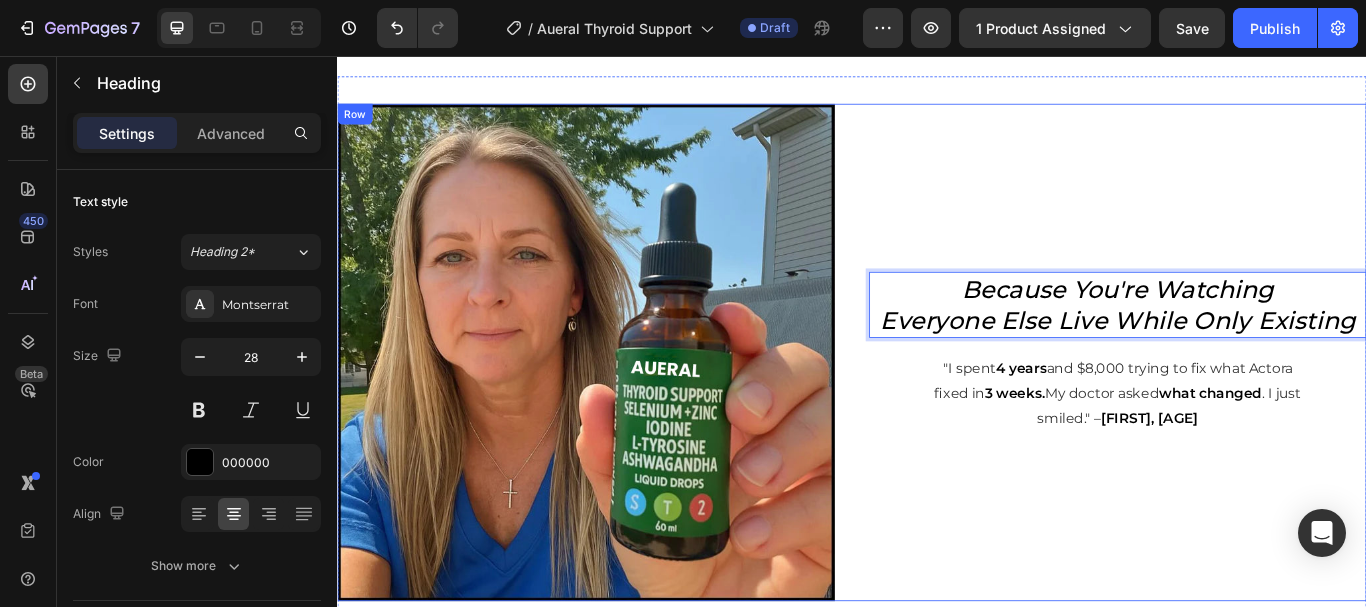scroll, scrollTop: 1369, scrollLeft: 0, axis: vertical 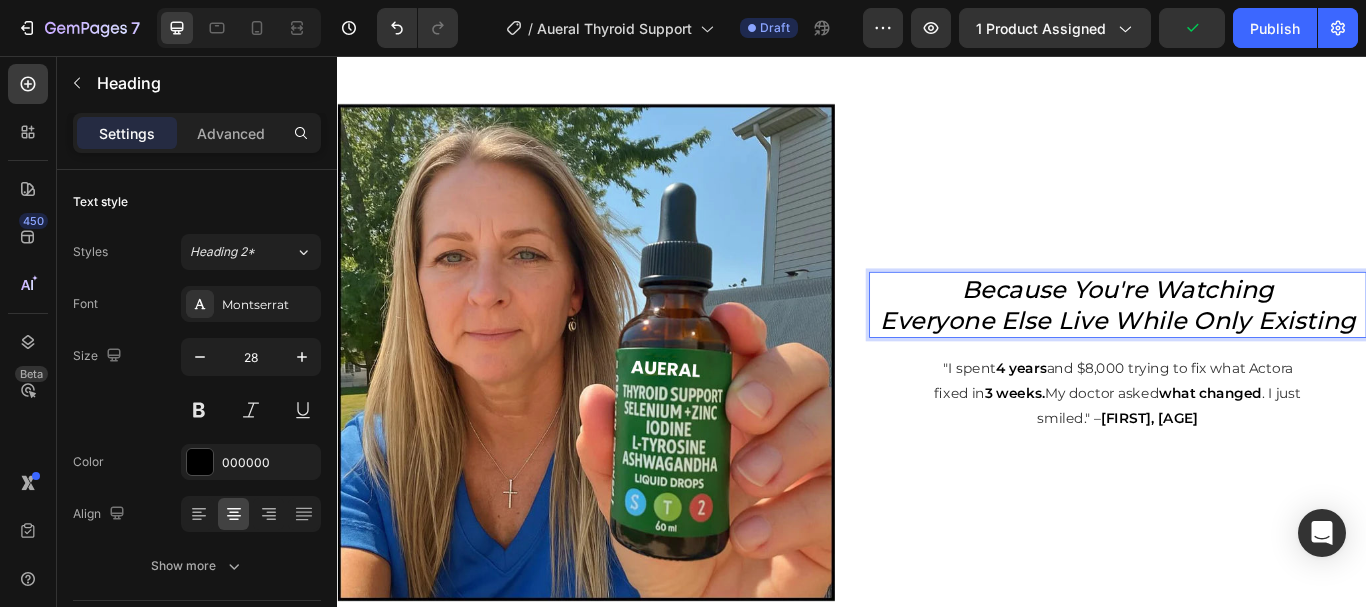 click on "Everyone Else Live While Only Existing" at bounding box center (1247, 365) 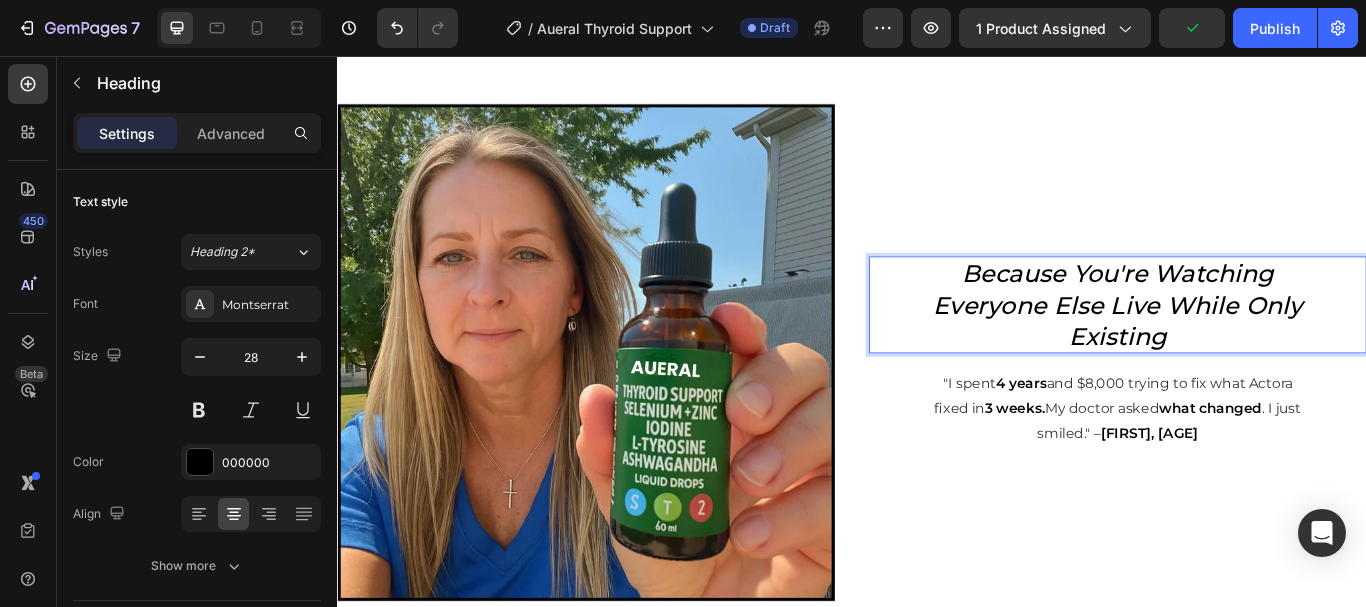 scroll, scrollTop: 1369, scrollLeft: 0, axis: vertical 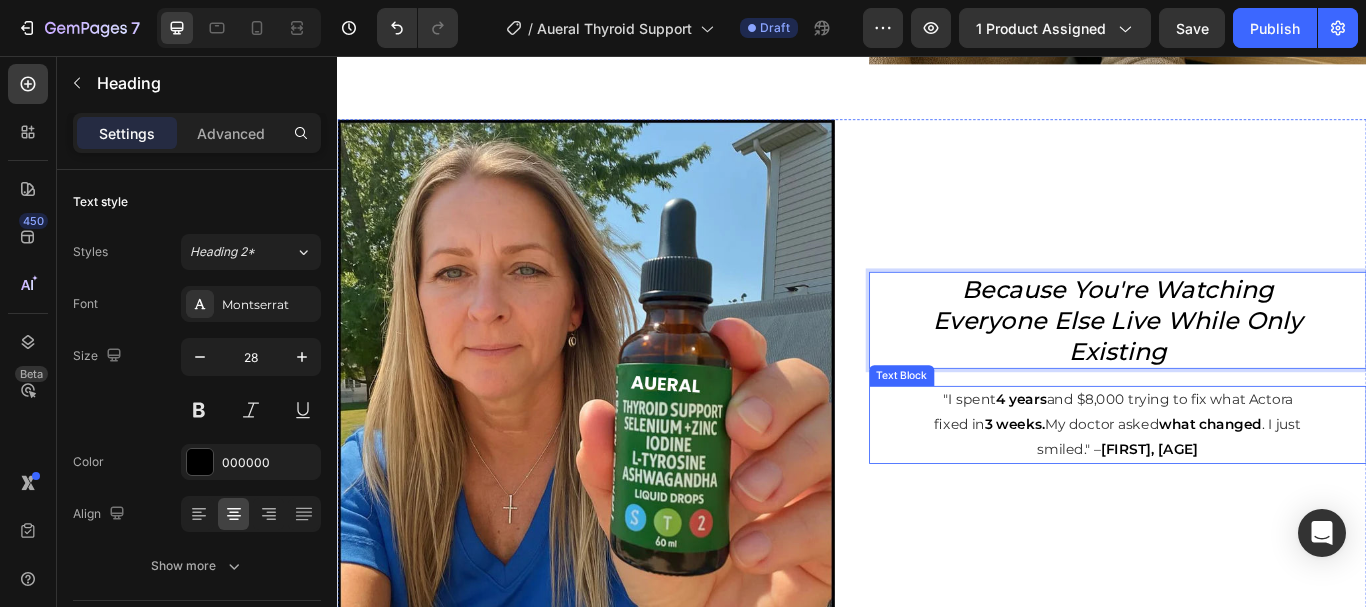 click on "My doctor asked" at bounding box center [1228, 485] 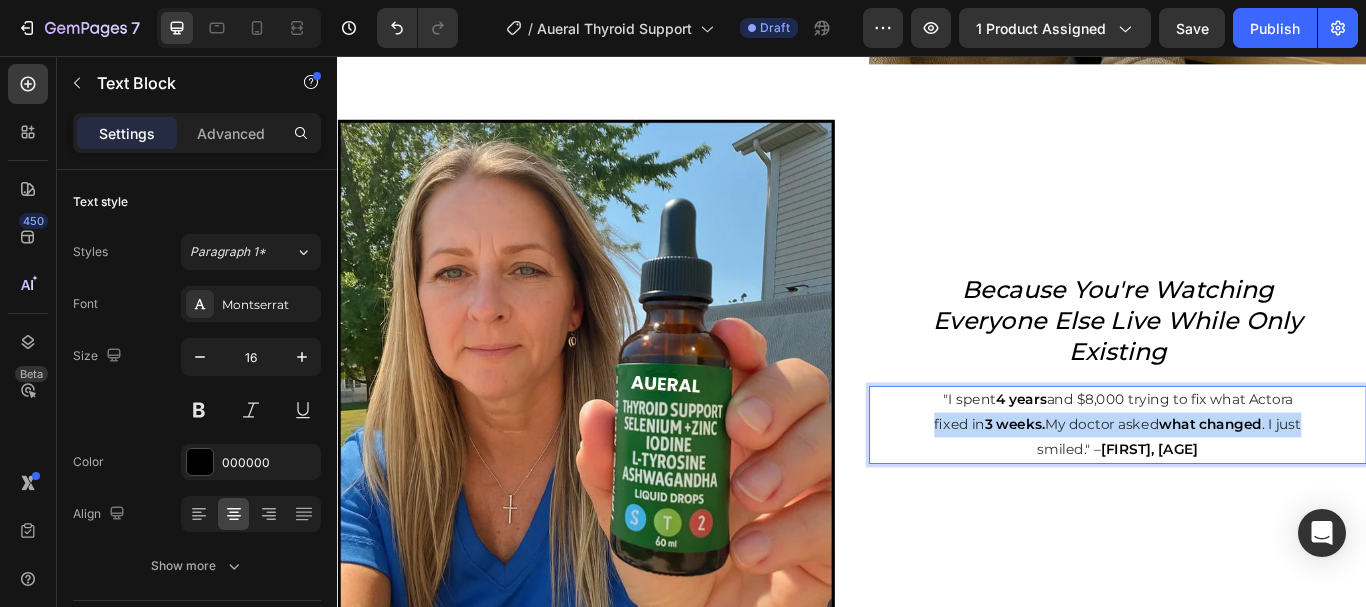 click on "My doctor asked" at bounding box center [1228, 485] 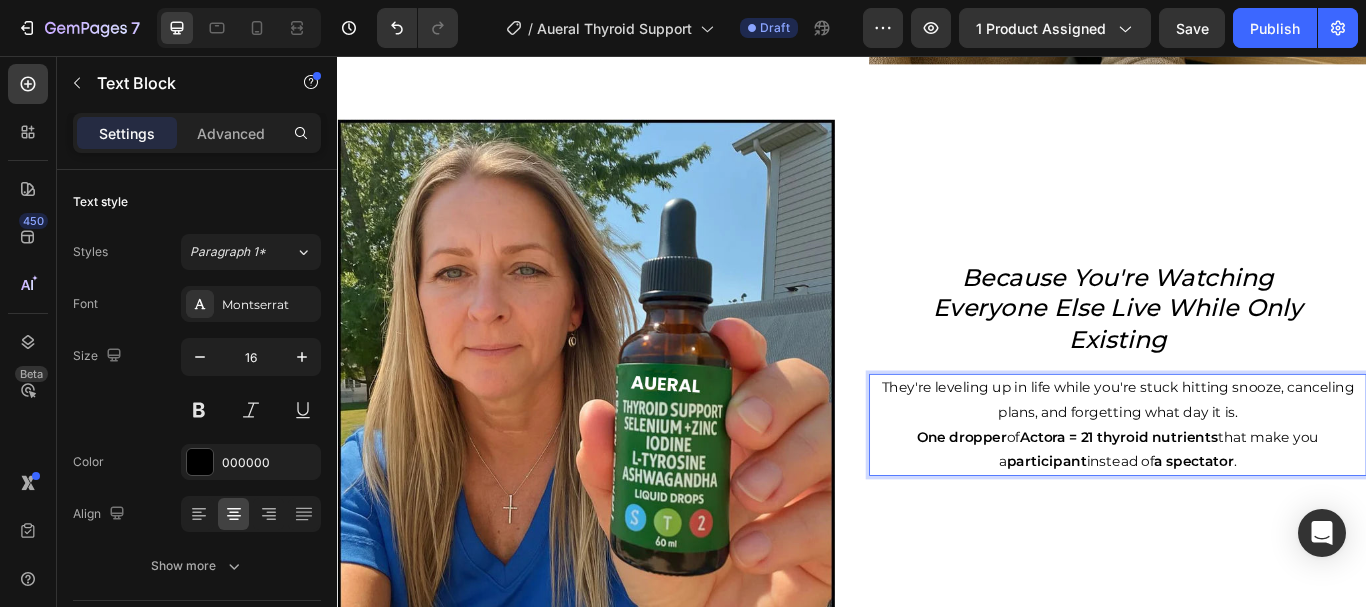 scroll, scrollTop: 1355, scrollLeft: 0, axis: vertical 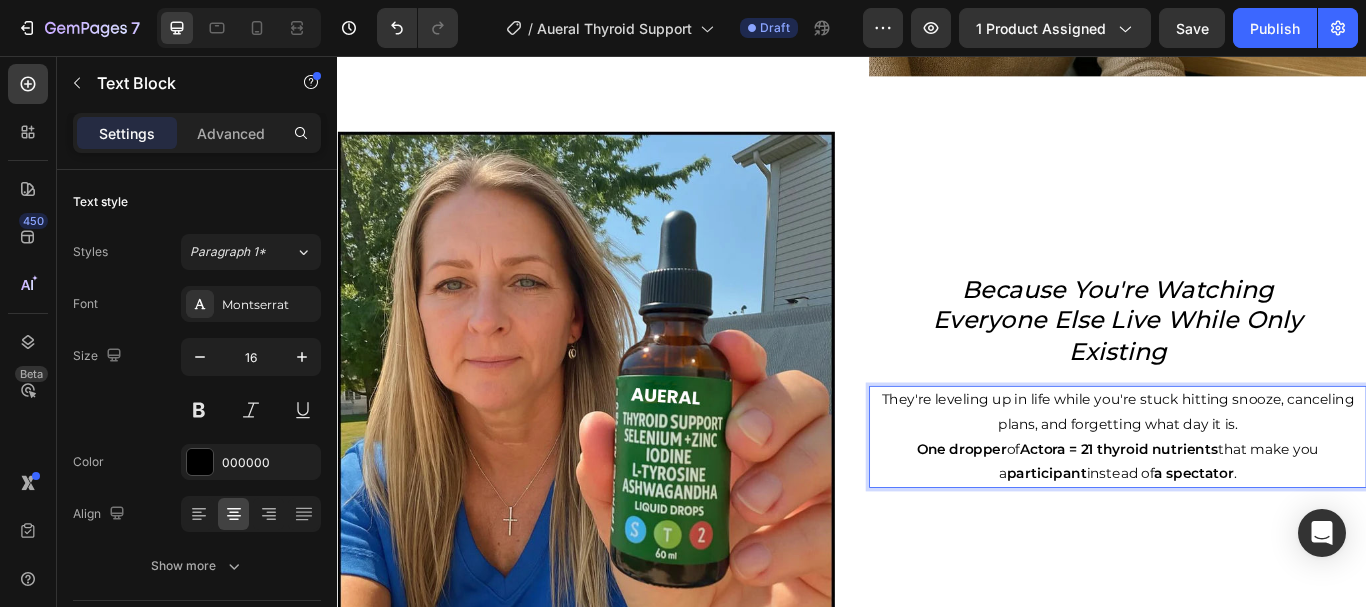 click on "They're leveling up in life while you're stuck hitting snooze, canceling plans, and forgetting what day it is." at bounding box center [1247, 472] 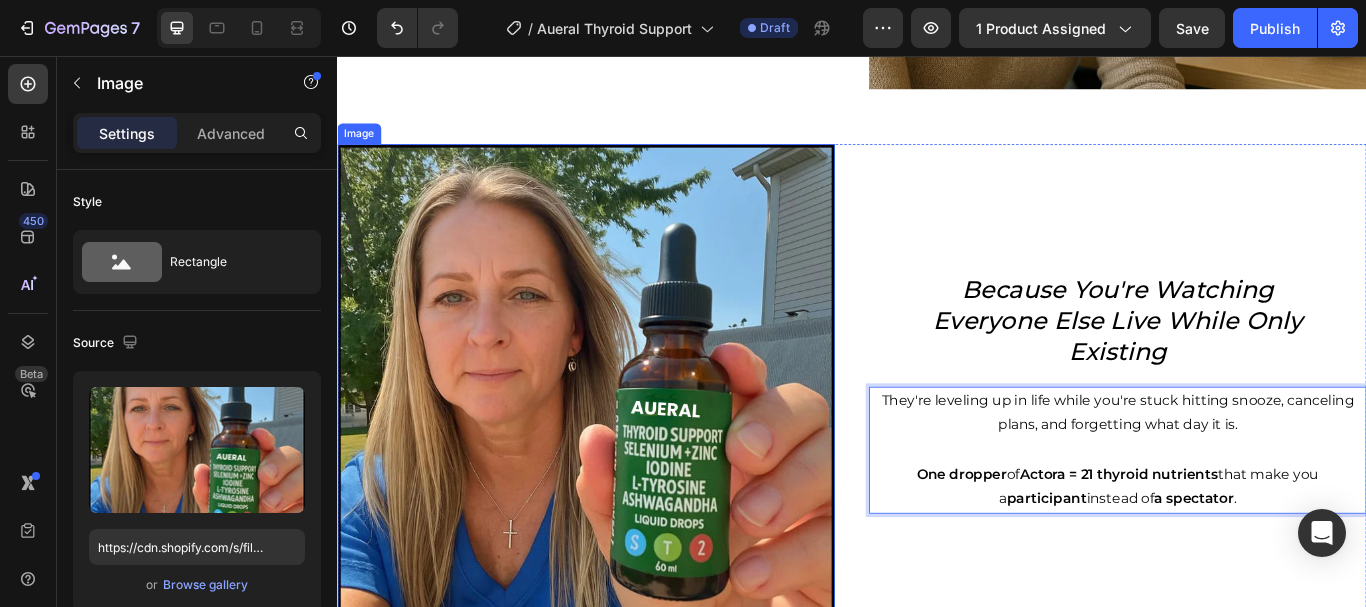 click at bounding box center [627, 449] 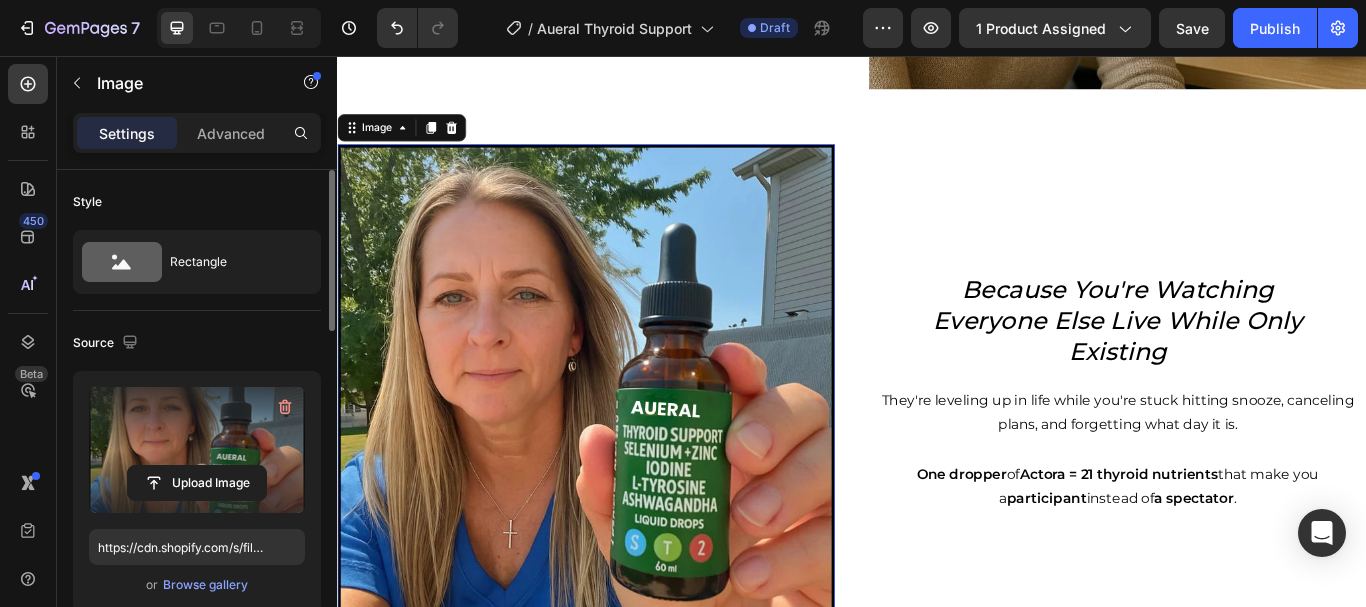click at bounding box center (197, 450) 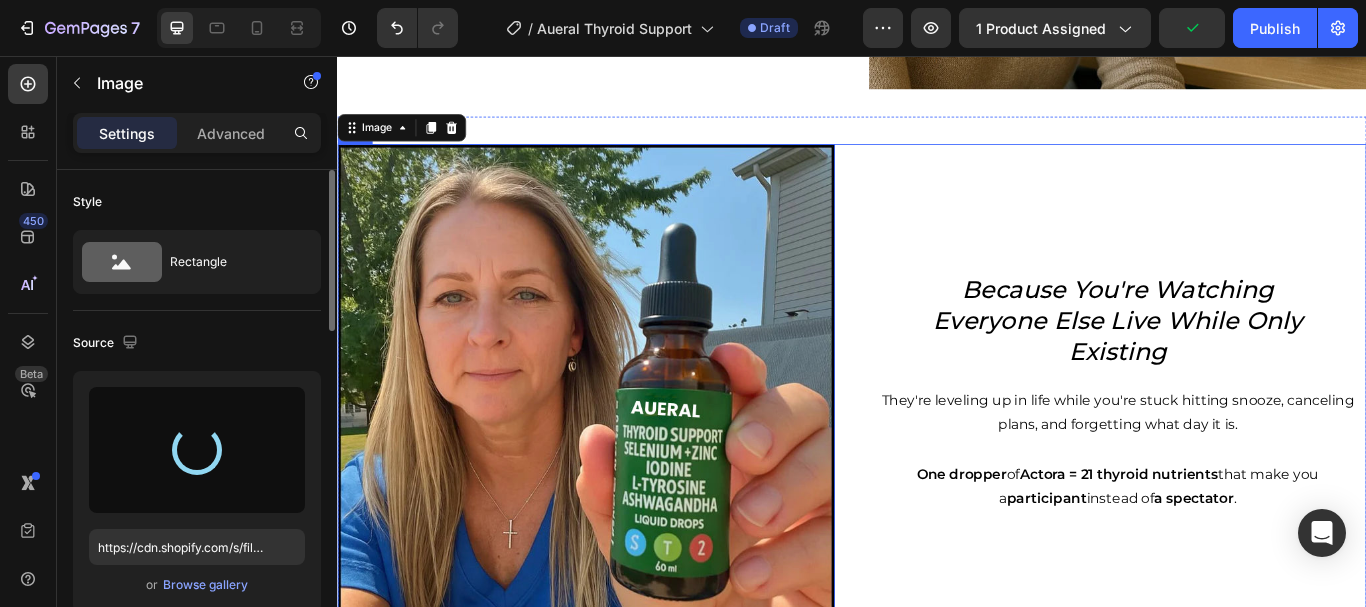 type on "https://cdn.shopify.com/s/files/1/0768/3866/6483/files/gempages_575529433641779786-9bd4fdf4-6d0b-4acc-b87a-f4eff4fa1a09.webp" 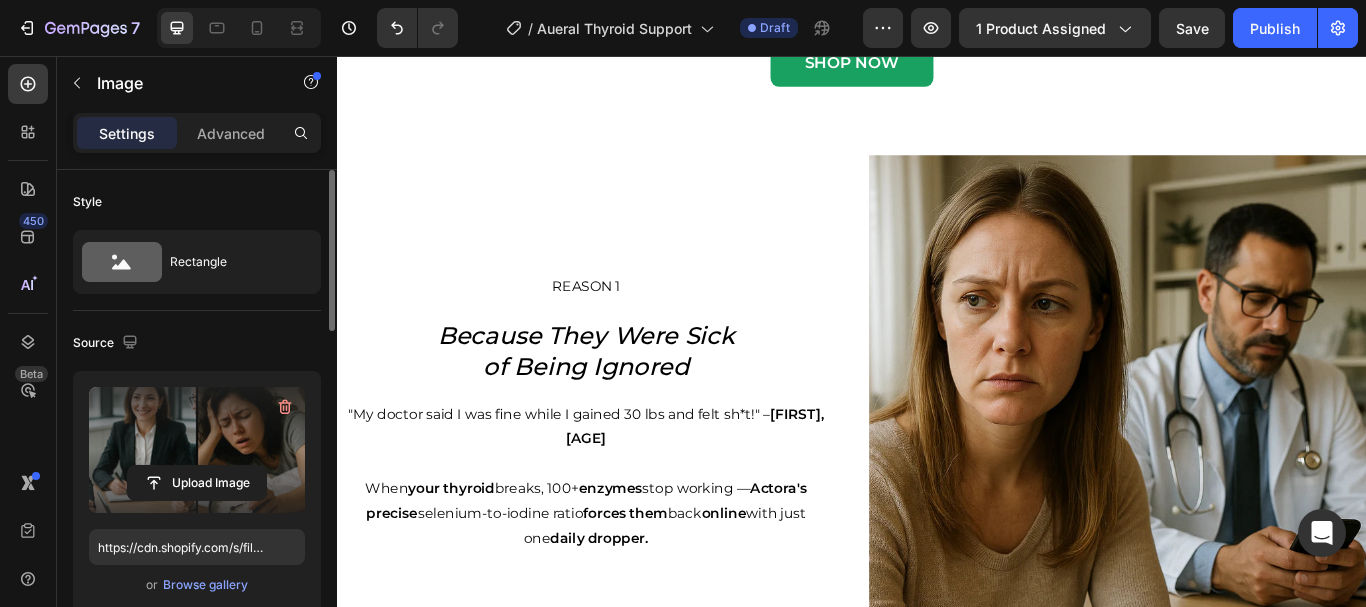 scroll, scrollTop: 686, scrollLeft: 0, axis: vertical 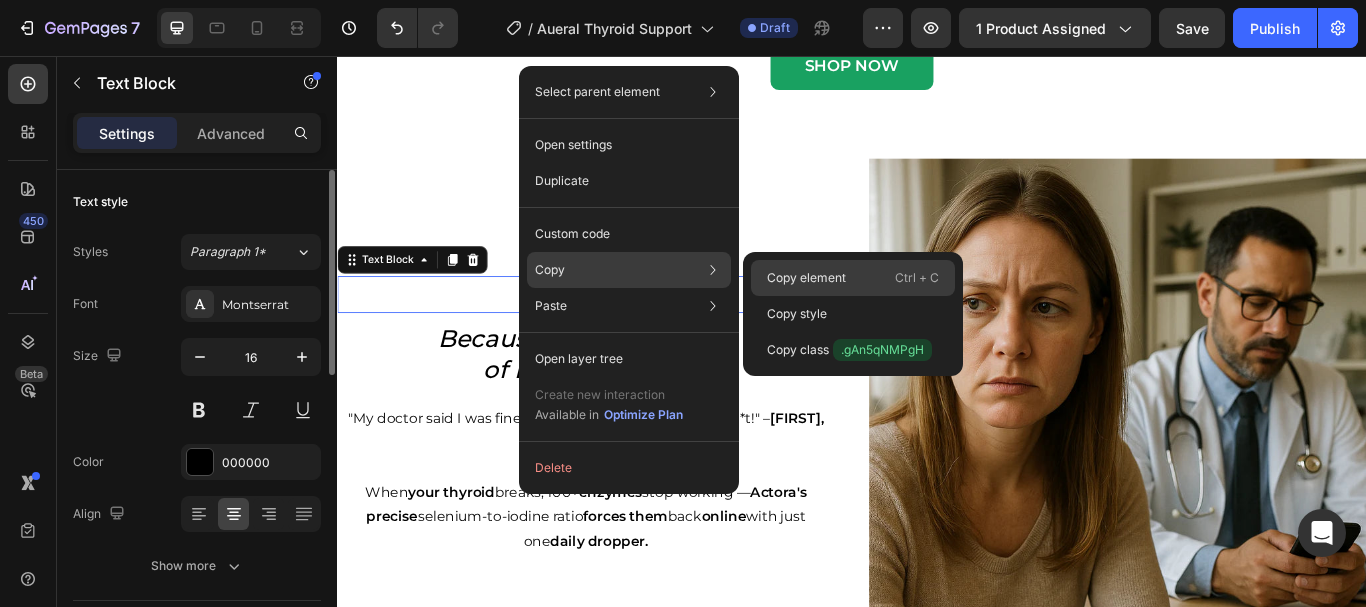 click on "Copy element" at bounding box center (806, 278) 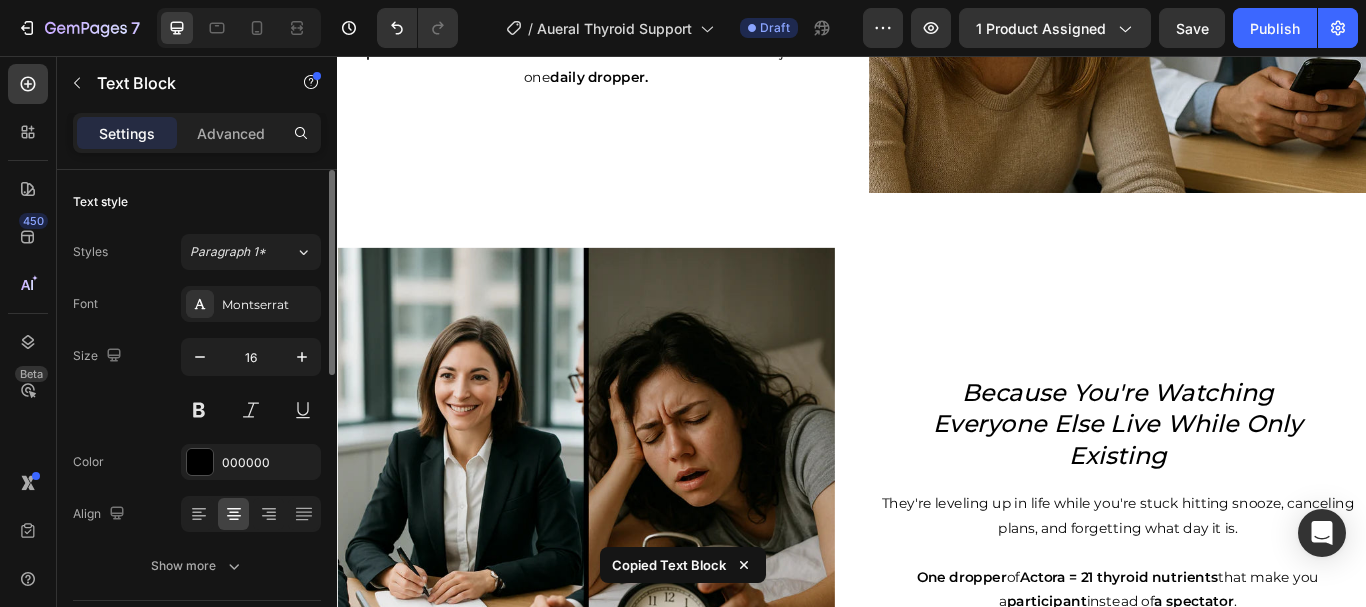 scroll, scrollTop: 1228, scrollLeft: 0, axis: vertical 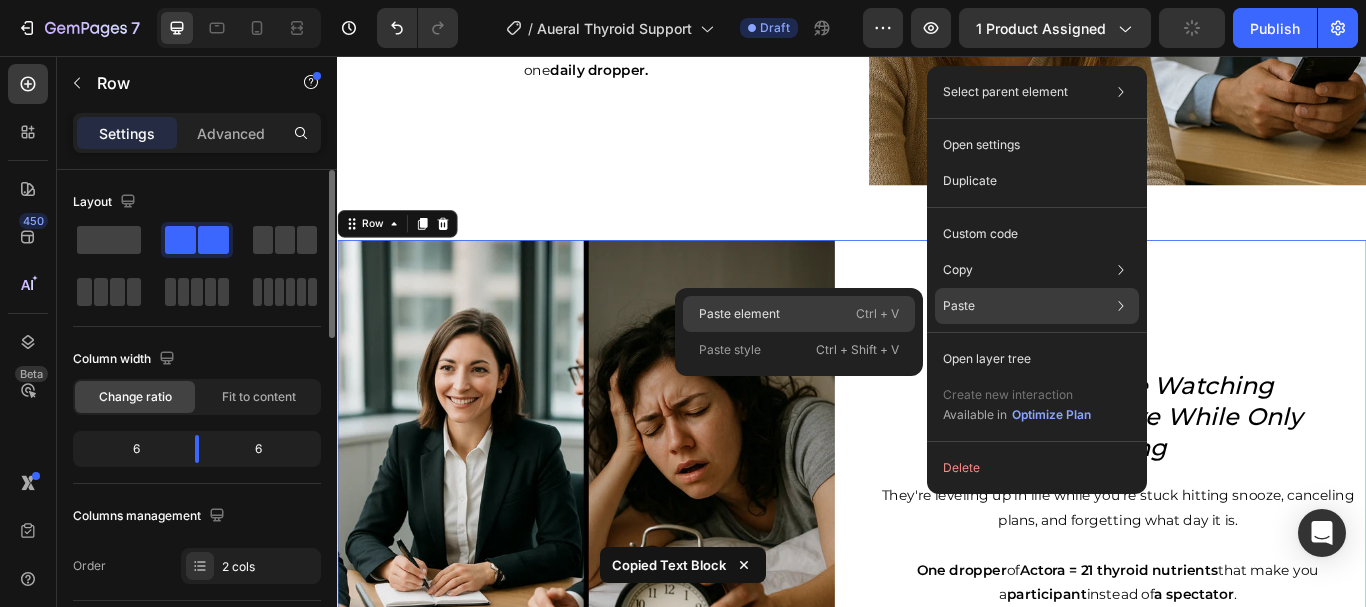 click on "Ctrl + V" at bounding box center [877, 314] 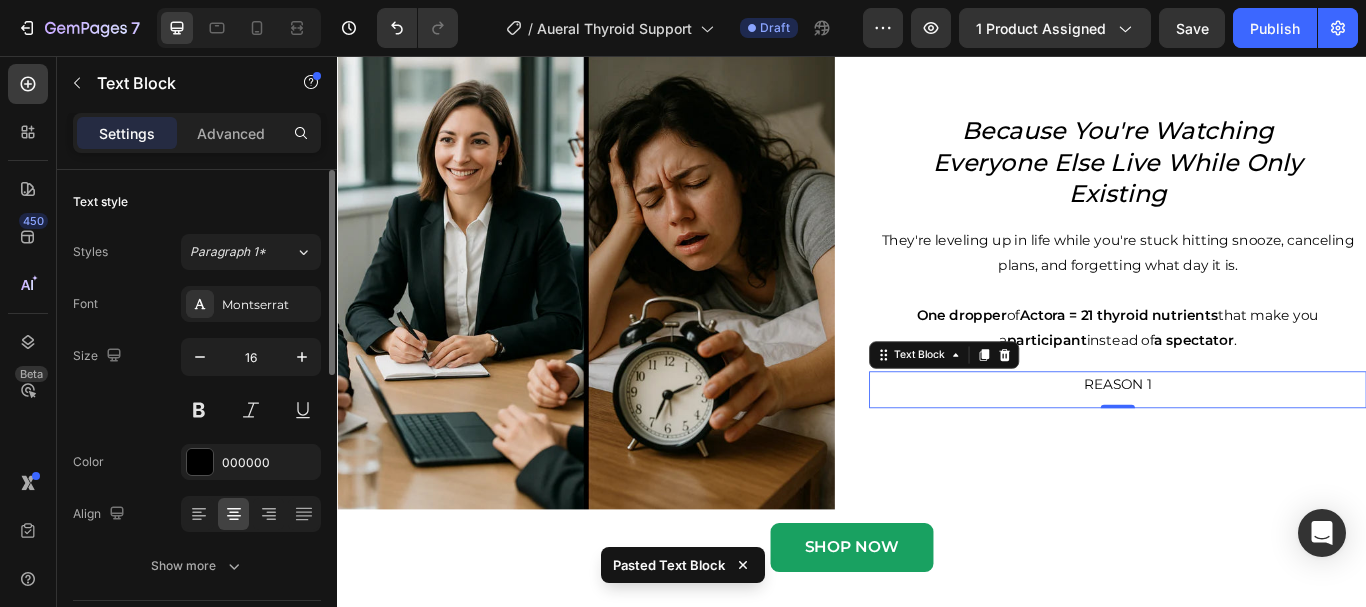 scroll, scrollTop: 1477, scrollLeft: 0, axis: vertical 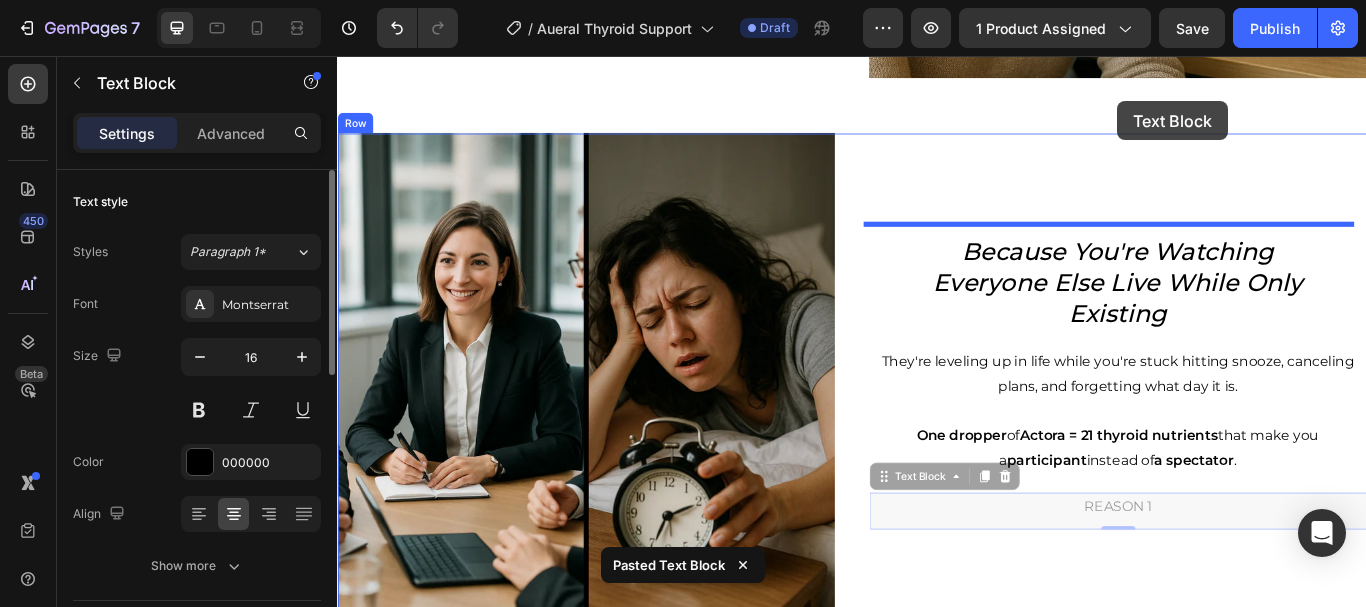 drag, startPoint x: 966, startPoint y: 407, endPoint x: 1247, endPoint y: 109, distance: 409.59125 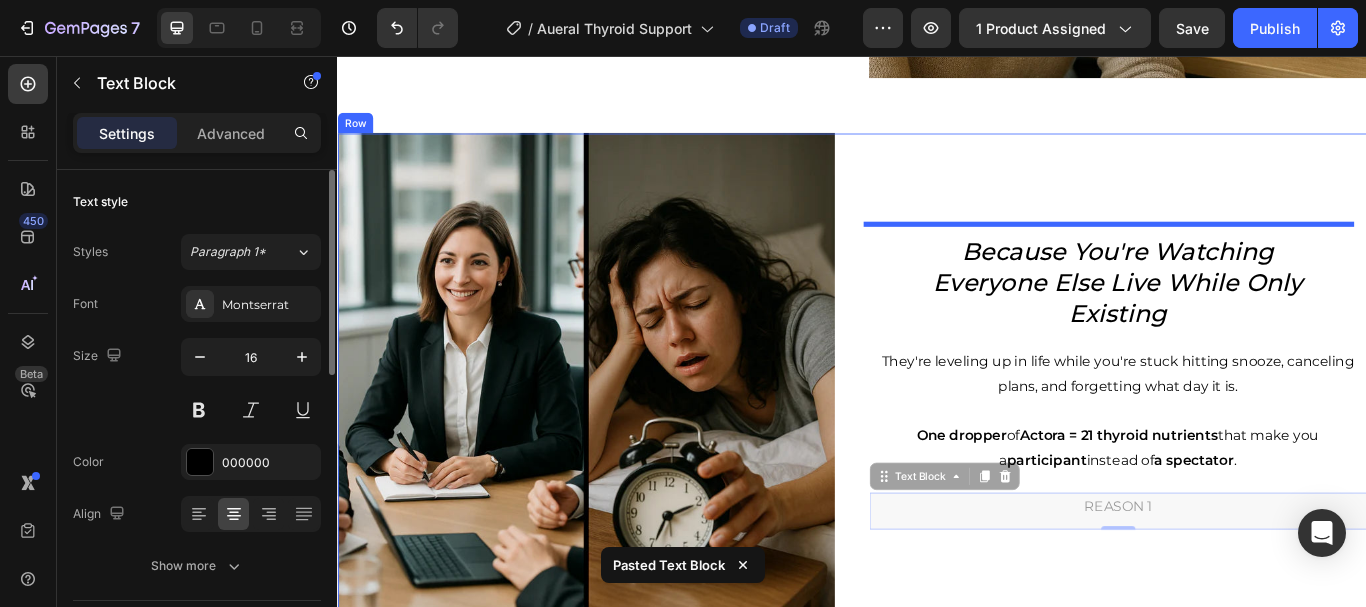 scroll, scrollTop: 1321, scrollLeft: 0, axis: vertical 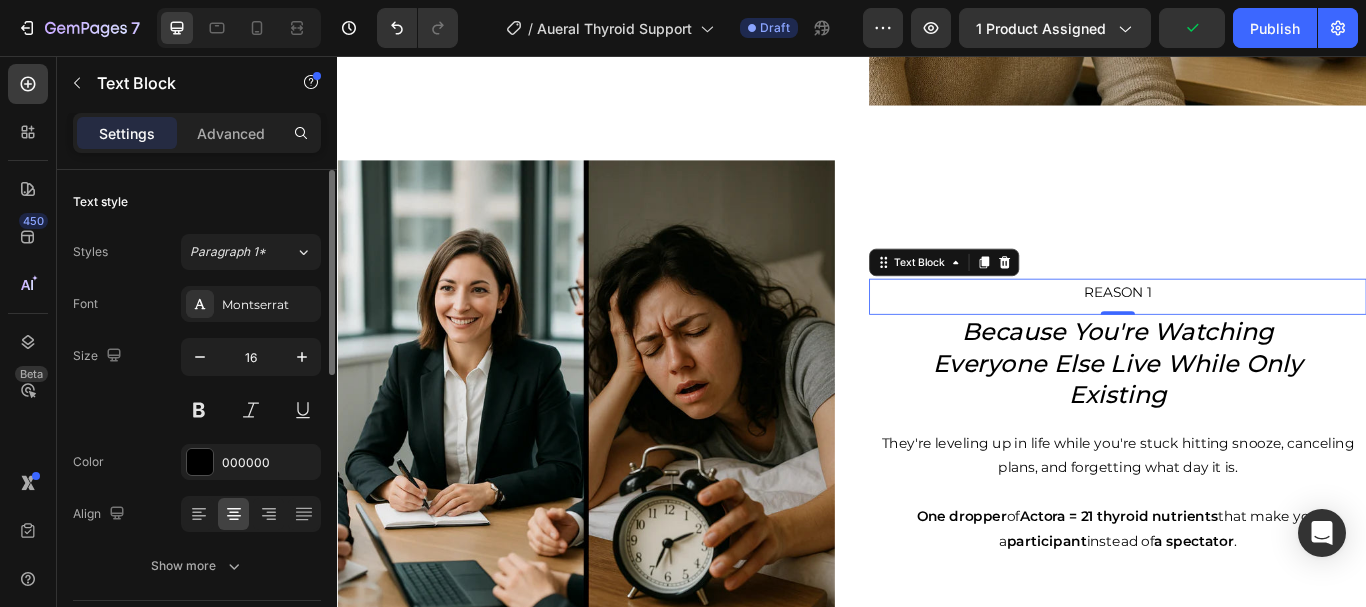 click on "REASON 1 Text Block   0 Because You're Watching  Everyone Else Live While Only  Existing Heading They're leveling up in life while you're stuck hitting snooze, canceling plans, and forgetting what day it is.   One dropper  of  Actora = 21 thyroid nutrients  that make you a  participant  instead of  a spectator . Text Block" at bounding box center [1247, 468] 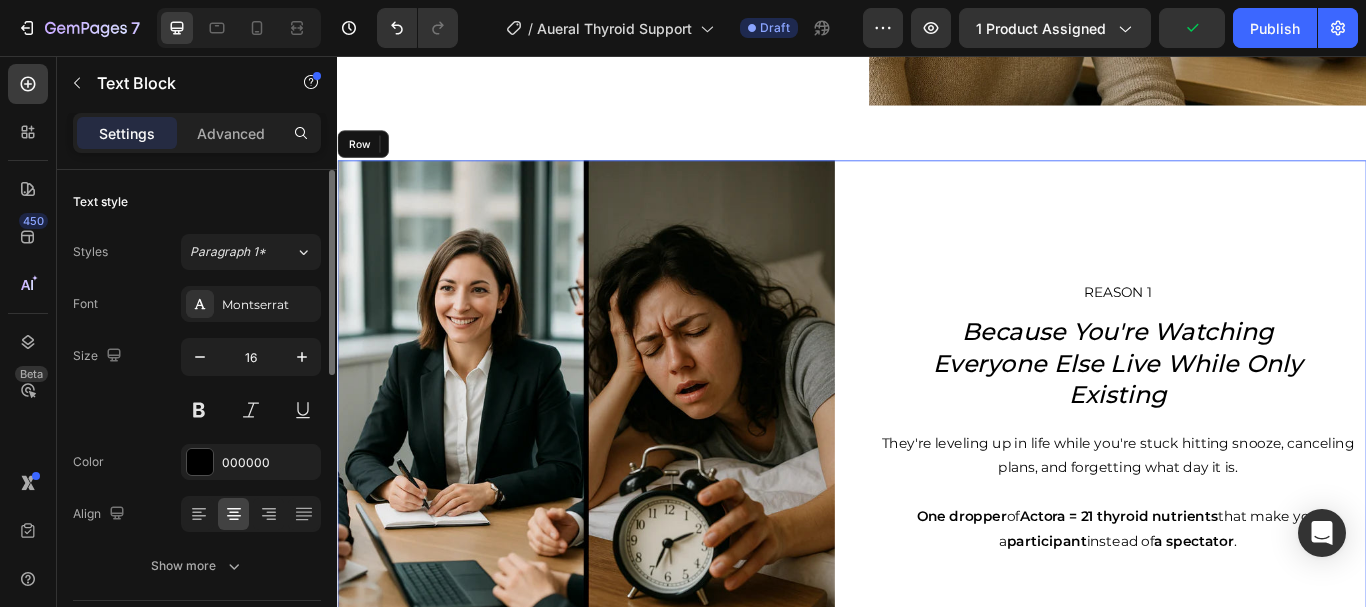 click on "REASON 1 Text Block   0 Because You're Watching  Everyone Else Live While Only  Existing Heading They're leveling up in life while you're stuck hitting snooze, canceling plans, and forgetting what day it is.   One dropper  of  Actora = 21 thyroid nutrients  that make you a  participant  instead of  a spectator . Text Block" at bounding box center [1247, 468] 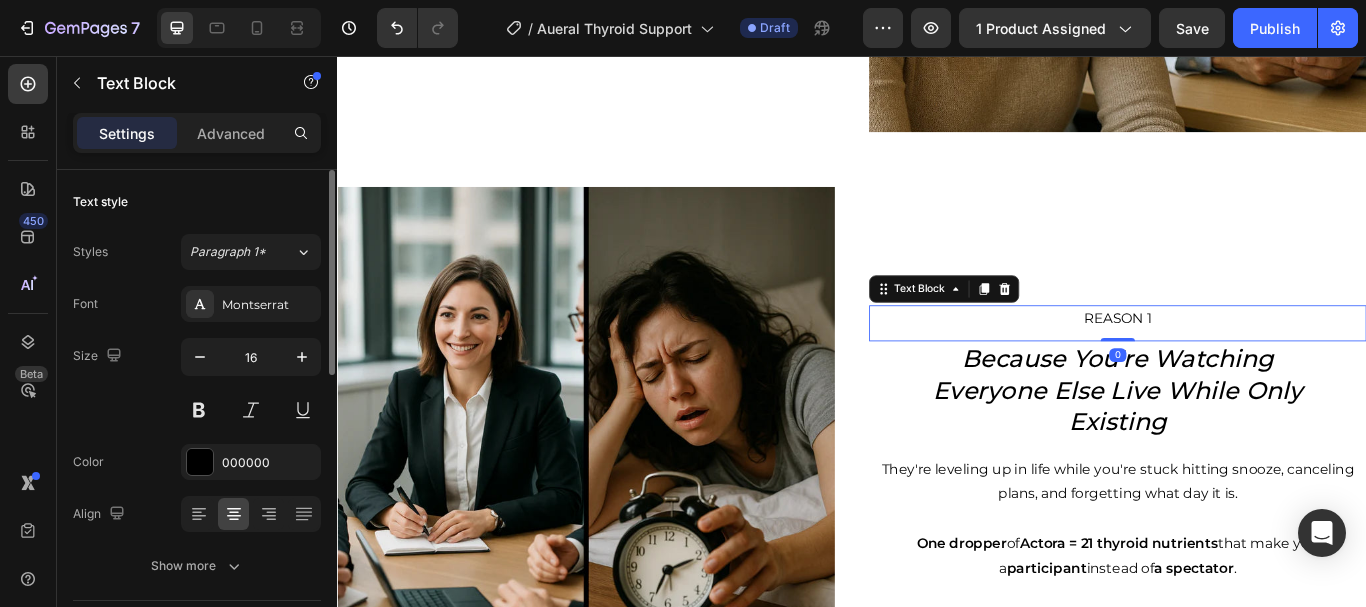 click on "REASON 1" at bounding box center (1247, 363) 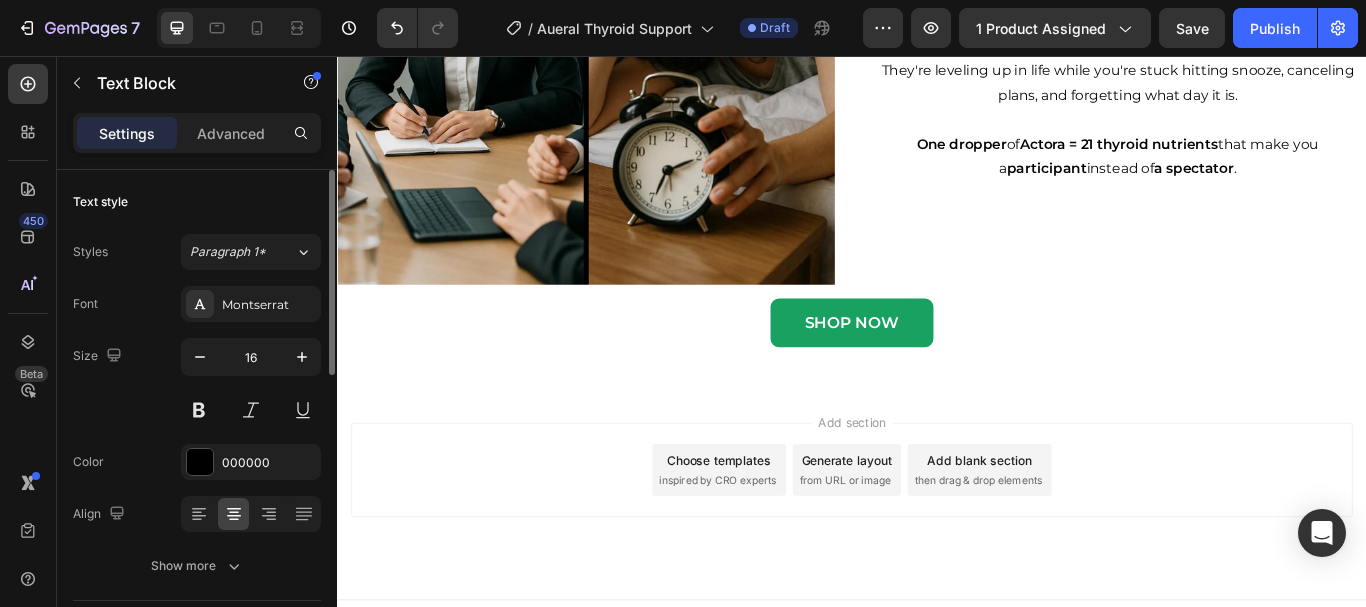 scroll, scrollTop: 1749, scrollLeft: 0, axis: vertical 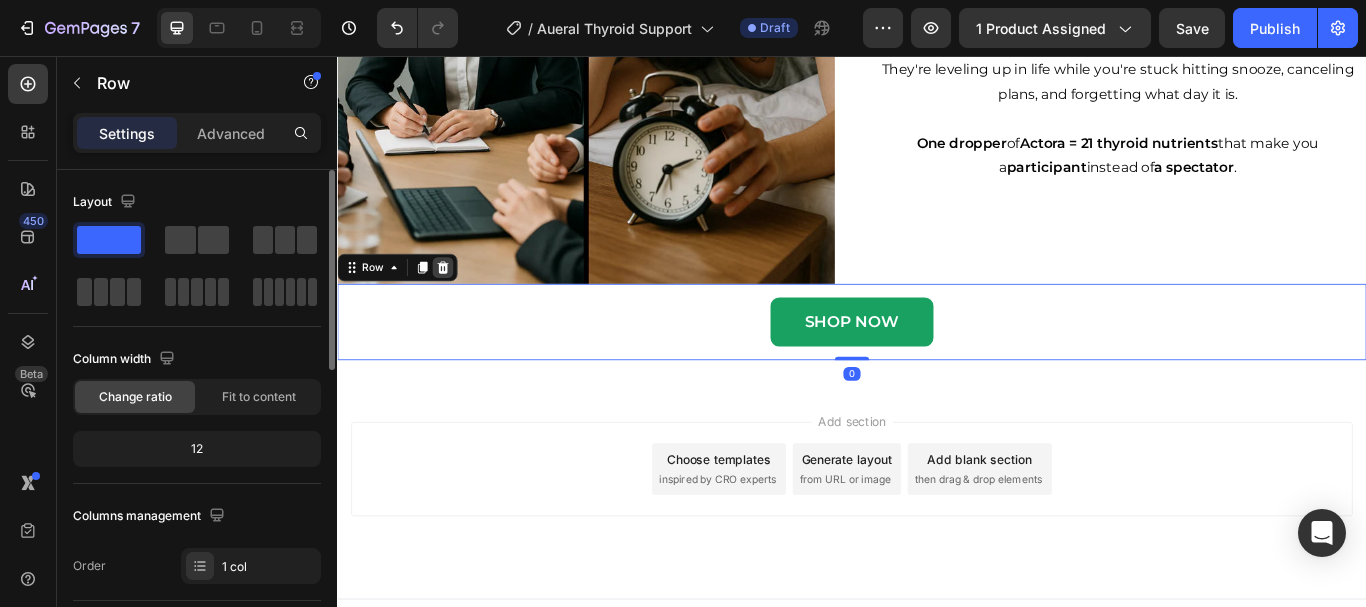 click 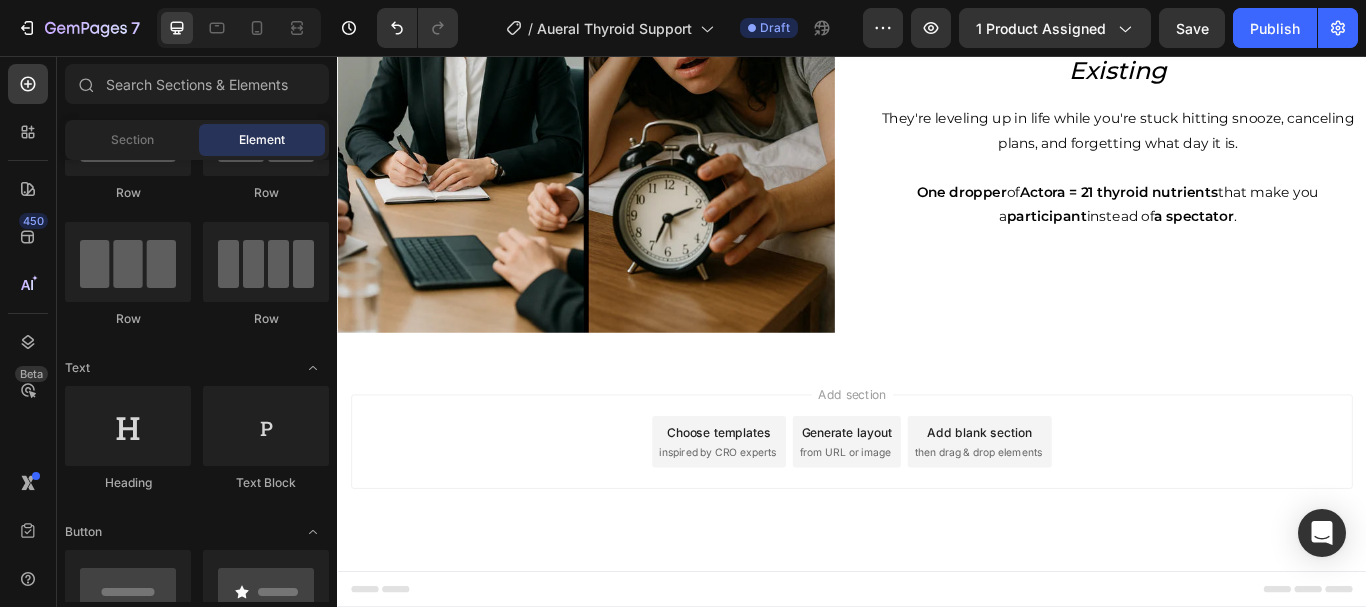 scroll, scrollTop: 1685, scrollLeft: 0, axis: vertical 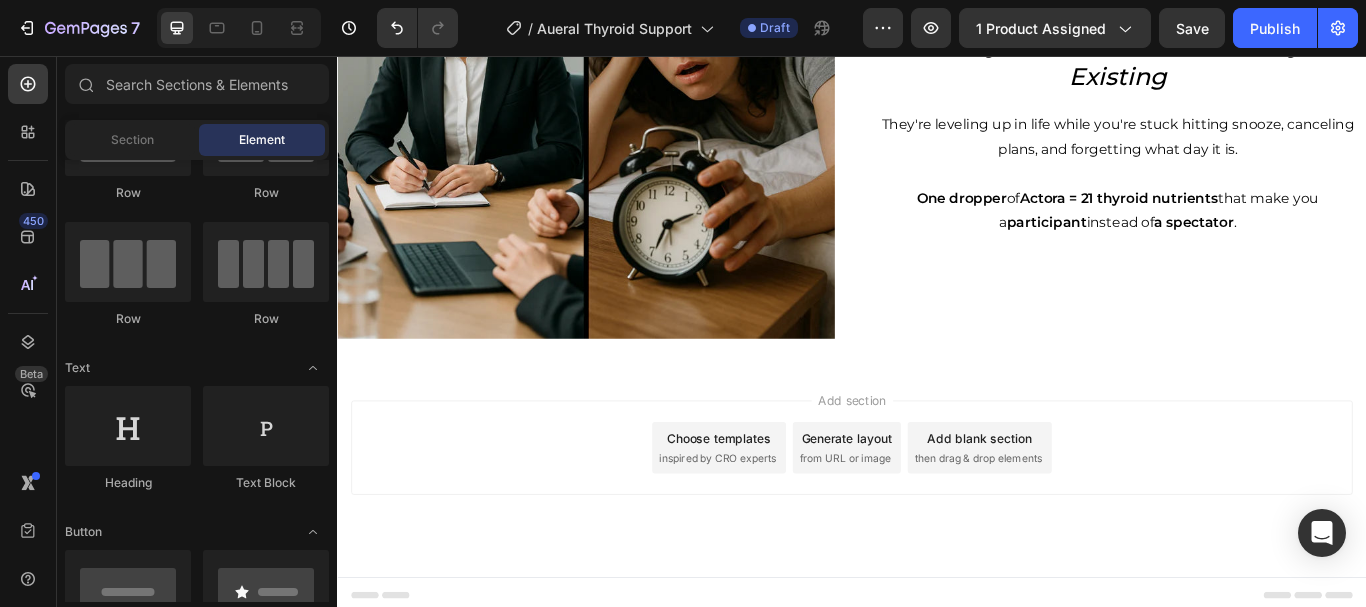 click on "Add section Choose templates inspired by CRO experts Generate layout from URL or image Add blank section then drag & drop elements" at bounding box center (937, 541) 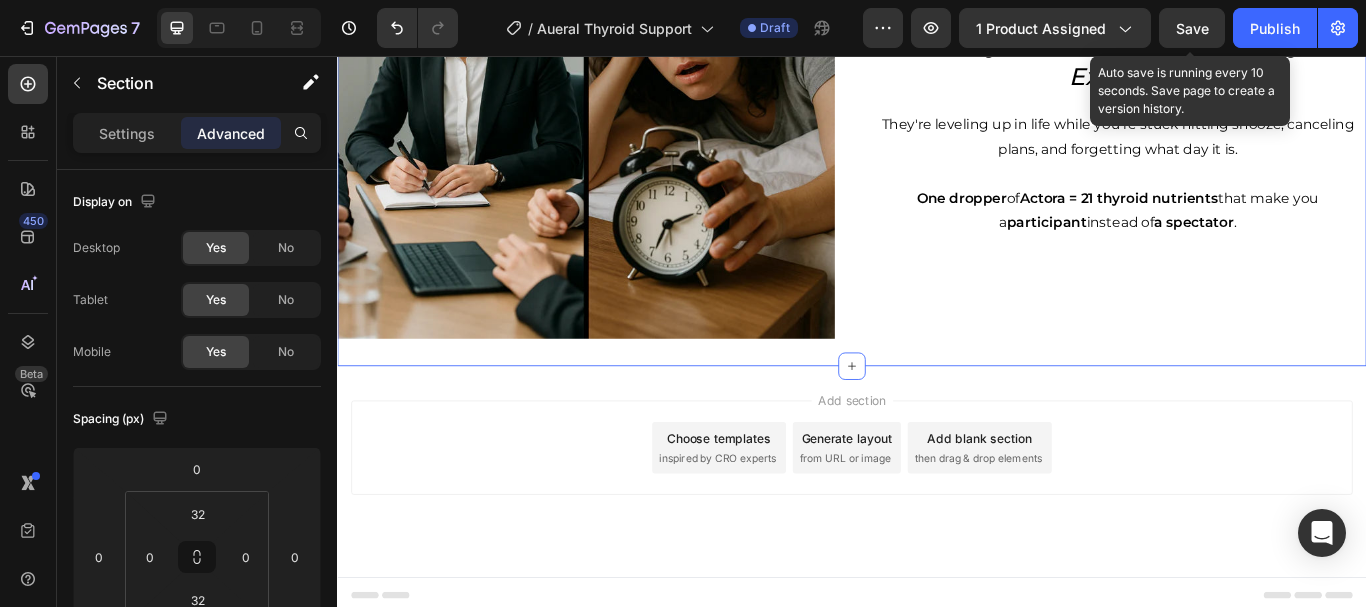 click on "Save" at bounding box center (1192, 28) 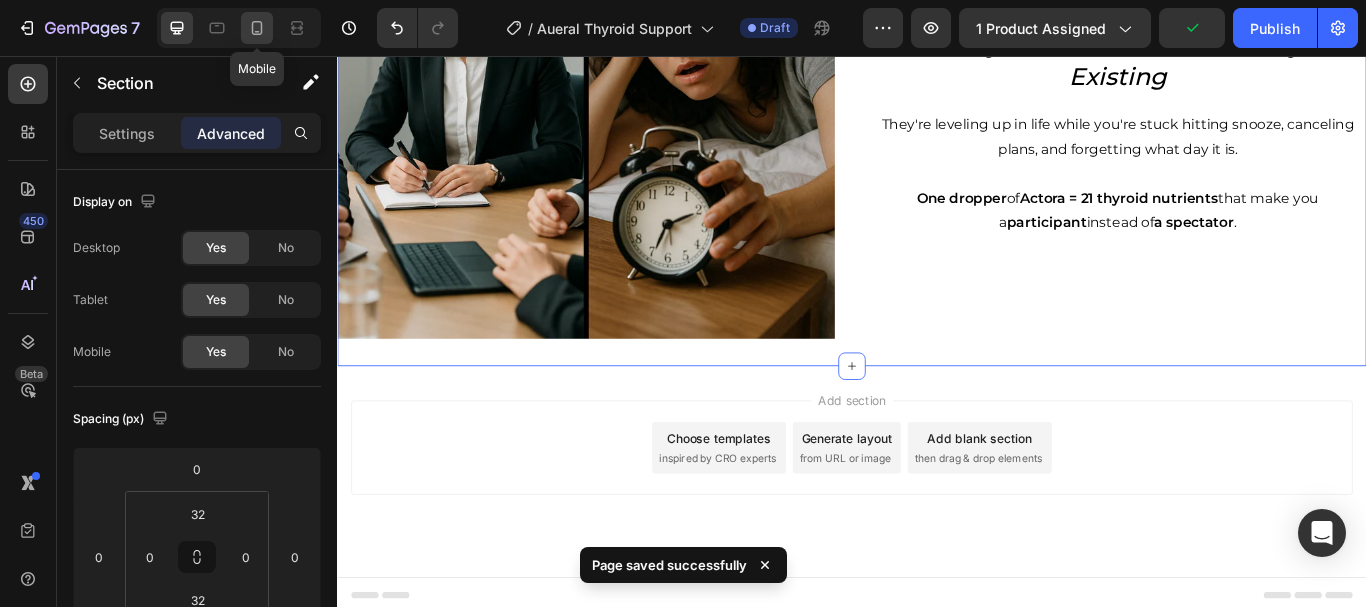 click 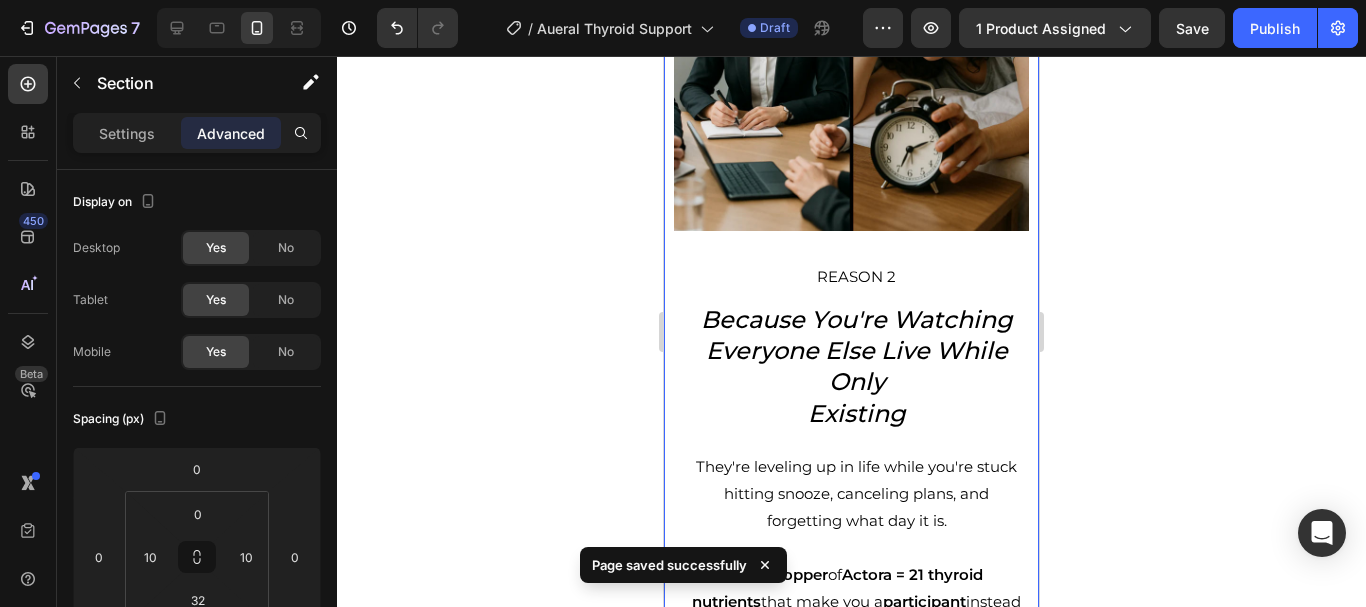 scroll, scrollTop: 1691, scrollLeft: 0, axis: vertical 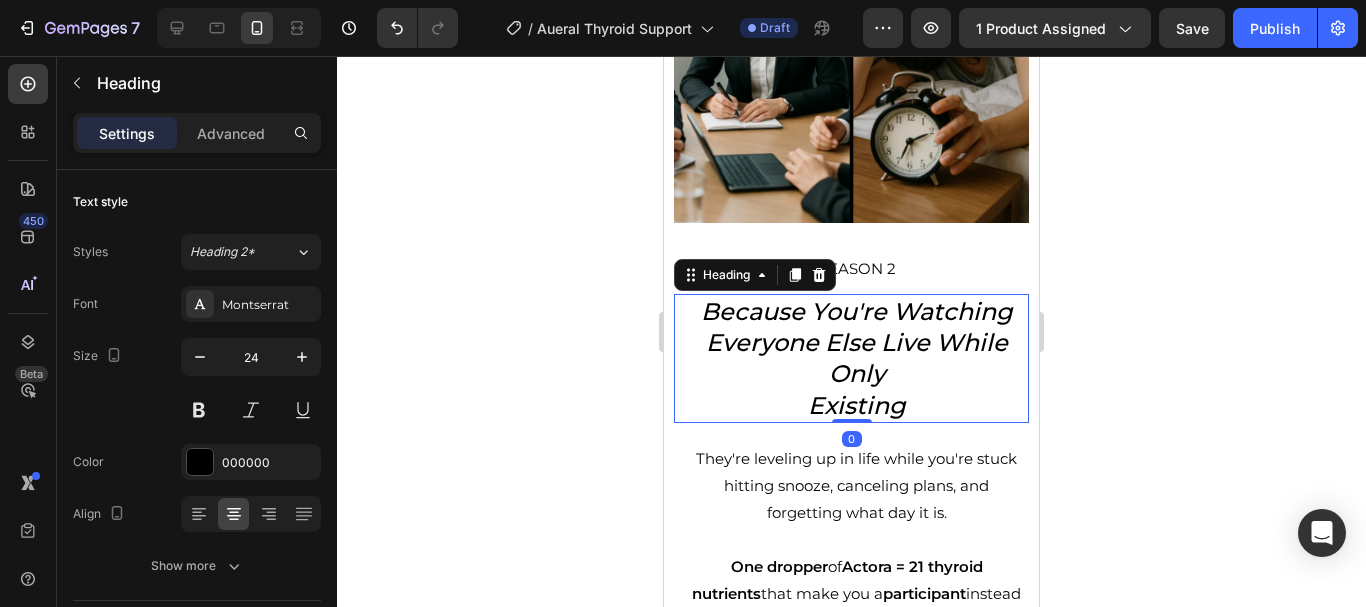 click on "Settings Advanced" at bounding box center (197, 141) 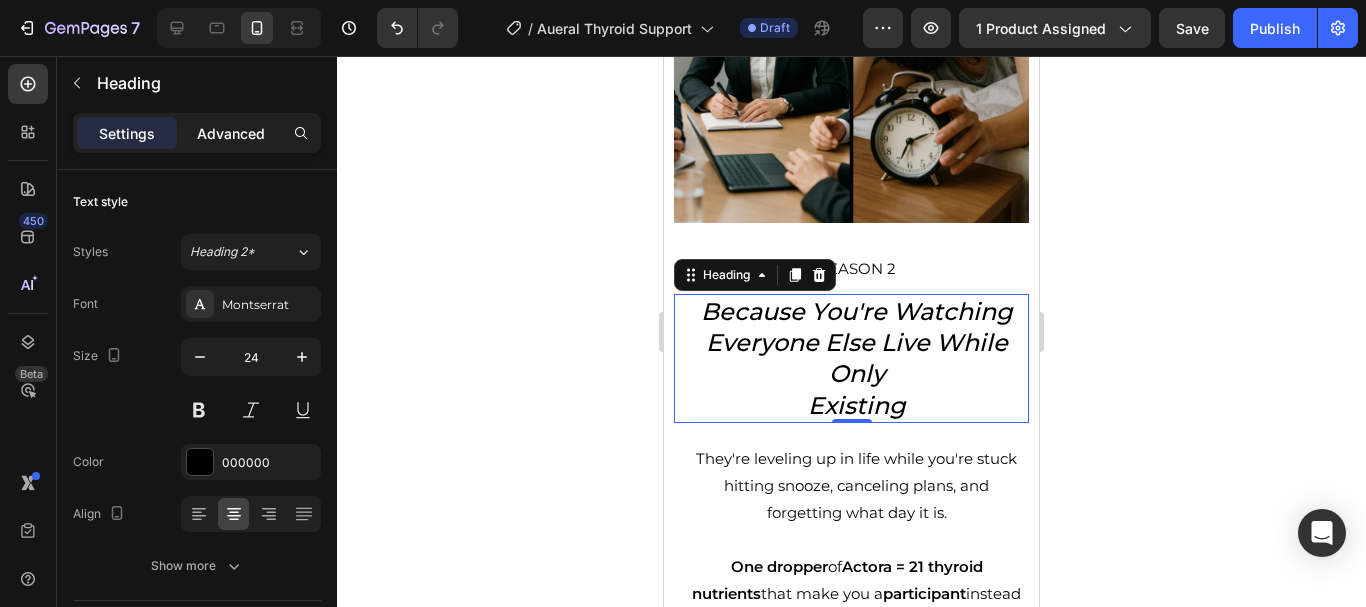 click on "Advanced" 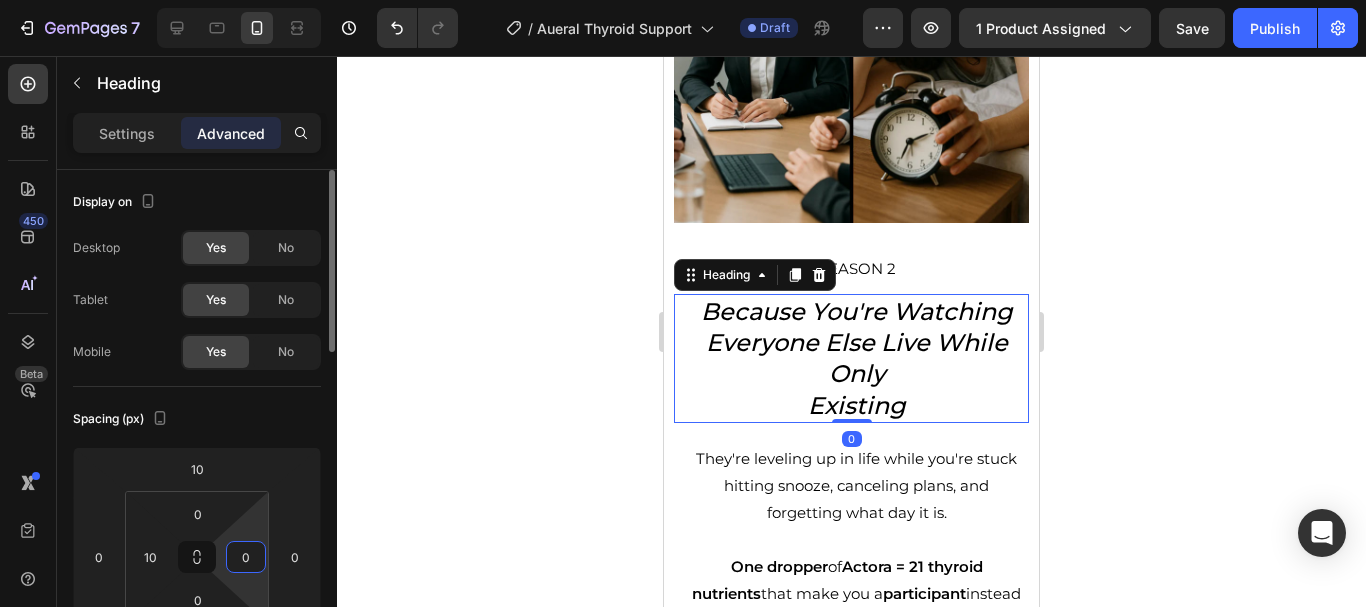 click on "0" at bounding box center (246, 557) 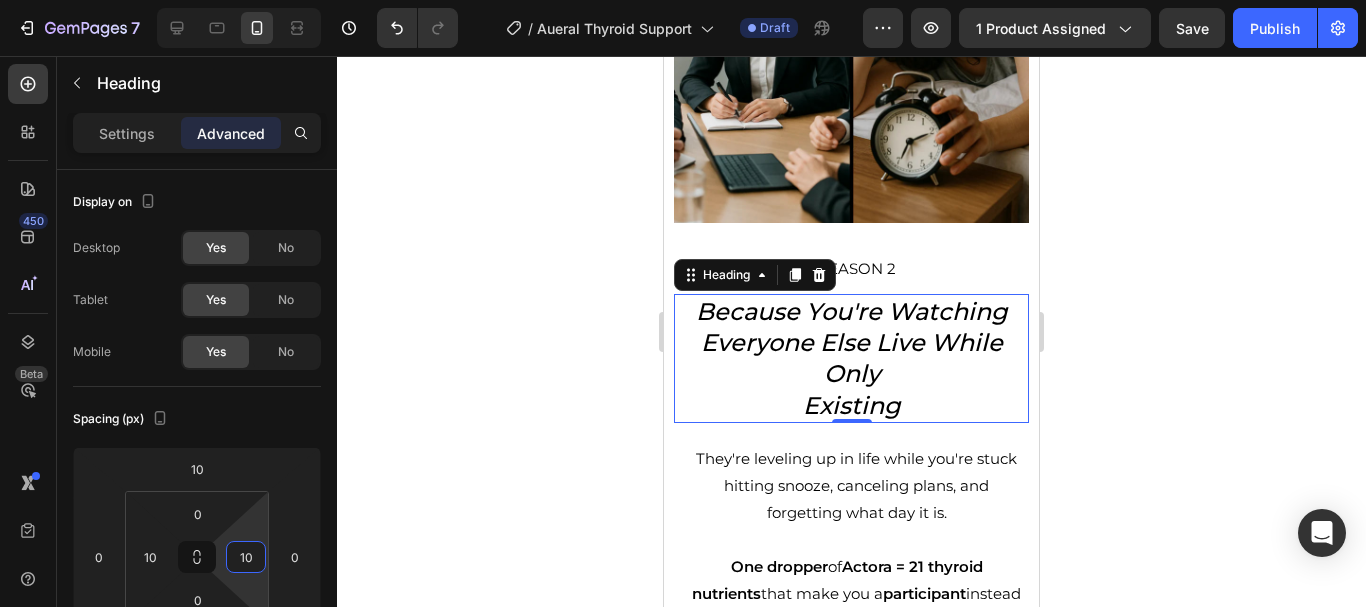 type on "1" 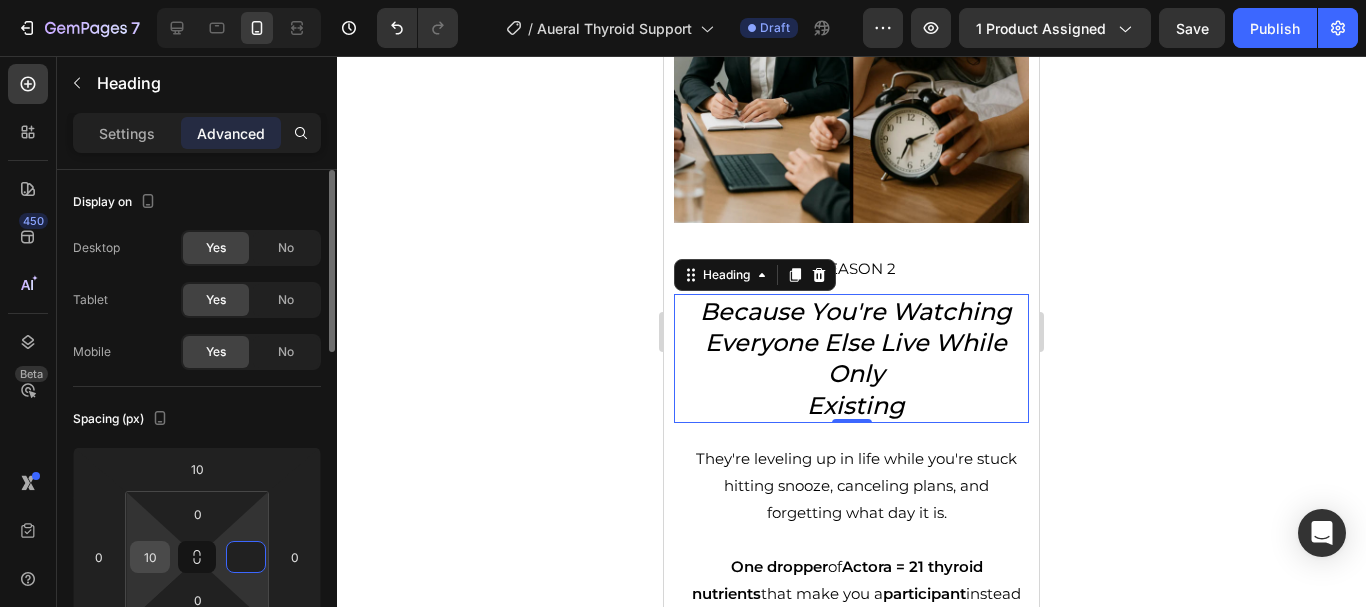 type on "0" 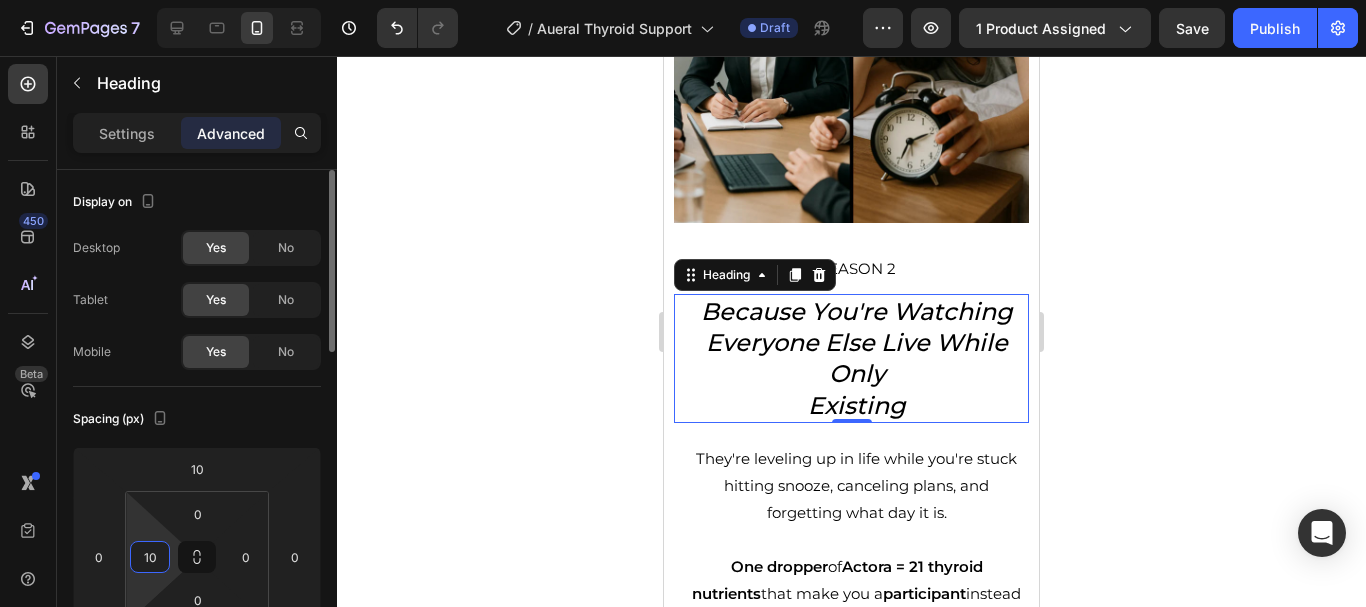 click on "10" at bounding box center (150, 557) 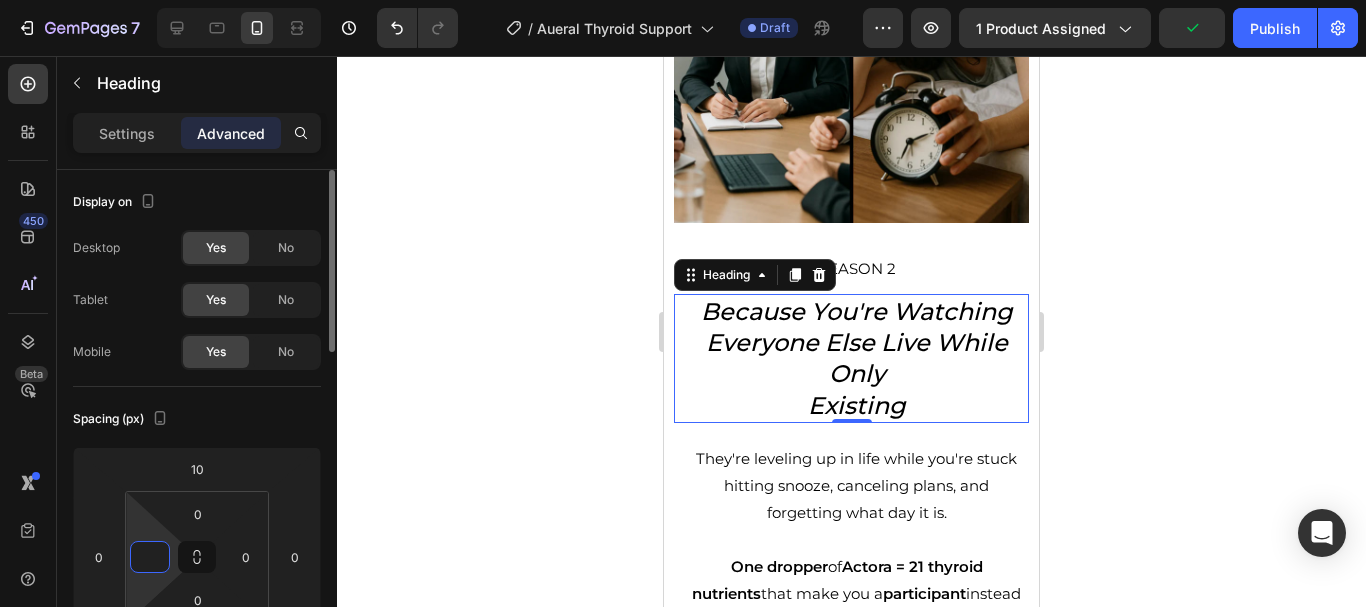 type on "0" 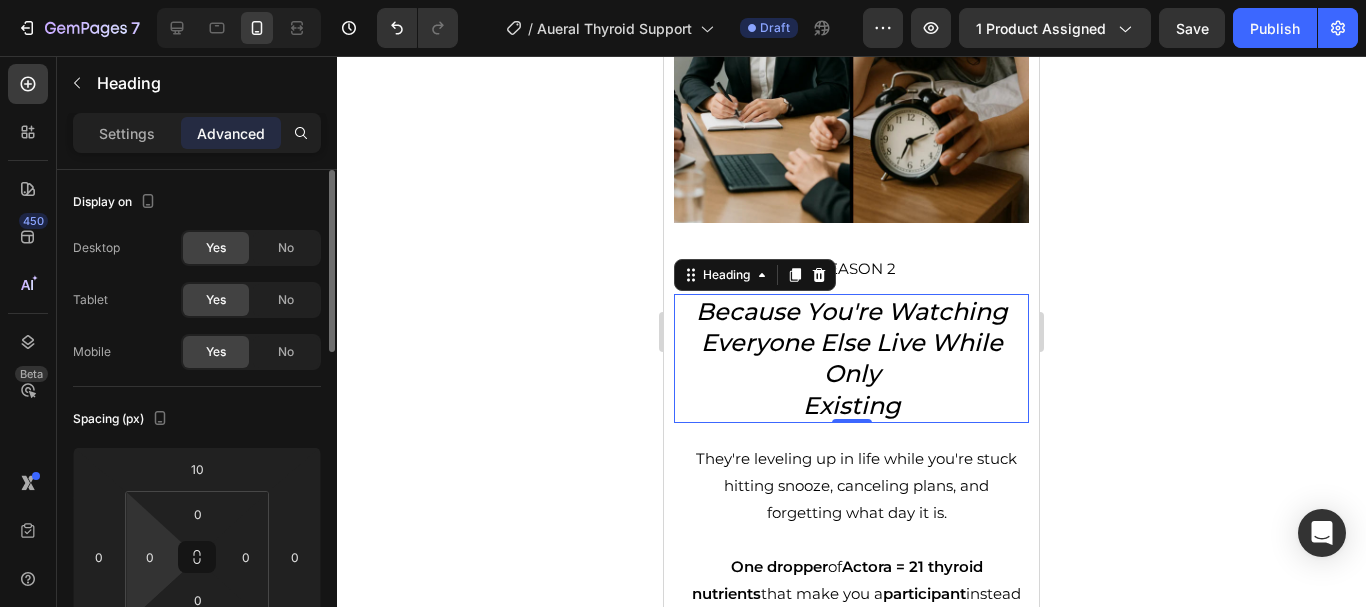 click on "Spacing (px)" at bounding box center (197, 419) 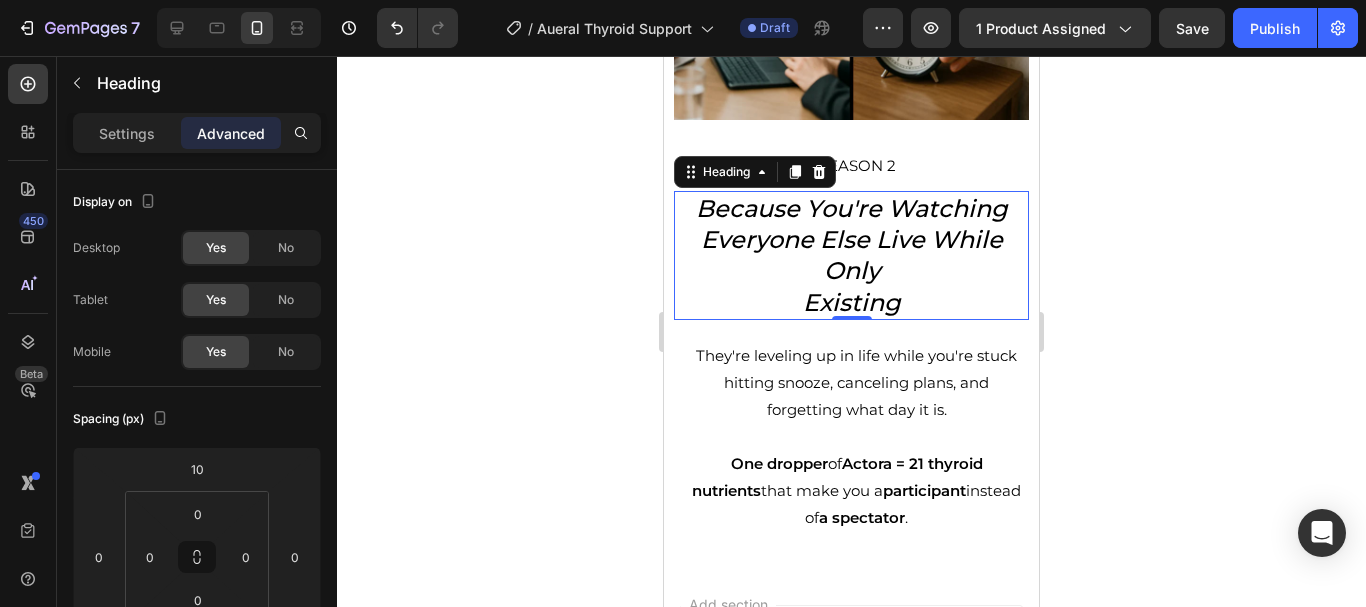 scroll, scrollTop: 1795, scrollLeft: 0, axis: vertical 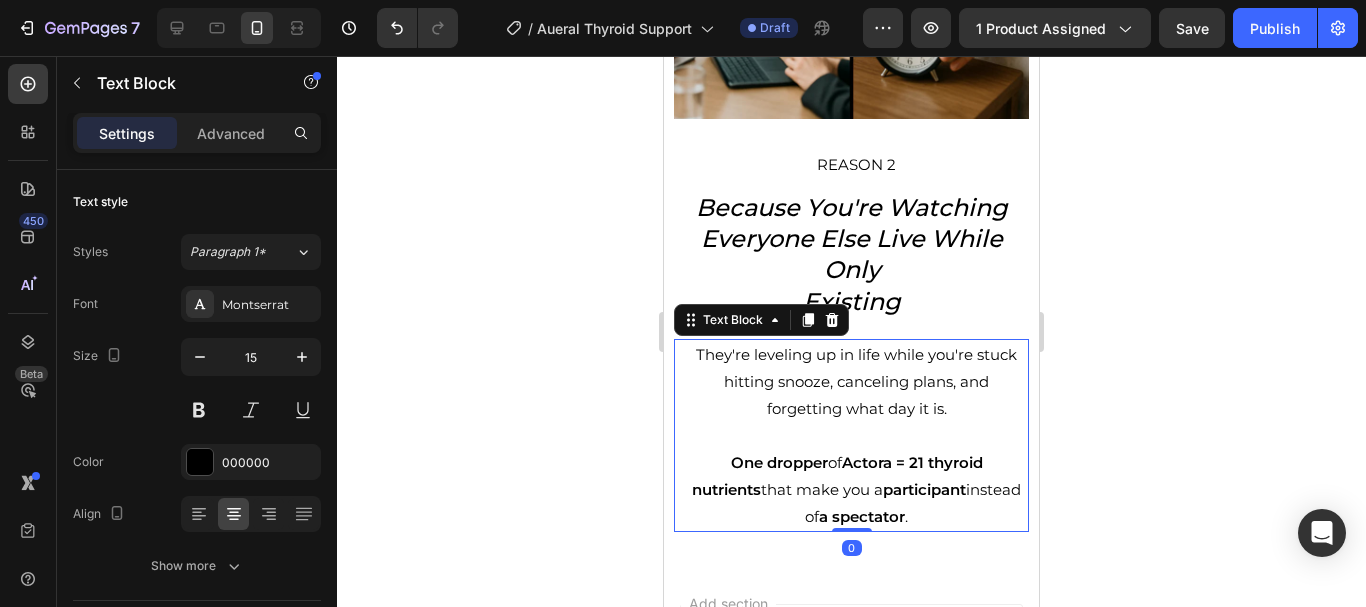 click on "Settings Advanced" at bounding box center (197, 141) 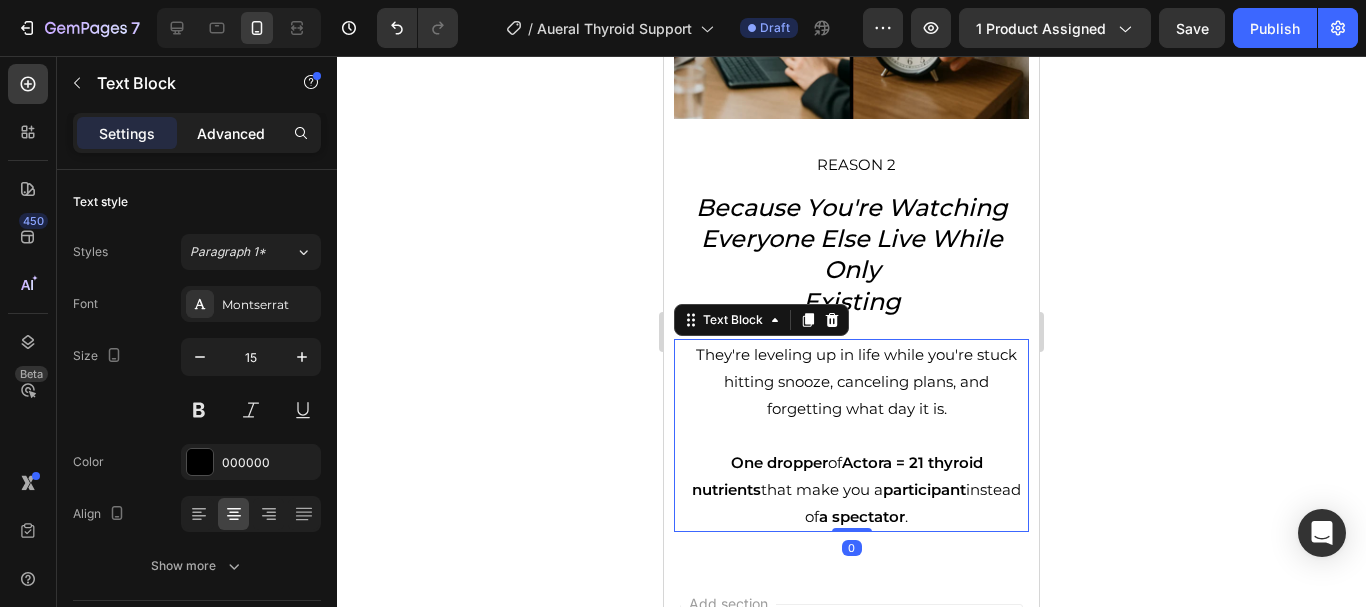 click on "Advanced" at bounding box center (231, 133) 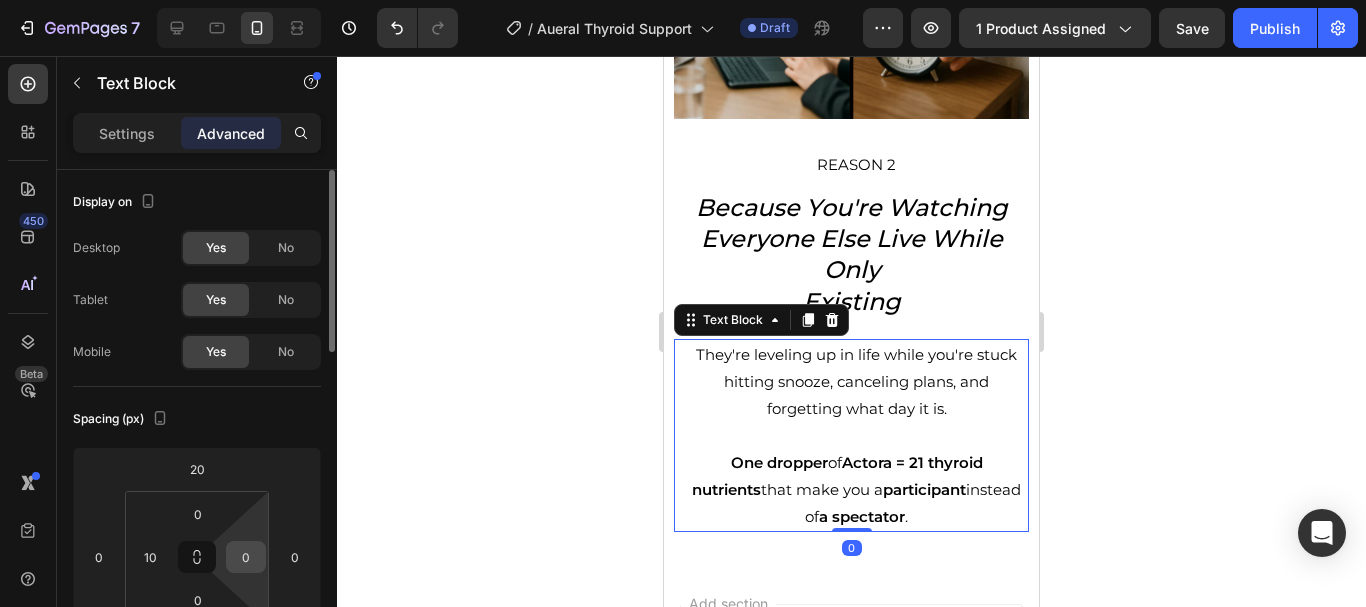 click on "0" at bounding box center [246, 557] 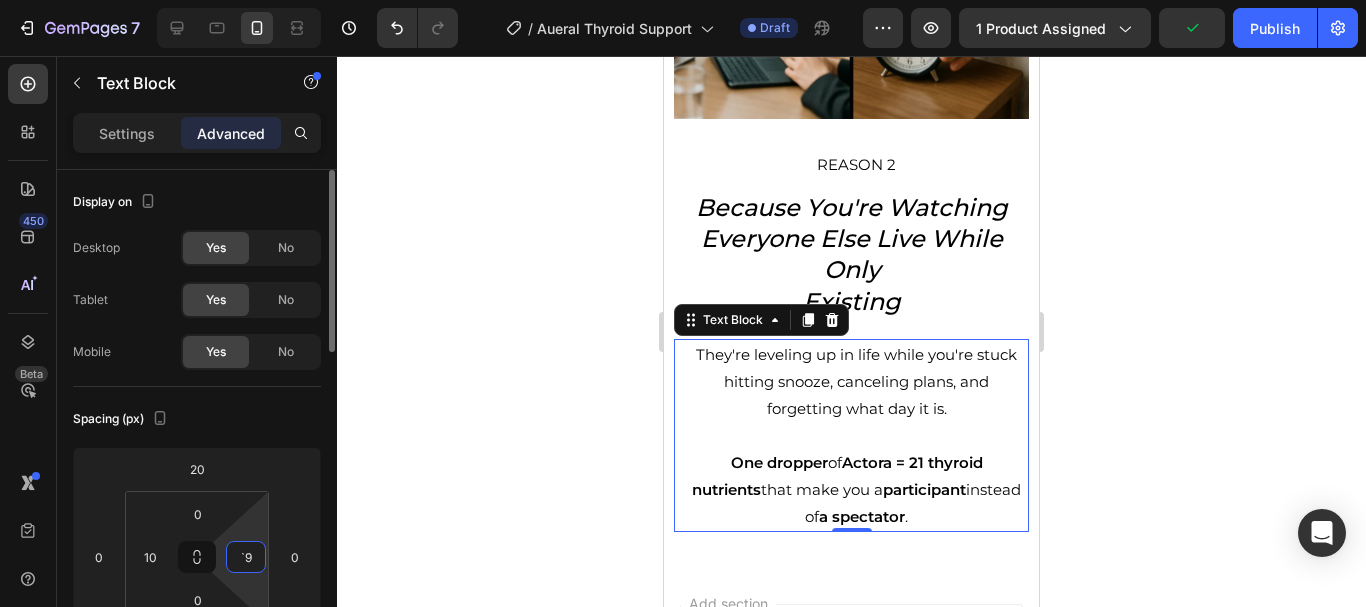 type on "`" 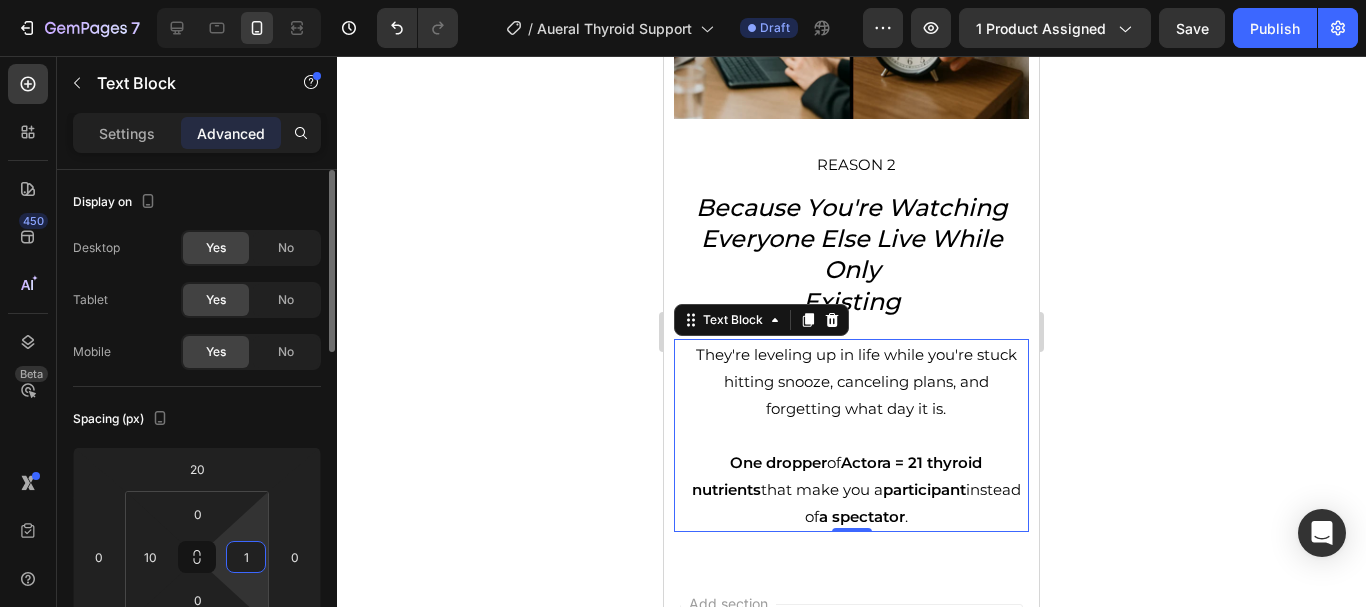 type on "10" 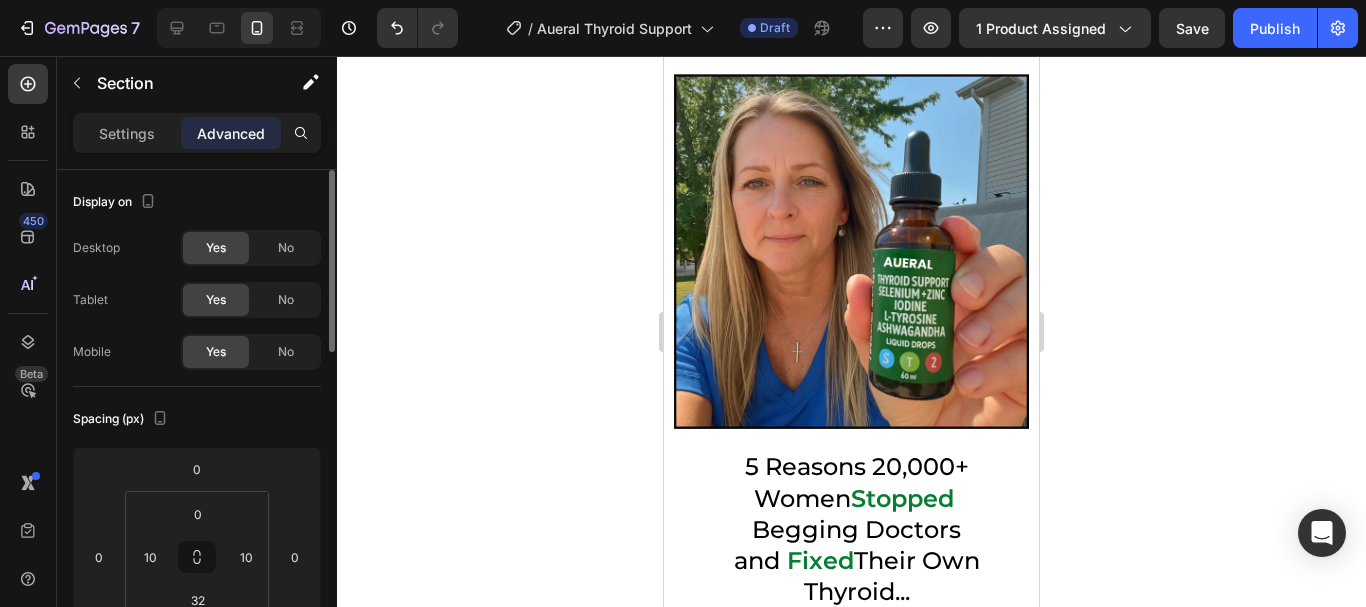 scroll, scrollTop: 0, scrollLeft: 0, axis: both 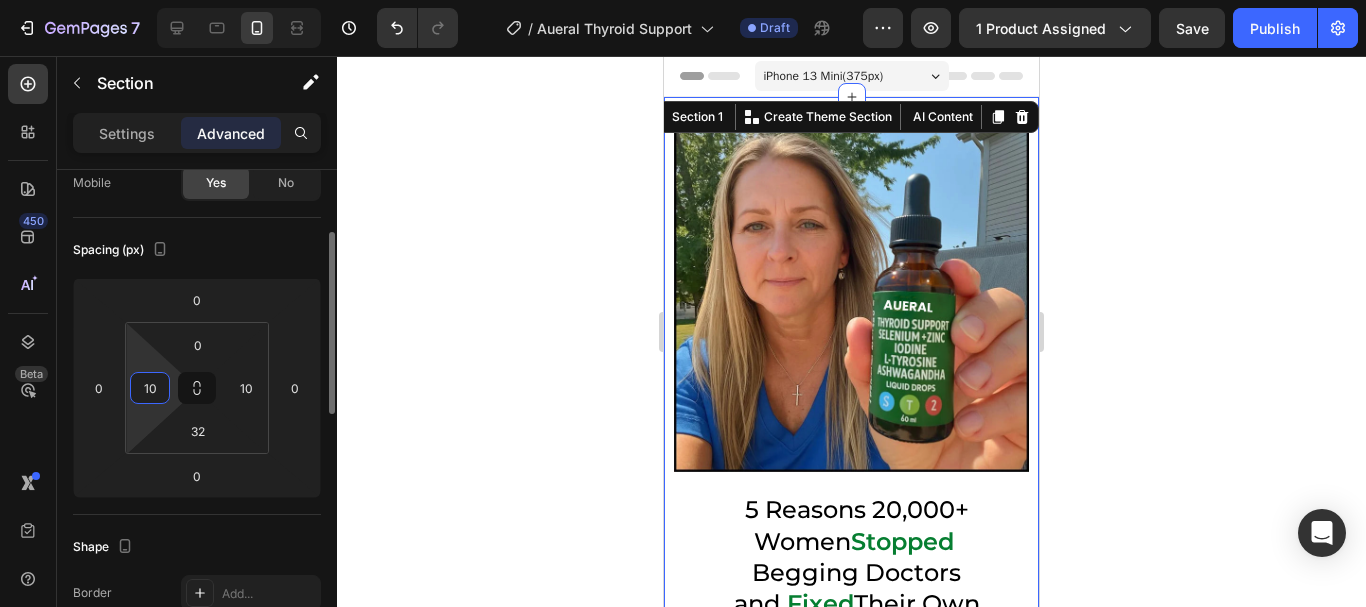 click on "10" at bounding box center (150, 388) 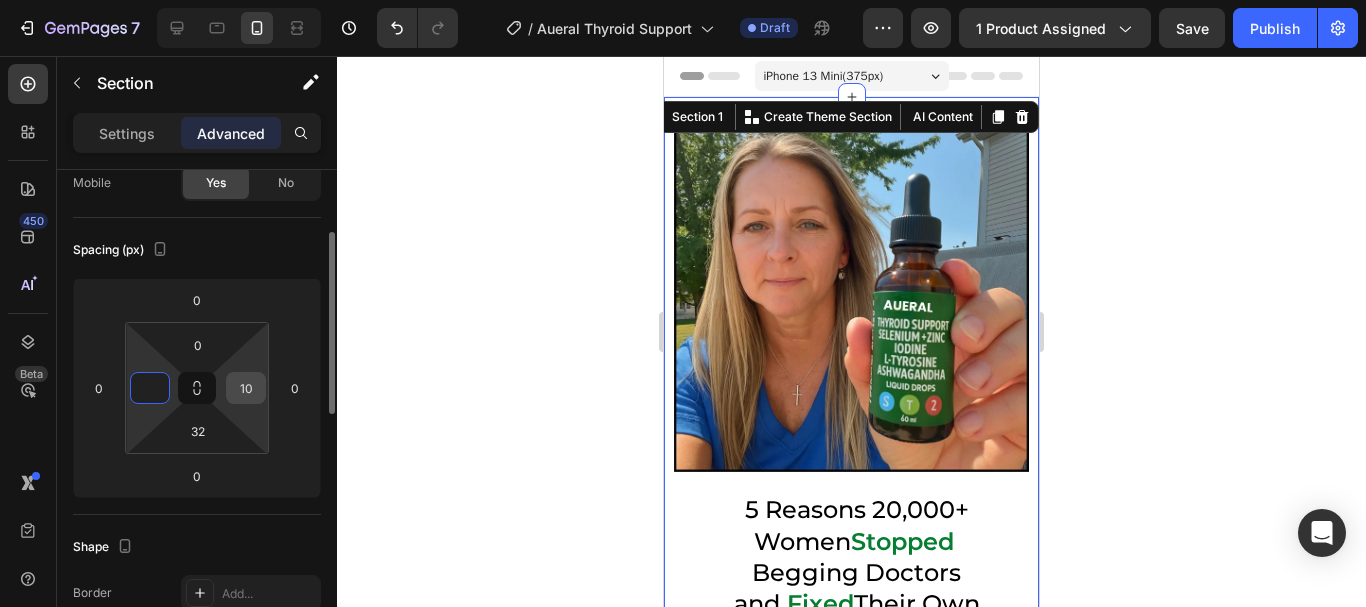 type on "0" 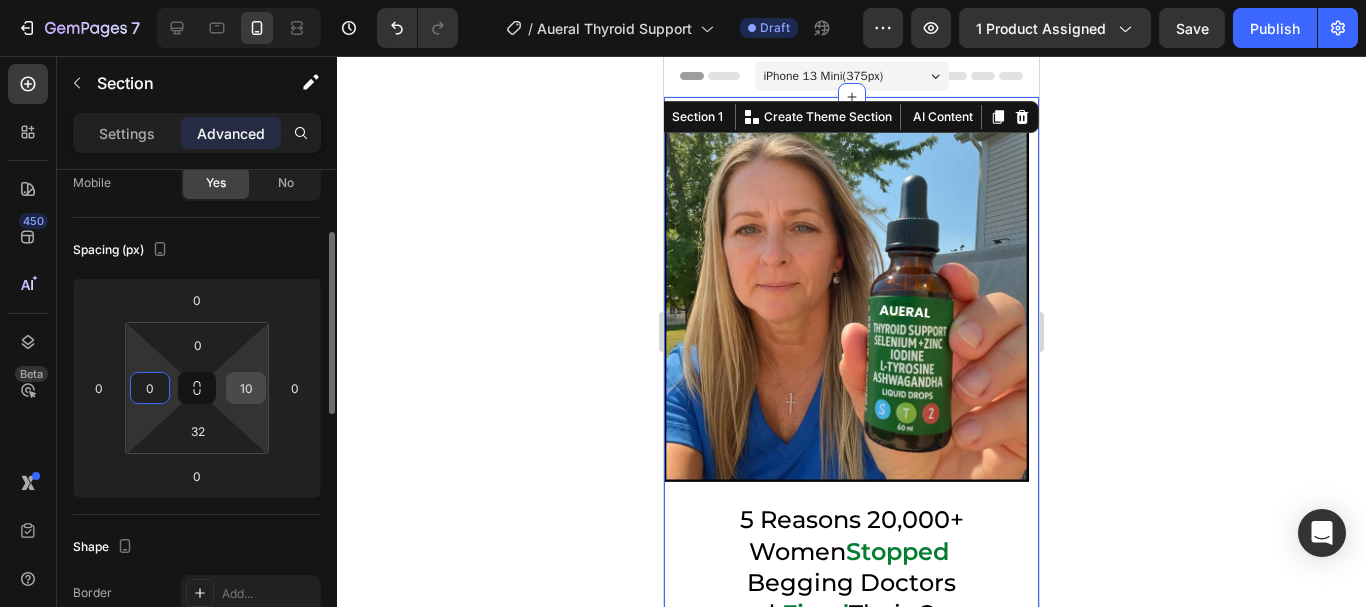 click on "10" at bounding box center (246, 388) 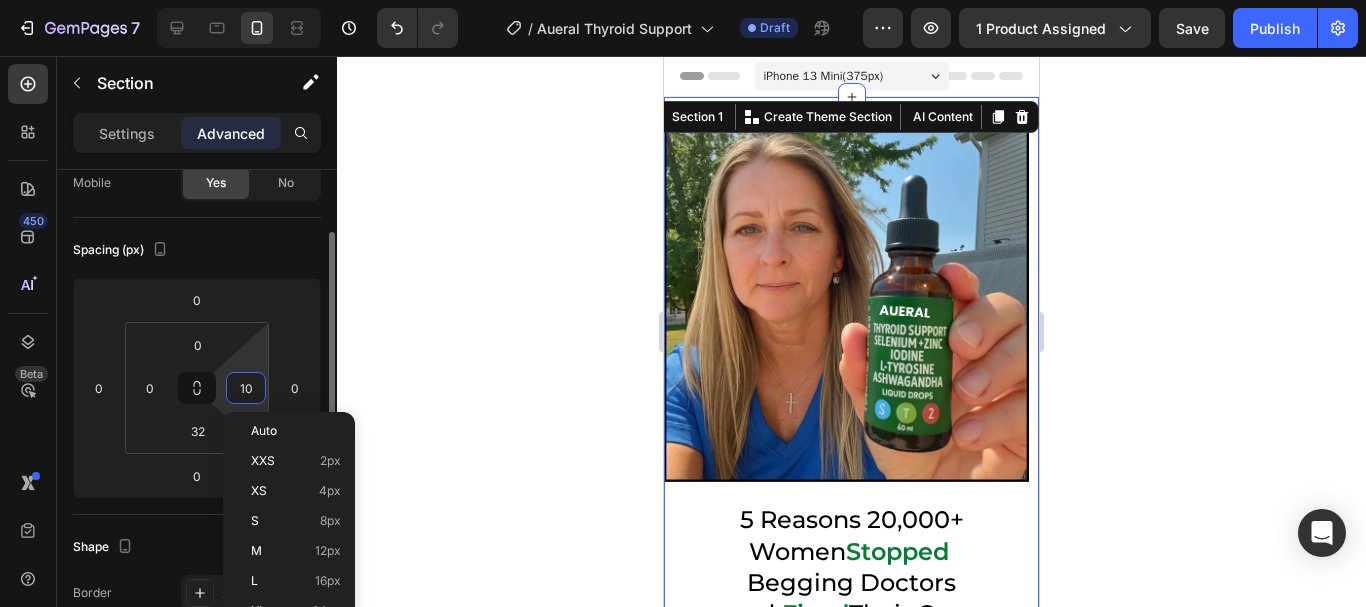 type 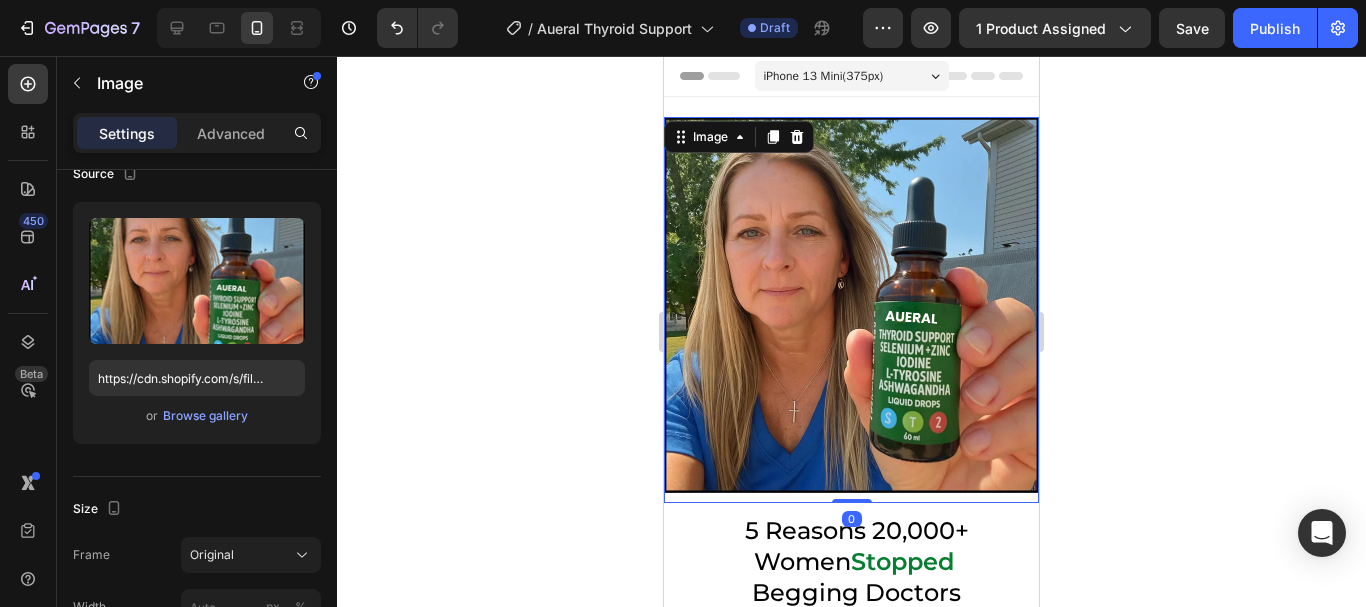 click at bounding box center (851, 305) 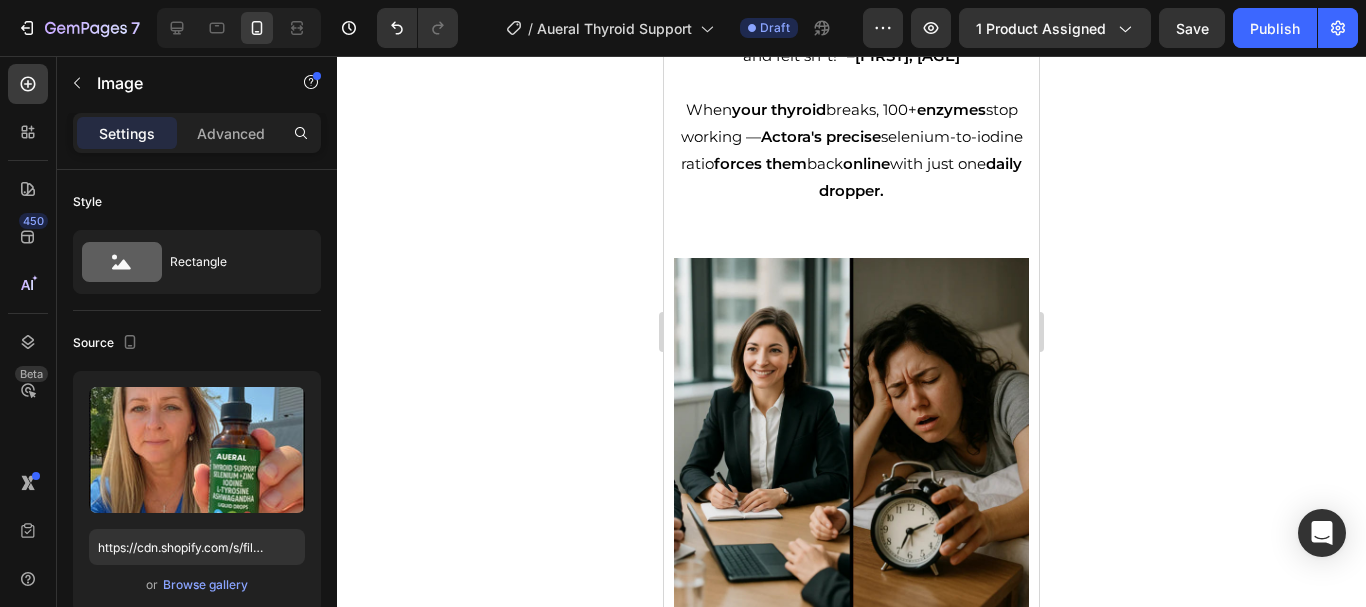 scroll, scrollTop: 1481, scrollLeft: 0, axis: vertical 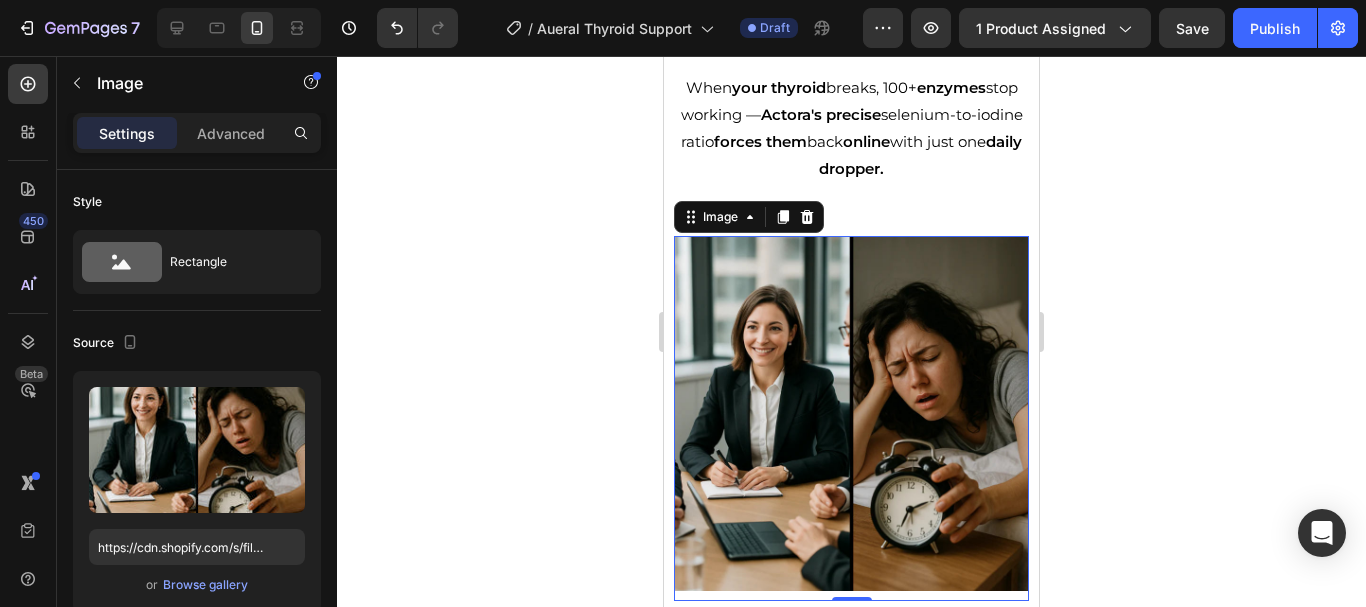 click at bounding box center [851, 413] 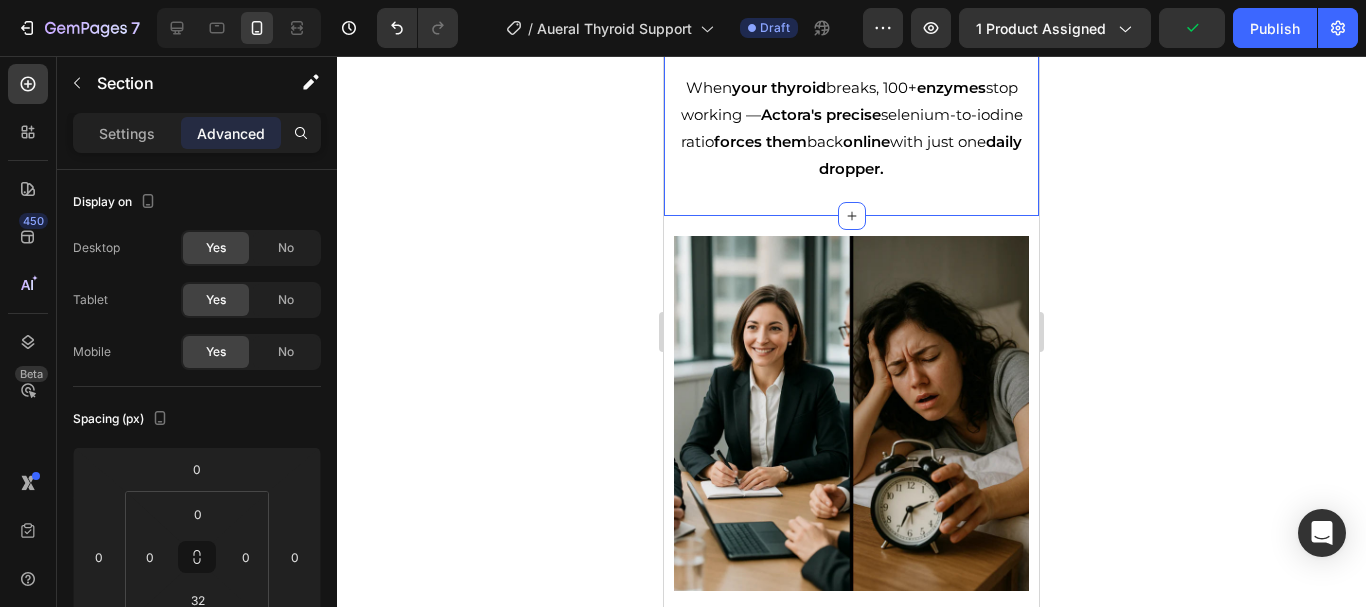 click on "REASON 1 Text Block Because They Were Sick  of Being Ignored Heading "My doctor said I was fine while I gained 30 lbs and felt sh*t!" –  [FIRST], [AGE]   When  your thyroid  breaks, 100+  enzymes  stop working —  Actora's precise  selenium-to-iodine  ratio  forces them  back  online  with just one  daily dropper. Text Block Image Row Section 2   You can create reusable sections Create Theme Section AI Content Write with GemAI What would you like to describe here? Tone and Voice Persuasive Product Aueral Thyroid Support Show more Generate" at bounding box center (851, -167) 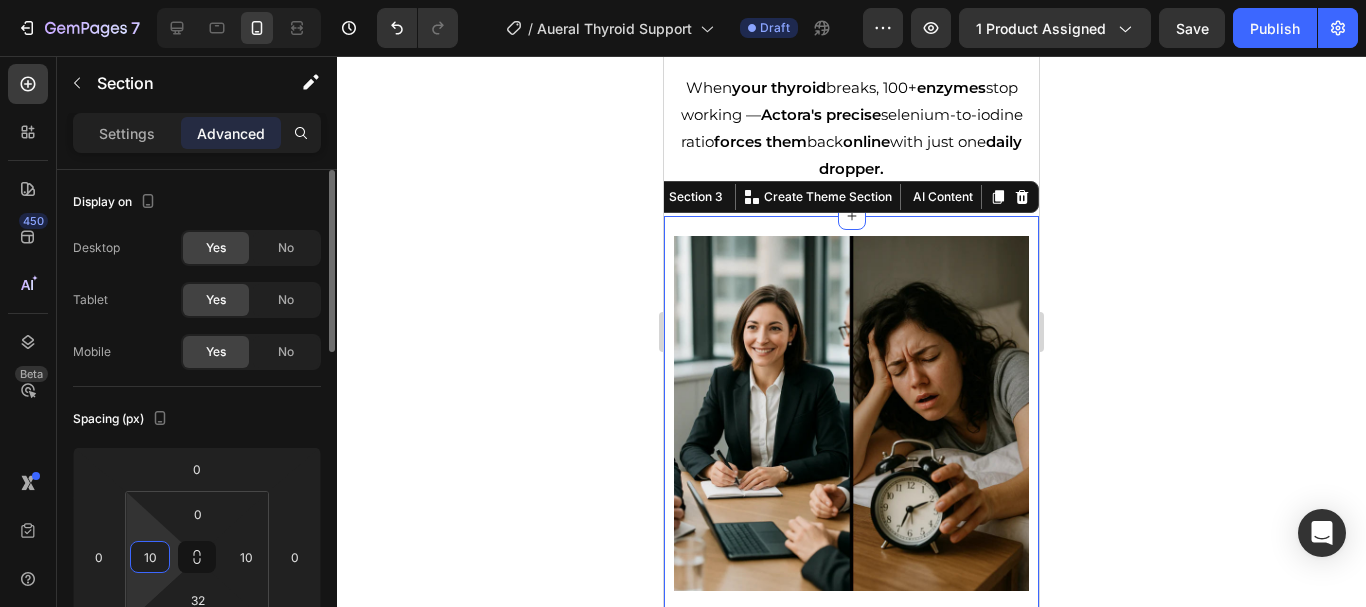 click on "10" at bounding box center (150, 557) 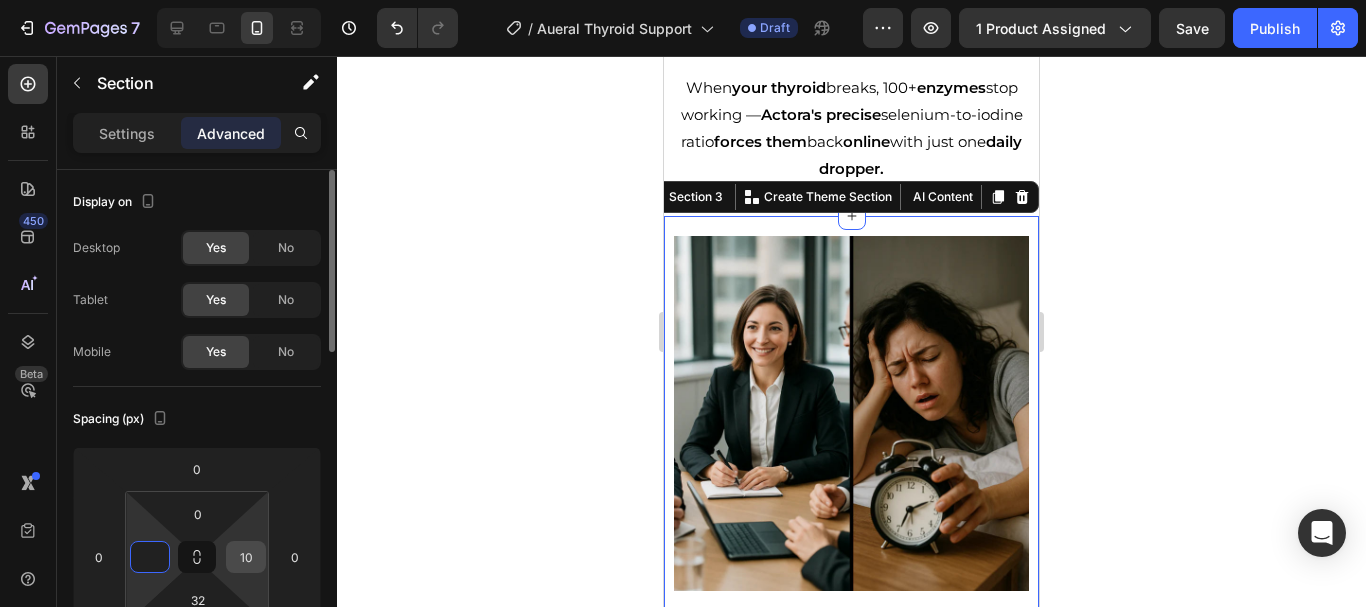 type on "0" 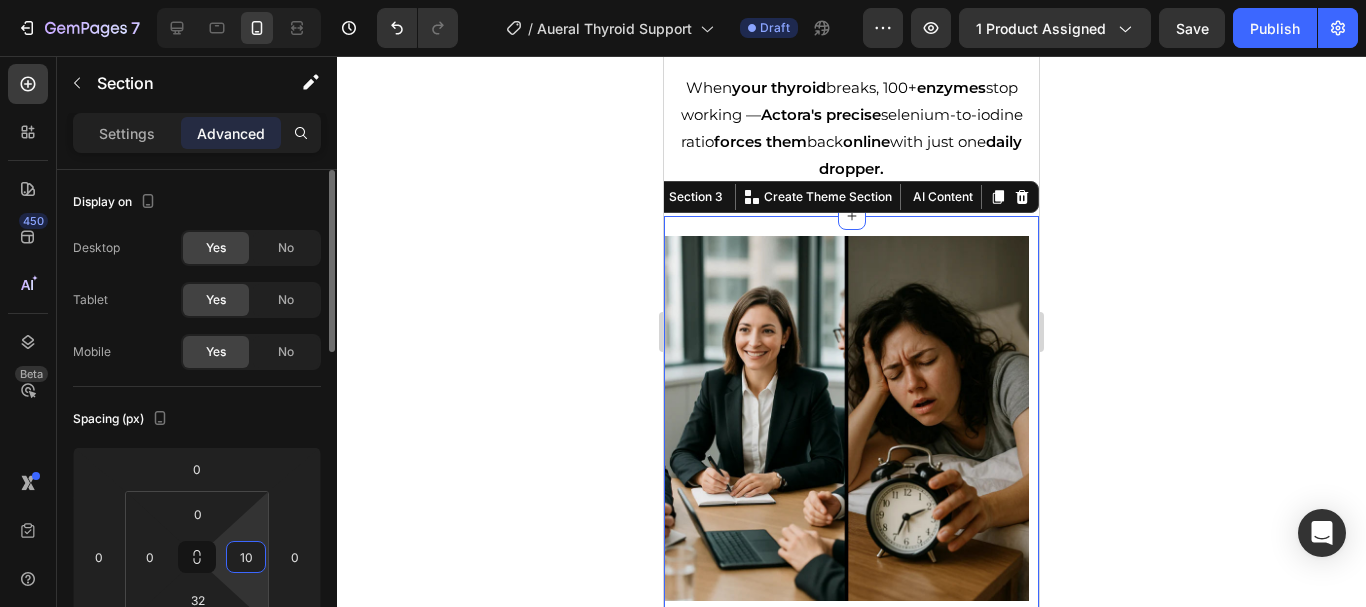click on "10" at bounding box center [246, 557] 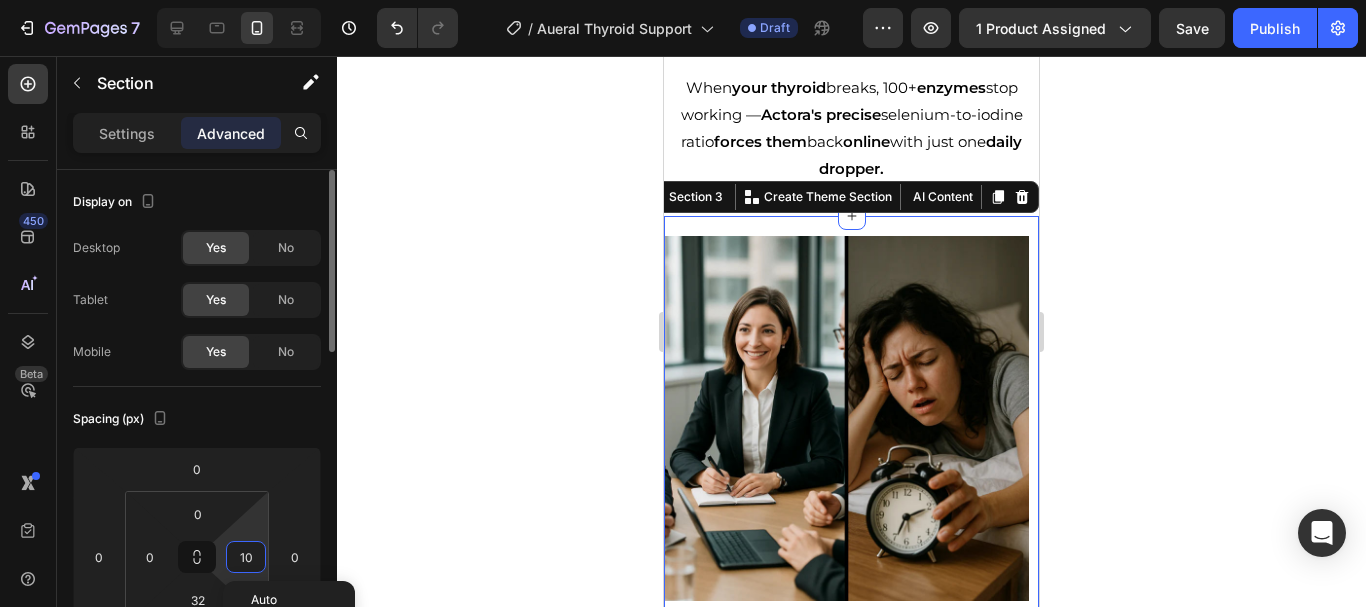 type 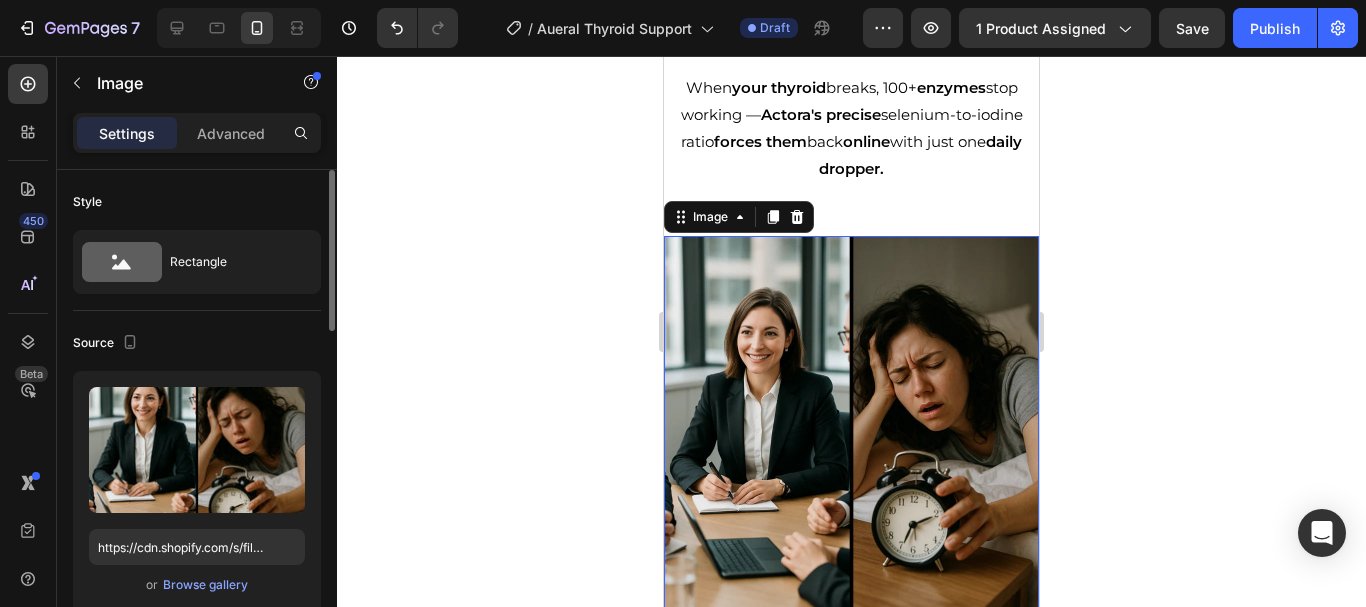 click at bounding box center (851, 423) 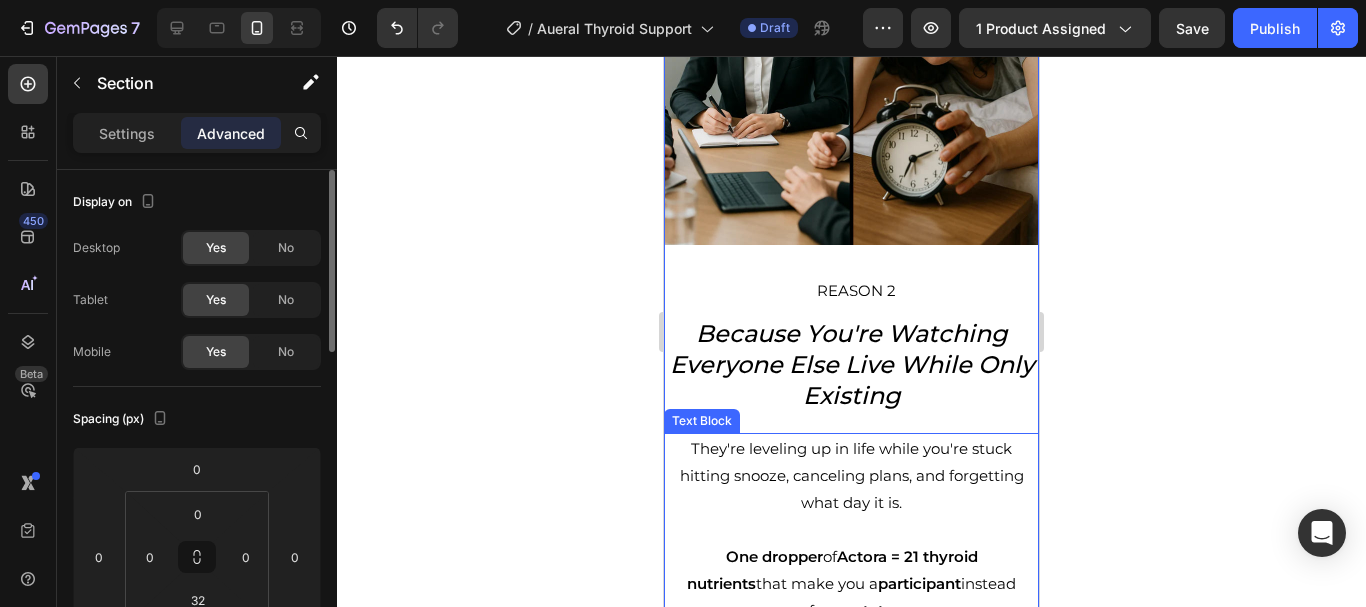 scroll, scrollTop: 1831, scrollLeft: 0, axis: vertical 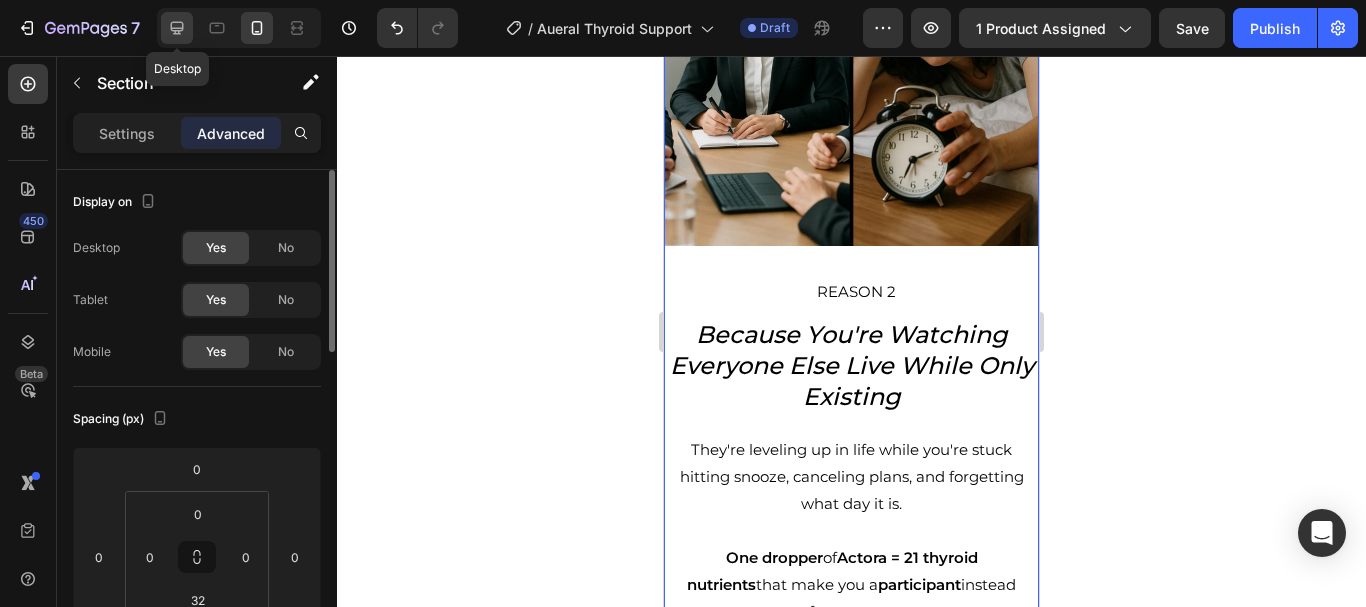 click 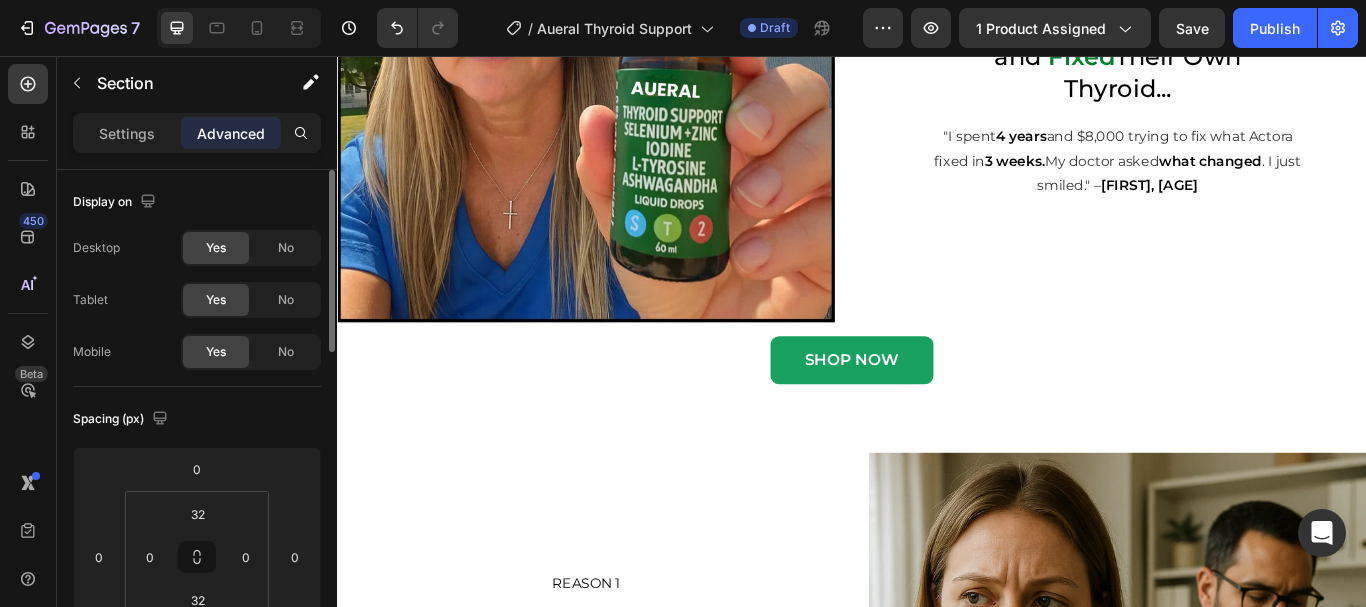 scroll, scrollTop: 342, scrollLeft: 0, axis: vertical 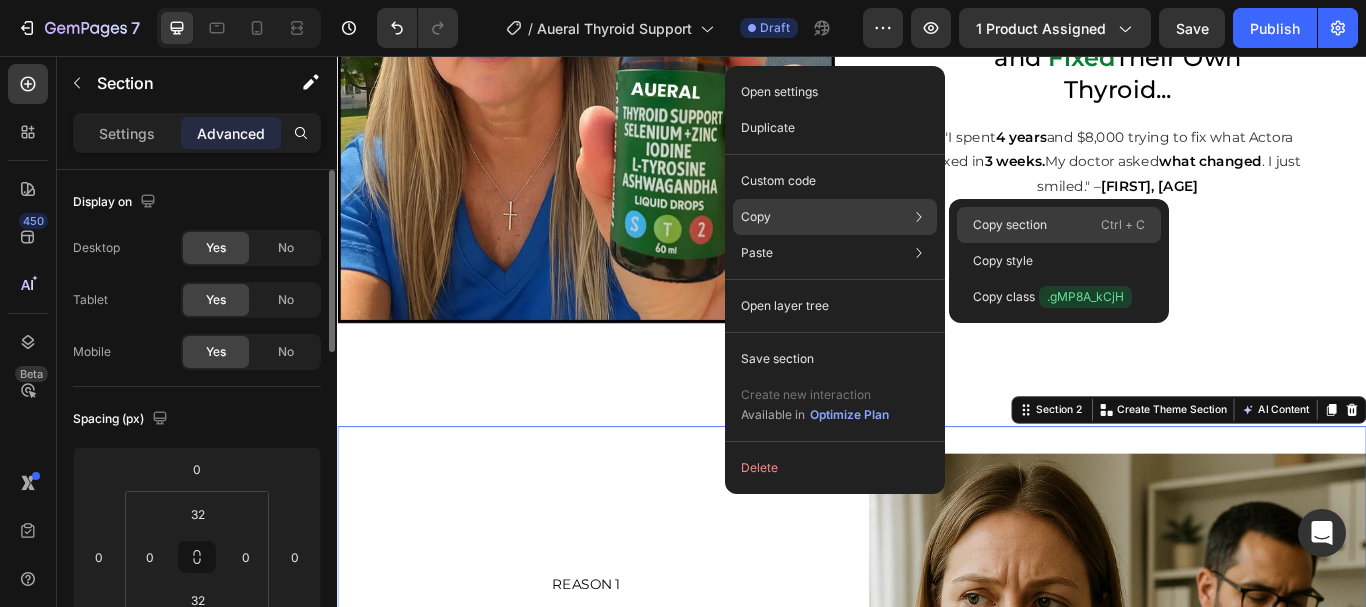 click on "Copy section" at bounding box center [1010, 225] 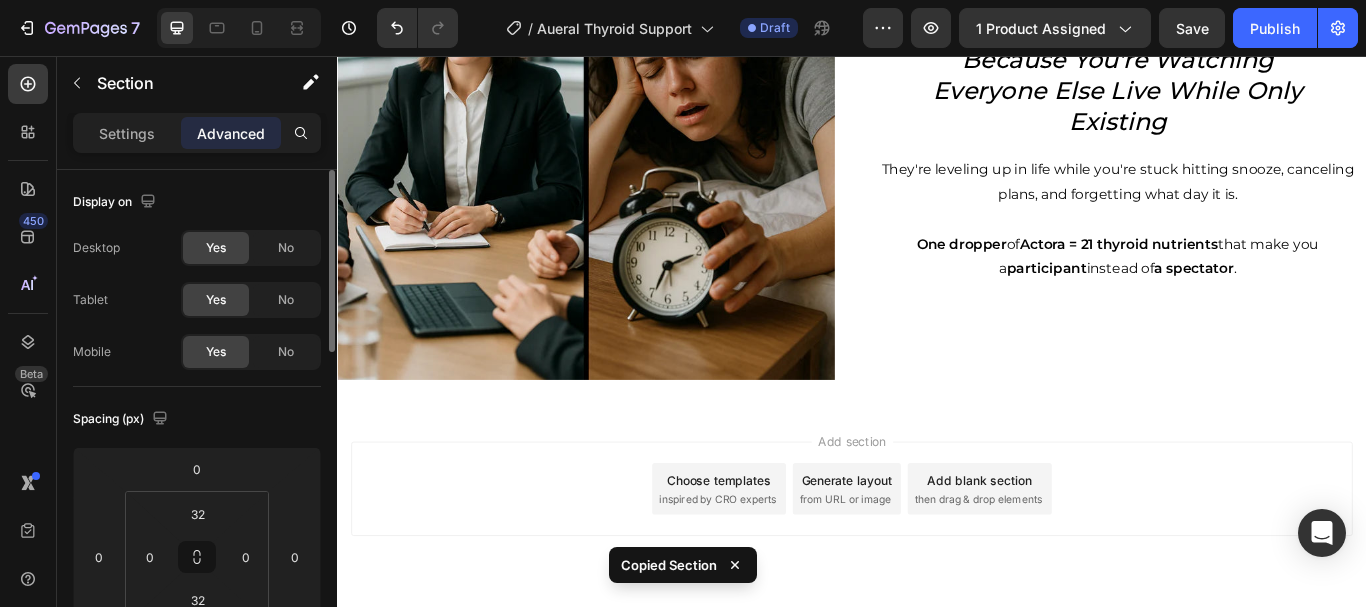 scroll, scrollTop: 1685, scrollLeft: 0, axis: vertical 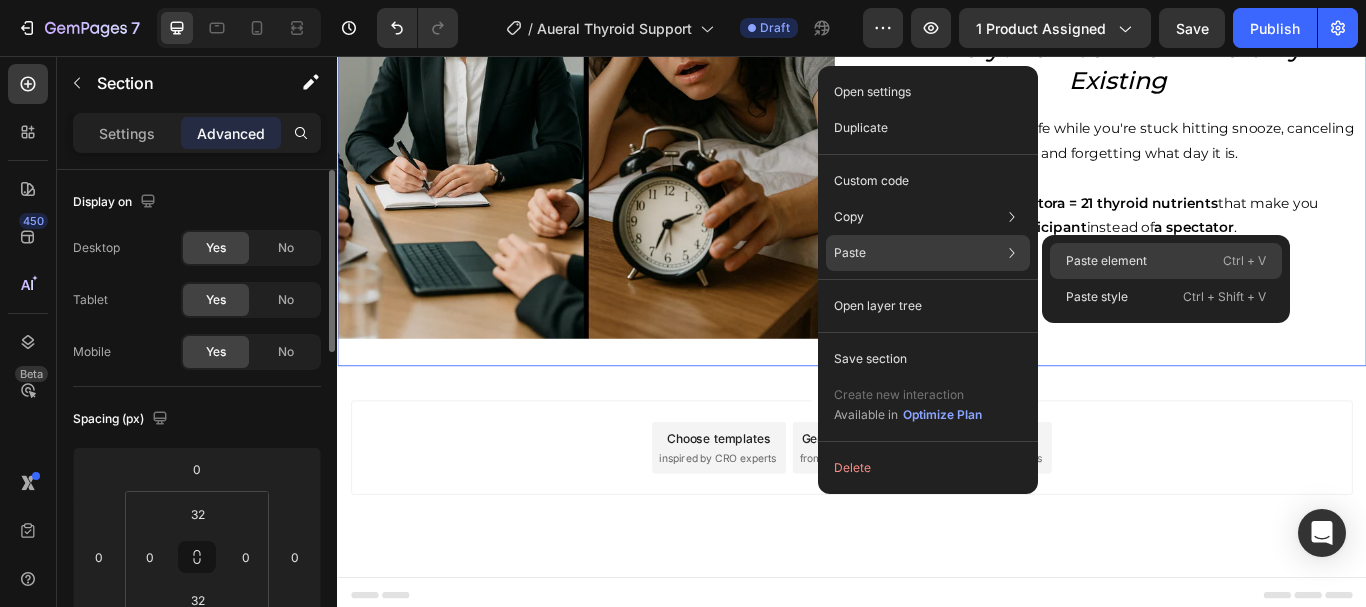 click on "Paste element" at bounding box center [1106, 261] 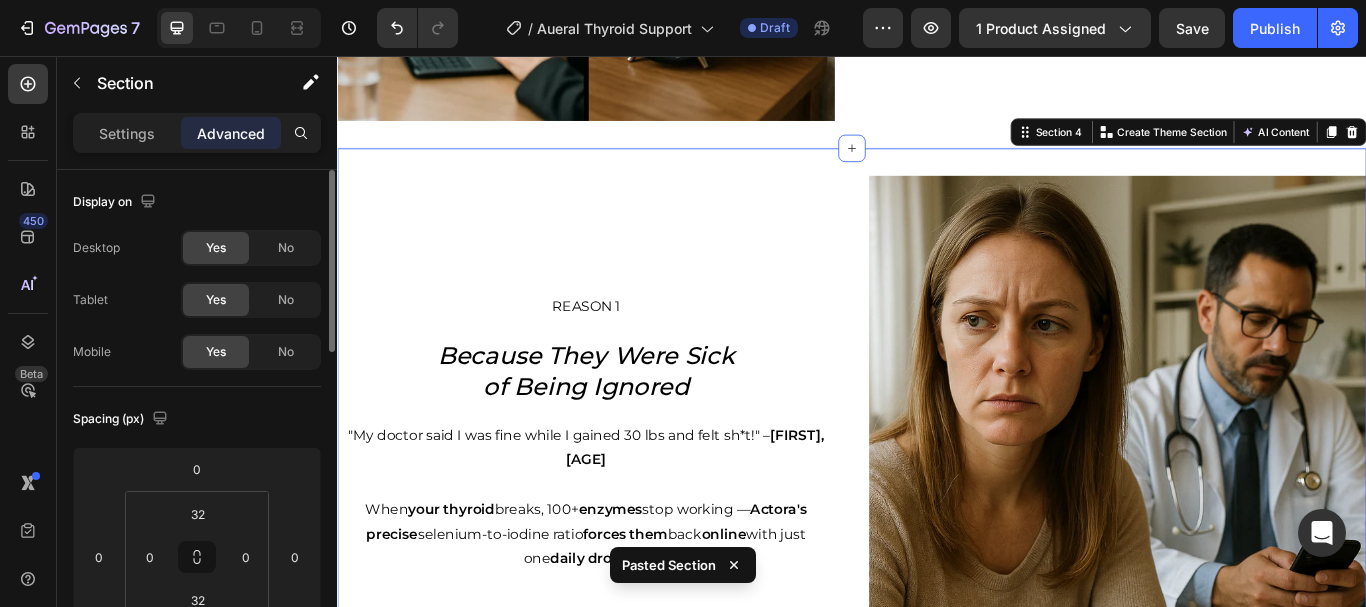scroll, scrollTop: 1970, scrollLeft: 0, axis: vertical 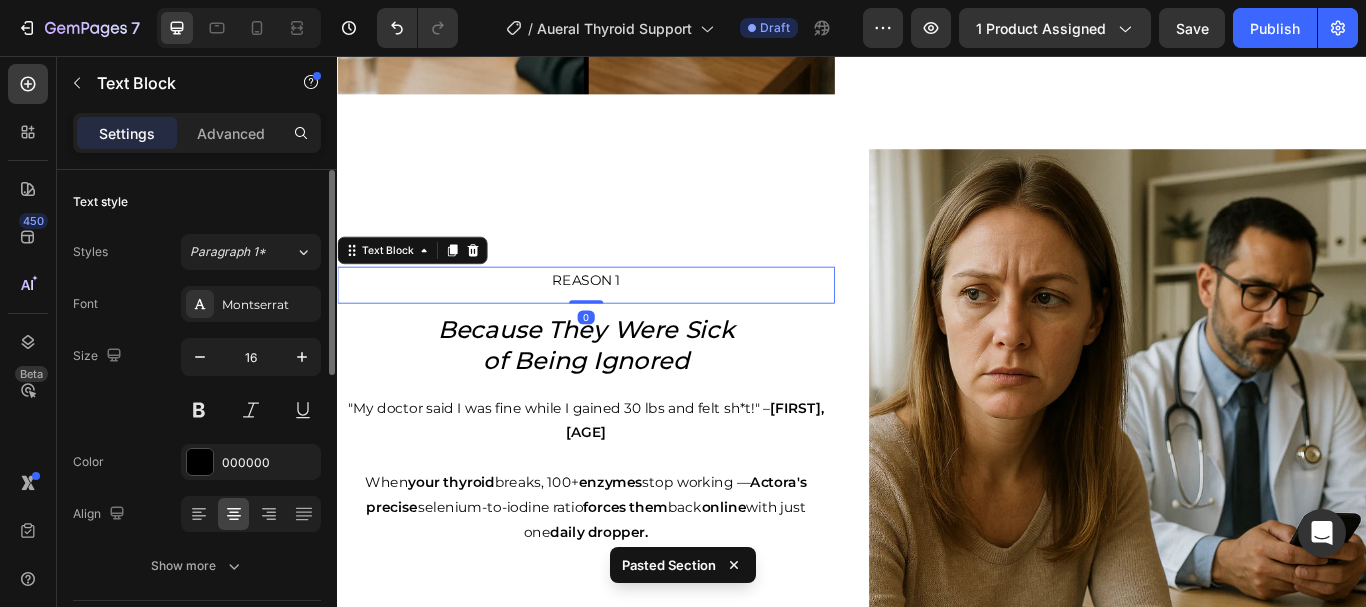click on "REASON 1 Text Block Because They Were Sick  of Being Ignored Heading "My doctor said I was fine while I gained 30 lbs and felt sh*t!" –  [FIRST], [AGE]   When  your thyroid  breaks, 100+  enzymes  stop working —  Actora's precise  selenium-to-iodine  ratio  forces them  back  online  with just one  daily dropper. Text Block" at bounding box center (627, 455) 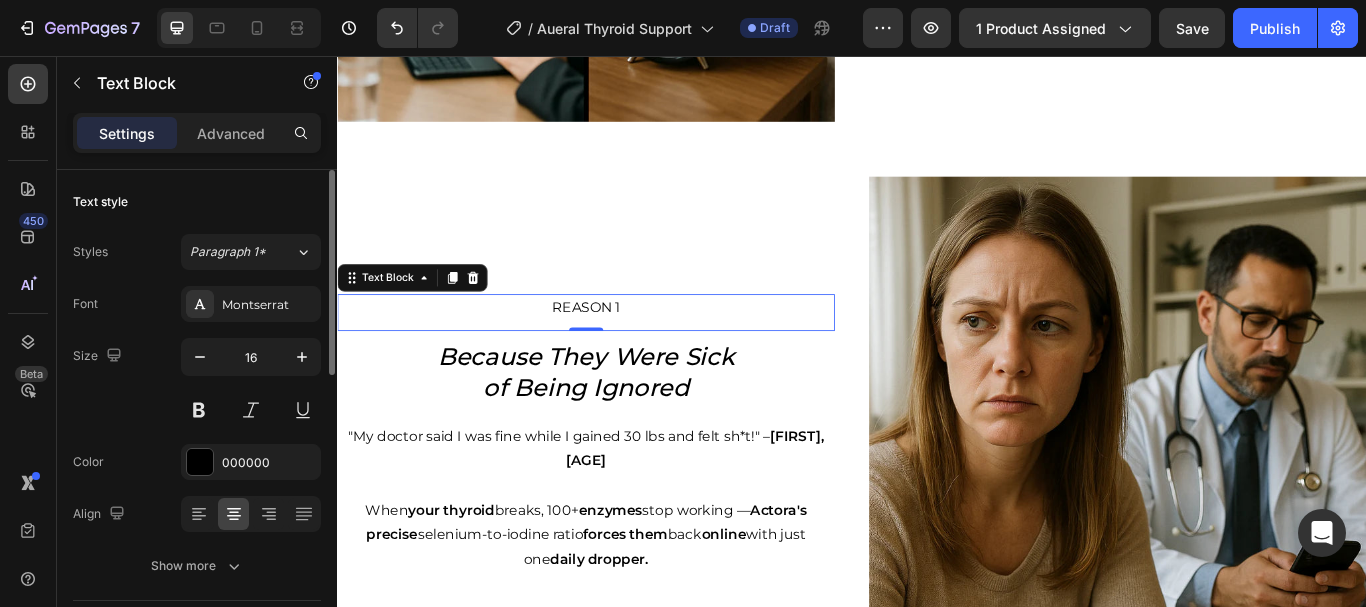 click on "REASON 1" at bounding box center (627, 350) 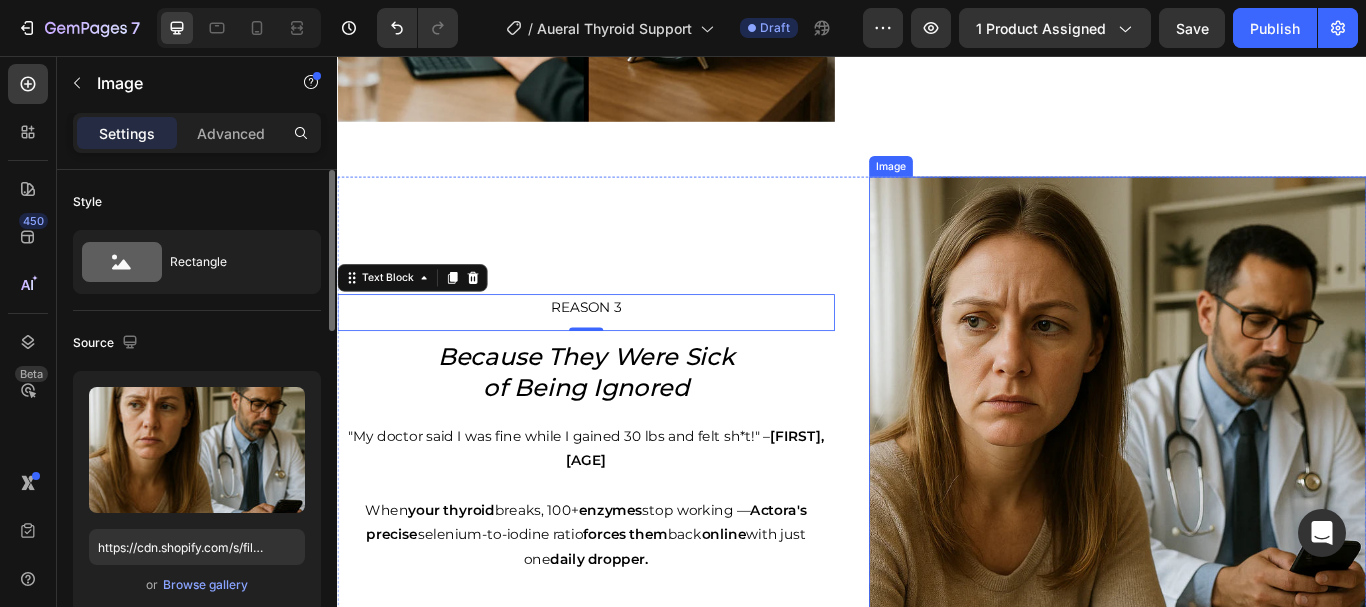 click at bounding box center [1247, 487] 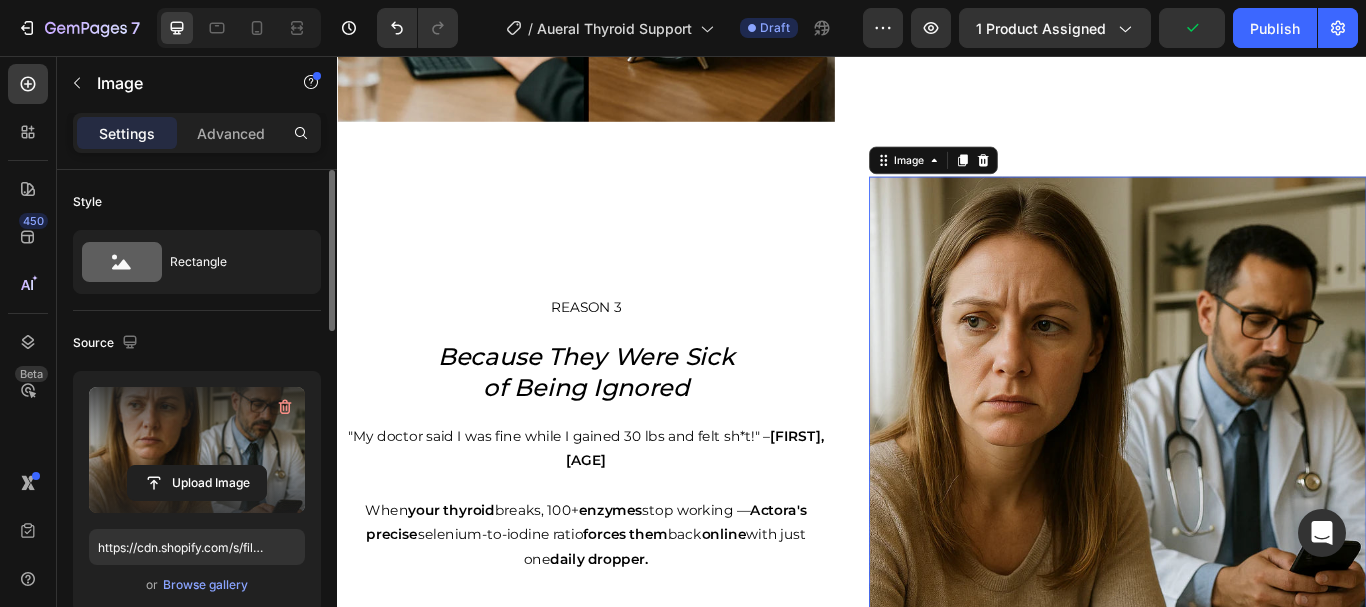 click at bounding box center [197, 450] 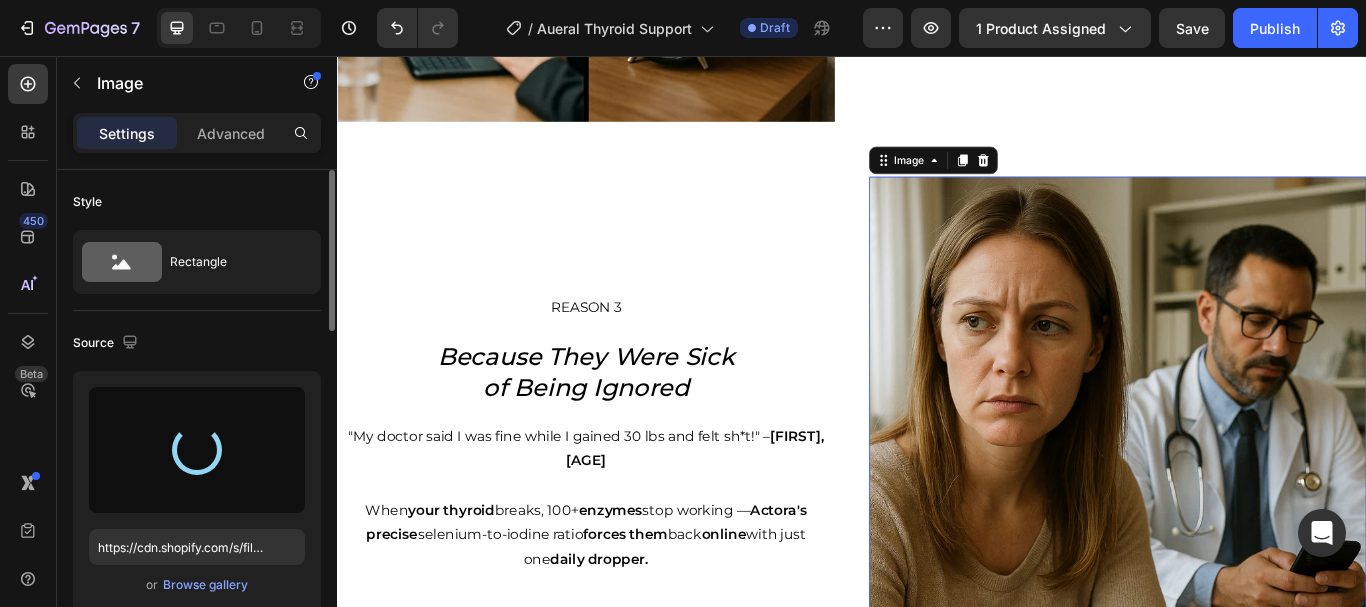type on "https://cdn.shopify.com/s/files/1/0768/3866/6483/files/gempages_575529433641779786-f3f0682d-7ba8-4214-a307-91fdeb3df879.webp" 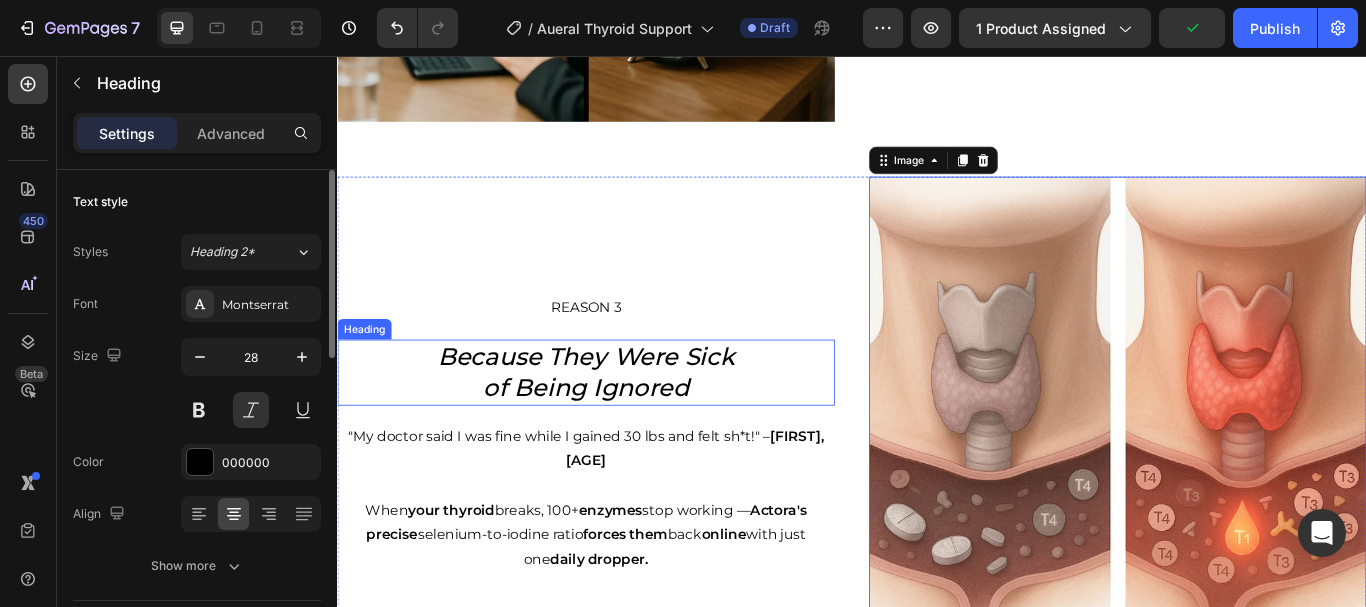 click on "Because They Were Sick" at bounding box center [627, 407] 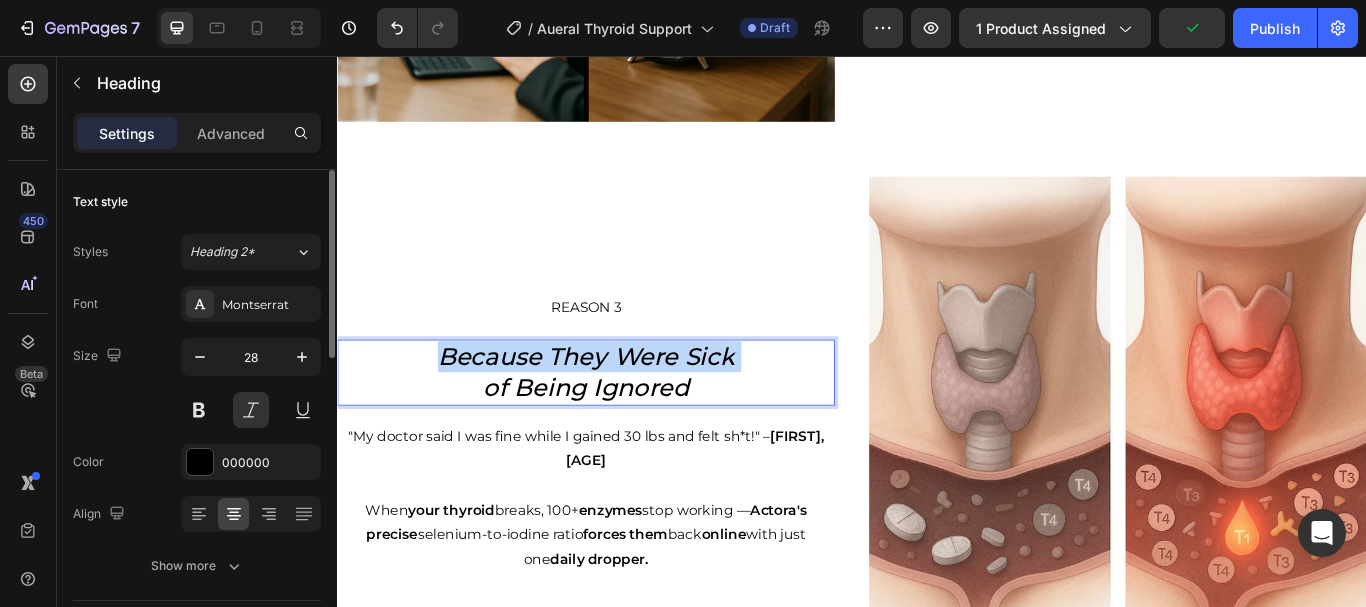 click on "Because They Were Sick" at bounding box center [627, 407] 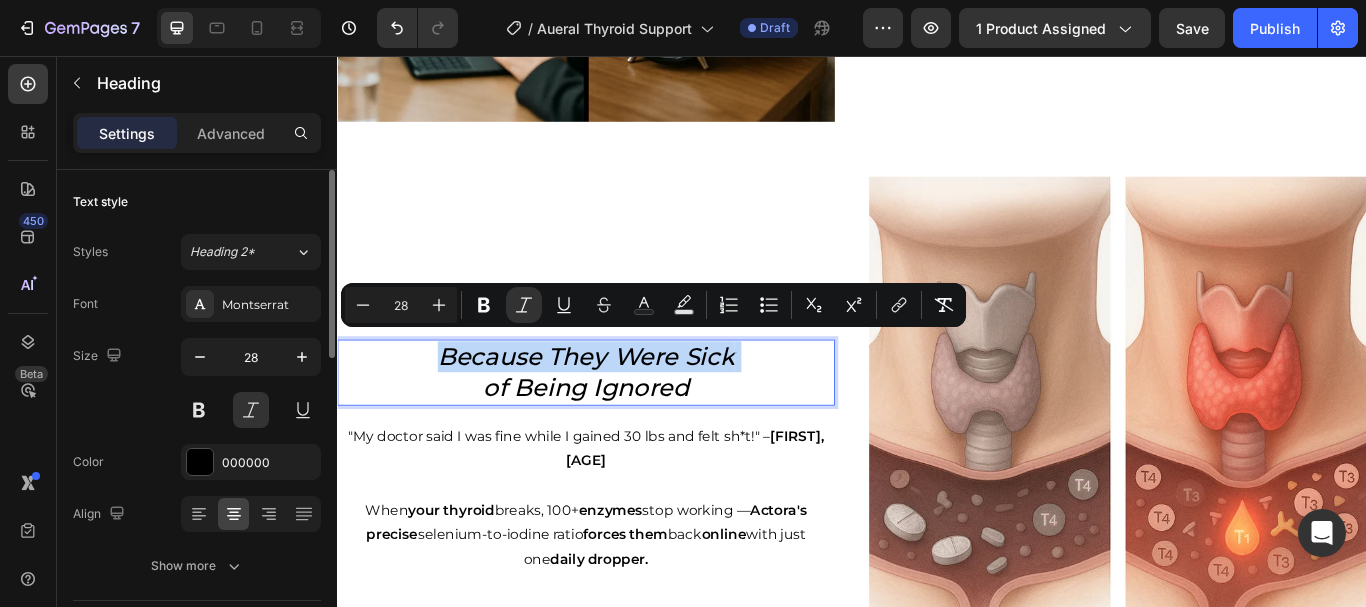 click on "Because They Were Sick" at bounding box center [627, 407] 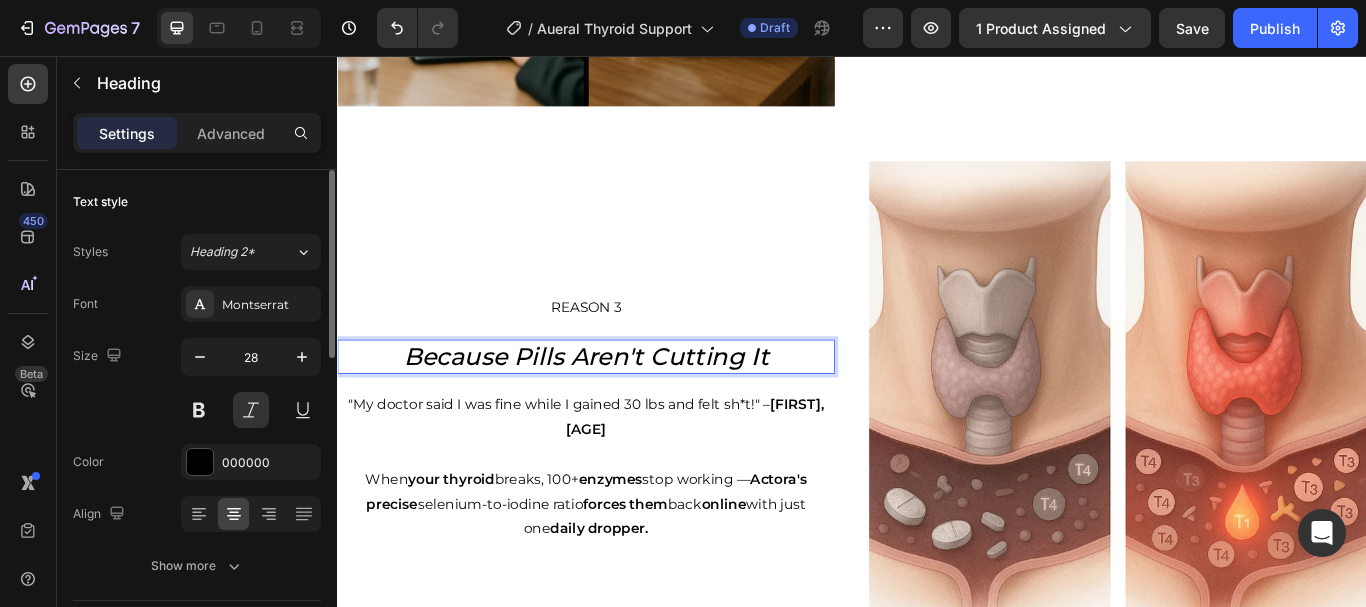 click on "Because Pills Aren't Cutting It" at bounding box center (627, 407) 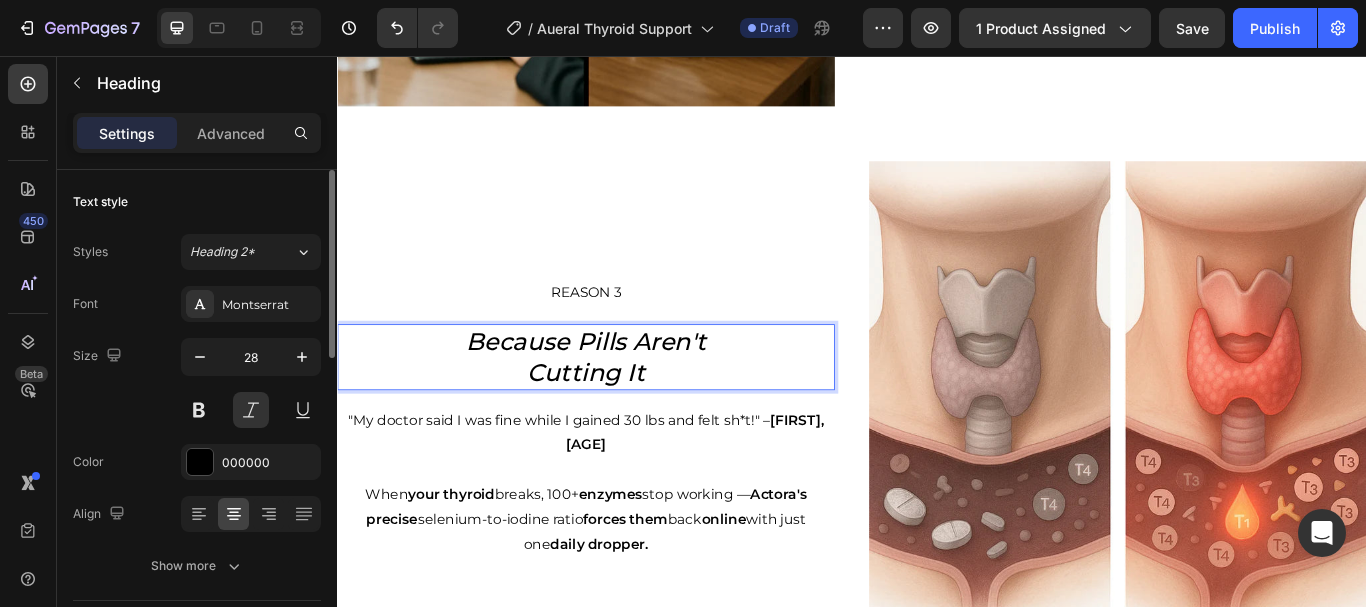 scroll, scrollTop: 1938, scrollLeft: 0, axis: vertical 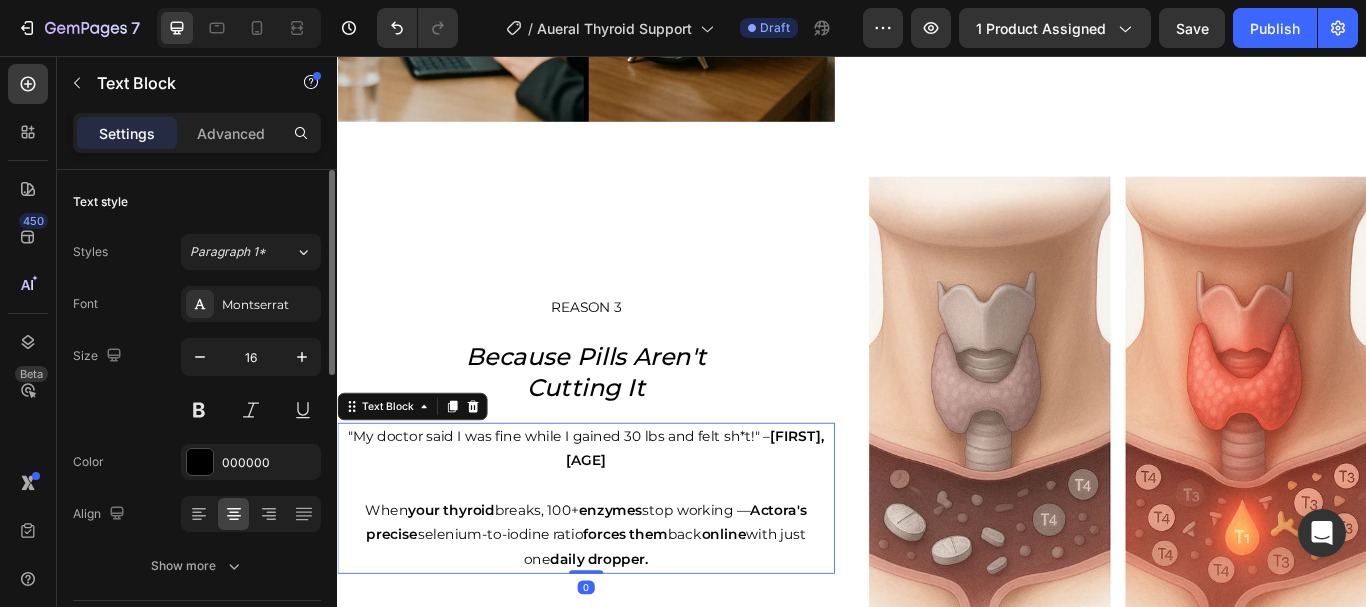 click on ""My doctor said I was fine while I gained 30 lbs and felt sh*t!" –  [FIRST], [AGE]" at bounding box center [627, 515] 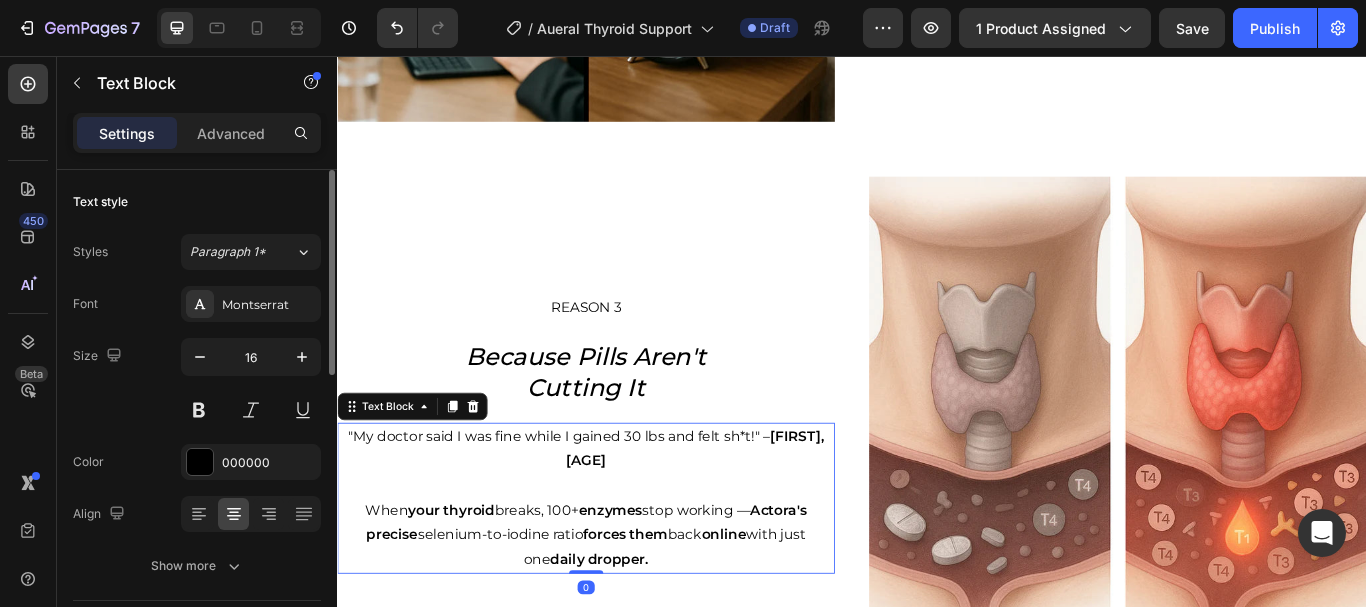 click on ""My doctor said I was fine while I gained 30 lbs and felt sh*t!" –  [FIRST], [AGE]" at bounding box center [627, 515] 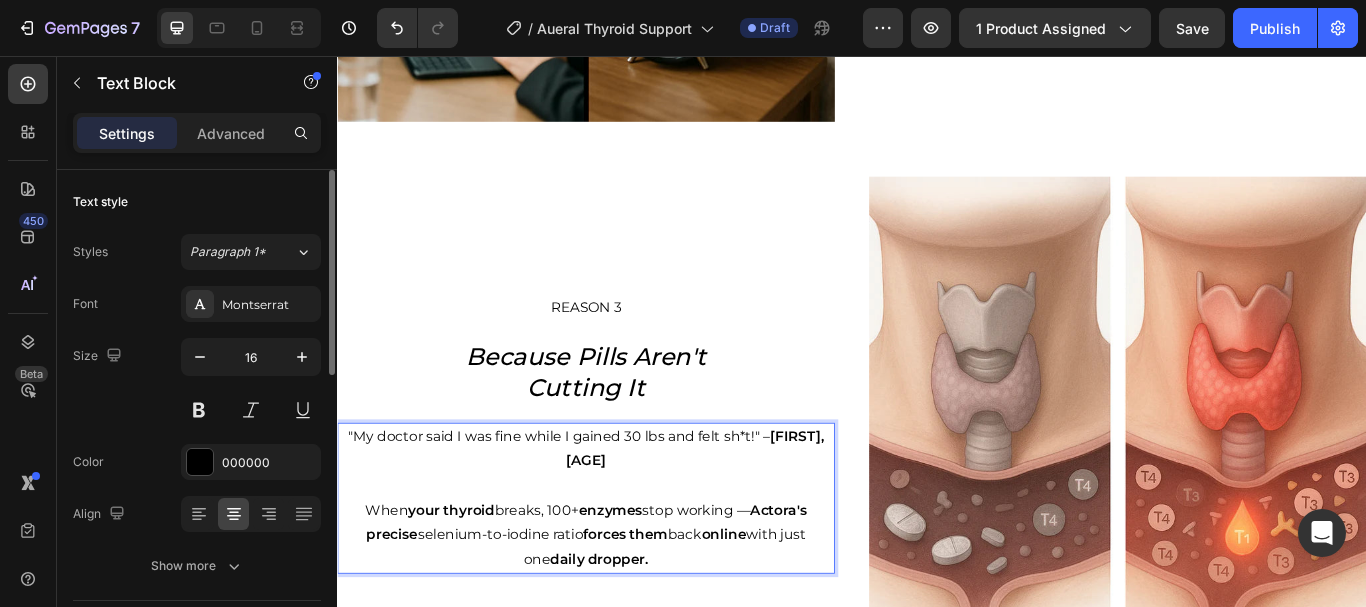 scroll, scrollTop: 1924, scrollLeft: 0, axis: vertical 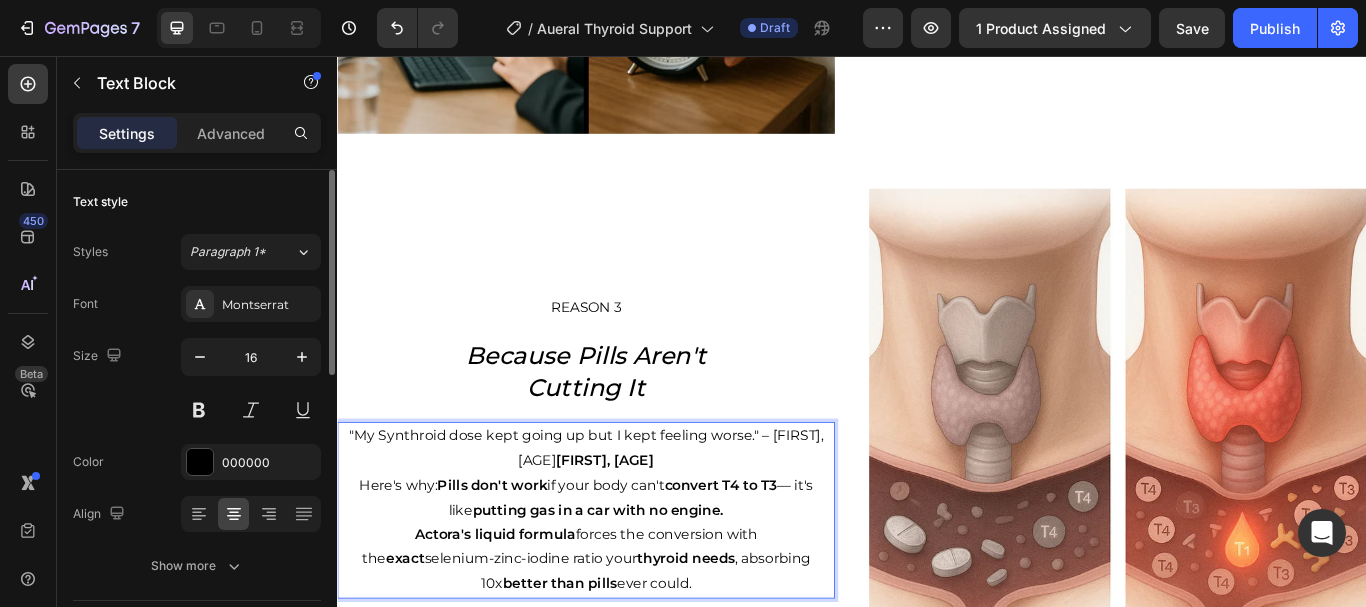 click on ""My Synthroid dose kept going up but I kept feeling worse." –  [FIRST], [AGE]" at bounding box center [627, 514] 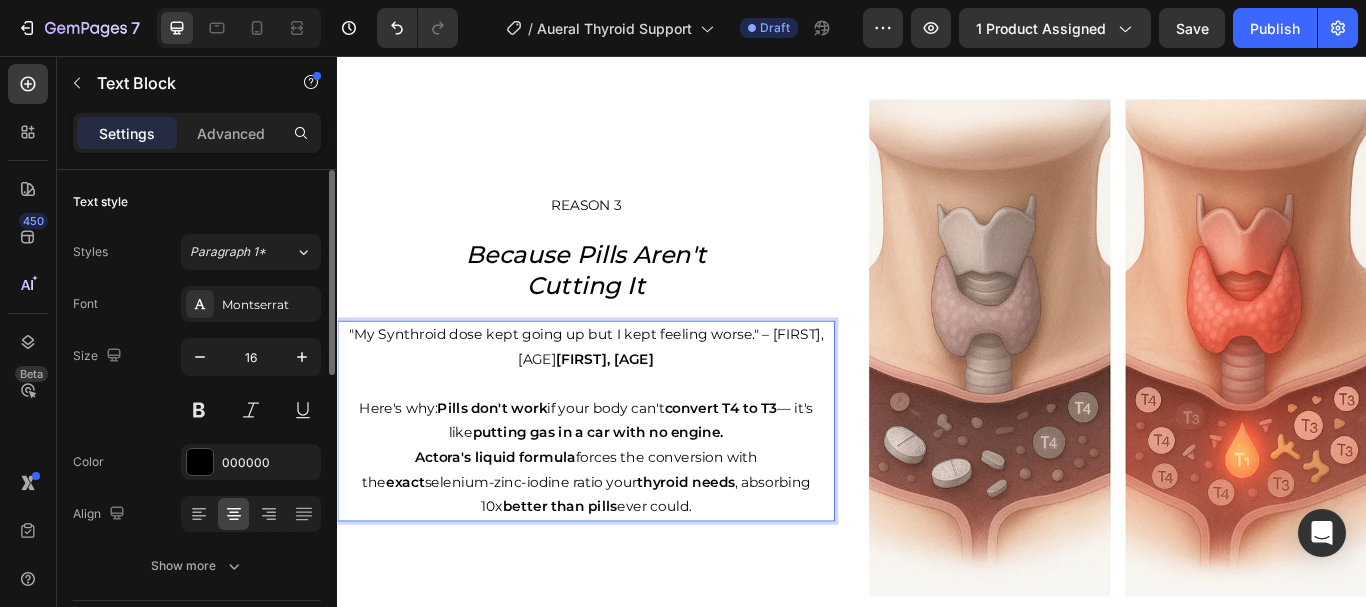 scroll, scrollTop: 2029, scrollLeft: 0, axis: vertical 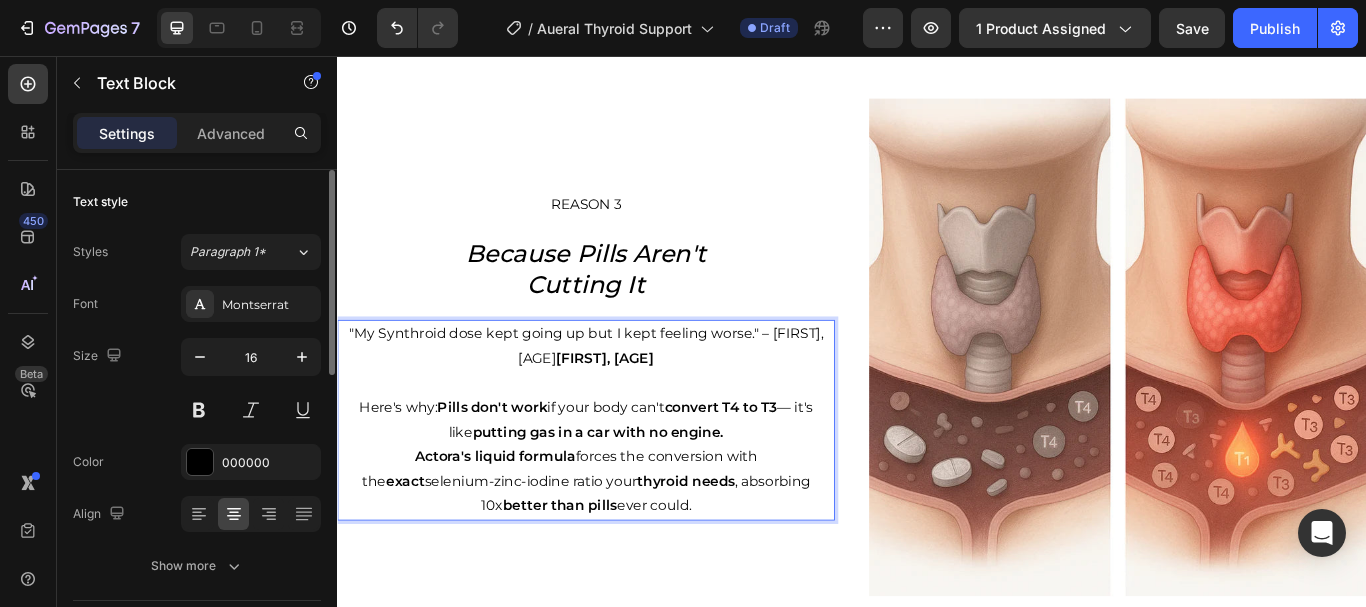 click on "Here's why:  Pills don't work  if your body can't  convert T4 to T3  — it's like  putting gas in a car with no engine." at bounding box center [627, 481] 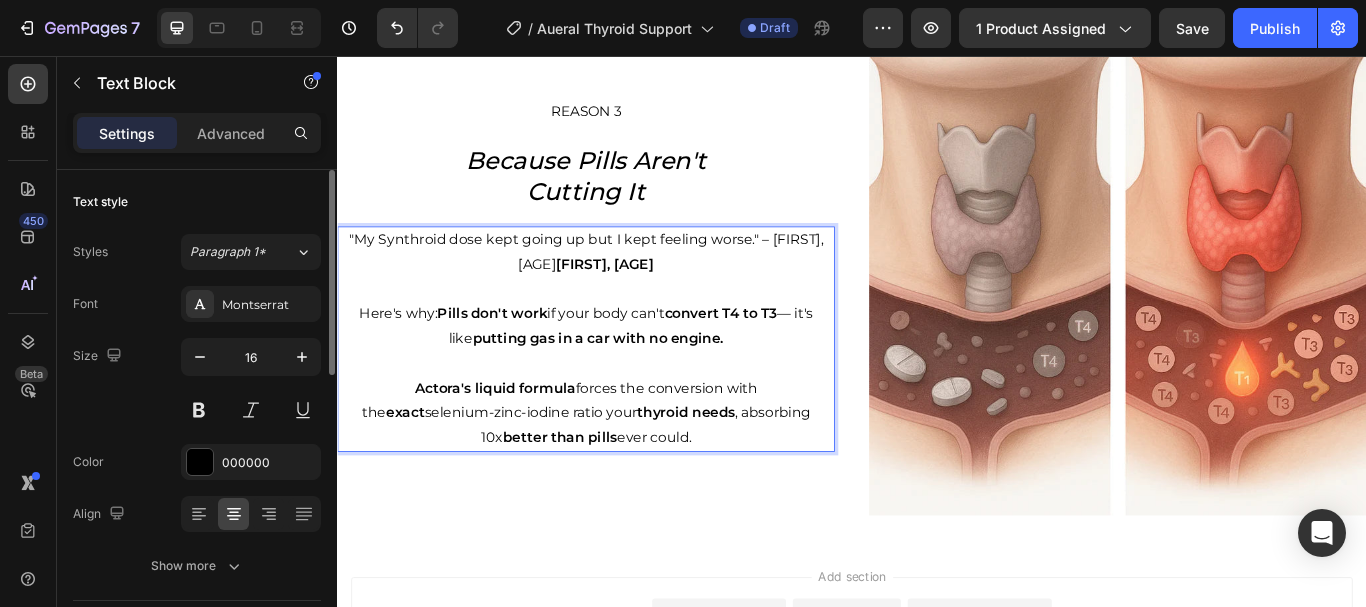 scroll, scrollTop: 2117, scrollLeft: 0, axis: vertical 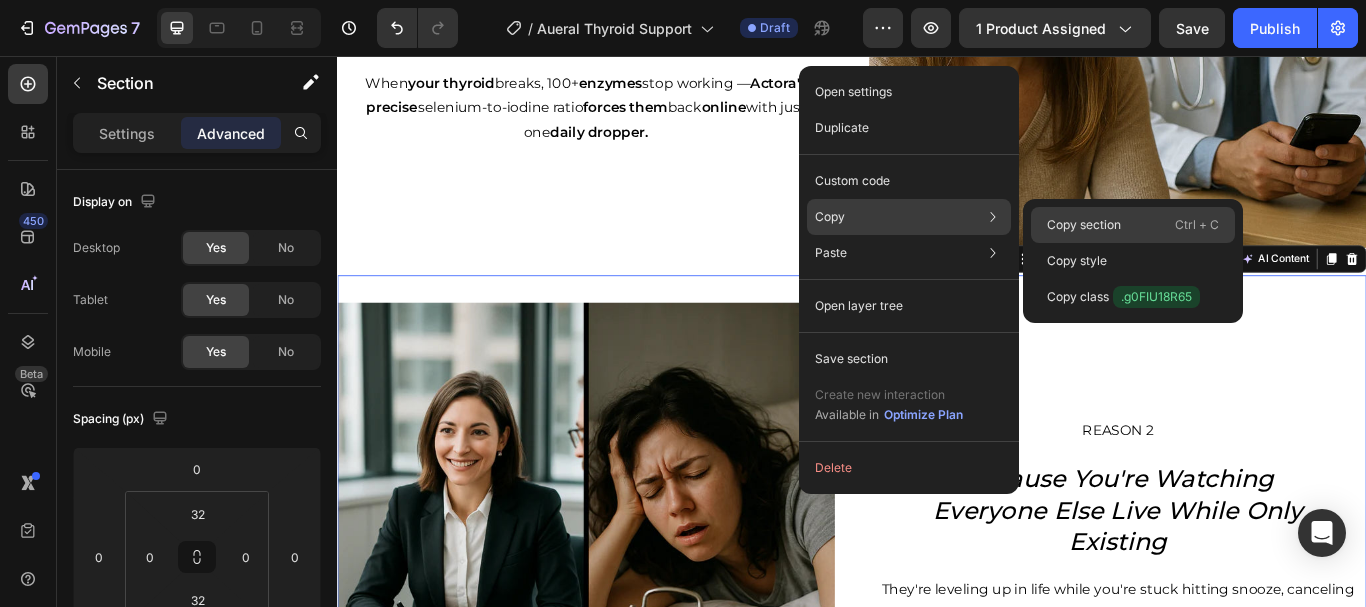 click on "Copy section" at bounding box center [1084, 225] 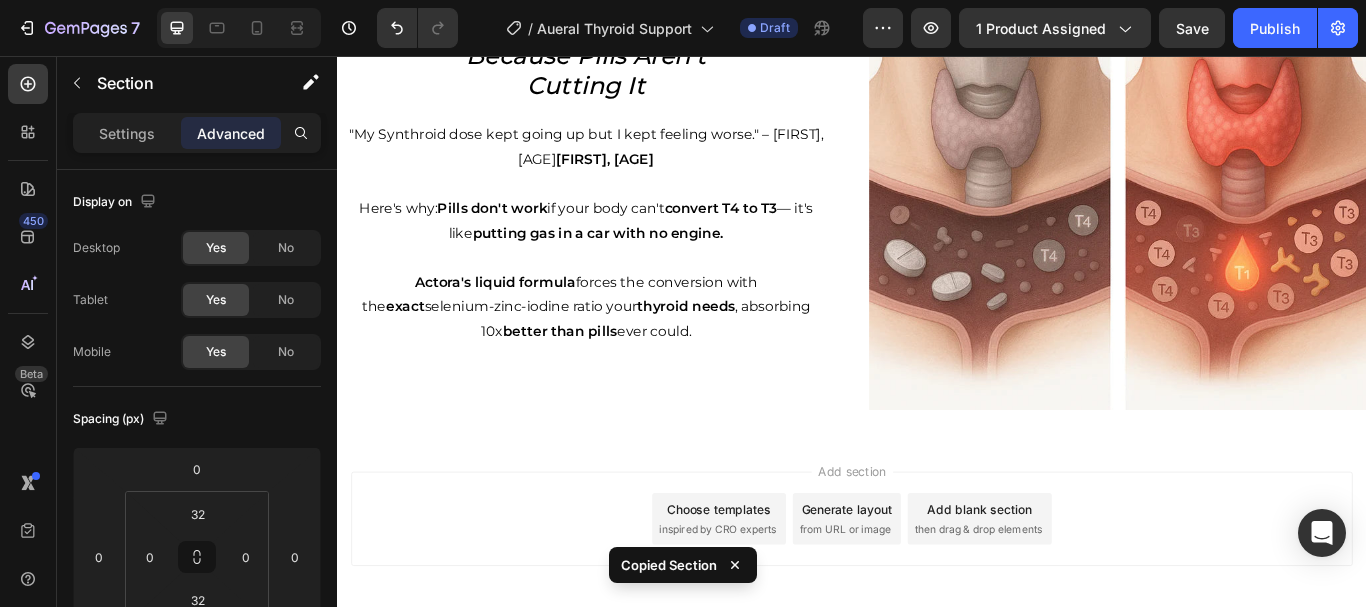 scroll, scrollTop: 2321, scrollLeft: 0, axis: vertical 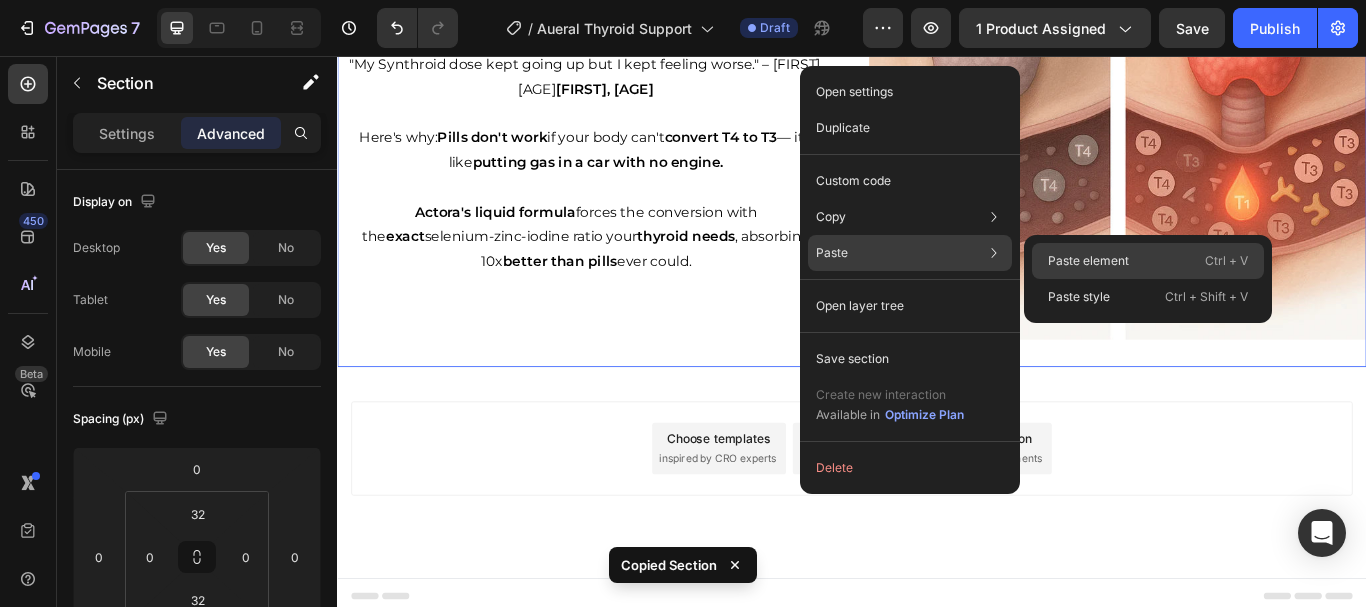 click on "Paste element  Ctrl + V" 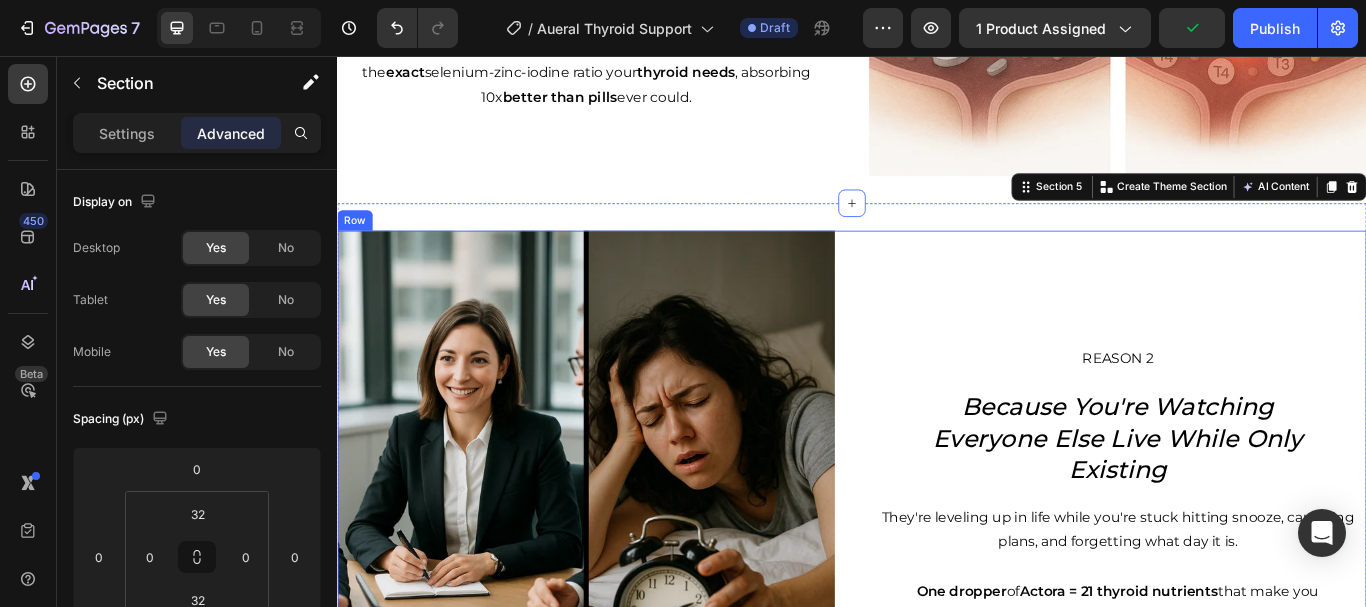 scroll, scrollTop: 2517, scrollLeft: 0, axis: vertical 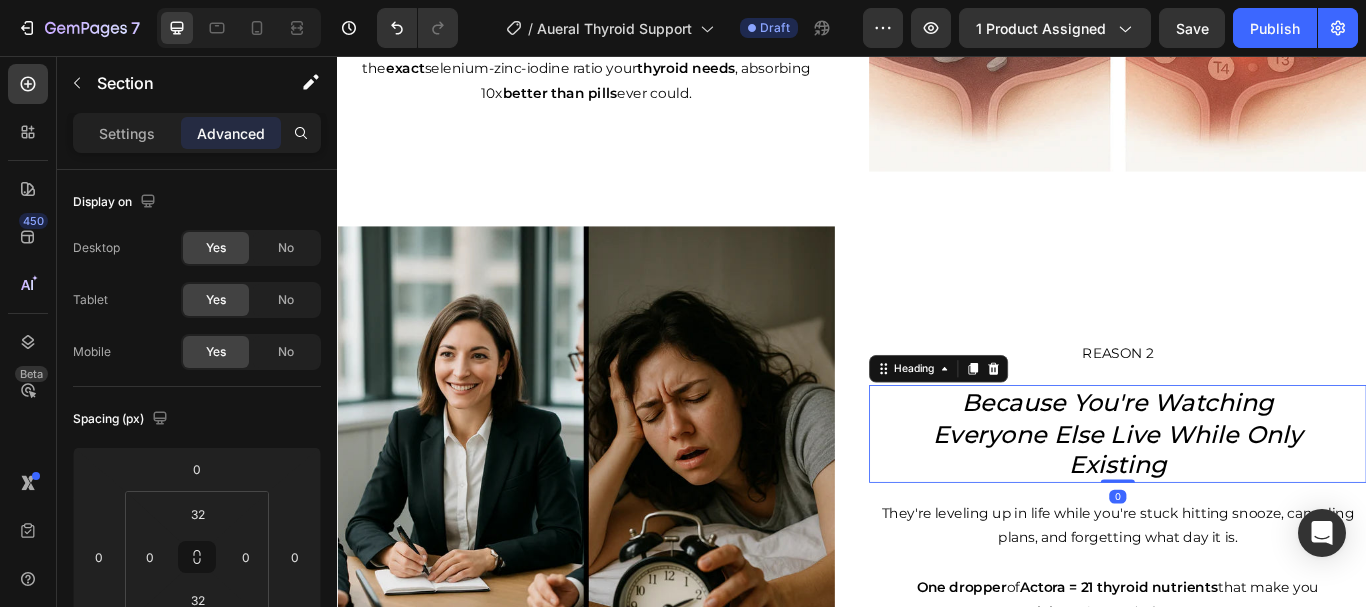 click on "Everyone Else Live While Only" at bounding box center (1247, 497) 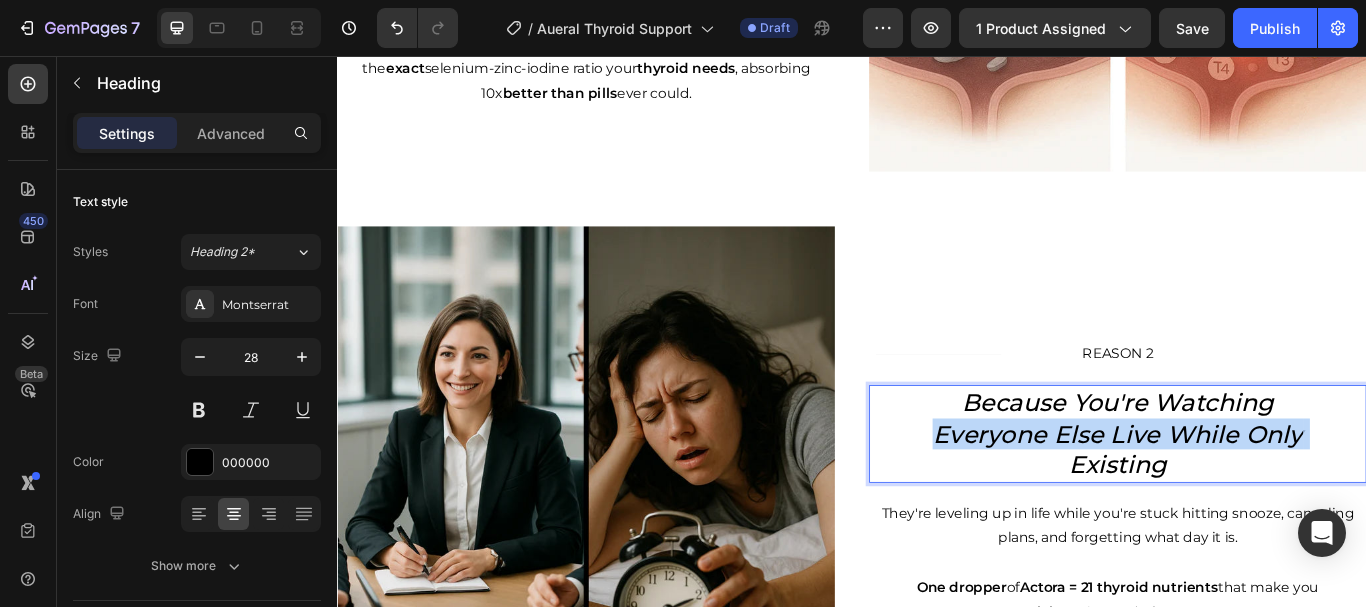click on "Everyone Else Live While Only" at bounding box center [1247, 497] 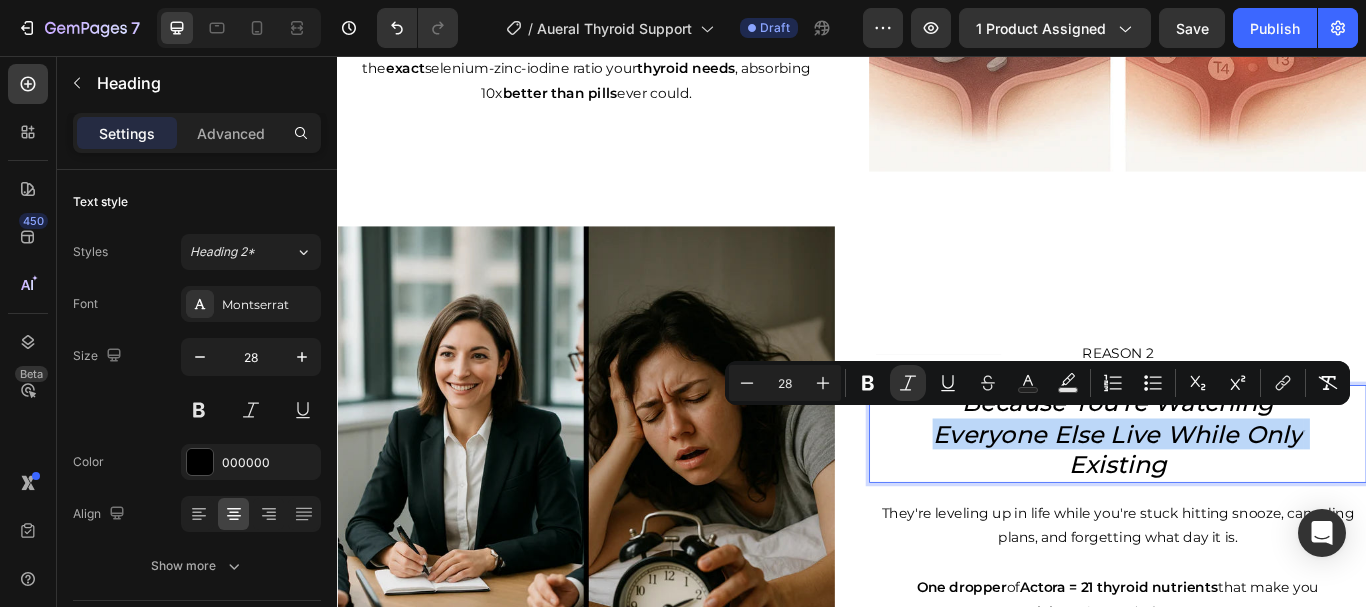 click on "Everyone Else Live While Only" at bounding box center (1247, 497) 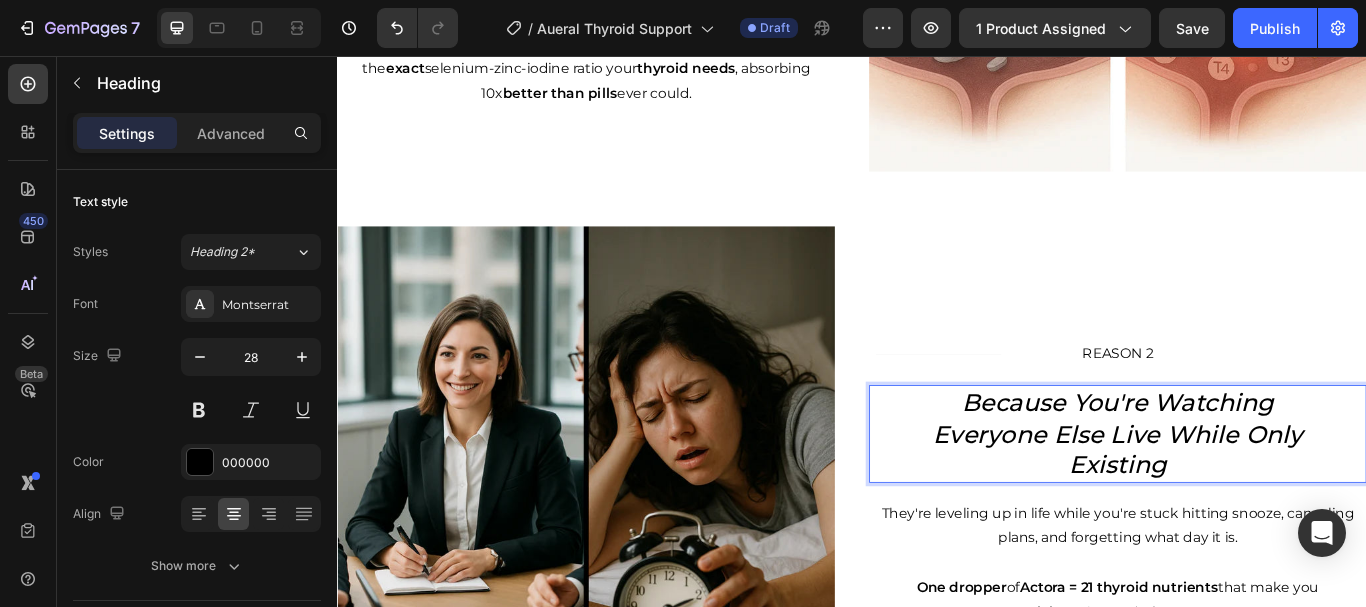 scroll, scrollTop: 2554, scrollLeft: 0, axis: vertical 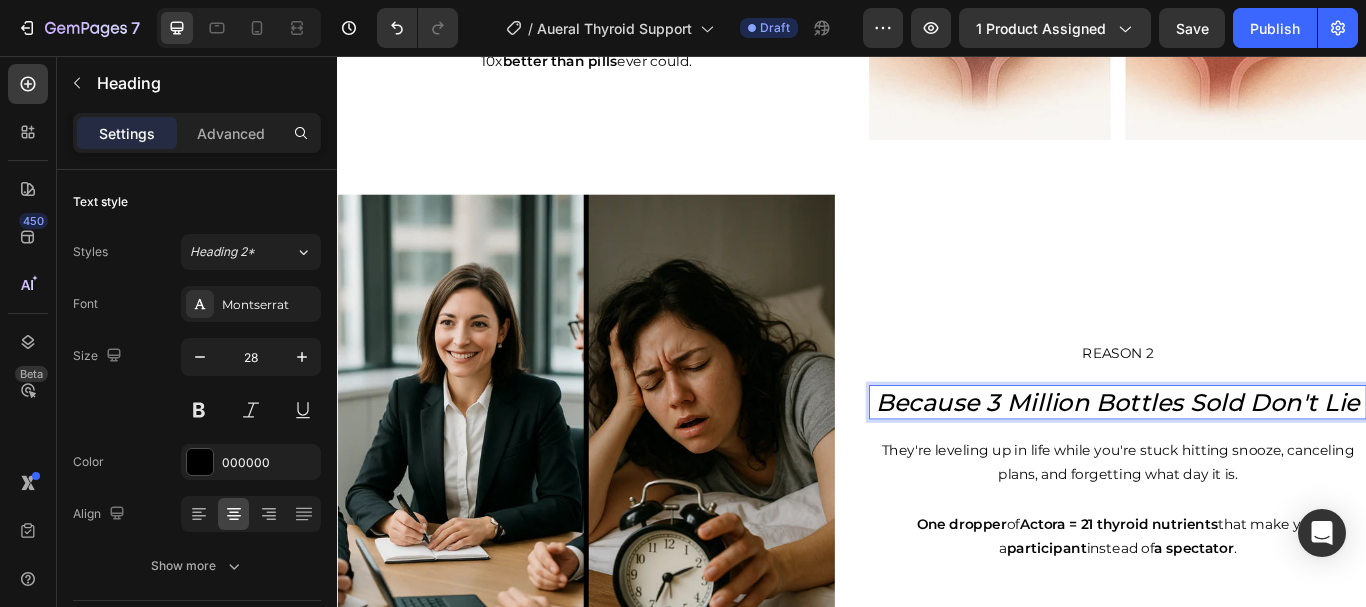 click on "Because 3 Million Bottles Sold Don't Lie" at bounding box center [1247, 460] 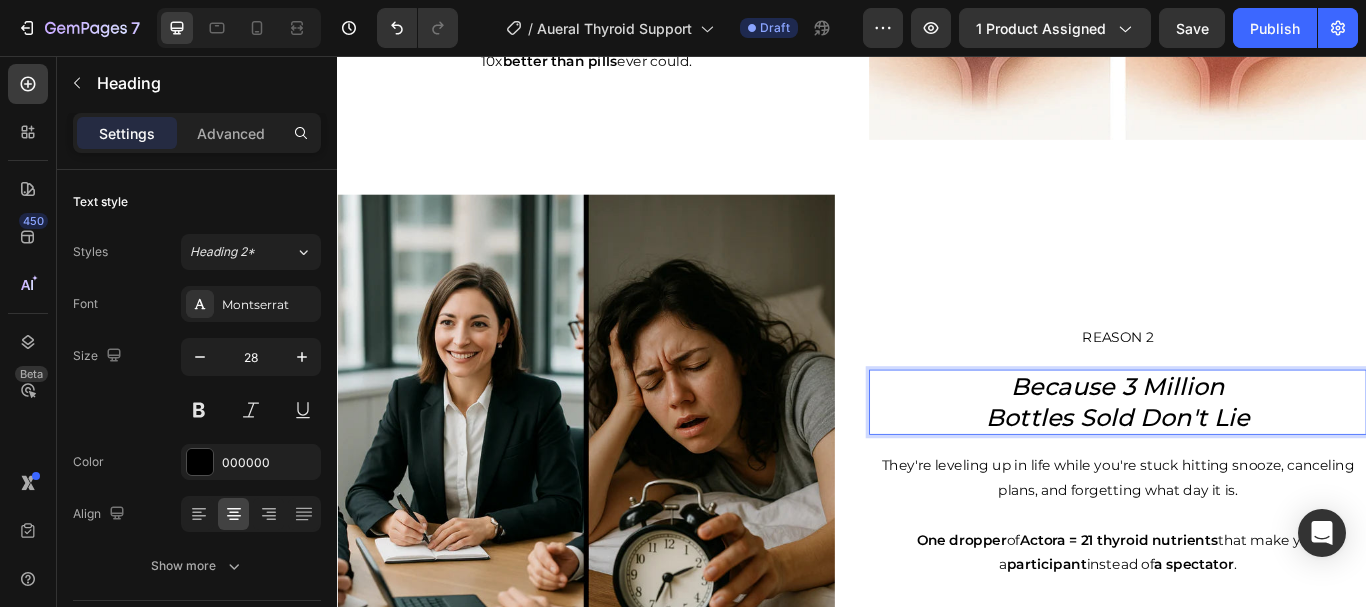 scroll, scrollTop: 2535, scrollLeft: 0, axis: vertical 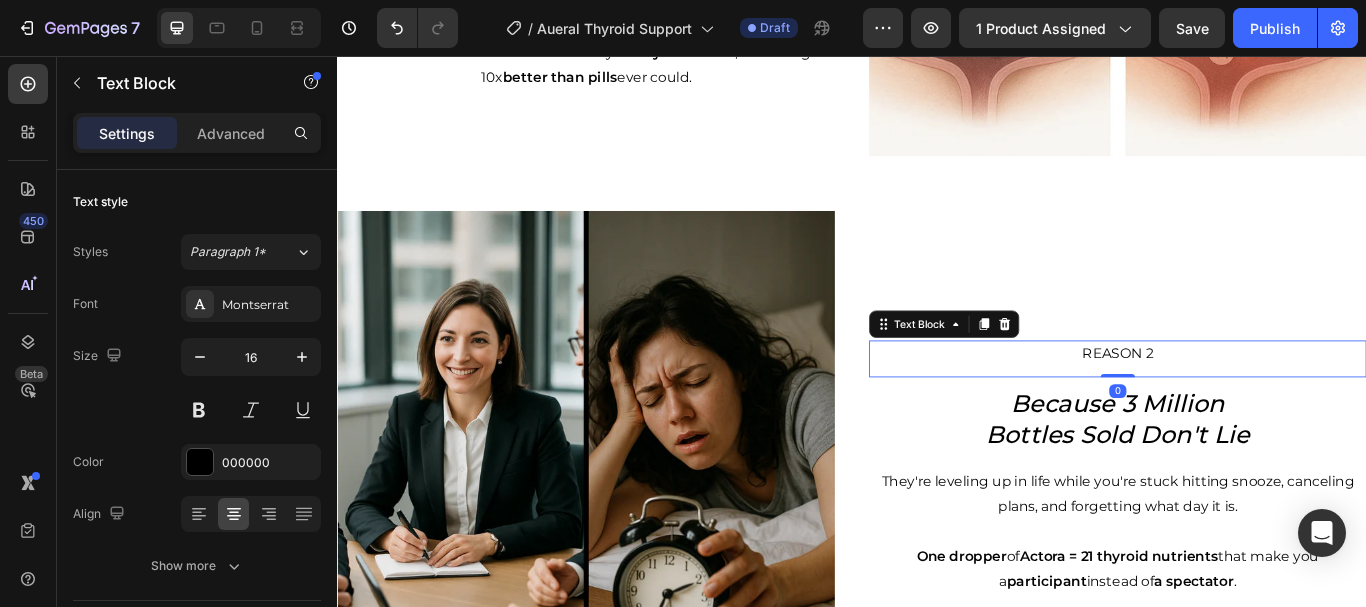click on "REASON 2 Text Block   0 ⁠⁠⁠⁠⁠⁠⁠ Because 3 Million  Bottles Sold Don't Lie Heading They're leveling up in life while you're stuck hitting snooze, canceling plans, and forgetting what day it is.   One dropper  of  Actora = 21 thyroid nutrients  that make you a  participant  instead of  a spectator . Text Block" at bounding box center (1247, 527) 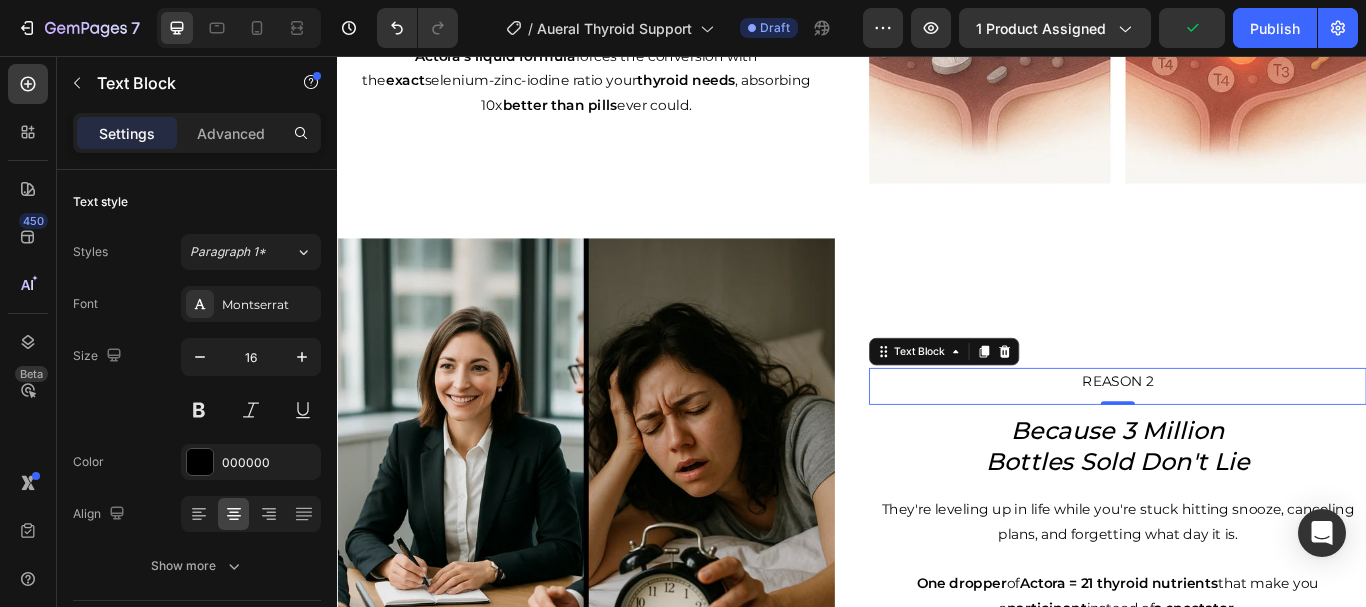 click on "REASON 2" at bounding box center [1247, 436] 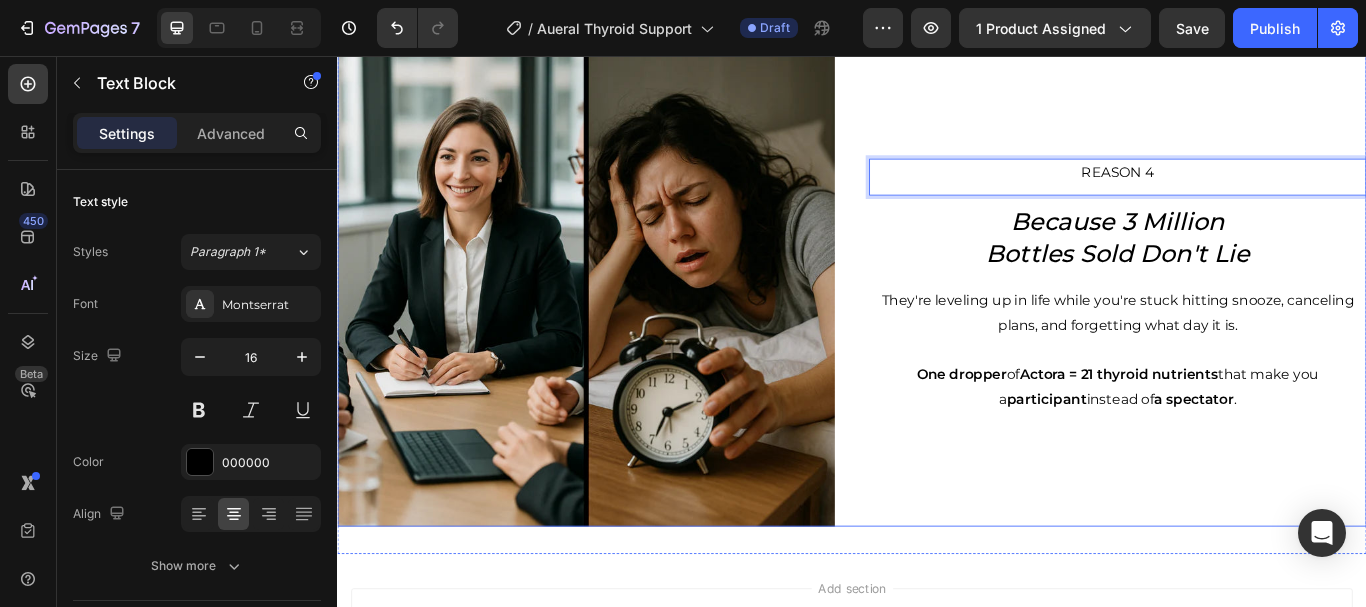 scroll, scrollTop: 2746, scrollLeft: 0, axis: vertical 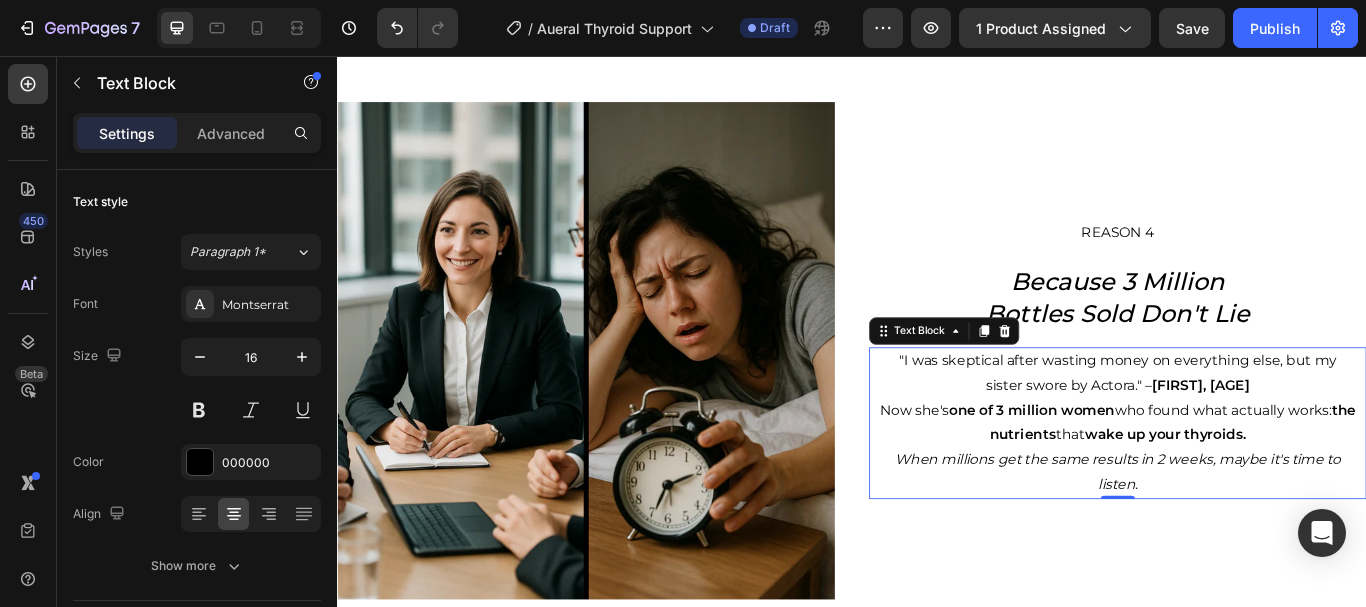 click on ""I was skeptical after wasting money on everything else, but my sister swore by Actora." –  [FIRST], [AGE]" at bounding box center (1247, 427) 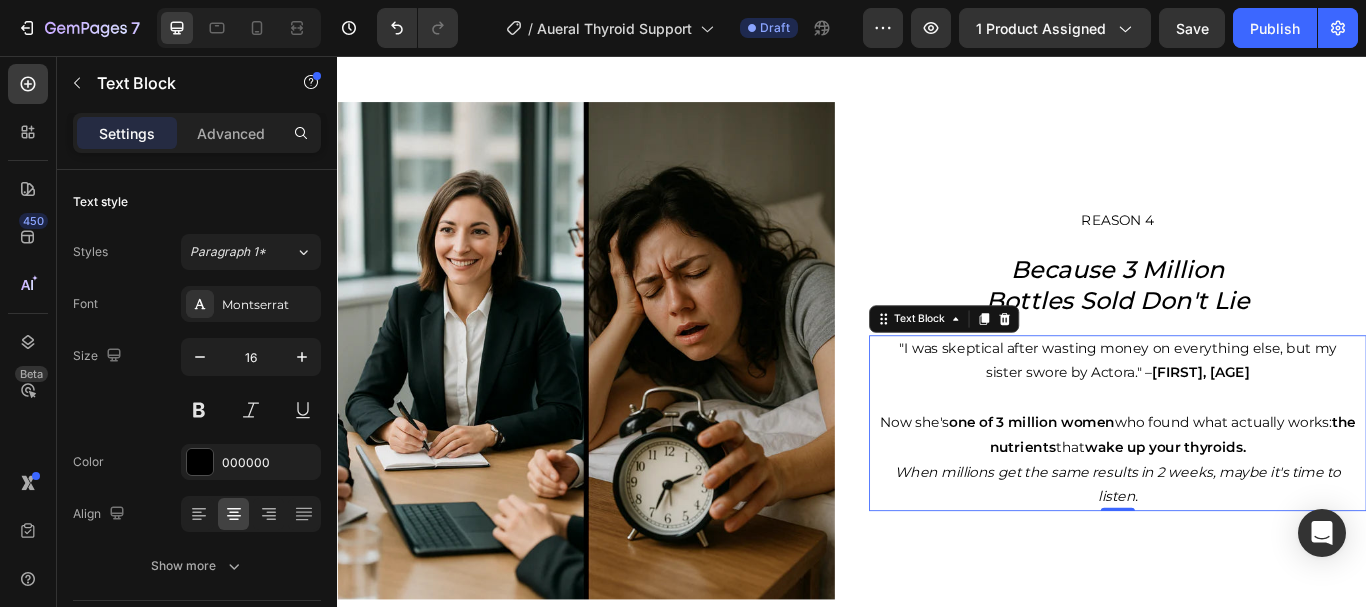 click on "Now she's  one of 3 million women  who found what actually works:  the nutrients  that  wake up your thyroids." at bounding box center (1247, 499) 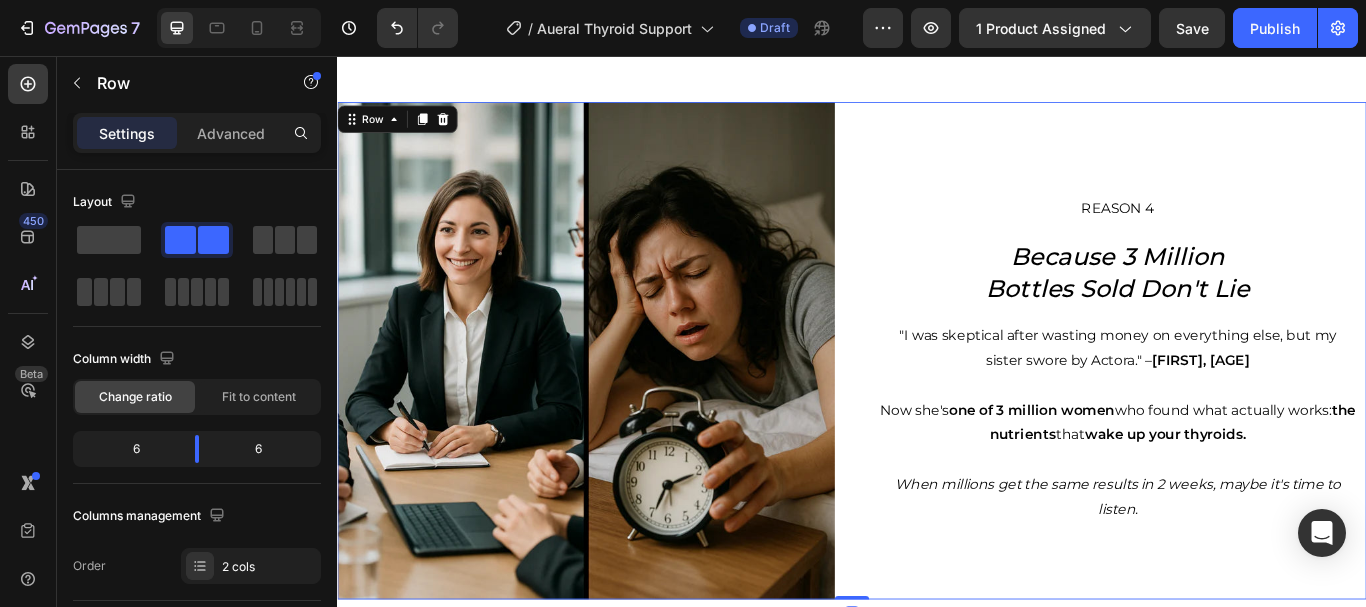 click on "REASON 4 Text Block ⁠⁠⁠⁠⁠⁠⁠ Because 3 Million  Bottles Sold Don't Lie Heading "I was skeptical after wasting money on everything else, but my sister swore by Actora." –  [FIRST], [AGE] Now she's  one of 3 million women  who found what actually works:  the nutrients  that  wake up your thyroids. When millions get the same results in 2 weeks, maybe it's time to listen. Text Block" at bounding box center (1247, 400) 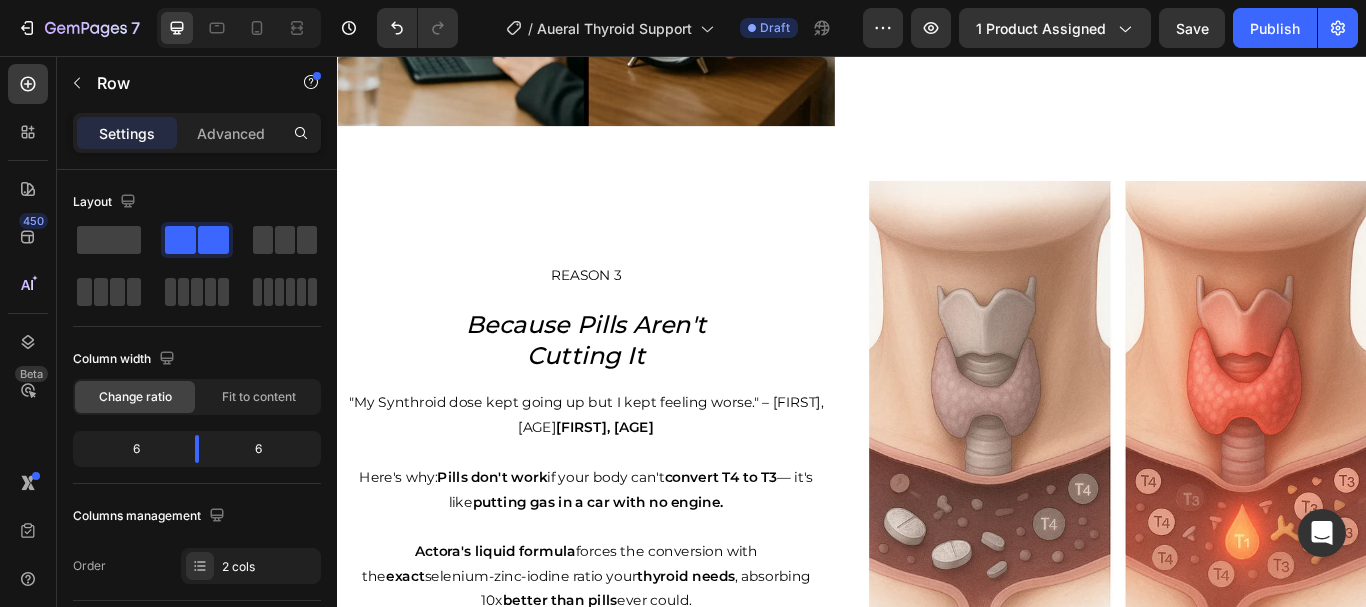 scroll, scrollTop: 1932, scrollLeft: 0, axis: vertical 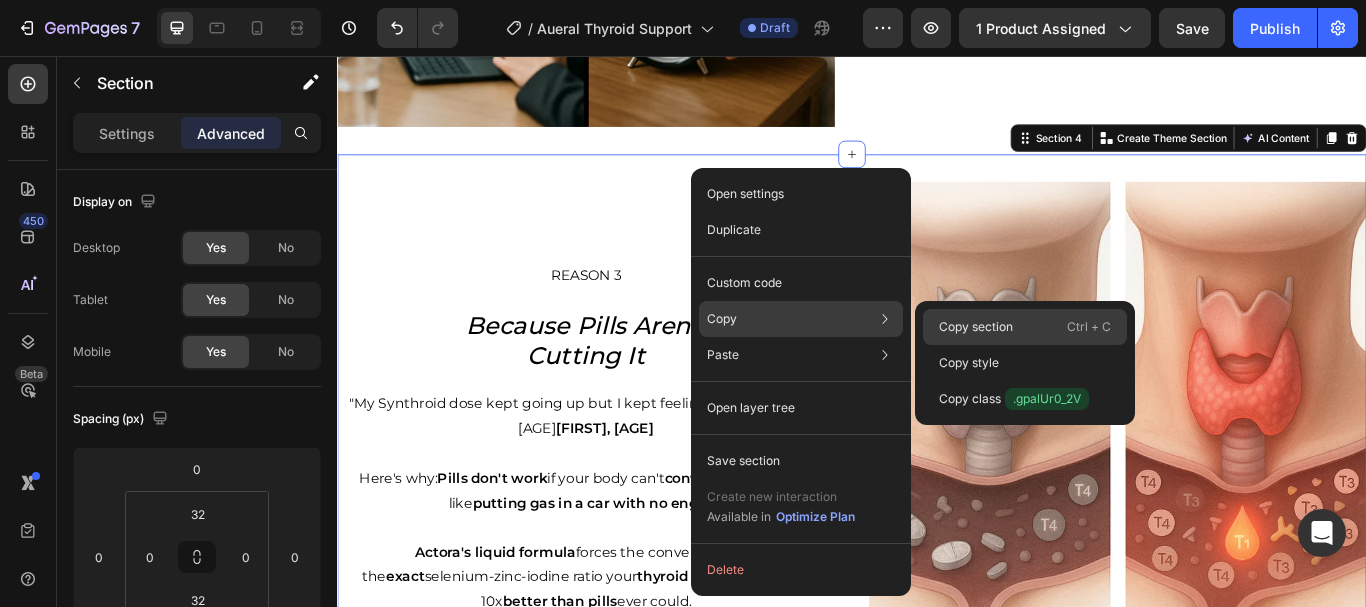click on "Copy section  Ctrl + C" 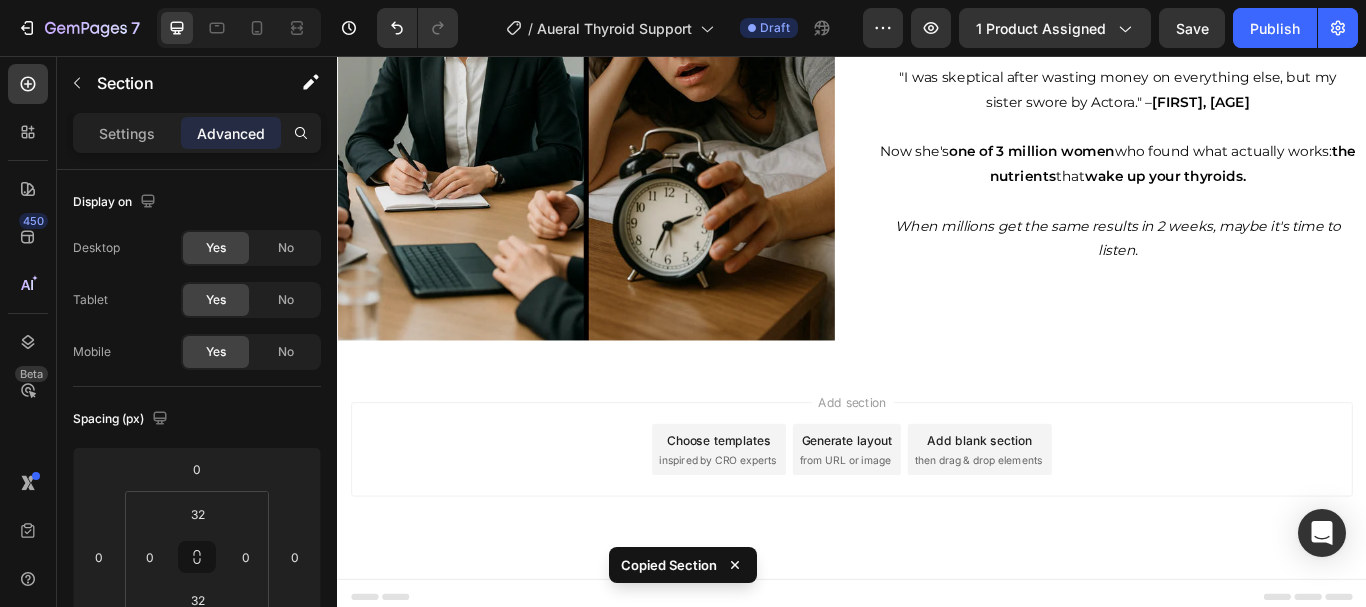 scroll, scrollTop: 2958, scrollLeft: 0, axis: vertical 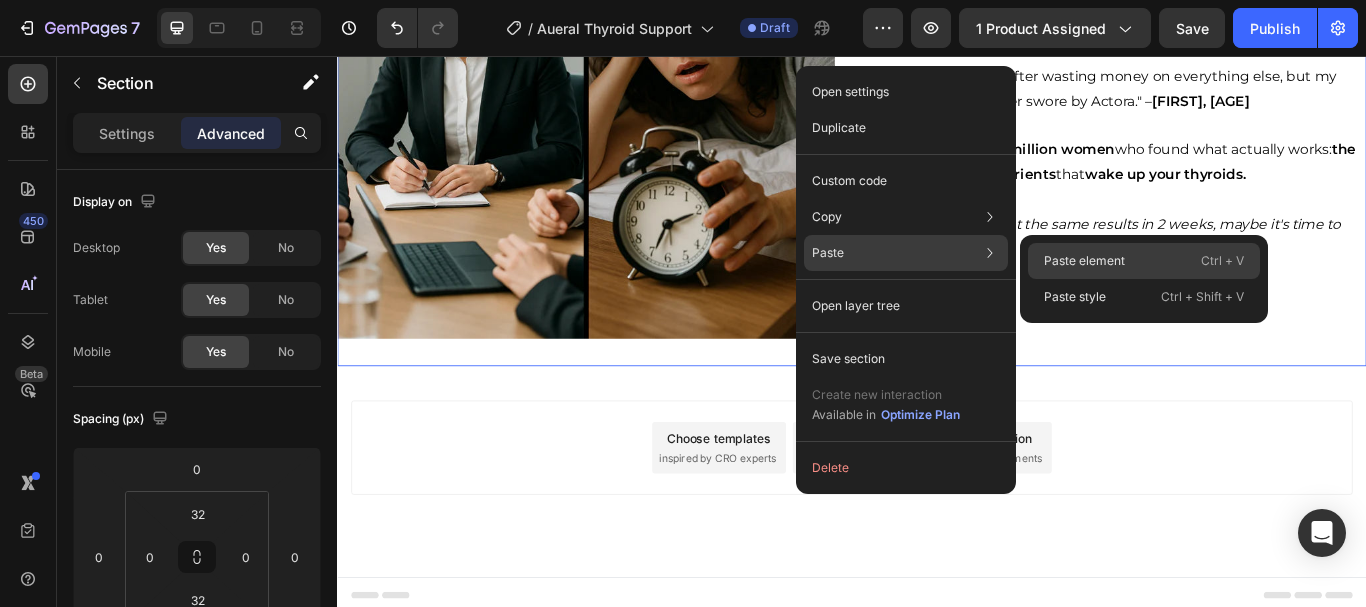 click on "Paste element" at bounding box center [1084, 261] 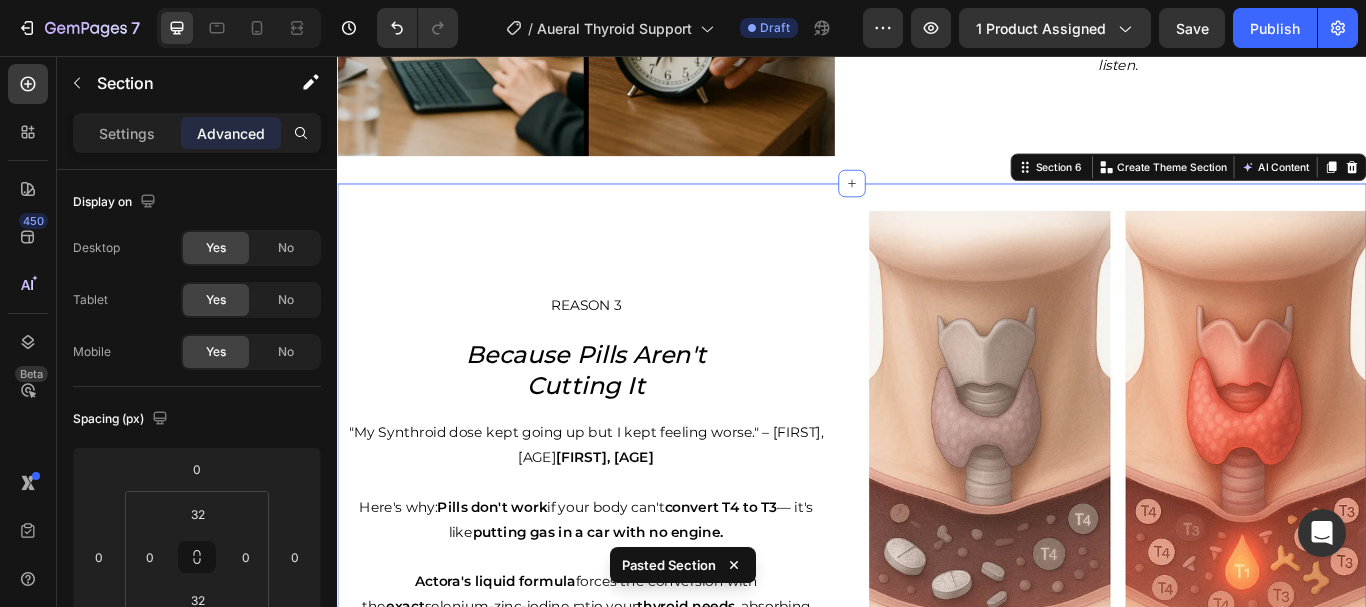 scroll, scrollTop: 3243, scrollLeft: 0, axis: vertical 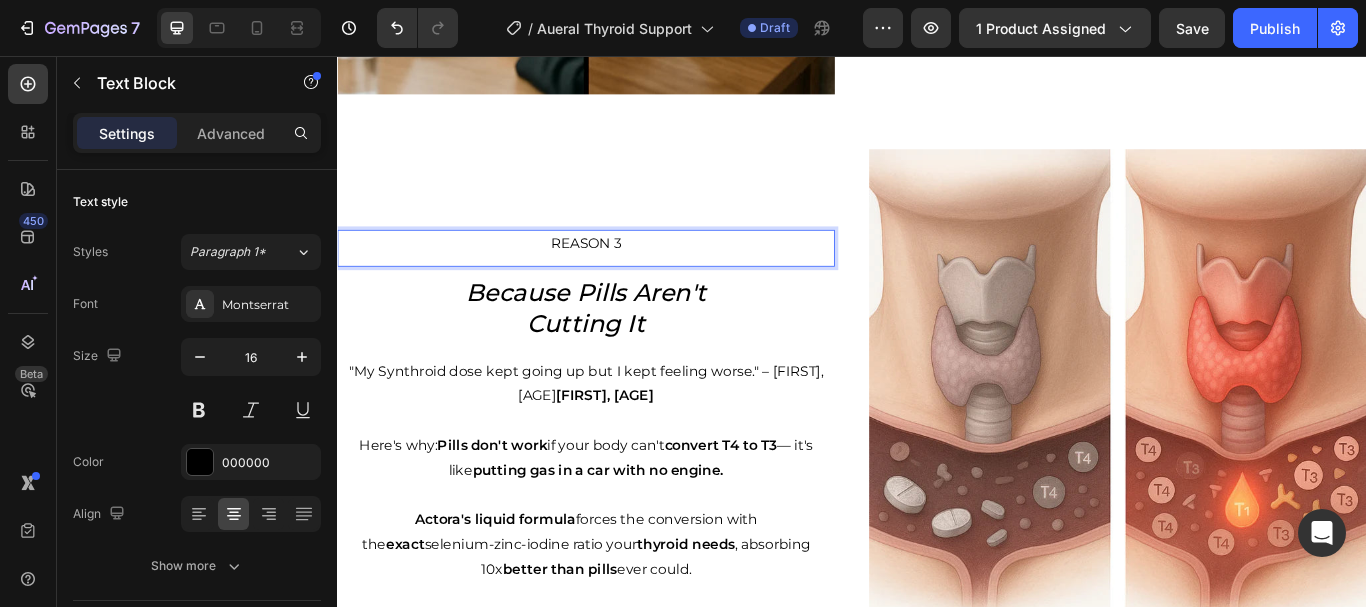 click on "REASON 3 Text Block   0 Because Pills Aren't  Cutting It Heading "My Synthroid dose kept going up but I kept feeling worse." –  [FIRST], [AGE]   Here's why:  Pills don't work  if your body can't  convert T4 to T3  — it's like  putting gas in a car with no engine.   Actora's liquid formula  forces the conversion with the  exact  selenium-zinc-iodine  ratio your  thyroid needs , absorbing 10x  better than pills  ever could. Text Block" at bounding box center (627, 455) 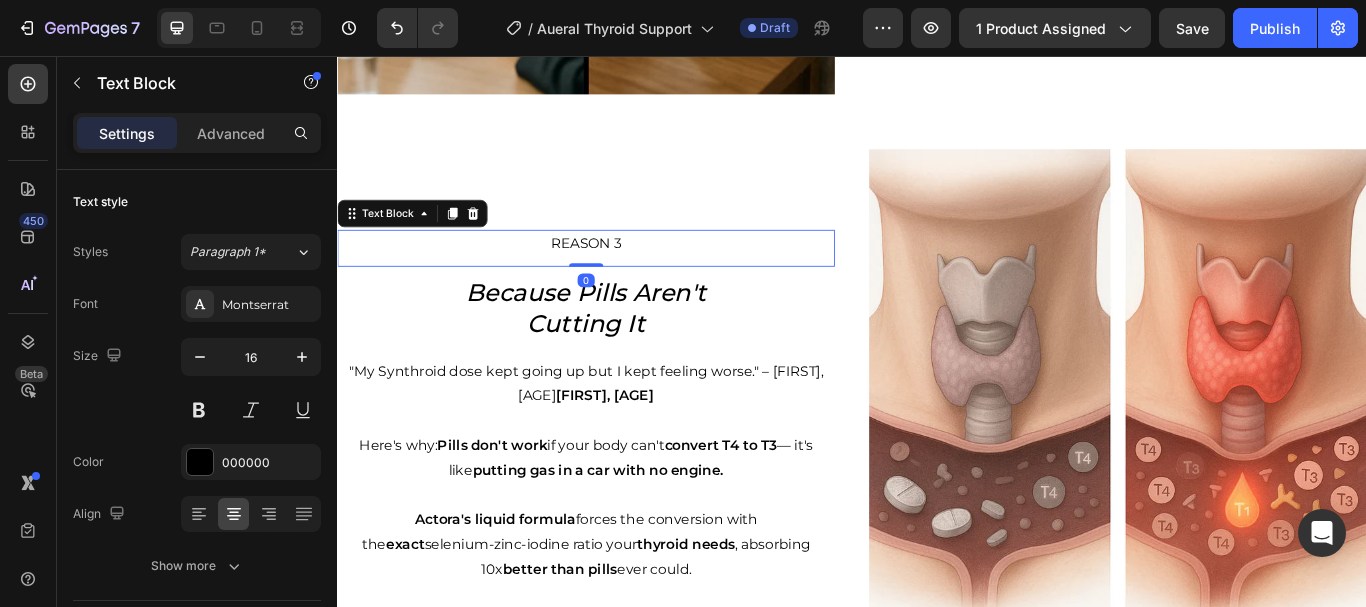 scroll, scrollTop: 3211, scrollLeft: 0, axis: vertical 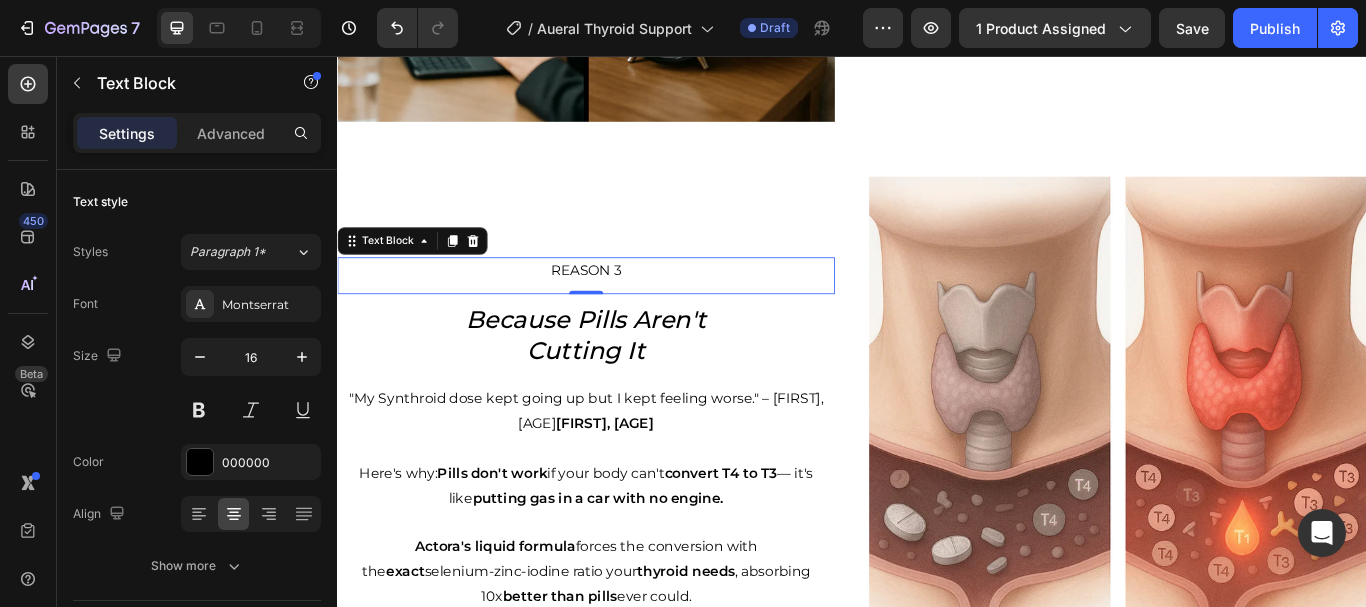 click on "REASON 3" at bounding box center (627, 307) 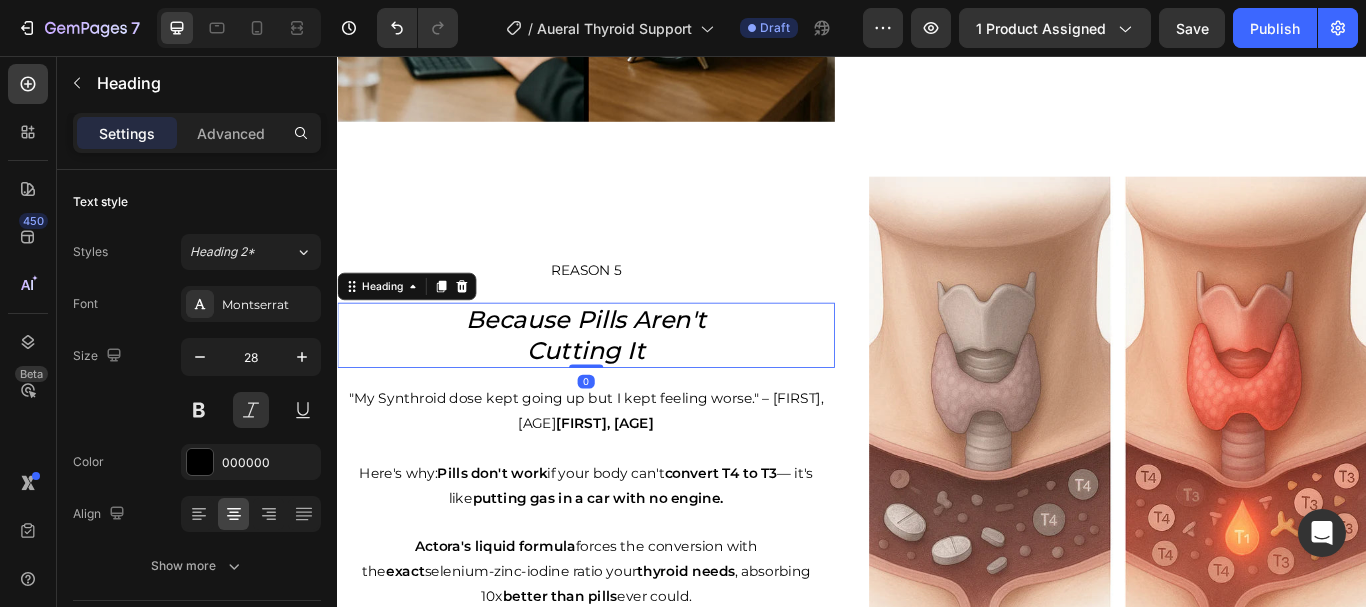 click on "Cutting It" at bounding box center (627, 400) 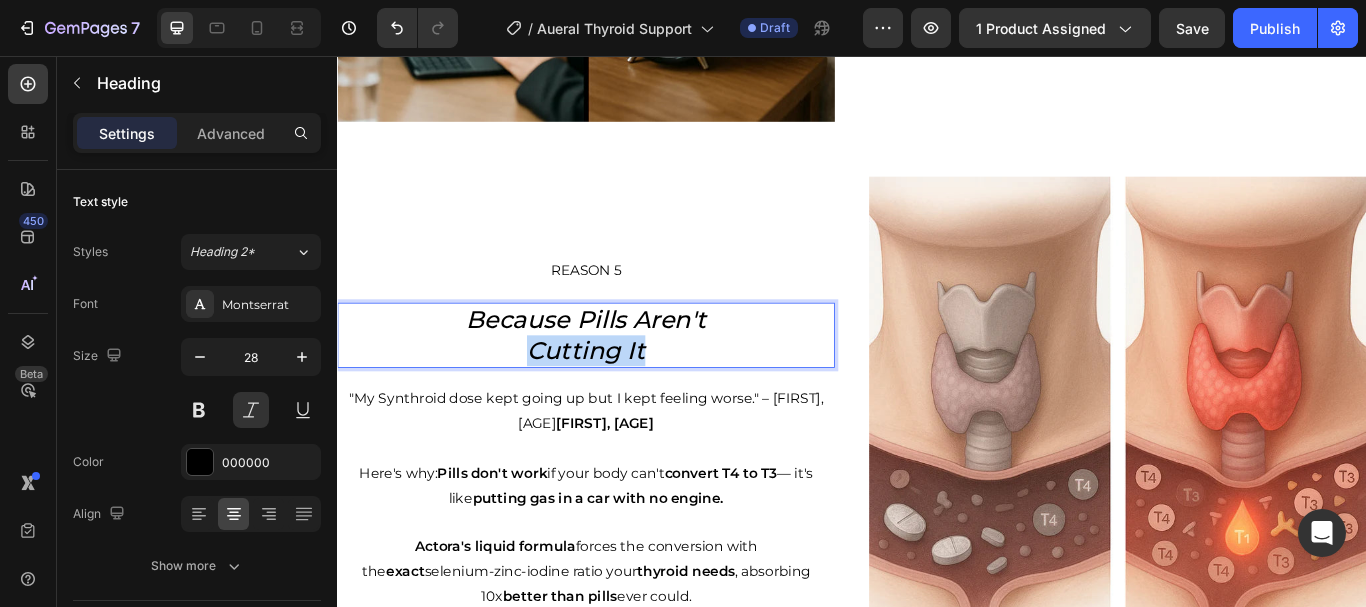 click on "Cutting It" at bounding box center [627, 400] 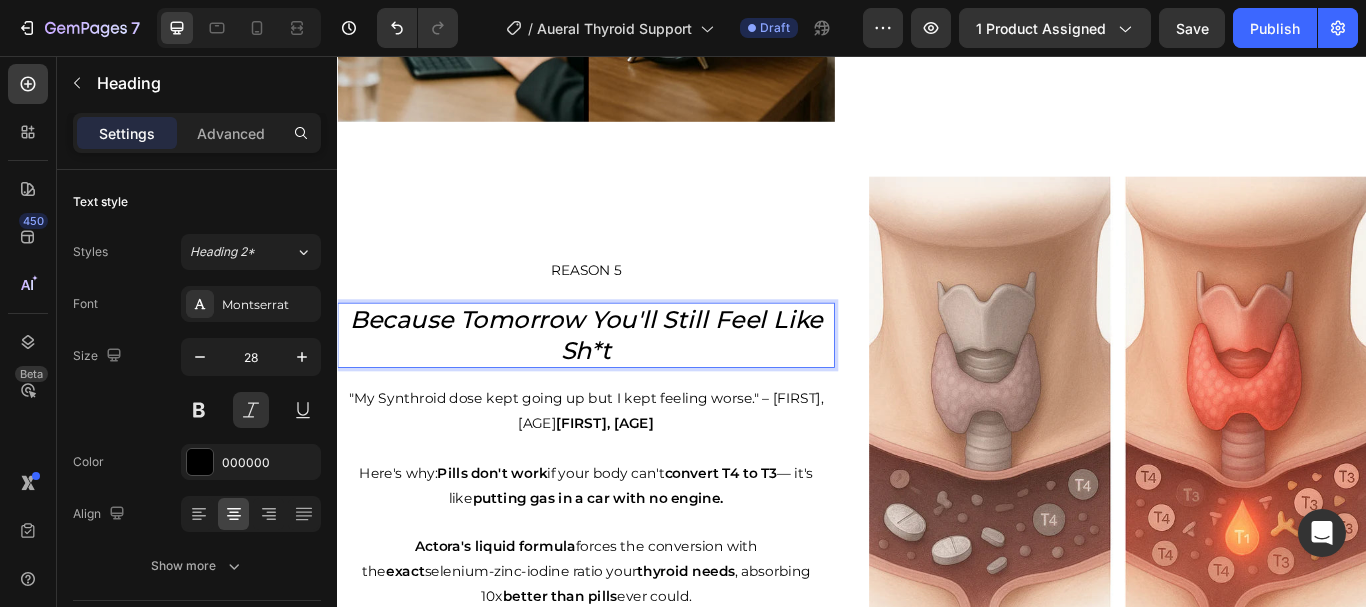 click on "Because Tomorrow You'll Still Feel Like Sh*t" at bounding box center [627, 382] 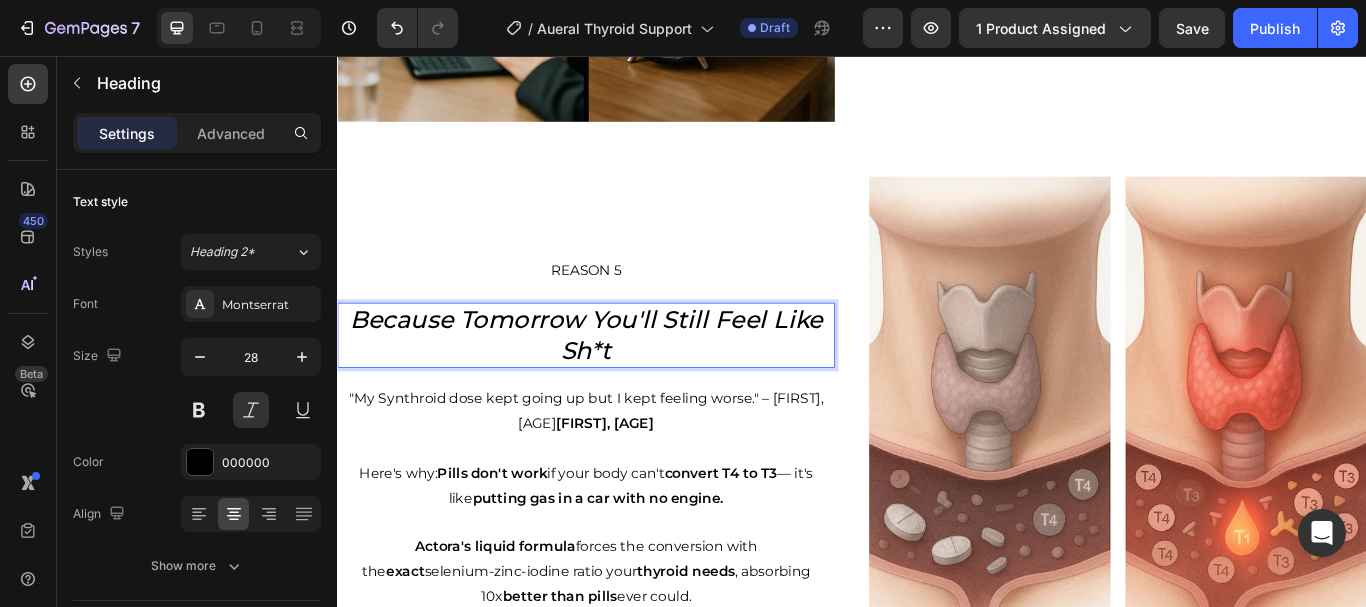 click on "Because Tomorrow You'll Still Feel Like Sh*t" at bounding box center [627, 382] 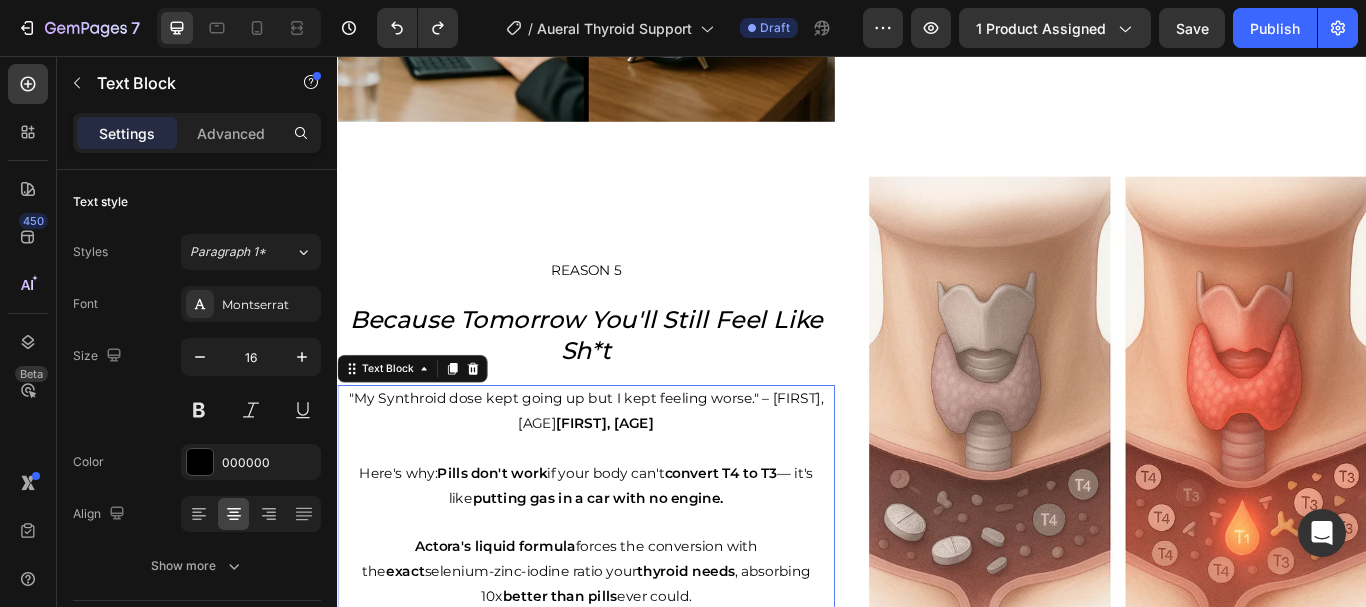 click on "REASON 5 Text Block Because Tomorrow You'll Still Feel Like Sh*t Heading "My Synthroid dose kept going up but I kept feeling worse." –  [FIRST], [AGE] Here's why:  Pills don't work  if your body can't  convert T4 to T3  — it's like  putting gas in a car with no engine. Actora's liquid formula  forces the conversion with the  exact  selenium-zinc-iodine  ratio your  thyroid needs , absorbing 10x  better than pills  ever could. Text Block   0" at bounding box center (627, 487) 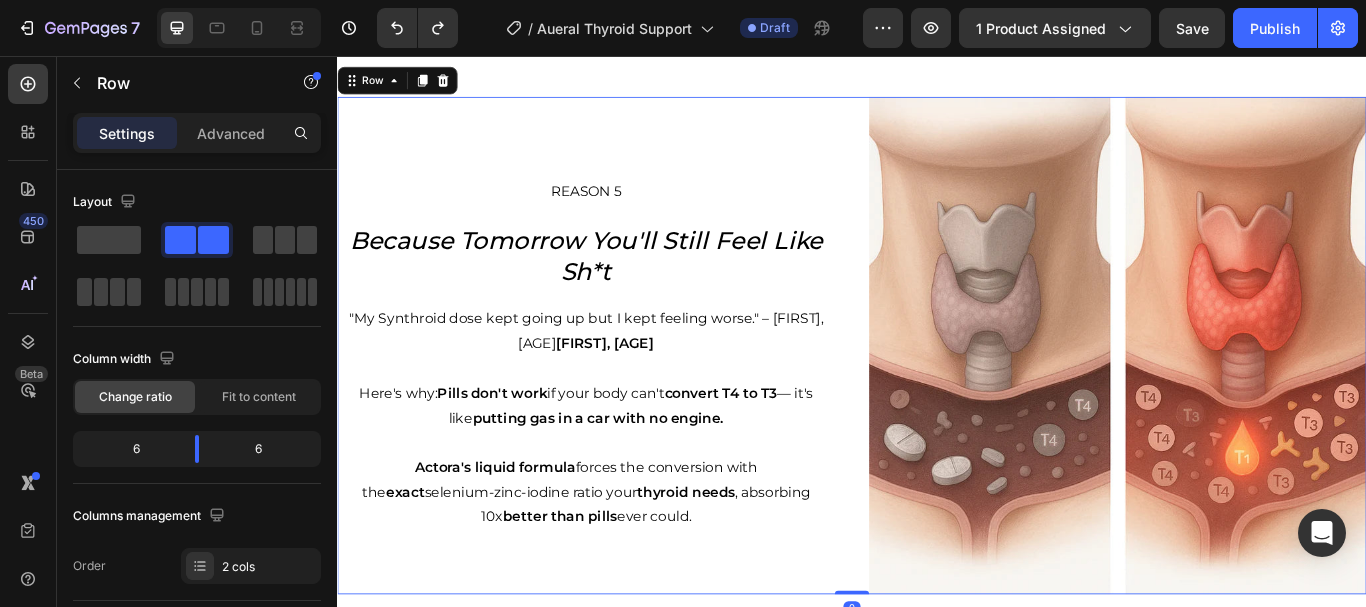 scroll, scrollTop: 3314, scrollLeft: 0, axis: vertical 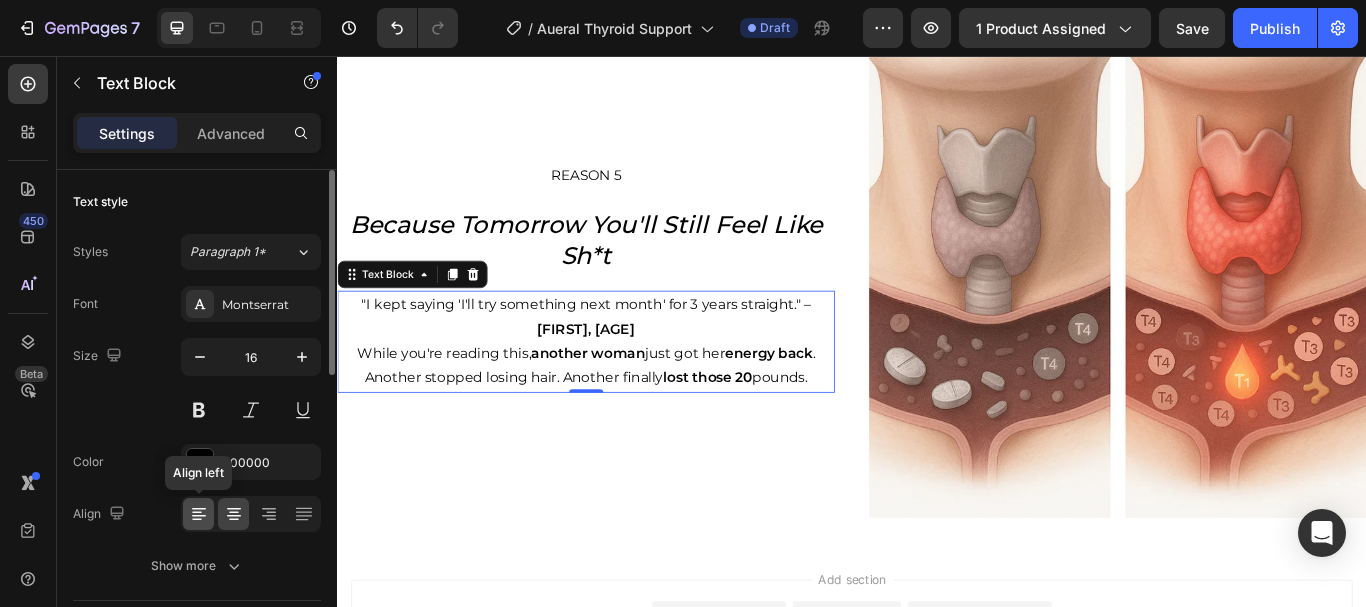 click 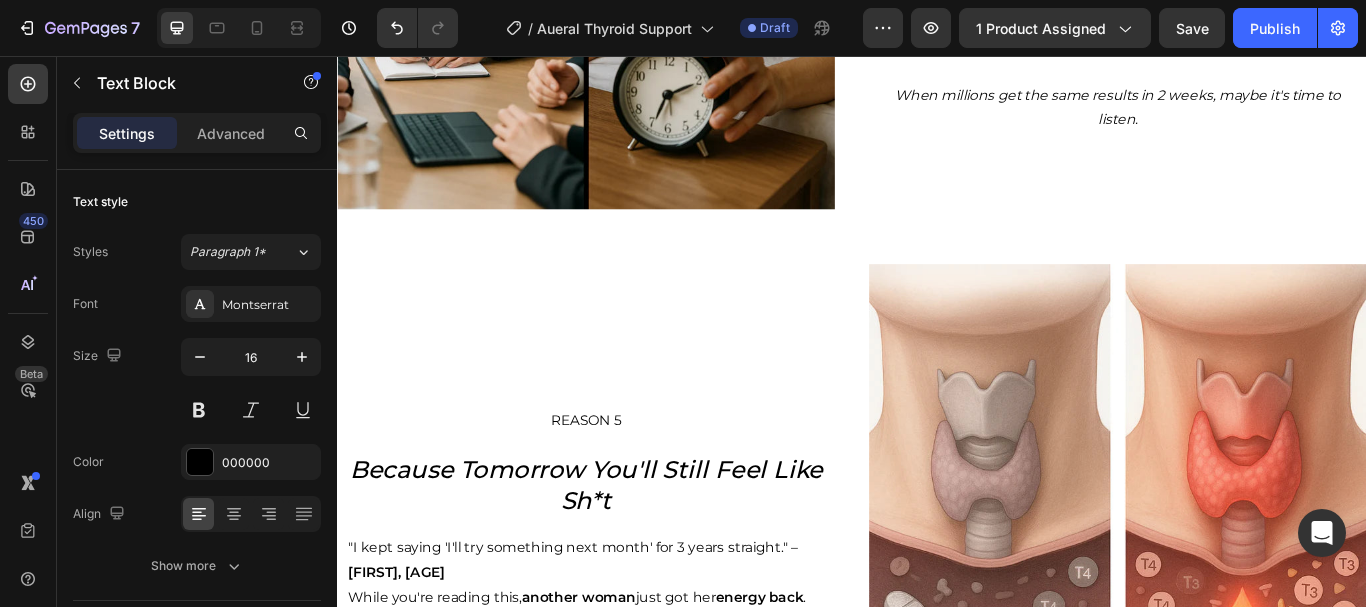 scroll, scrollTop: 3115, scrollLeft: 0, axis: vertical 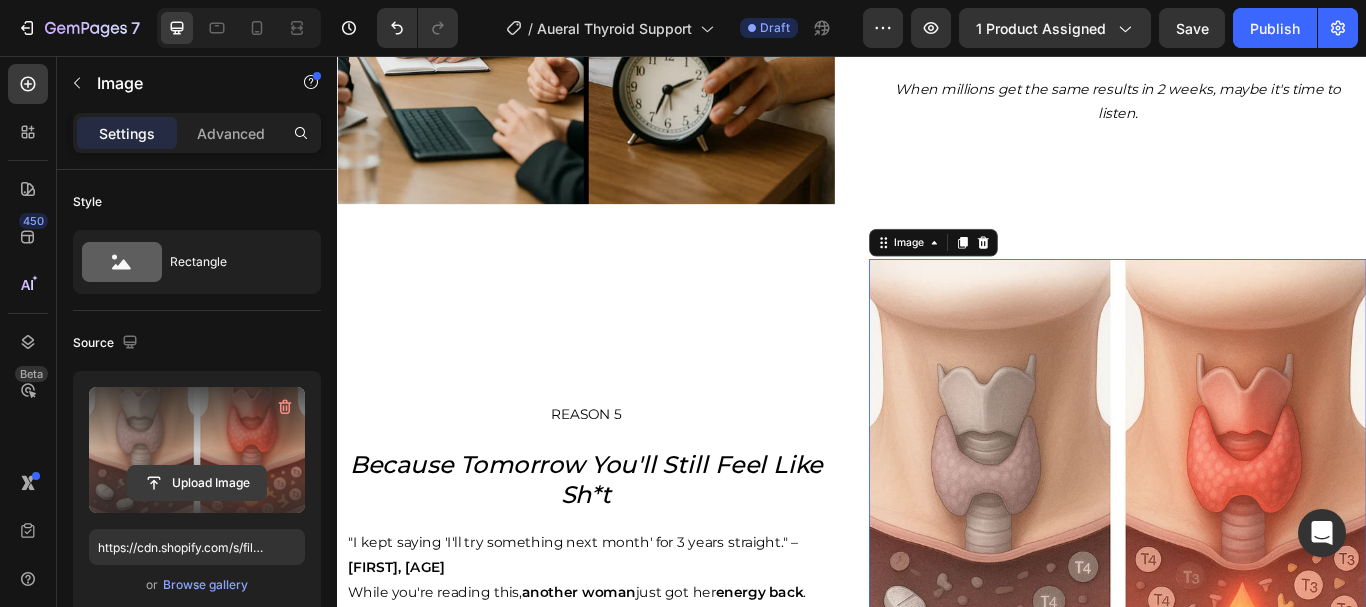 click 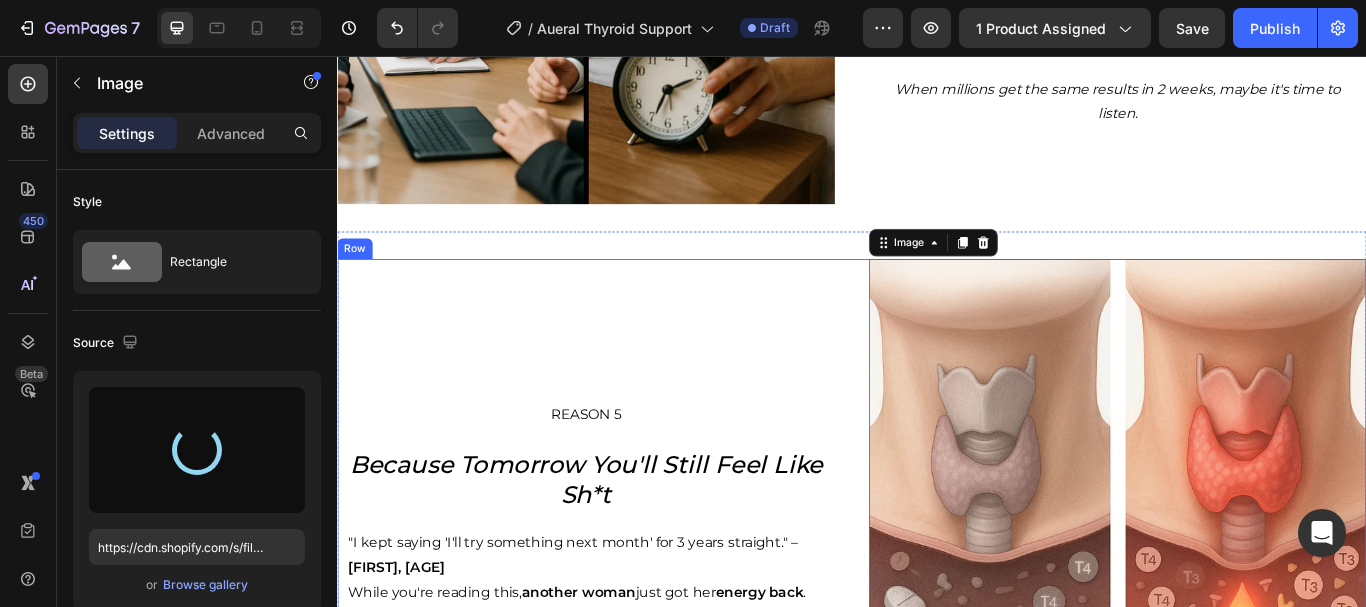 type on "https://cdn.shopify.com/s/files/1/0768/3866/6483/files/gempages_575529433641779786-1f88f258-71ab-4b0f-9b06-014388a35598.webp" 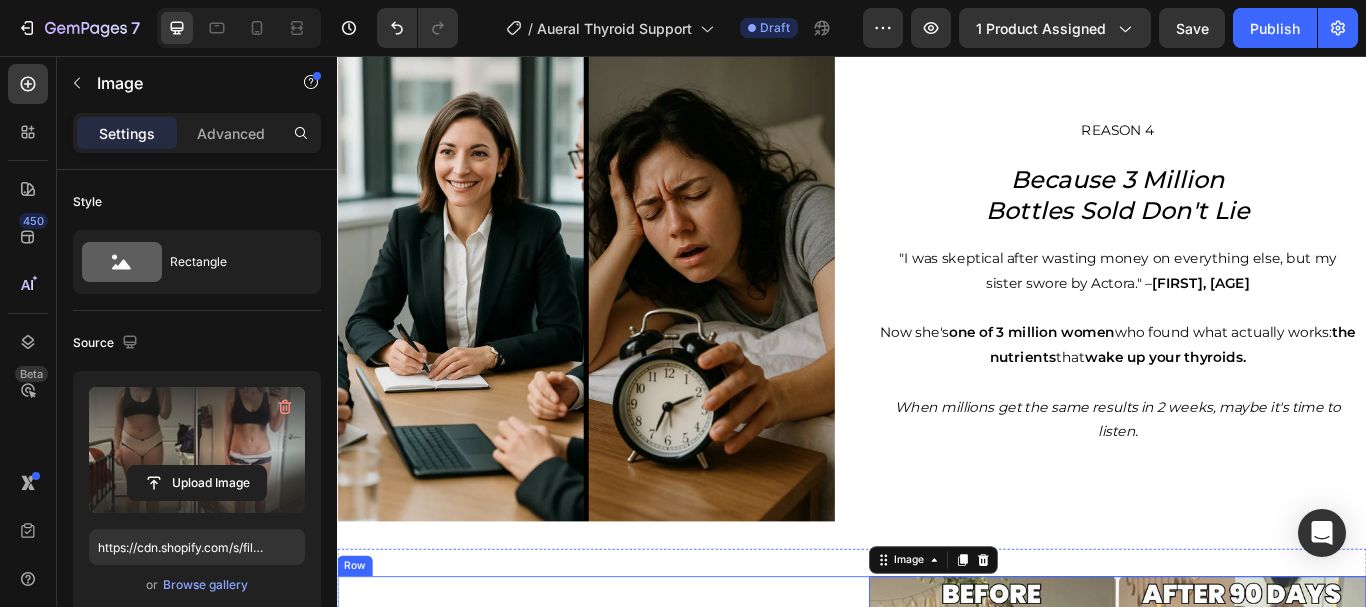 scroll, scrollTop: 2744, scrollLeft: 0, axis: vertical 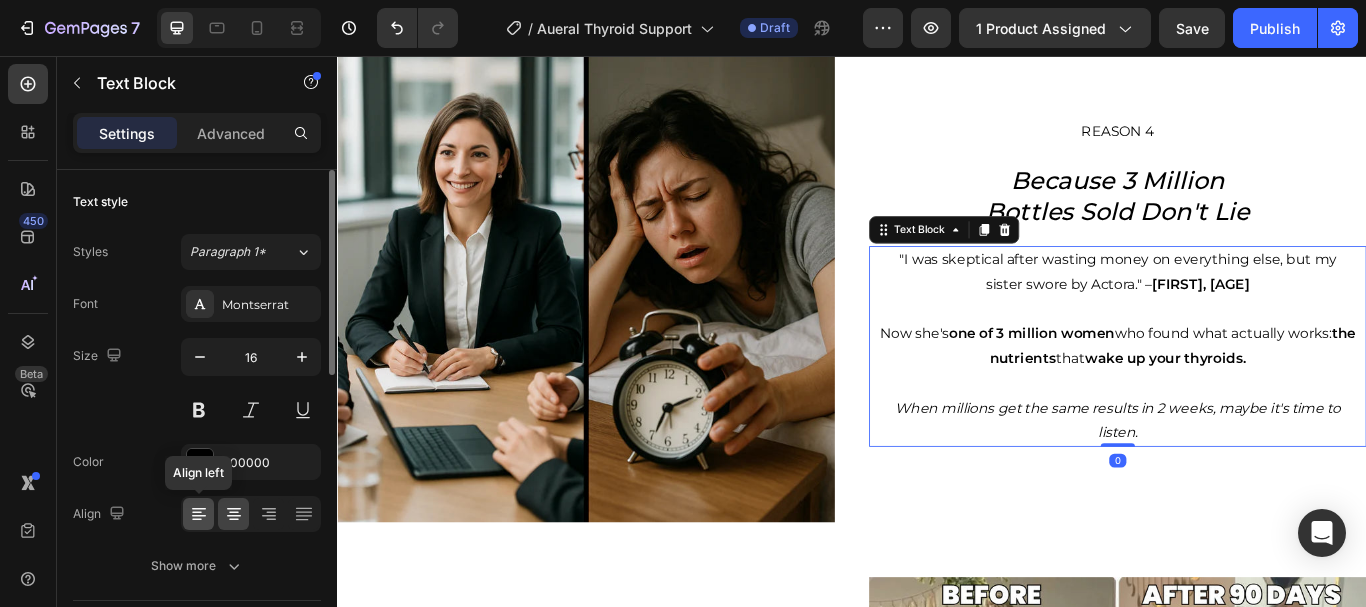 click 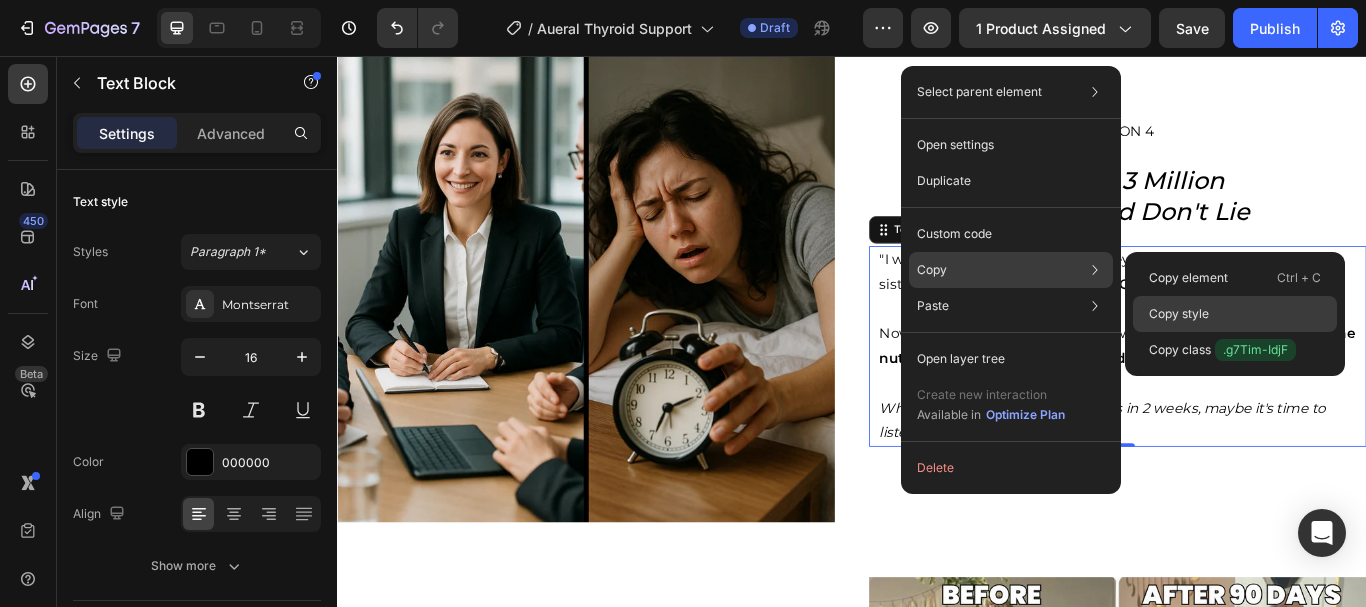 click on "Copy style" at bounding box center [1179, 314] 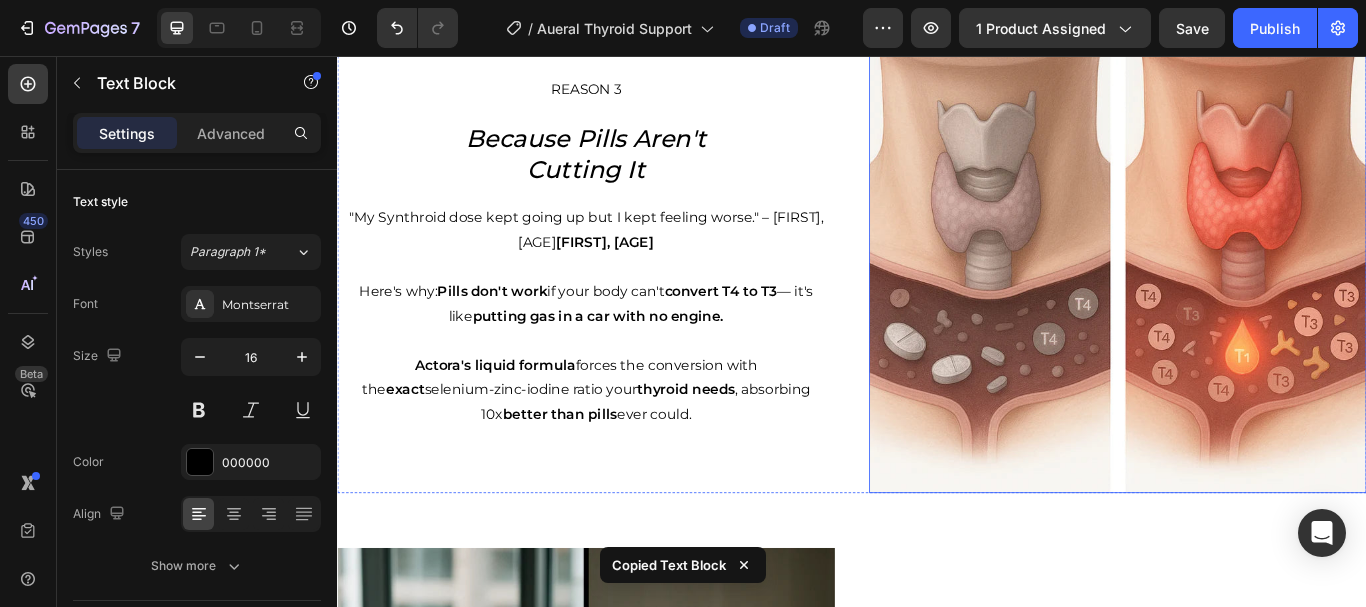 scroll, scrollTop: 2138, scrollLeft: 0, axis: vertical 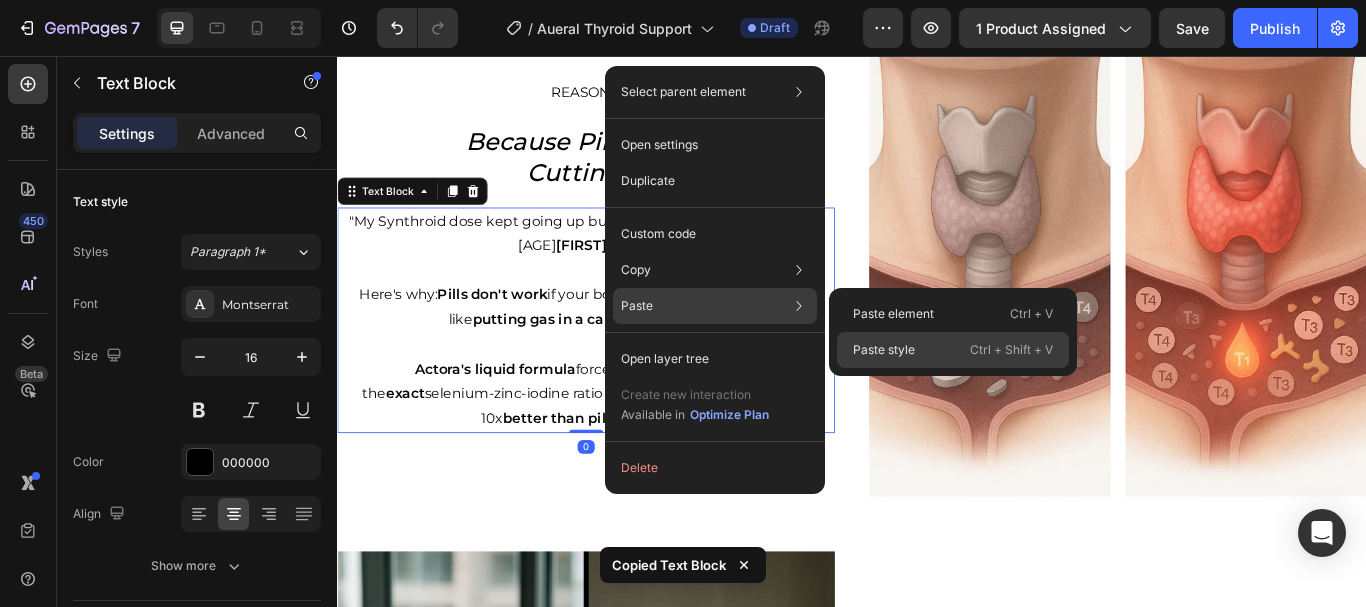 click on "Paste style" at bounding box center [884, 350] 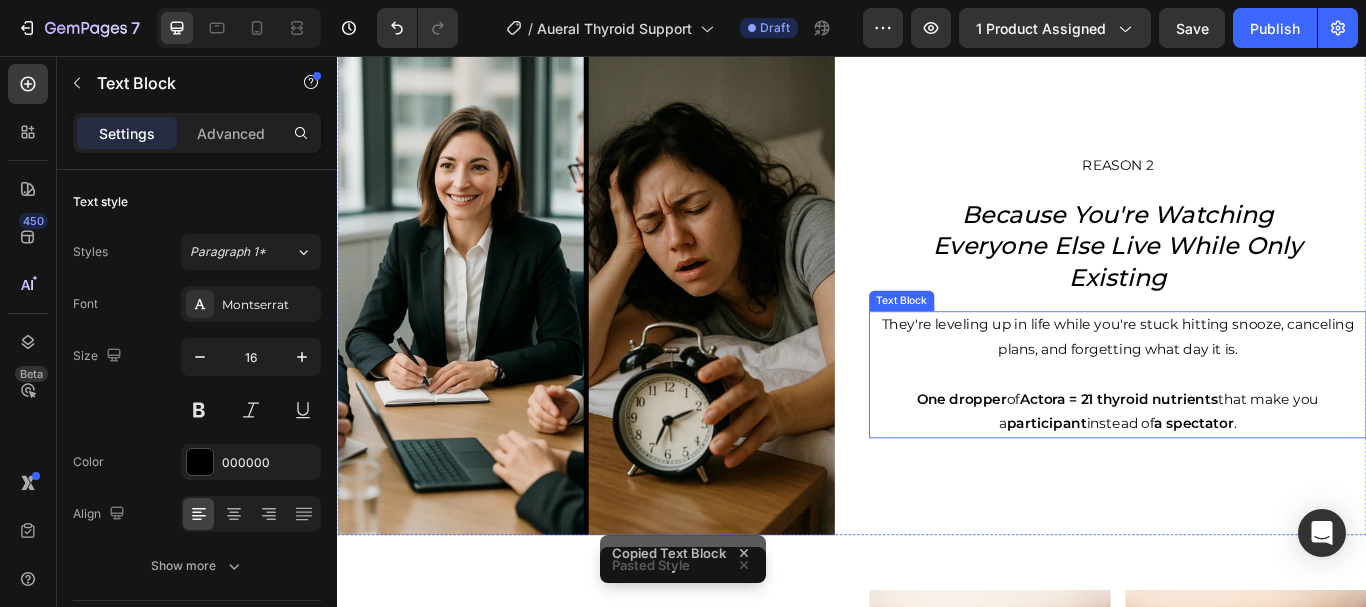 scroll, scrollTop: 1453, scrollLeft: 0, axis: vertical 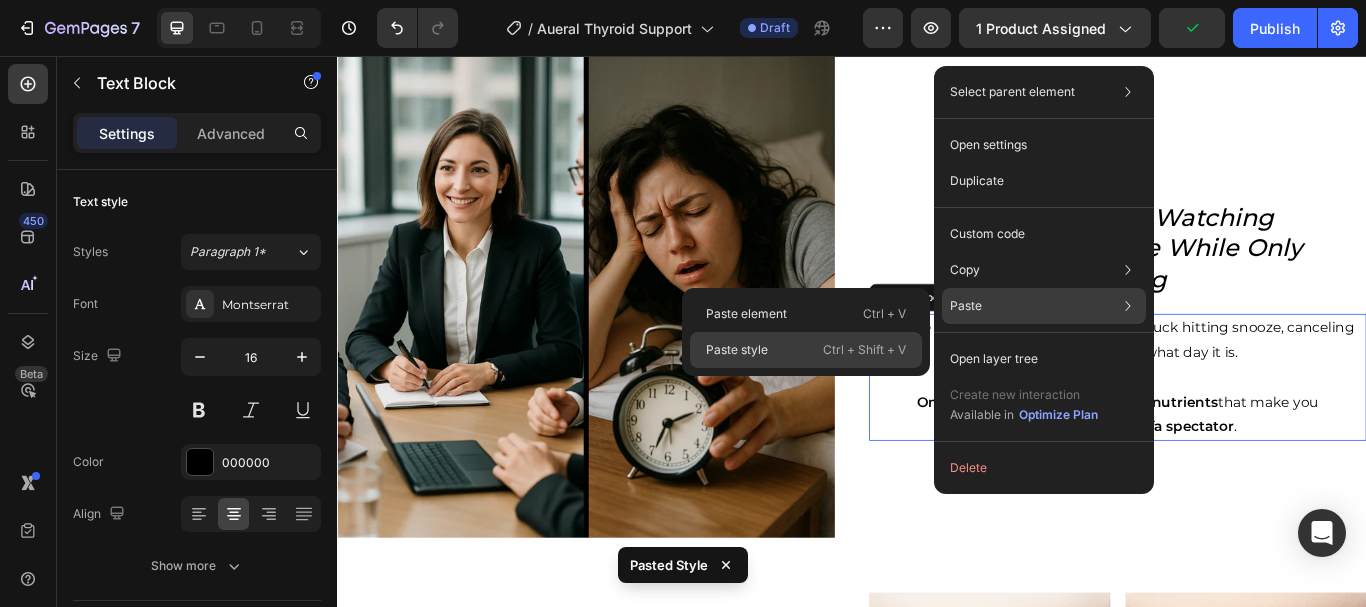 click on "Paste style" at bounding box center [737, 350] 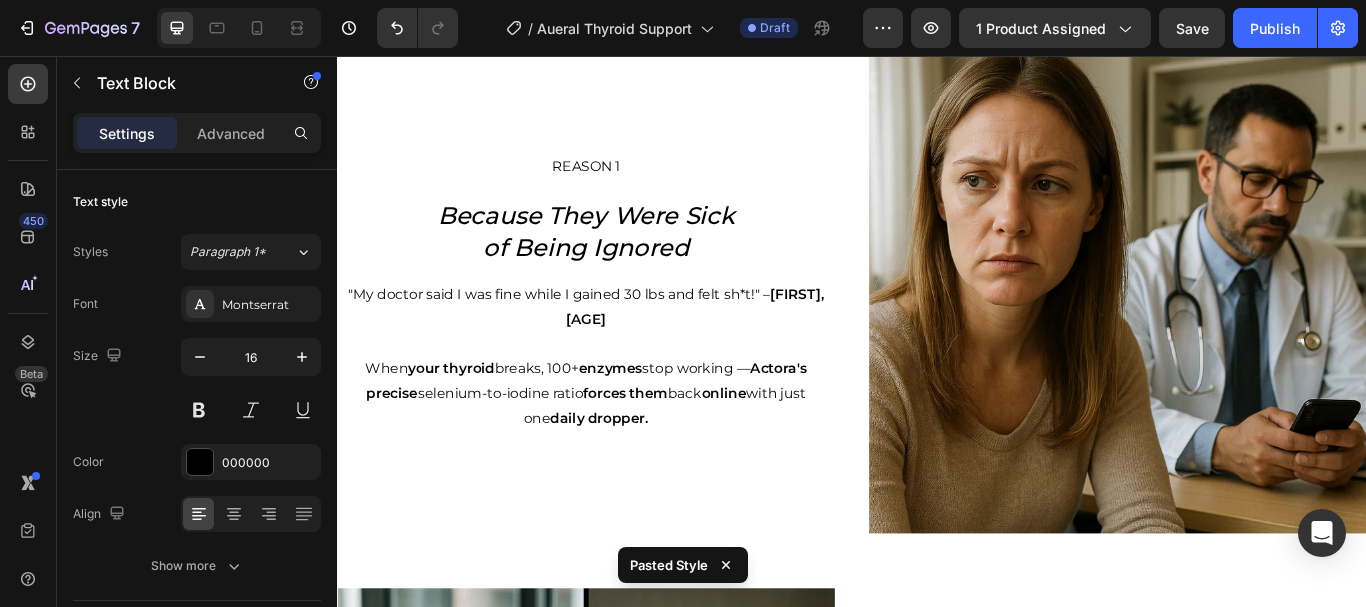 scroll, scrollTop: 819, scrollLeft: 0, axis: vertical 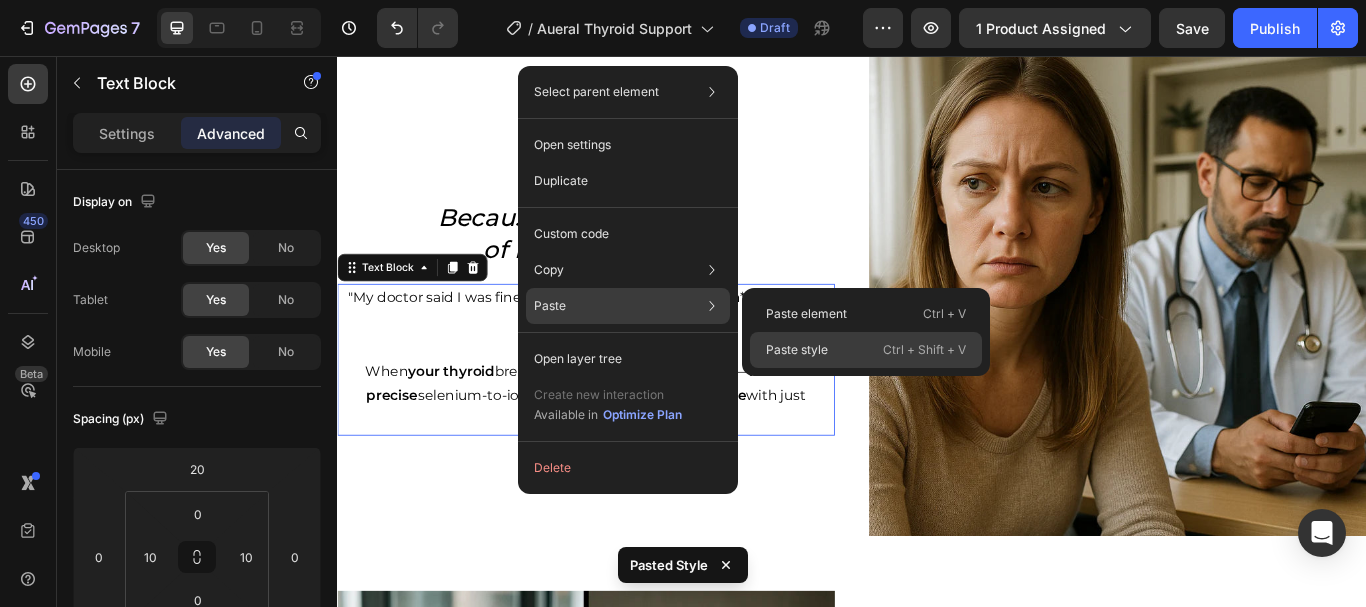 click on "Paste style" at bounding box center (797, 350) 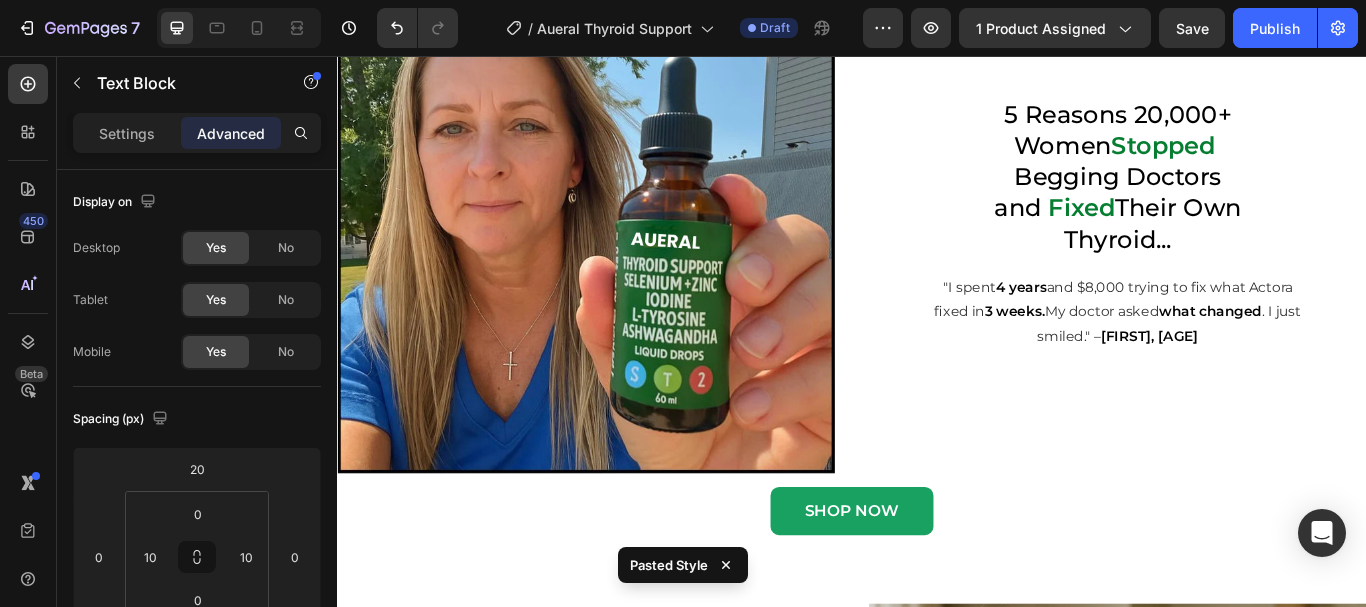 scroll, scrollTop: 166, scrollLeft: 0, axis: vertical 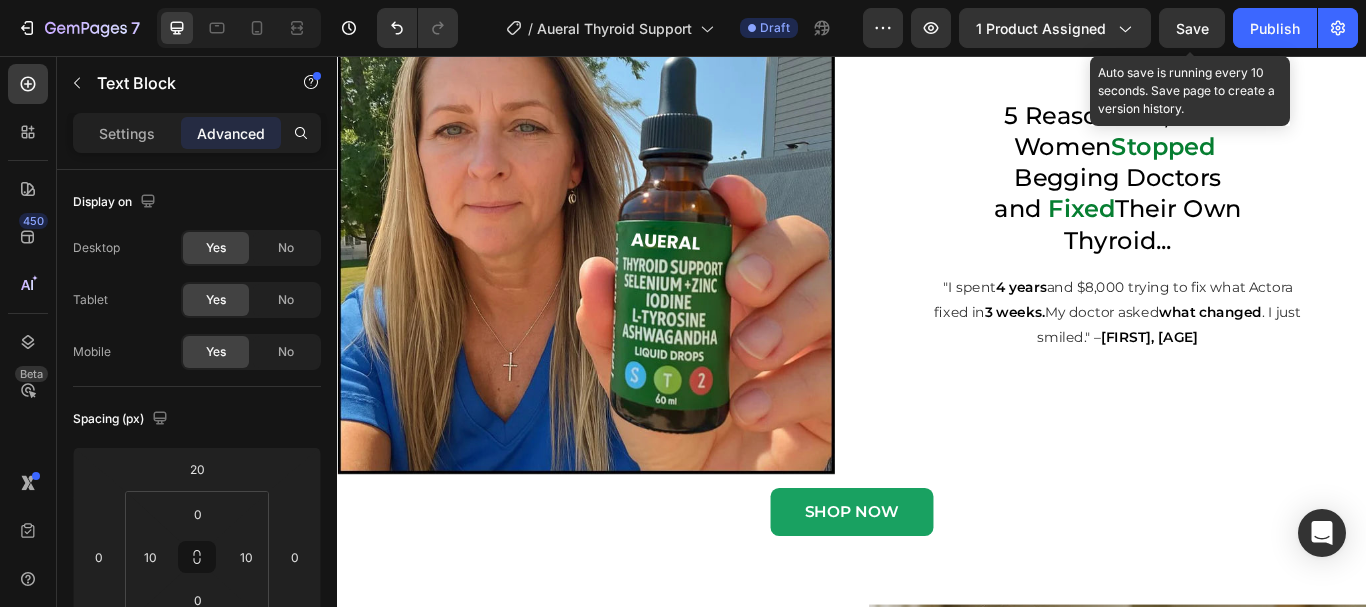 click on "Save" at bounding box center (1192, 28) 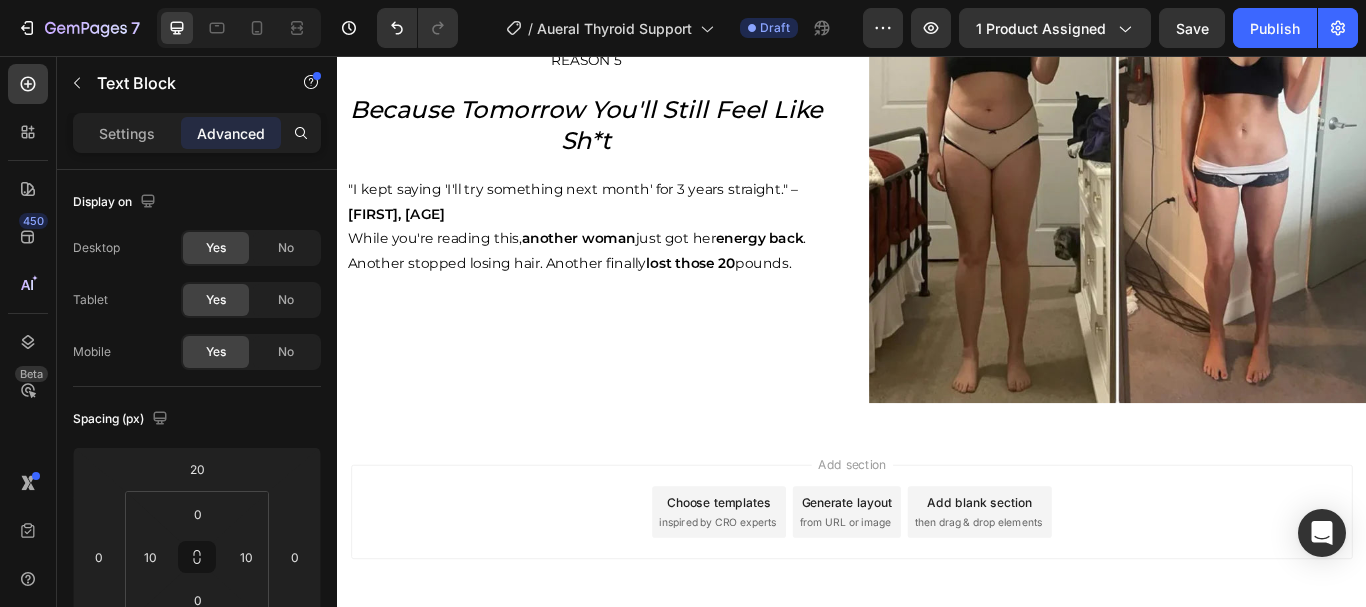 scroll, scrollTop: 3523, scrollLeft: 0, axis: vertical 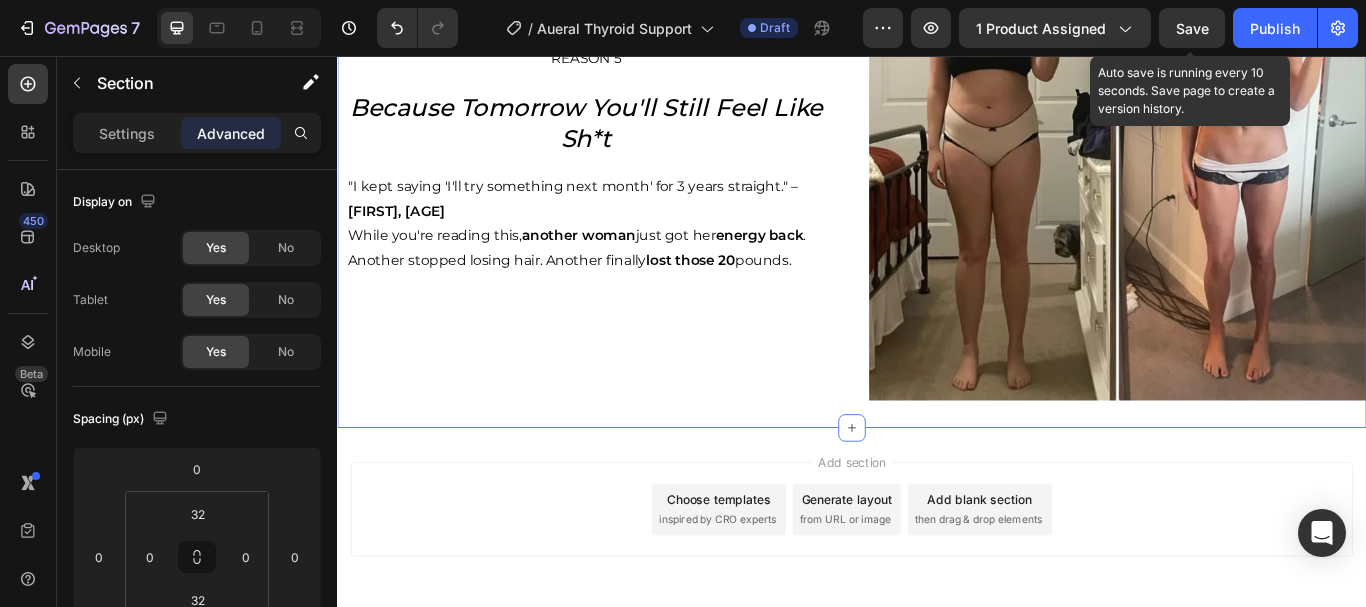 click on "Save" at bounding box center [1192, 28] 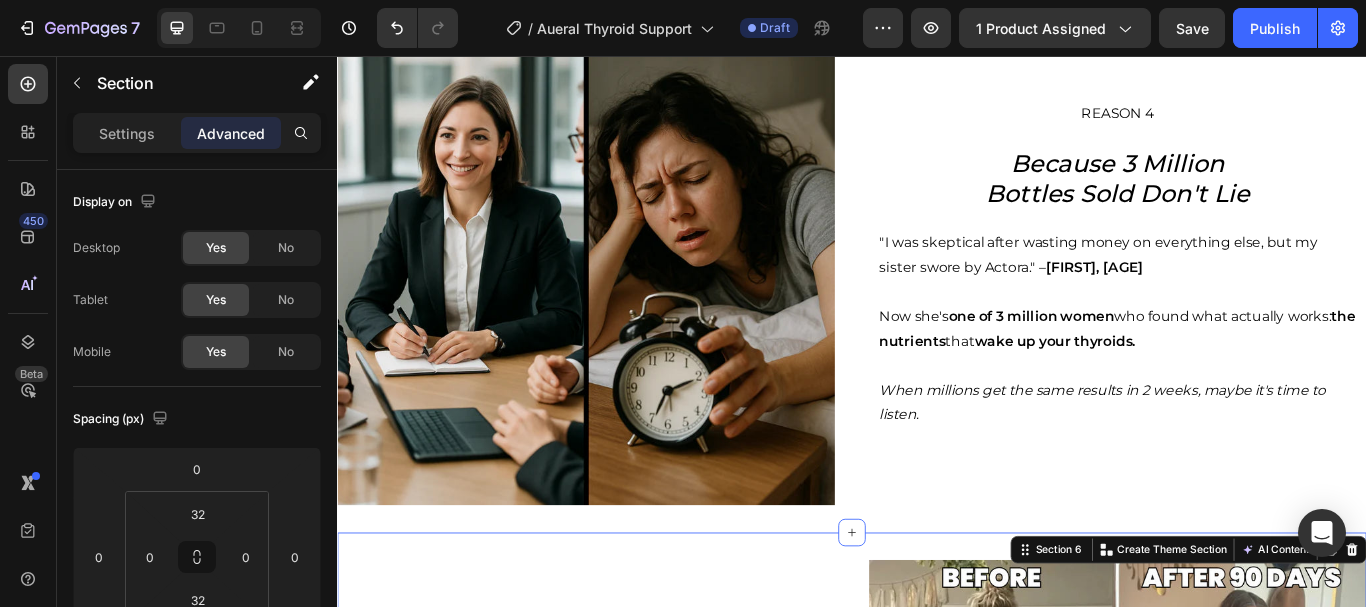 scroll, scrollTop: 2761, scrollLeft: 0, axis: vertical 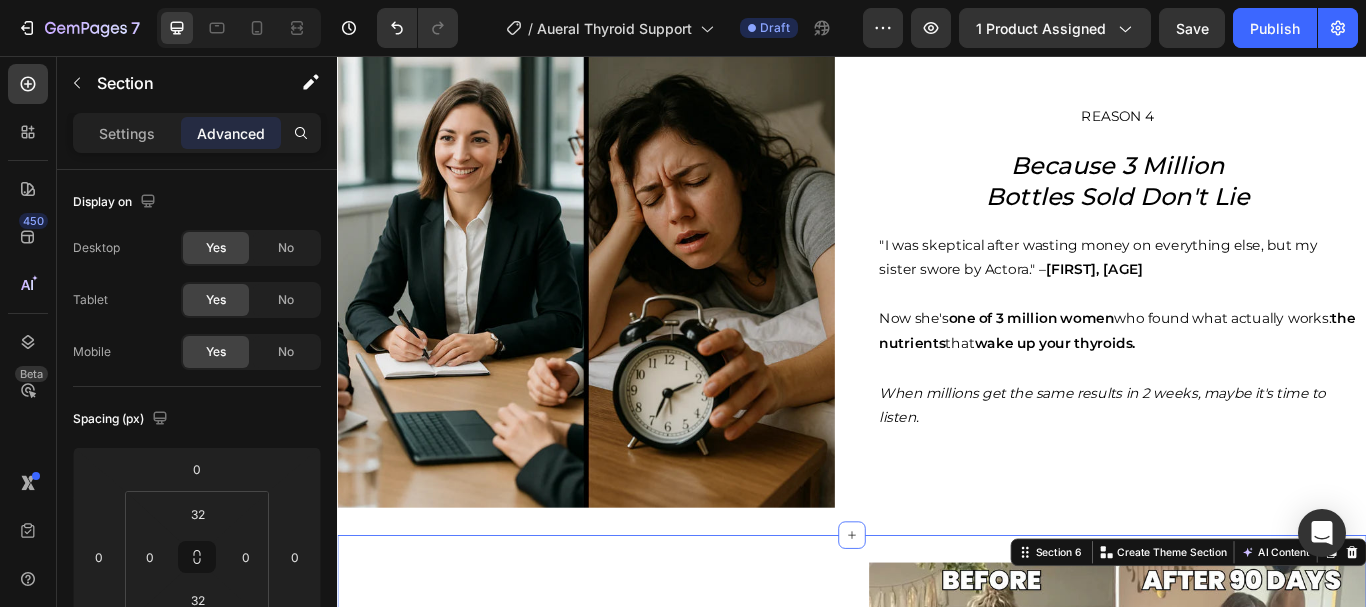 click at bounding box center [627, 293] 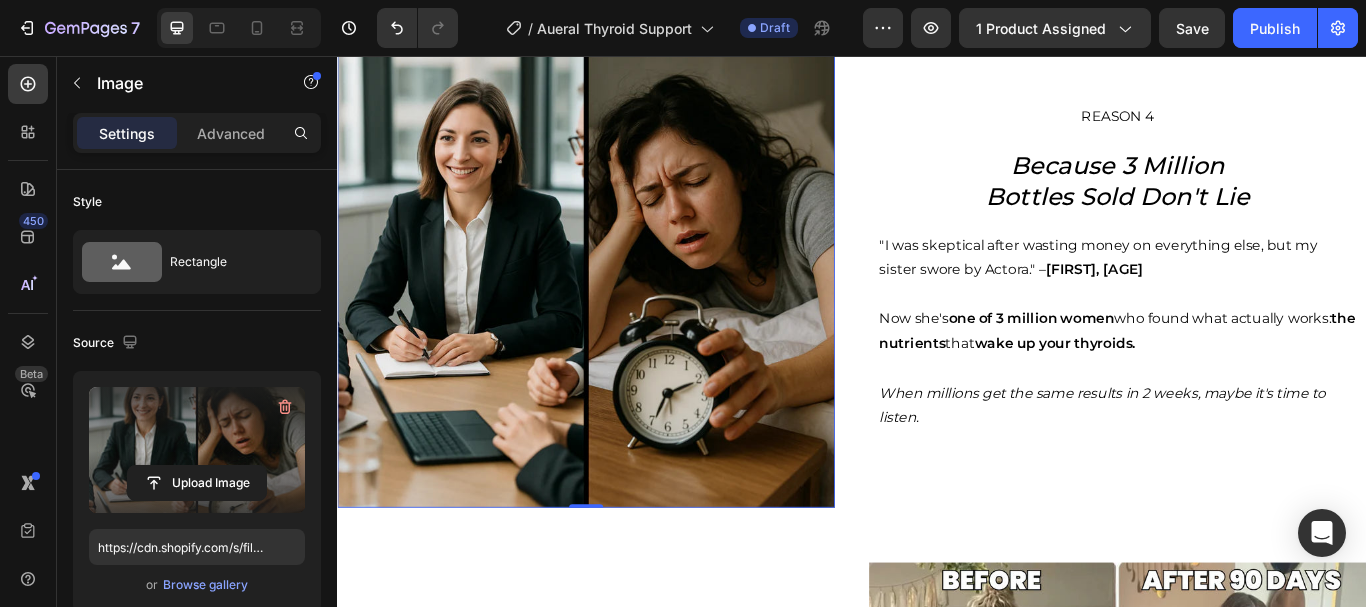 click at bounding box center [197, 450] 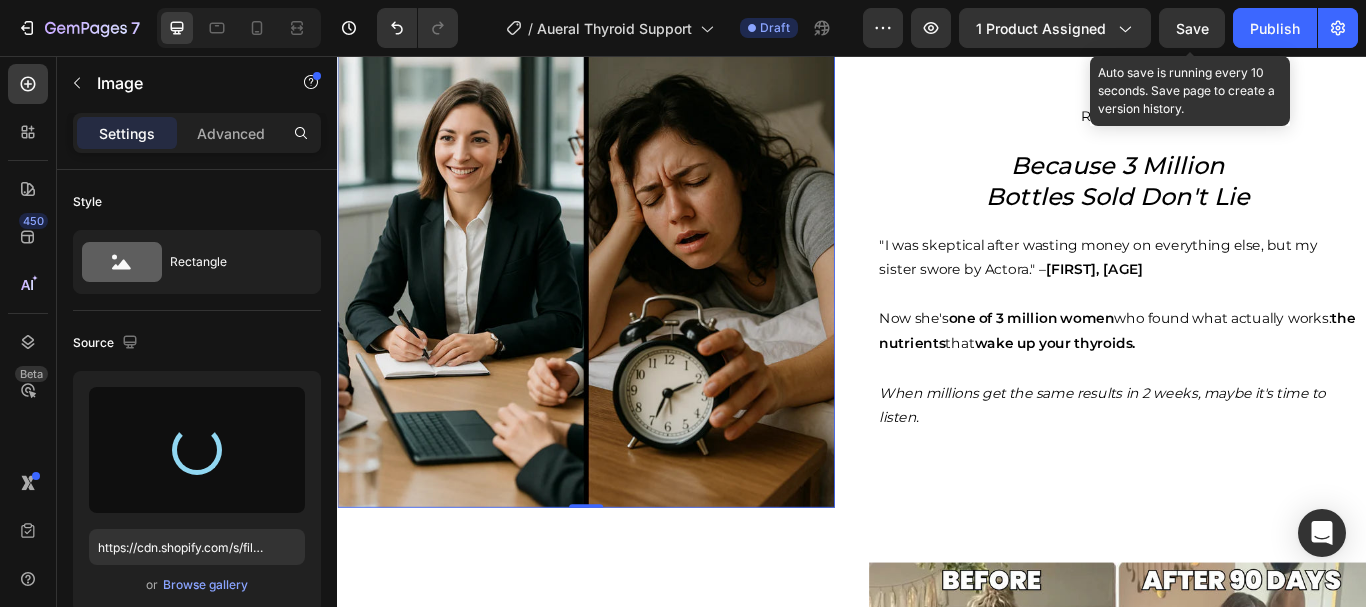 type on "https://cdn.shopify.com/s/files/1/0768/3866/6483/files/gempages_575529433641779786-556fd67f-f527-4080-8e80-fb17804dc047.jpg" 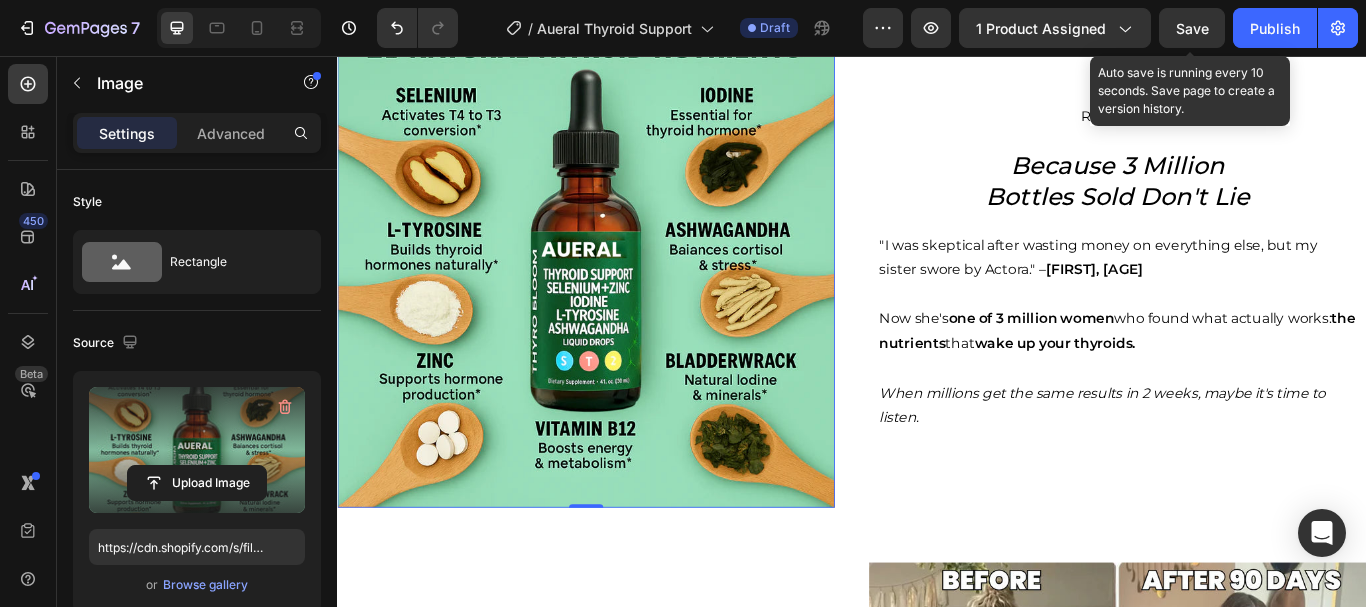 click on "Save" at bounding box center (1192, 28) 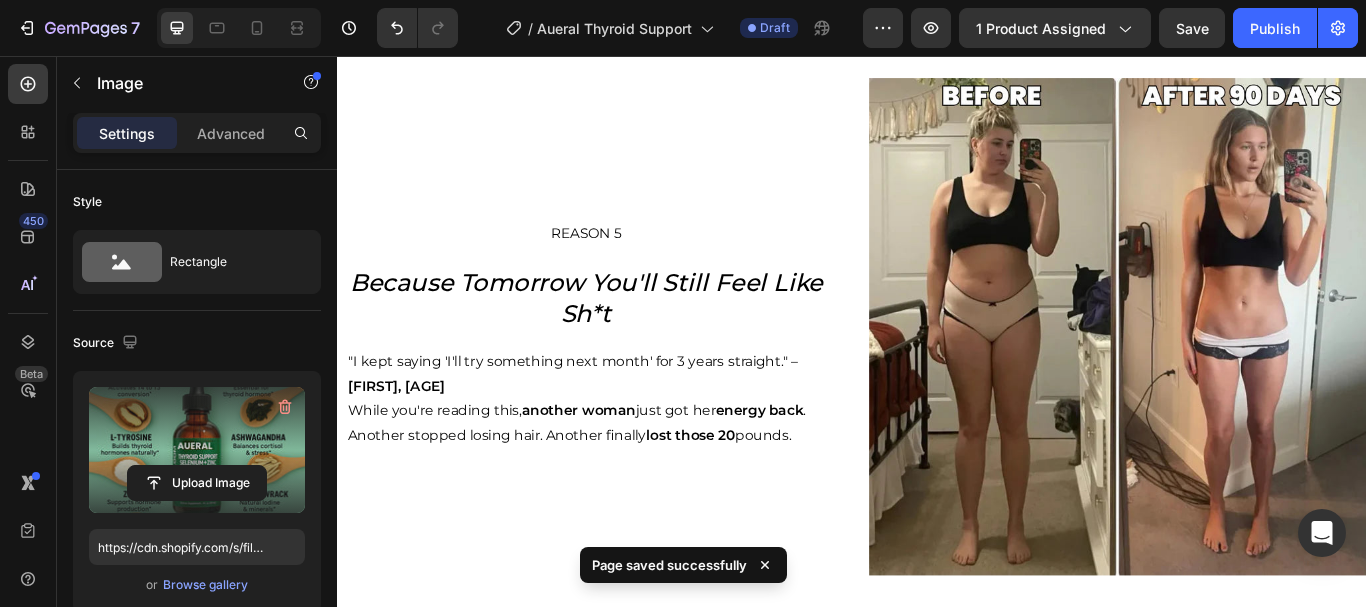 scroll, scrollTop: 3594, scrollLeft: 0, axis: vertical 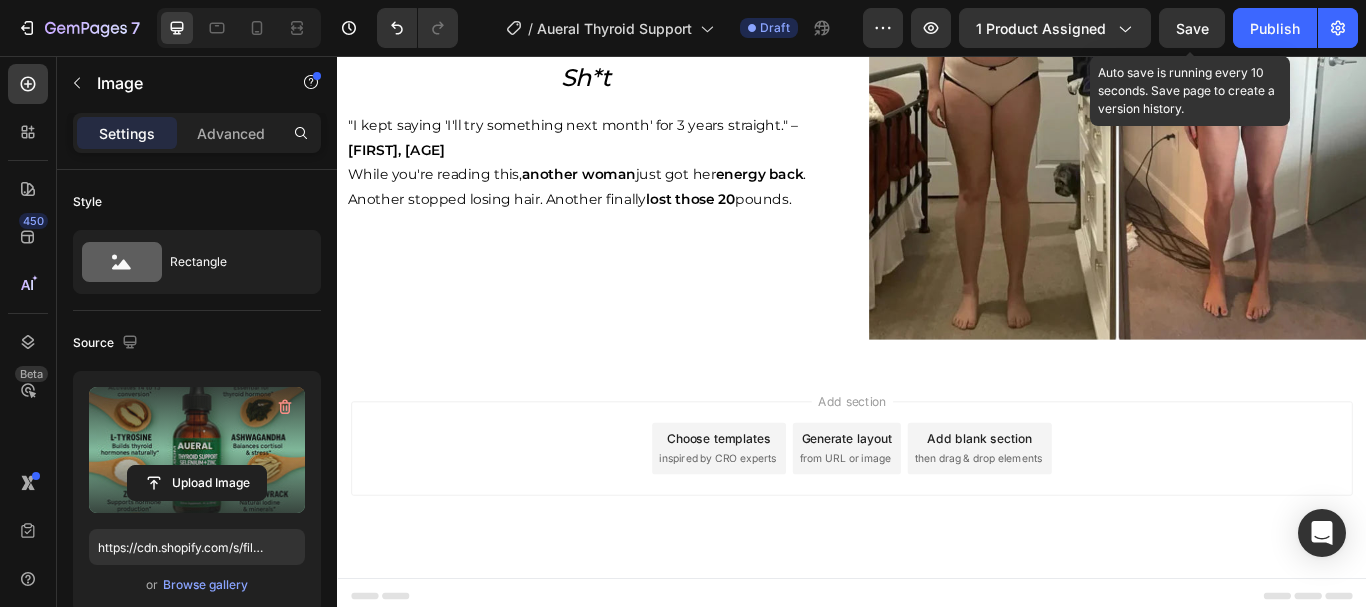 click on "Save" at bounding box center [1192, 28] 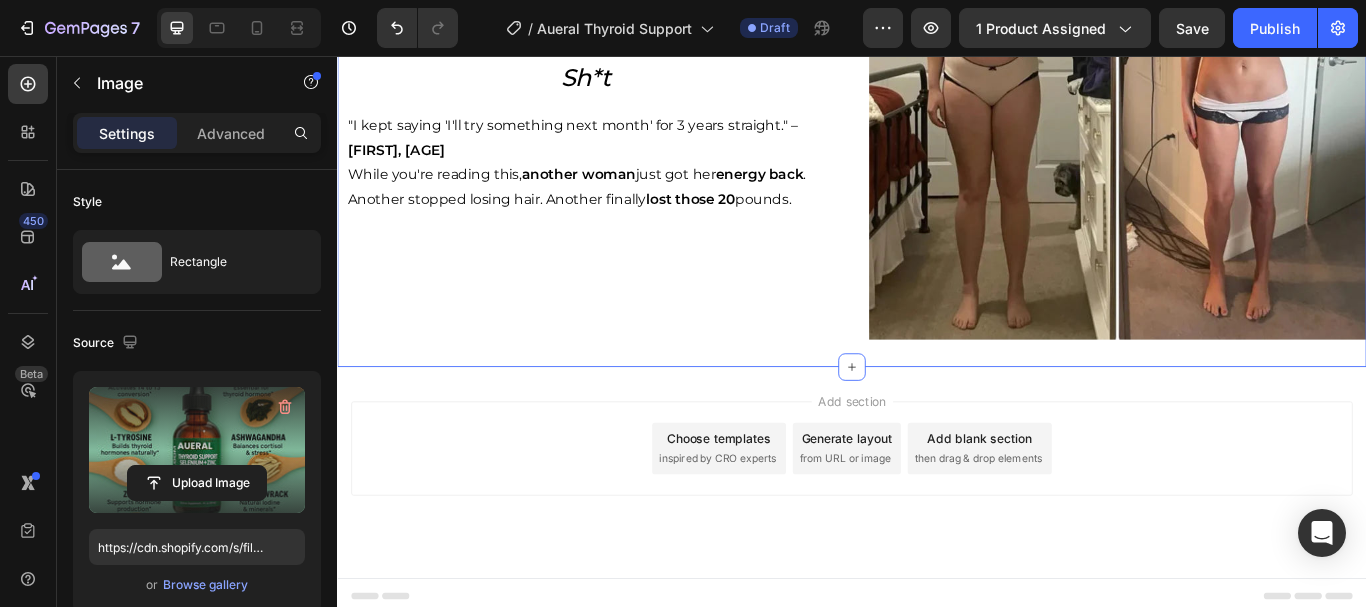 click on "REASON 5 Text Block Because Tomorrow You'll Still Feel Like Sh*t Heading "I kept saying 'I'll try something next month' for 3 years straight." –  [FIRST] [LAST], [AGE] While you're reading this,  another woman  just got her  energy back . Another stopped losing hair. Another finally  lost those 20  pounds. Text Block Image Row Section 6" at bounding box center [937, 97] 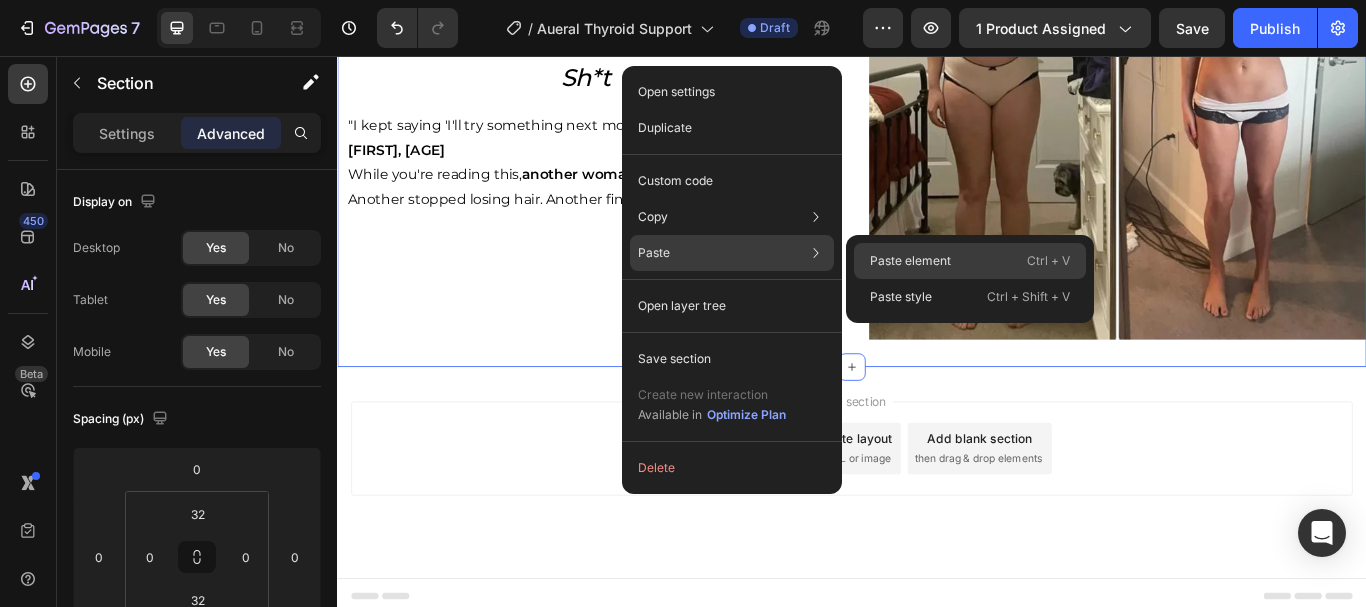 click on "Paste element  Ctrl + V" 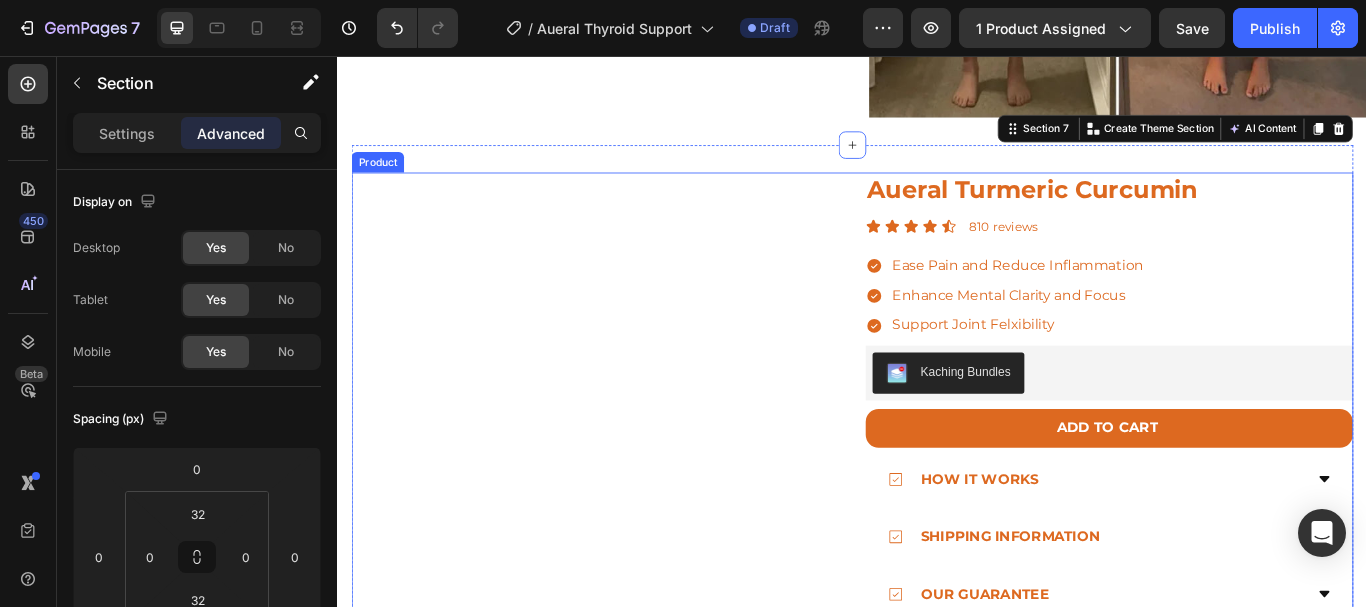 scroll, scrollTop: 3855, scrollLeft: 0, axis: vertical 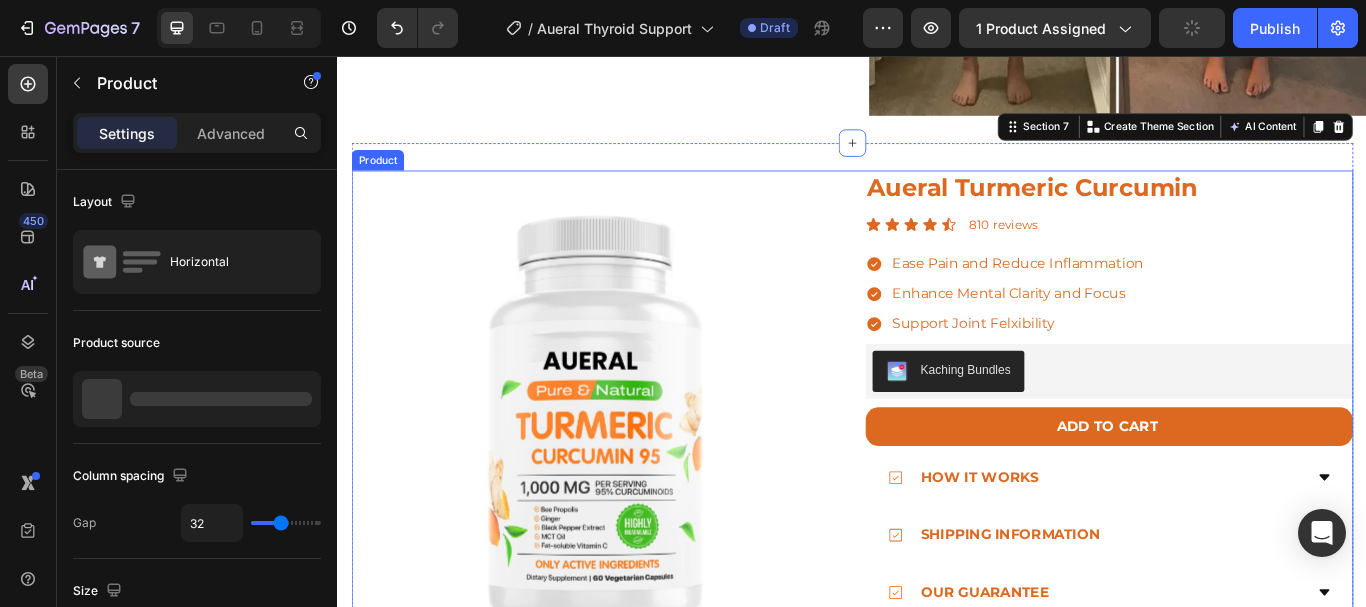 click on "Product Images Aueral Turmeric Curcumin Product Title Icon Icon Icon Icon Icon Icon List 810 reviews Text Block Row Ease Pain and Reduce Inflammation Enhance Mental Clarity and Focus Support Joint Felxibility Item List Kaching Bundles Kaching Bundles Add to cart Add to Cart
How it works
Shipping Information
Our Guarantee
FRAUD ALERT!🚨 Accordion Row ⚠️ NOTE: See Results In 30 Days or Get Your Money Back Heading Row Product" at bounding box center [937, 532] 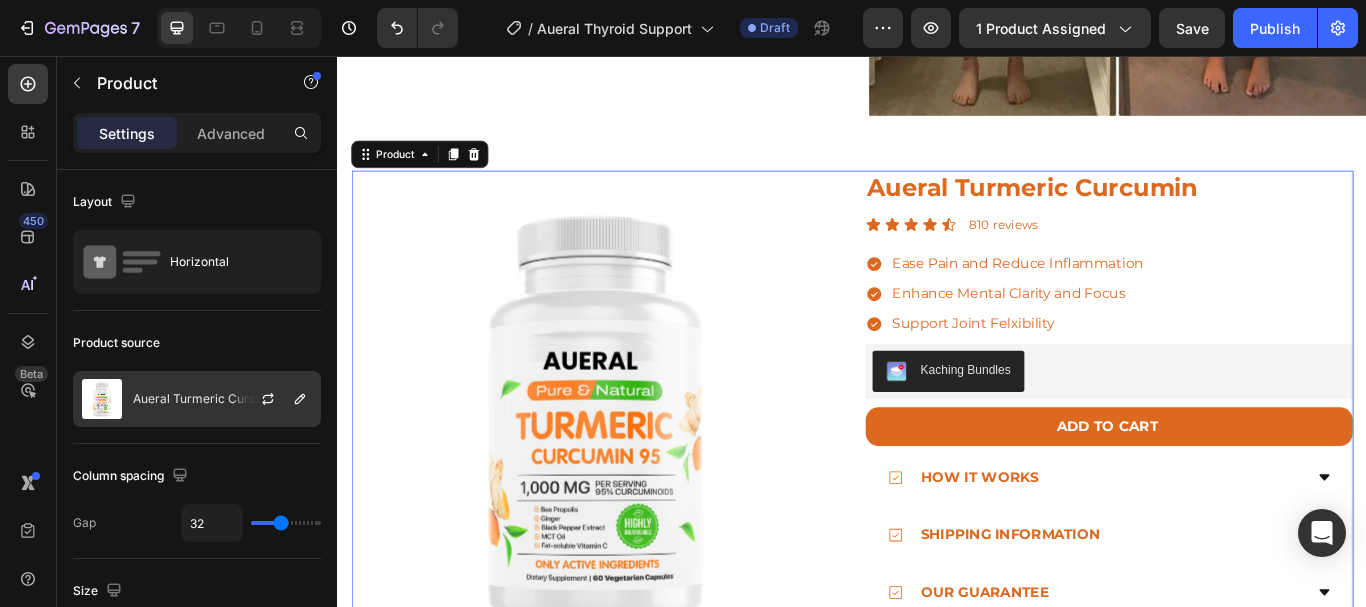 click on "Aueral Turmeric Curcumin" at bounding box center (208, 399) 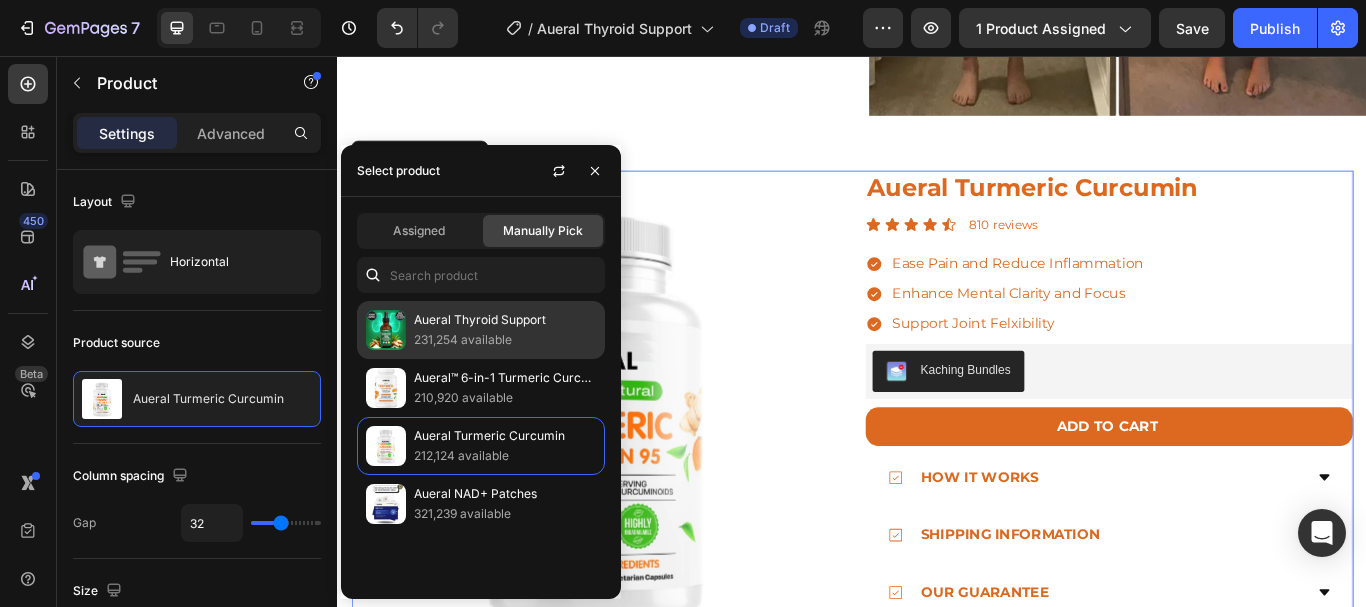 click on "Aueral Thyroid Support" at bounding box center (505, 320) 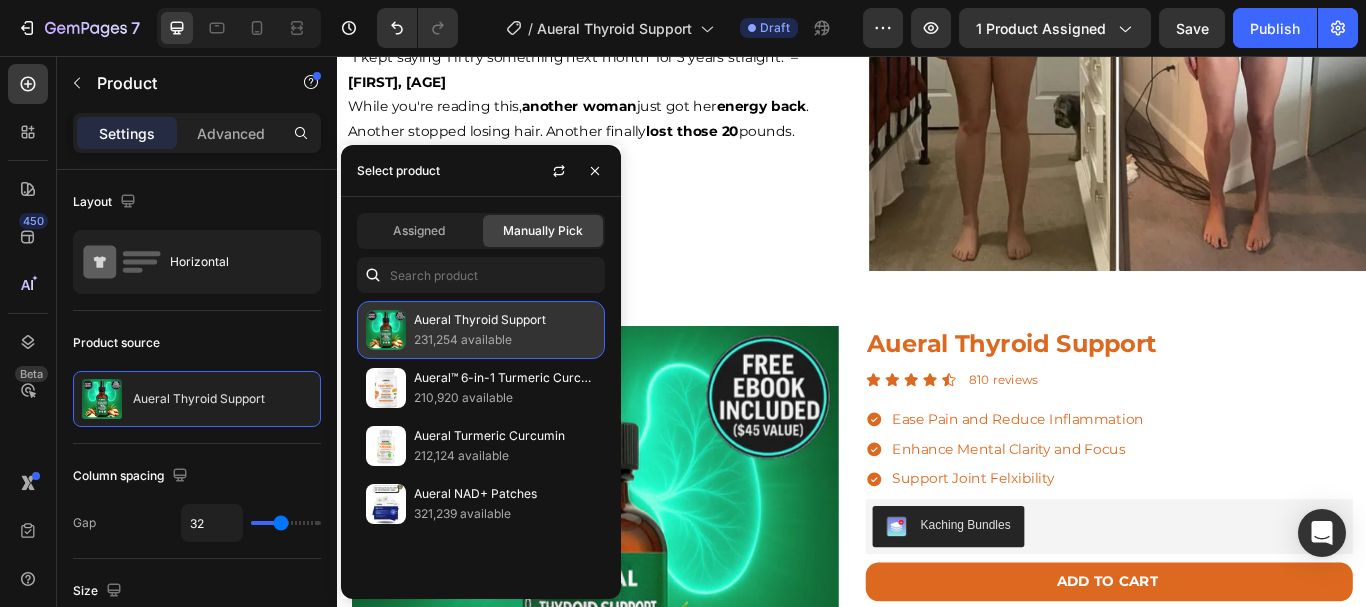 scroll, scrollTop: 3855, scrollLeft: 0, axis: vertical 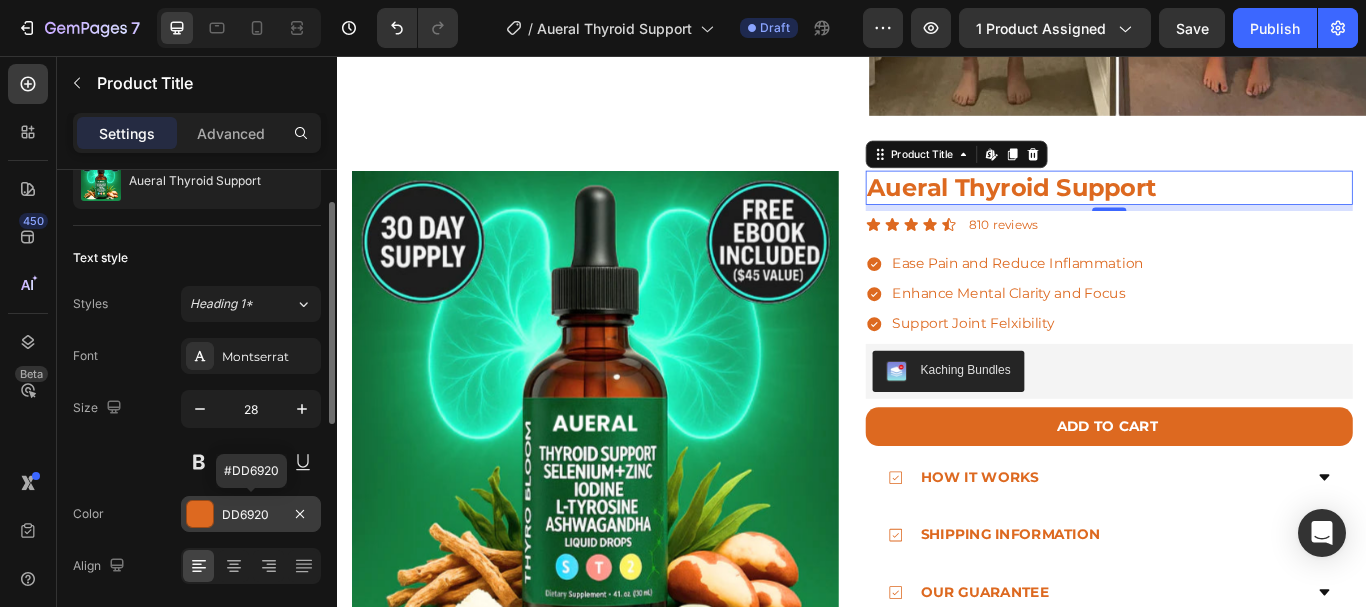 click on "DD6920" at bounding box center (251, 515) 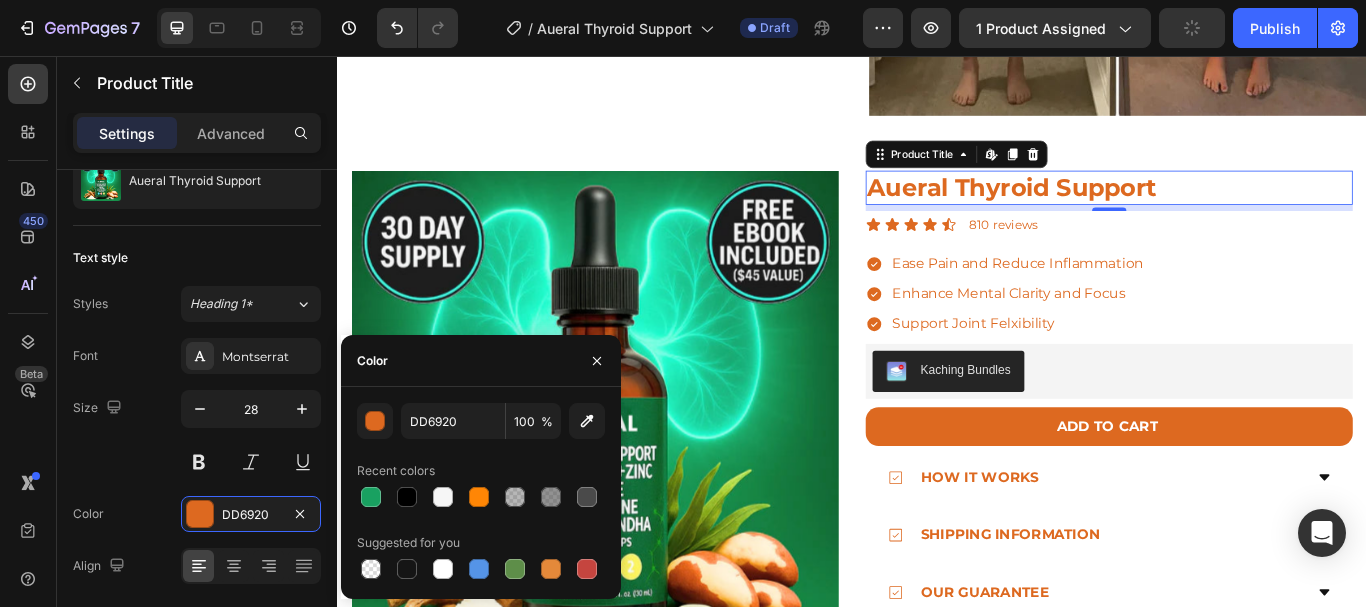 click 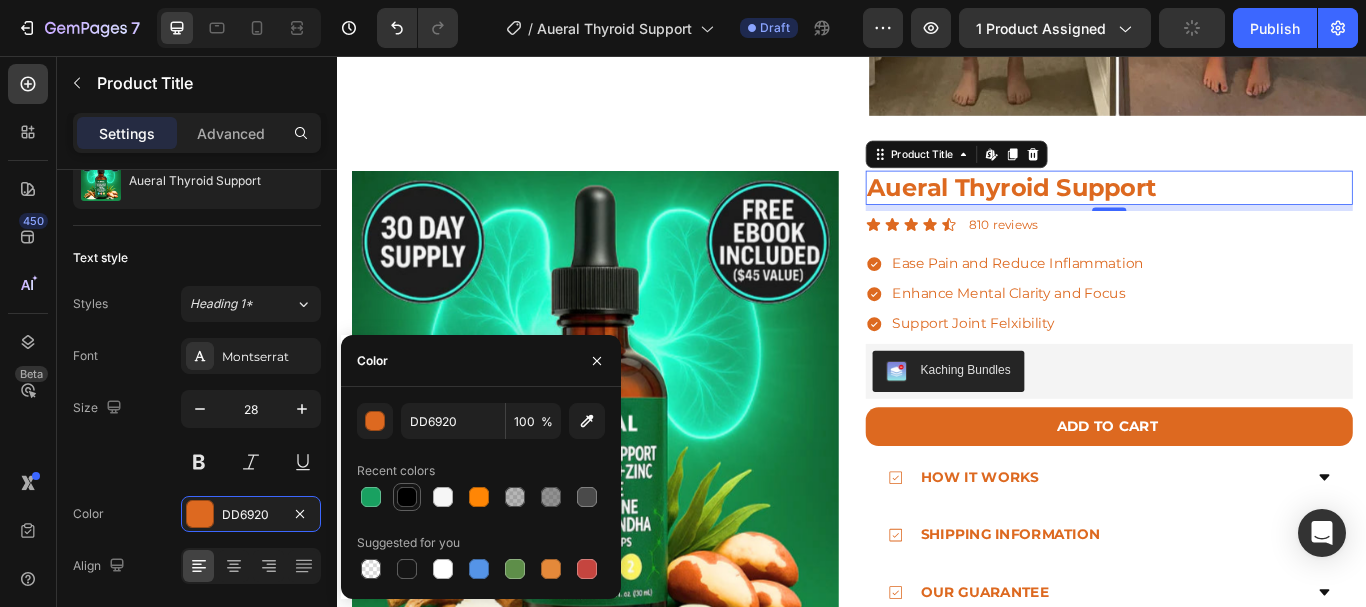 click at bounding box center (407, 497) 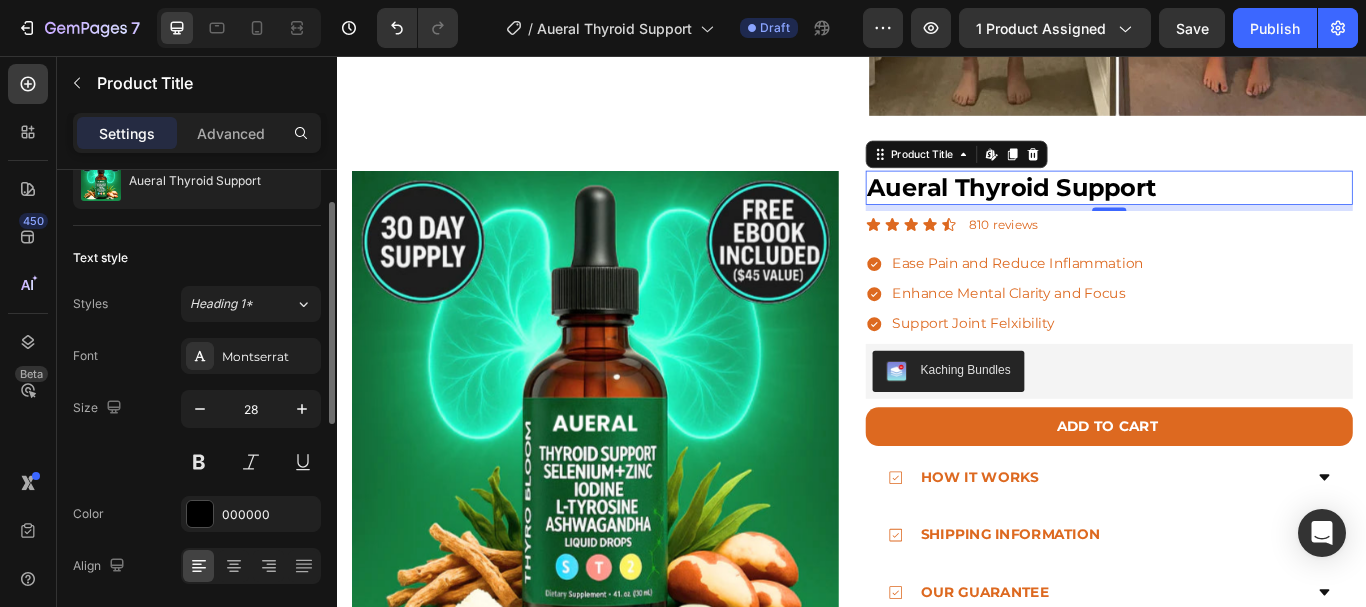 click on "Size 28" at bounding box center (197, 435) 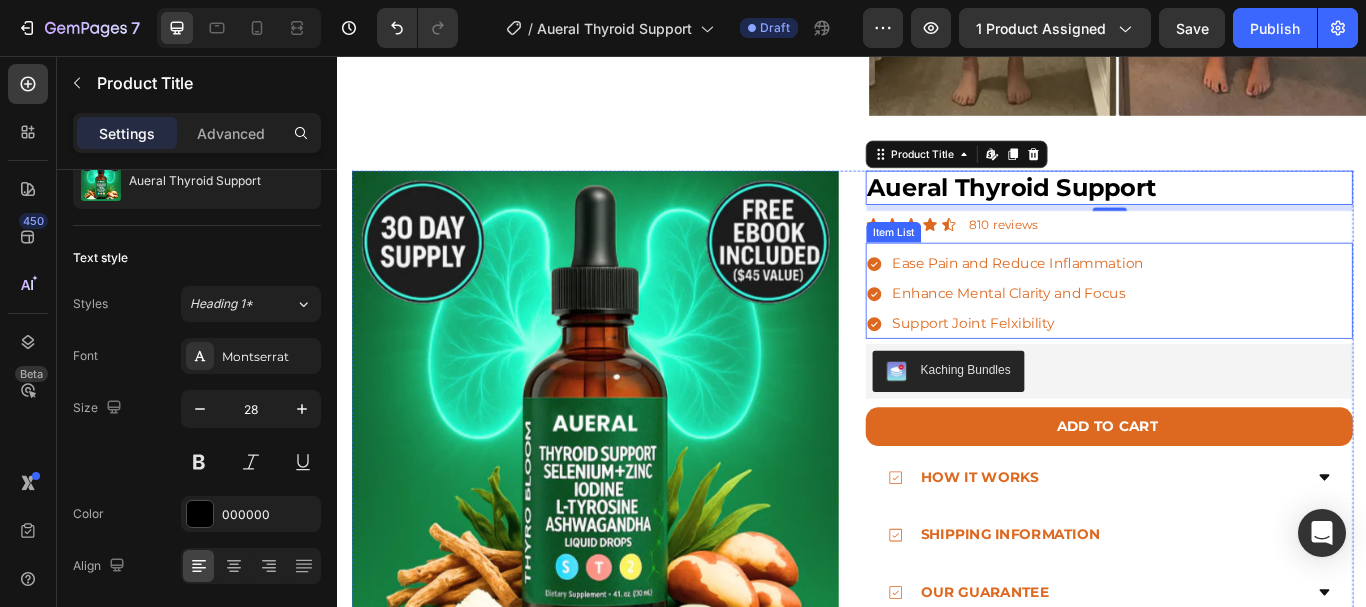 click on "Ease Pain and Reduce Inflammation Enhance Mental Clarity and Focus Support Joint Felxibility" at bounding box center (1237, 334) 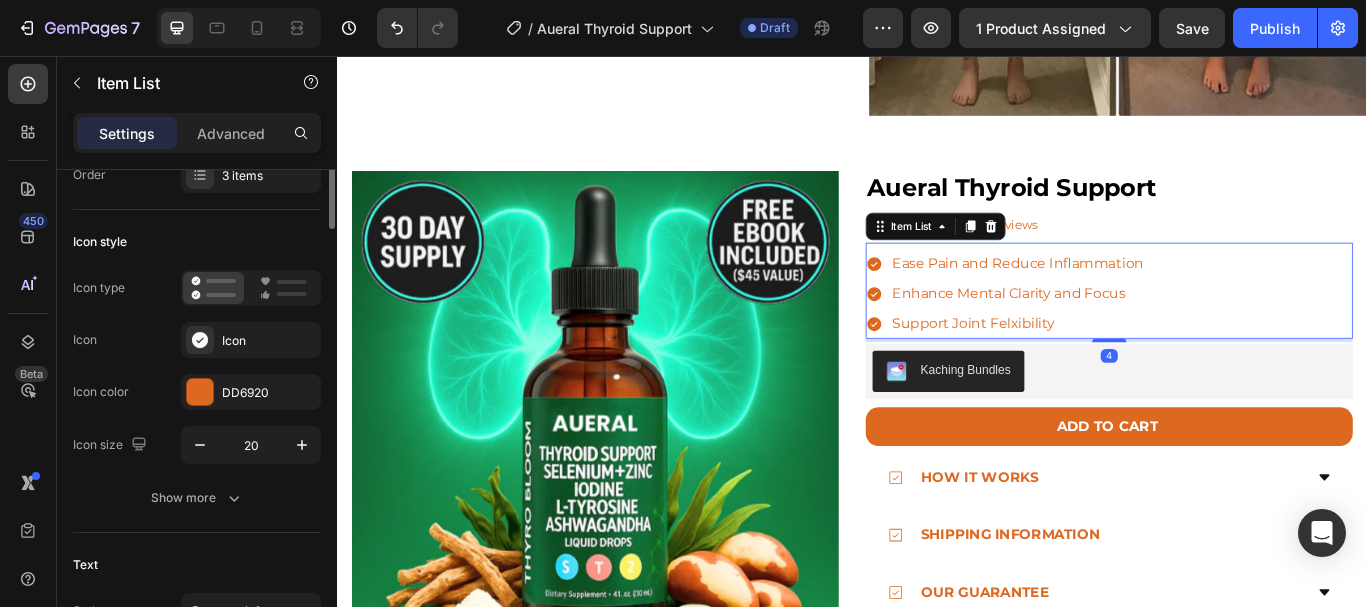 scroll, scrollTop: 0, scrollLeft: 0, axis: both 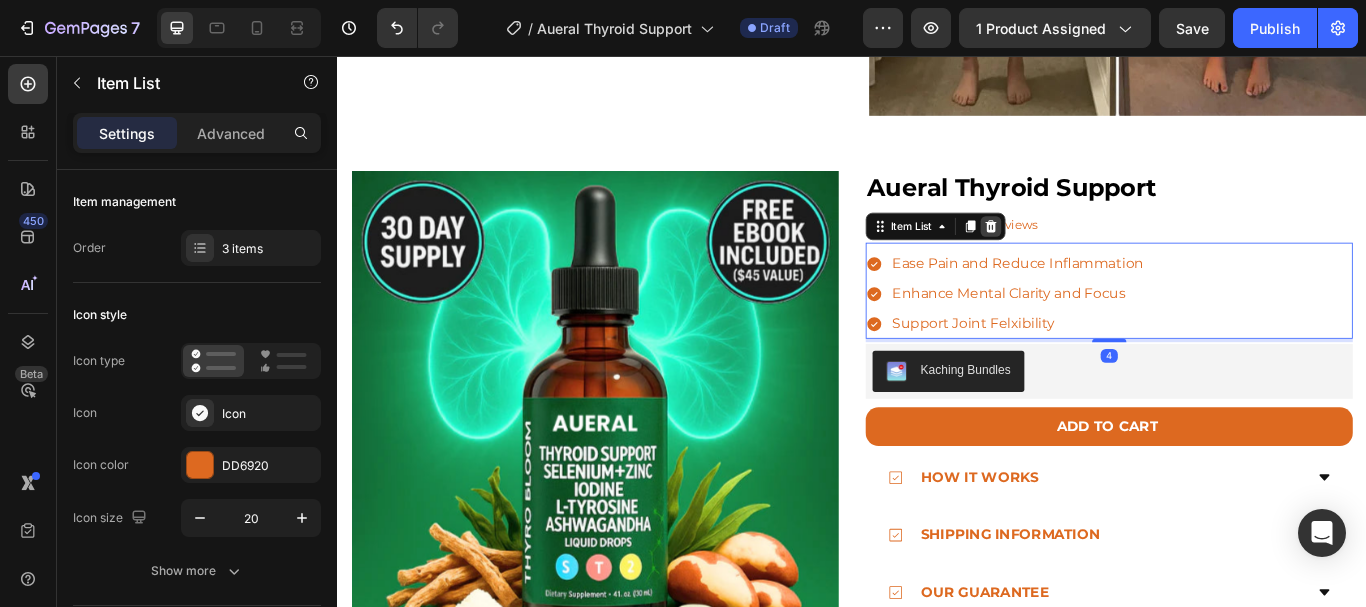 click 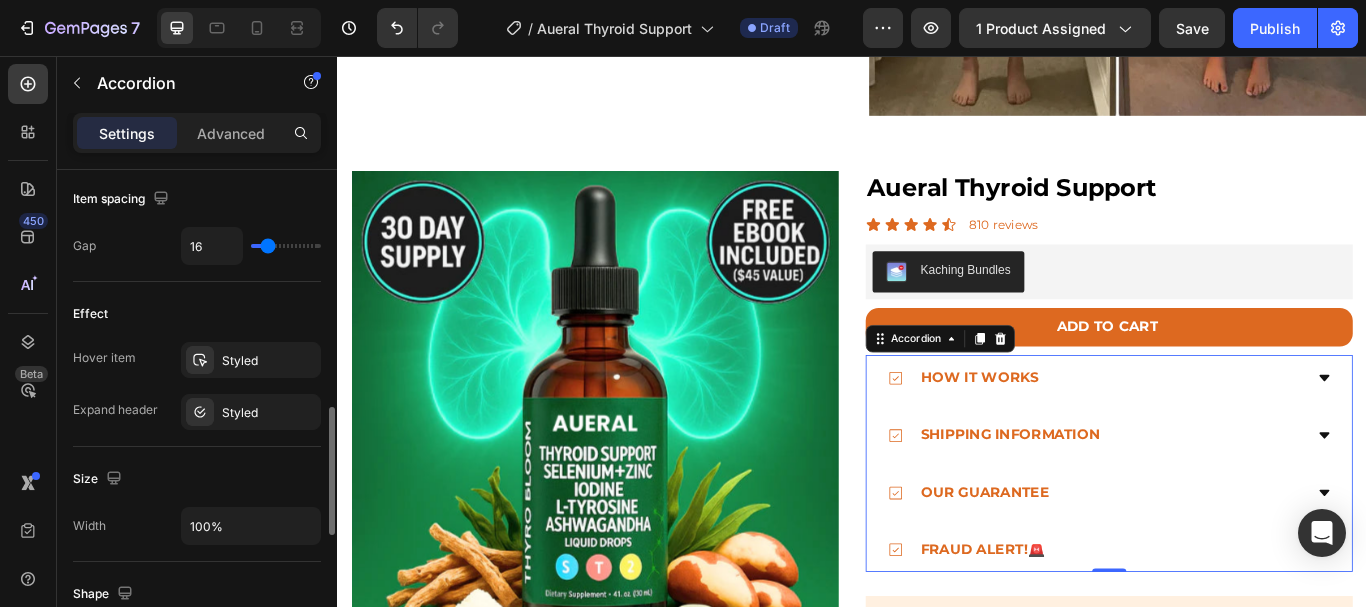 scroll, scrollTop: 931, scrollLeft: 0, axis: vertical 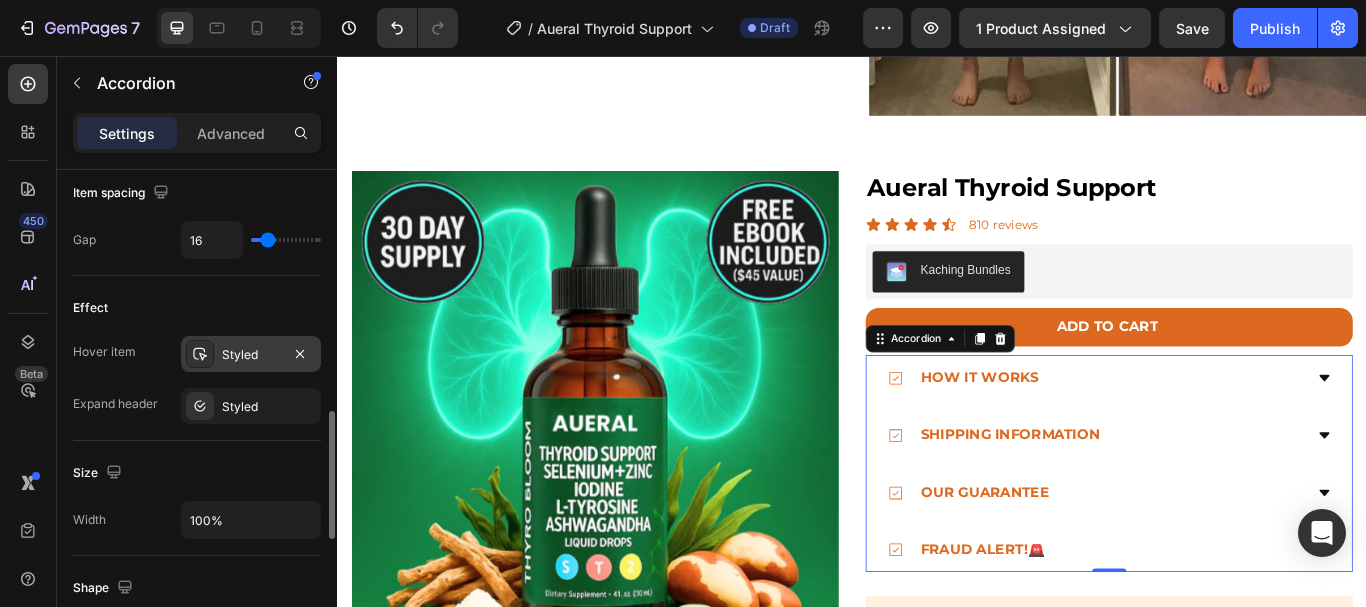 click on "Styled" at bounding box center [251, 355] 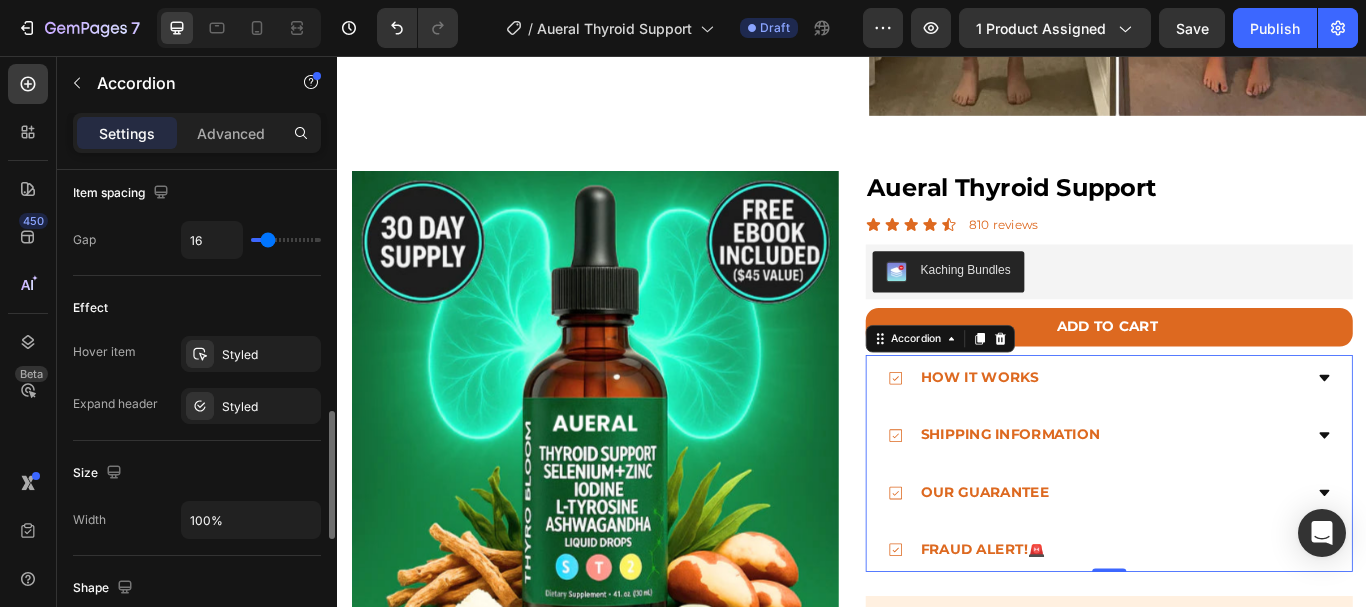 click on "Effect" at bounding box center [197, 308] 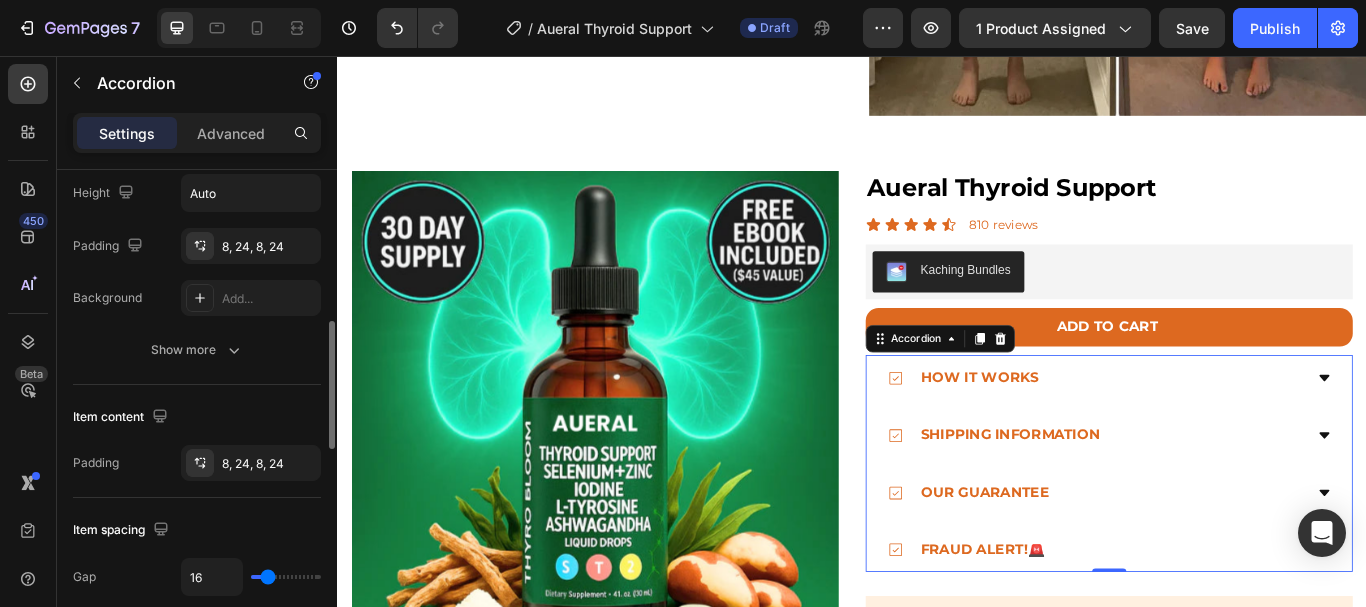 scroll, scrollTop: 592, scrollLeft: 0, axis: vertical 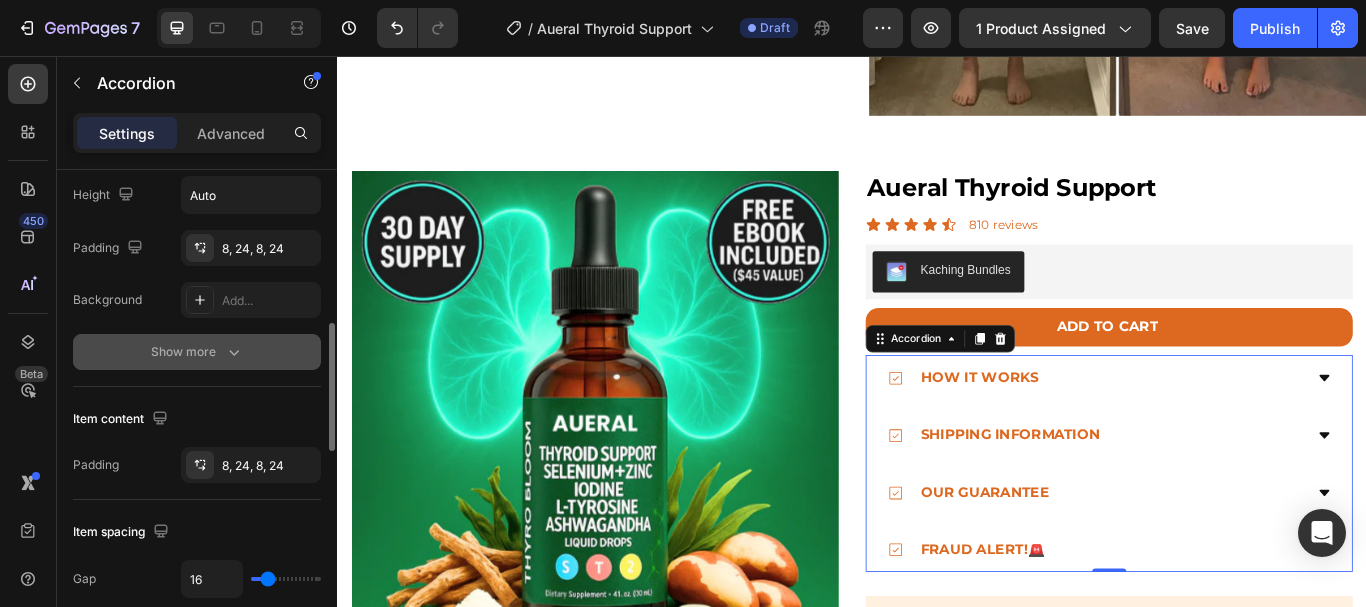 click on "Show more" at bounding box center (197, 352) 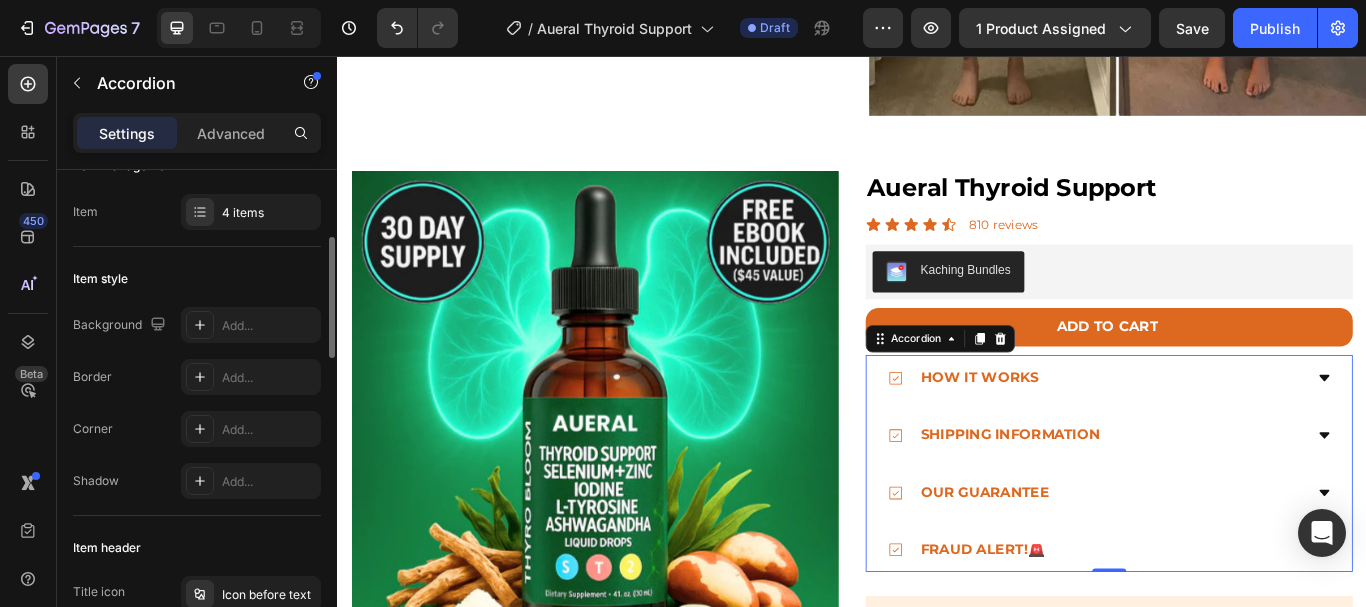 scroll, scrollTop: 0, scrollLeft: 0, axis: both 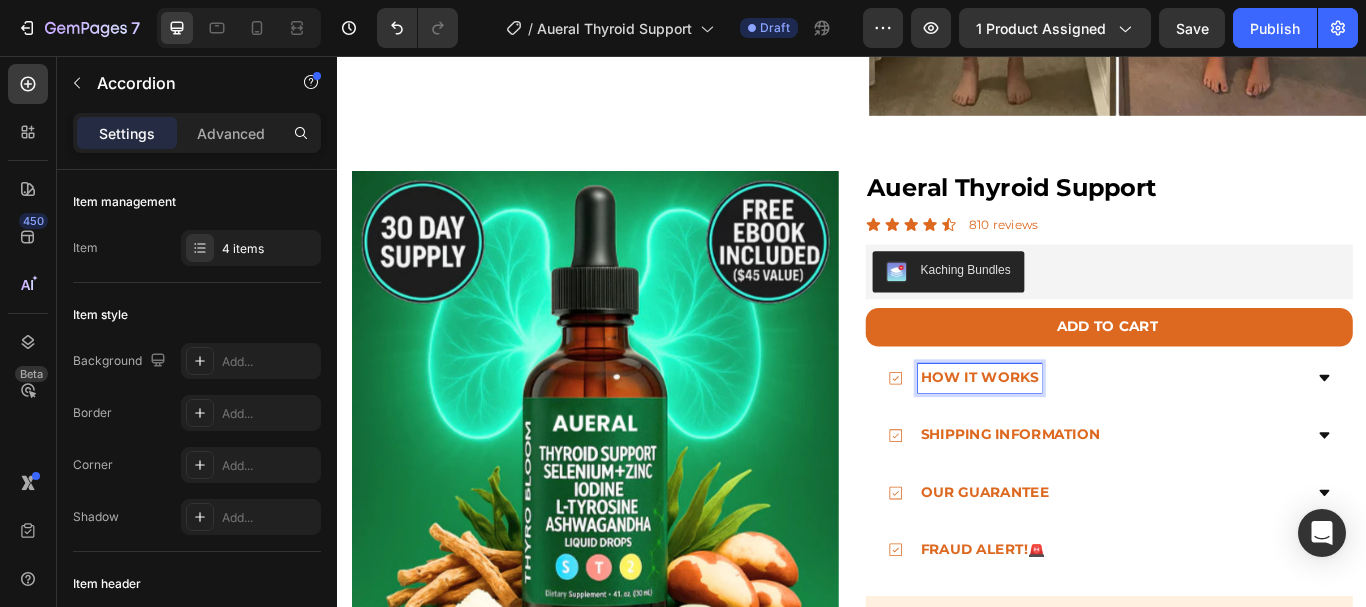 click on "How it works" at bounding box center [1086, 431] 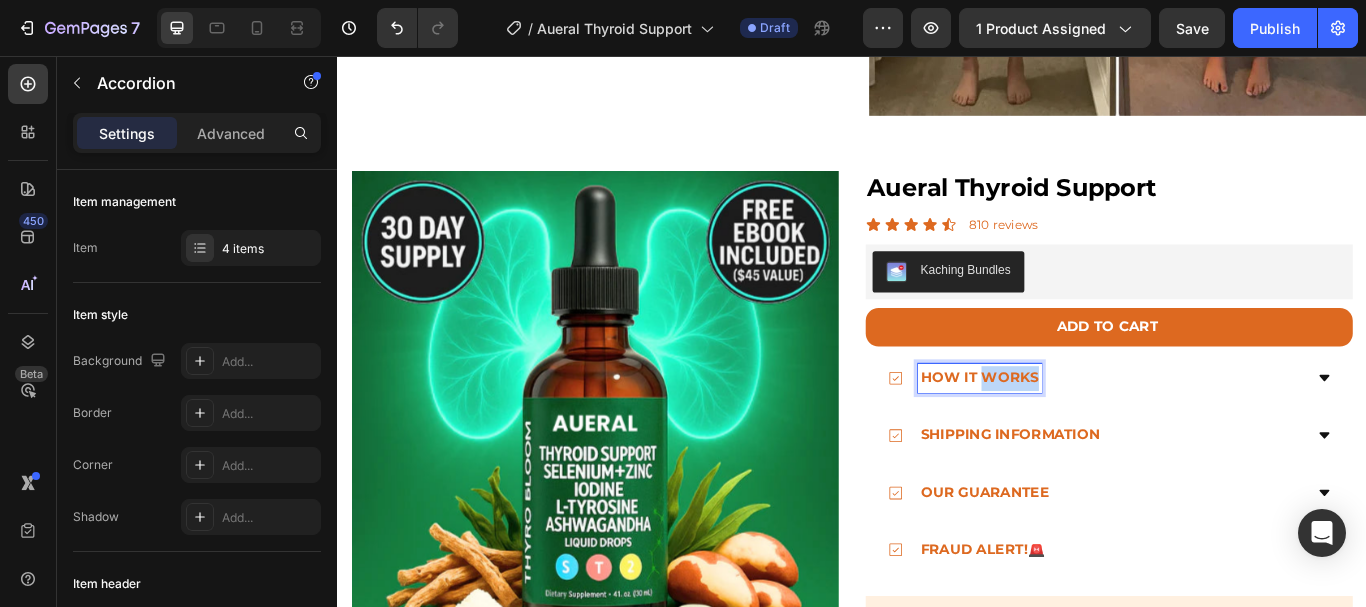 click on "How it works" at bounding box center [1086, 431] 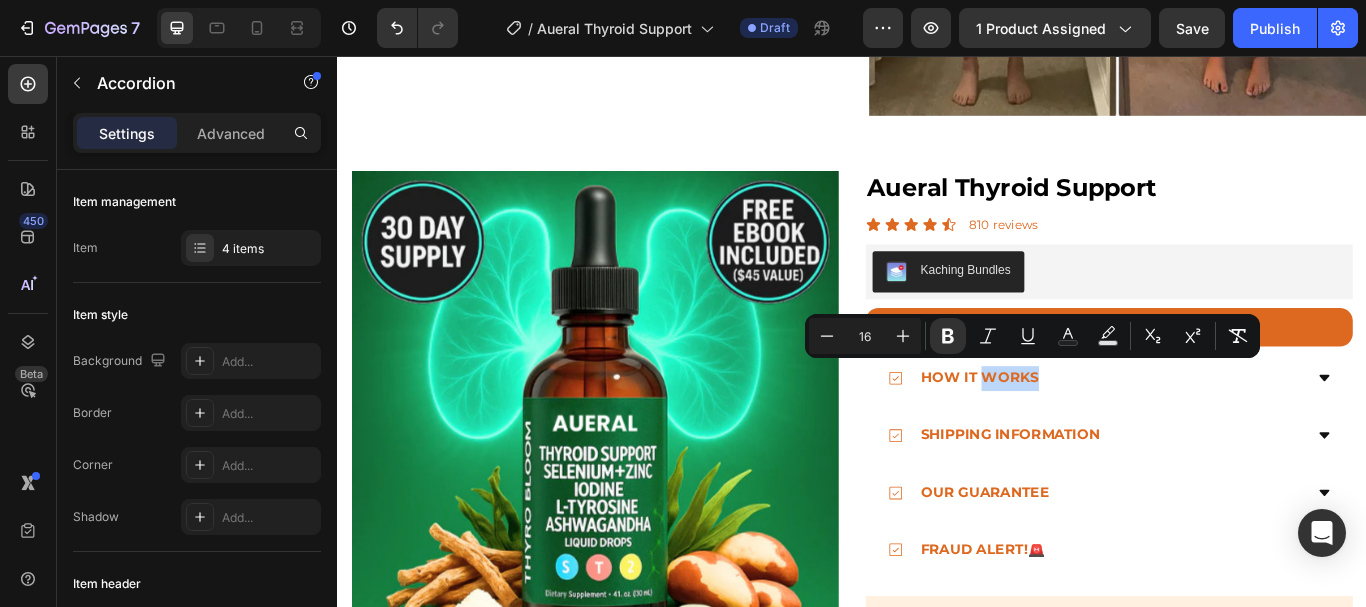 click on "How it works" at bounding box center (1221, 432) 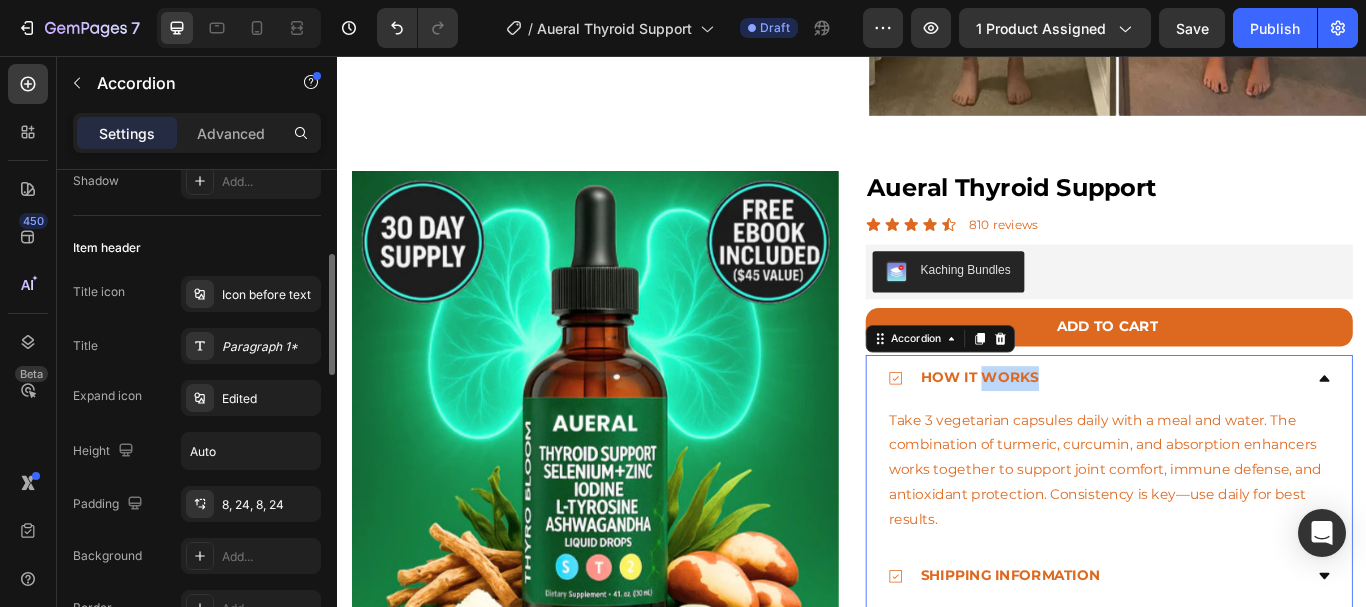scroll, scrollTop: 337, scrollLeft: 0, axis: vertical 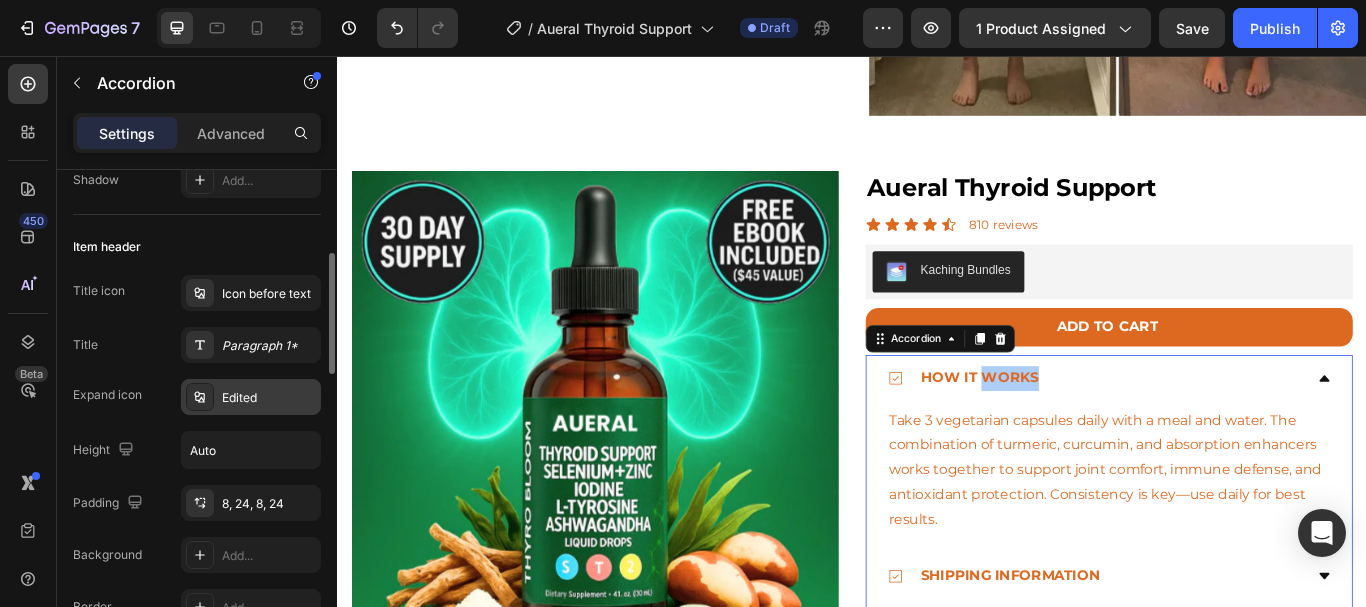 click on "Edited" at bounding box center (269, 398) 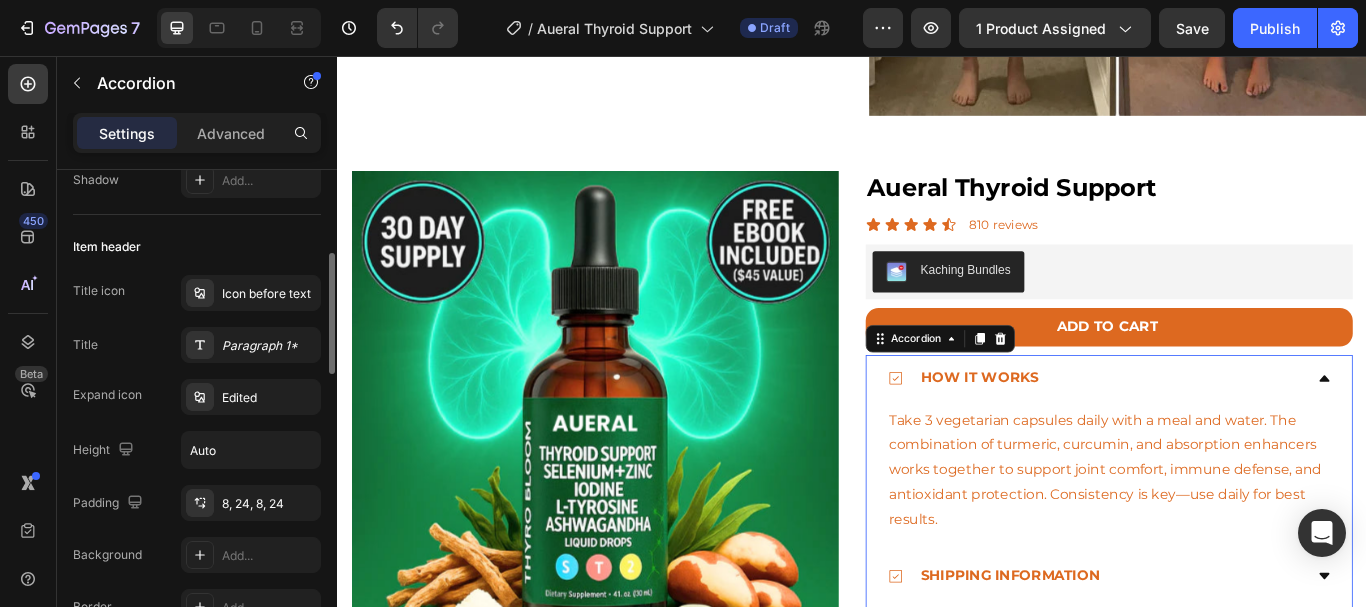 click on "Title icon Icon before text Title Paragraph 1* Expand icon Edited Height Auto Padding 8, 24, 8, 24 Background Add..." at bounding box center (197, 424) 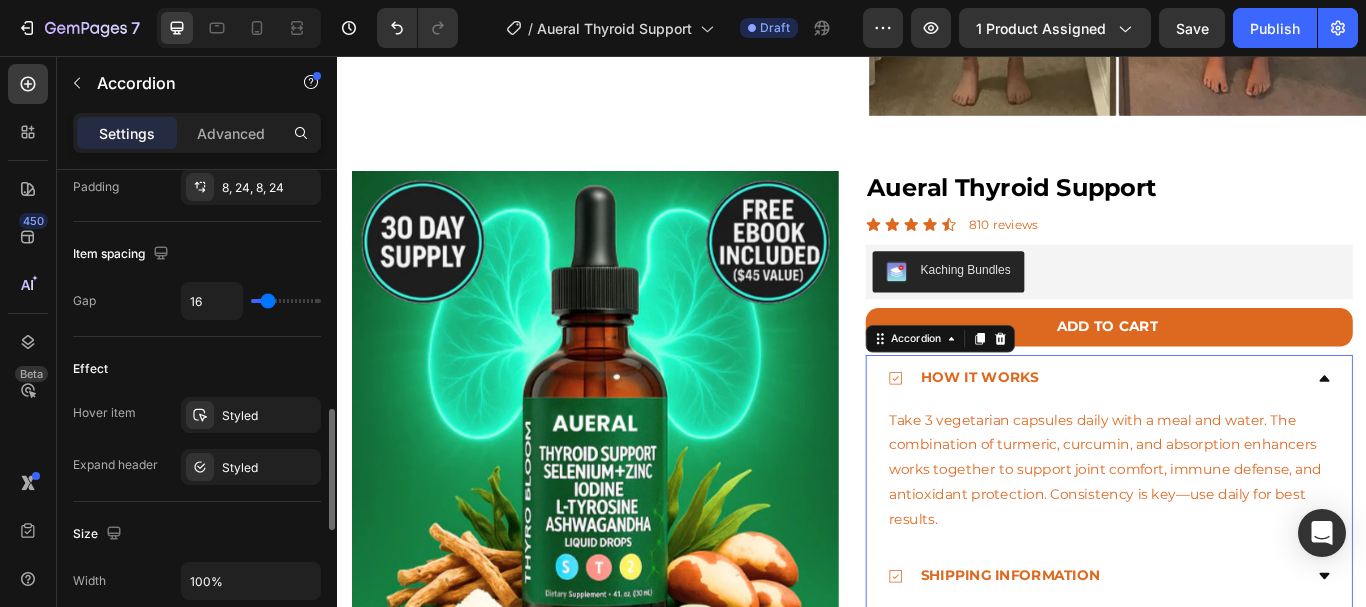 scroll, scrollTop: 979, scrollLeft: 0, axis: vertical 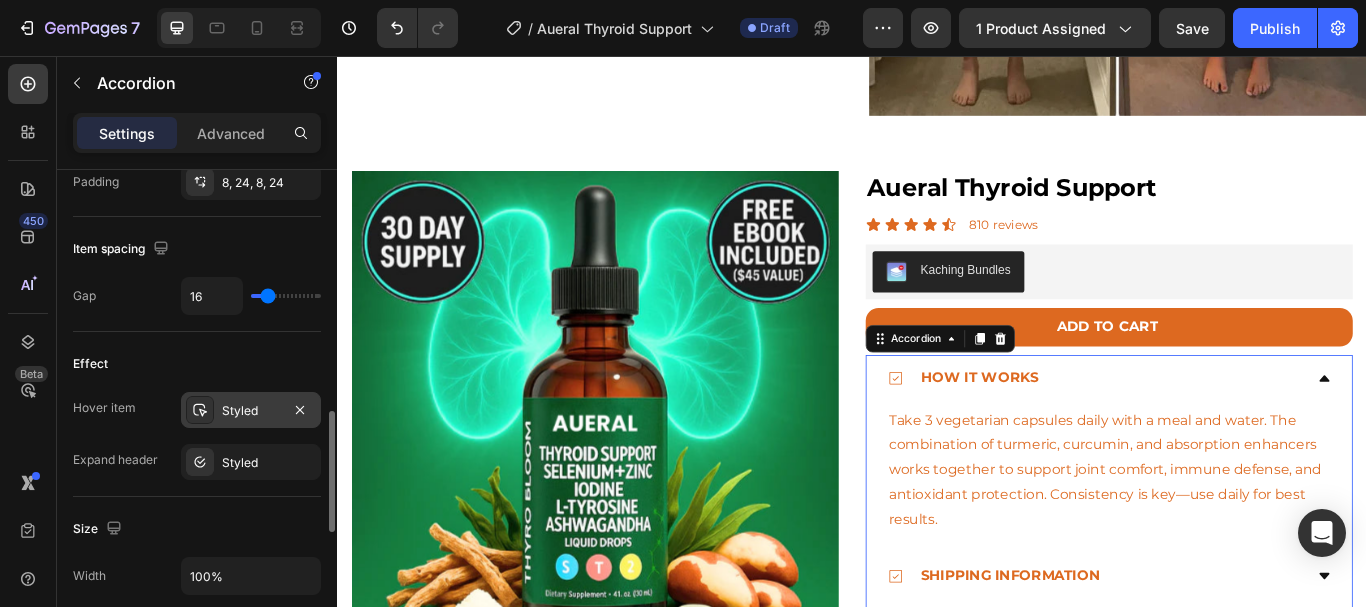 click on "Styled" at bounding box center (251, 411) 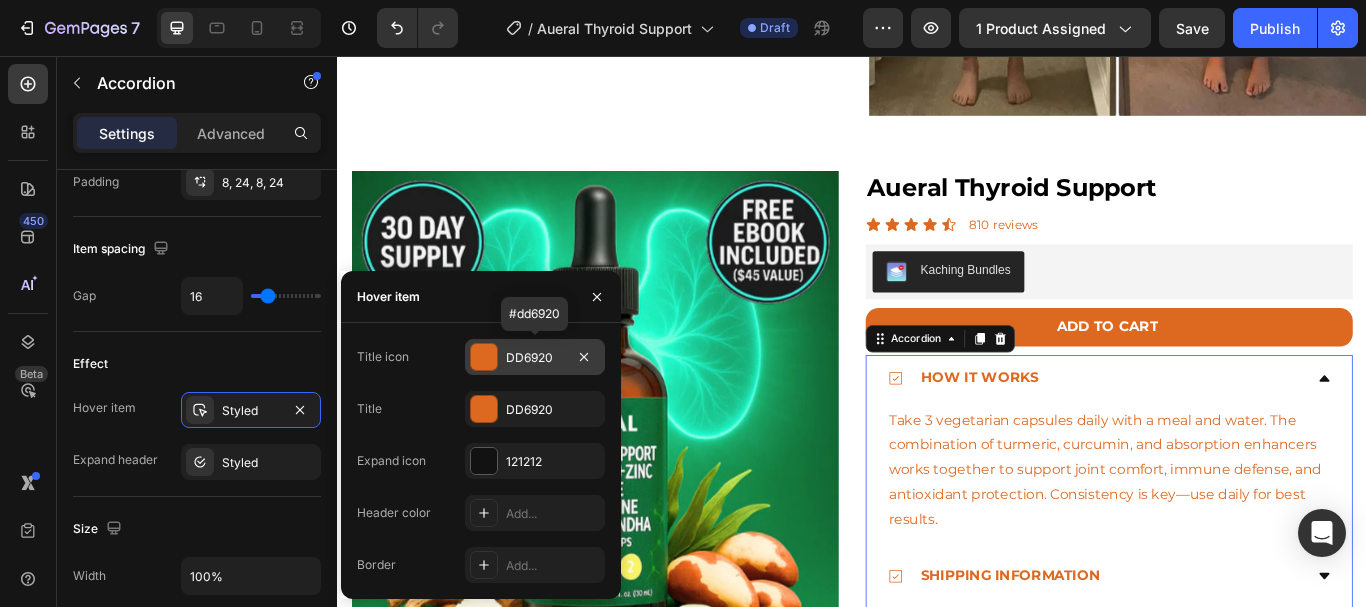 click at bounding box center [484, 357] 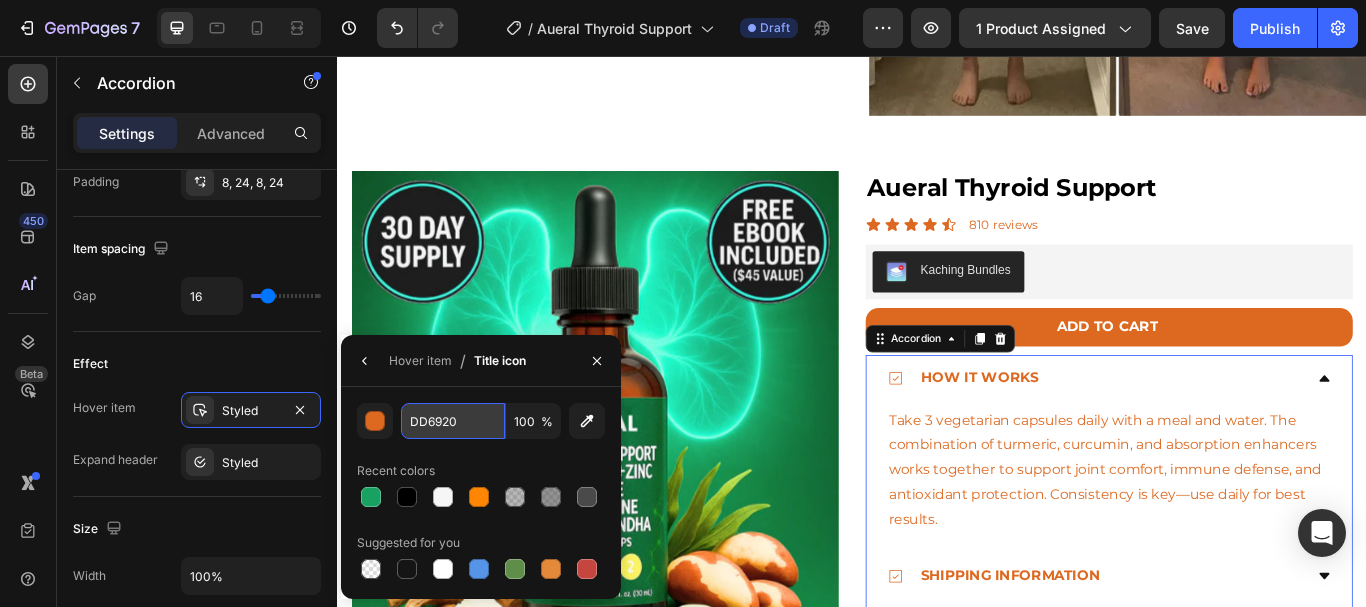 click on "DD6920" at bounding box center (453, 421) 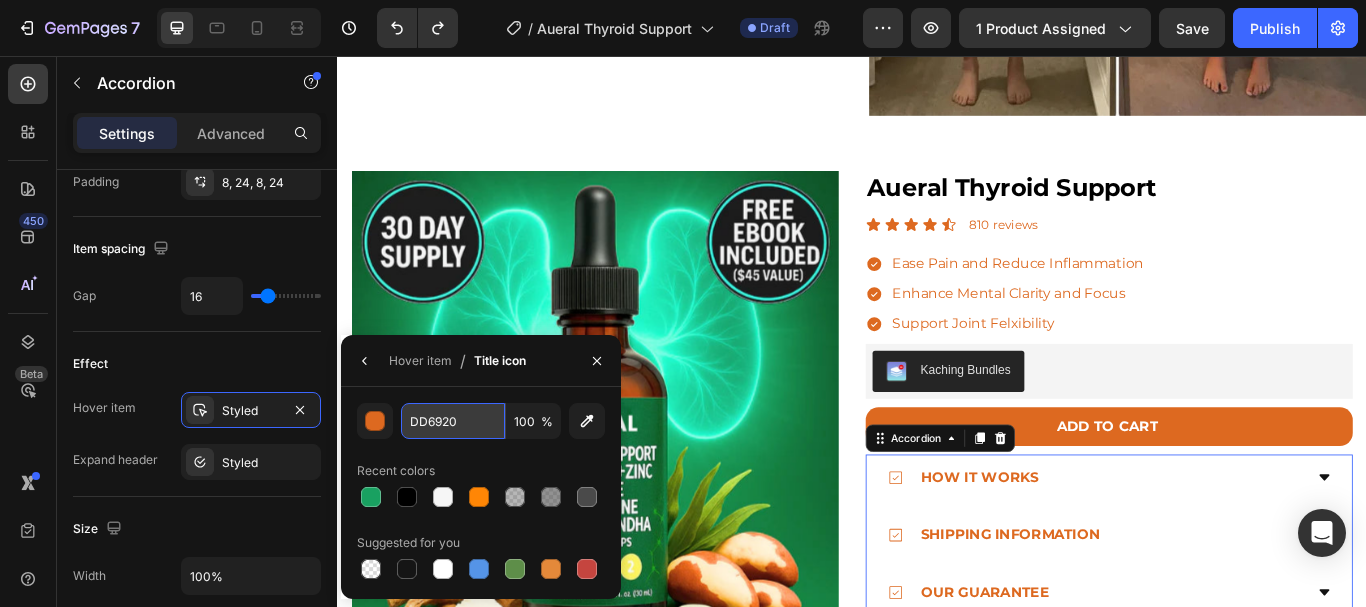 scroll, scrollTop: 0, scrollLeft: 0, axis: both 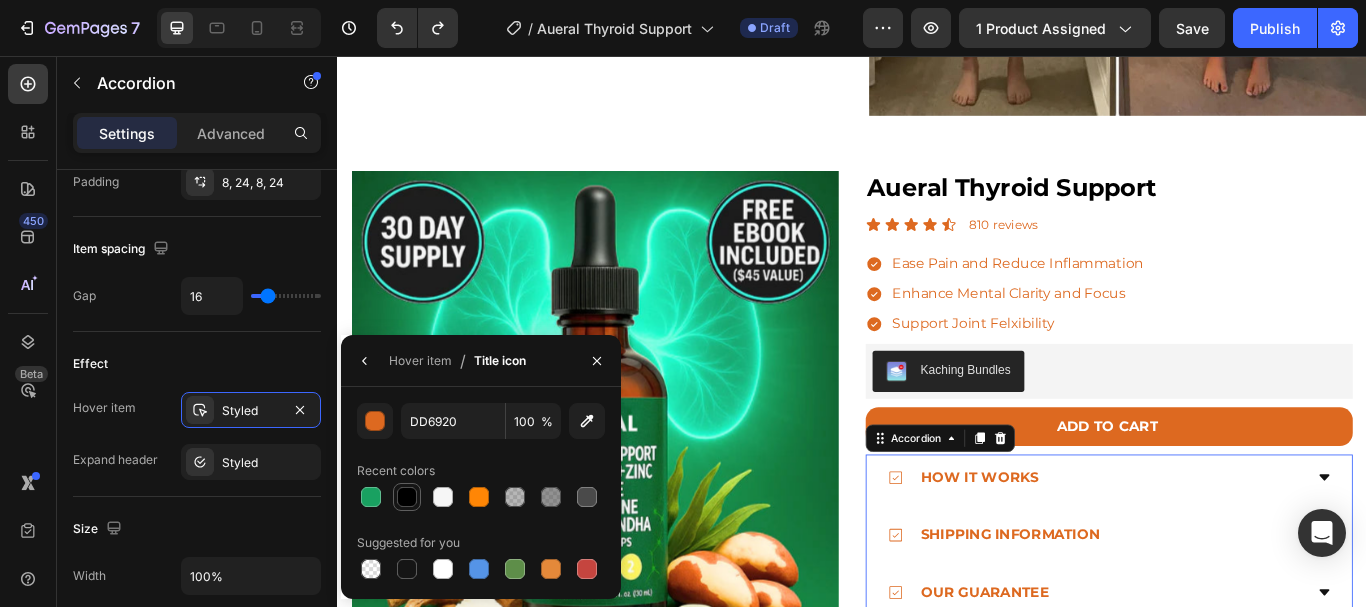 click at bounding box center [407, 497] 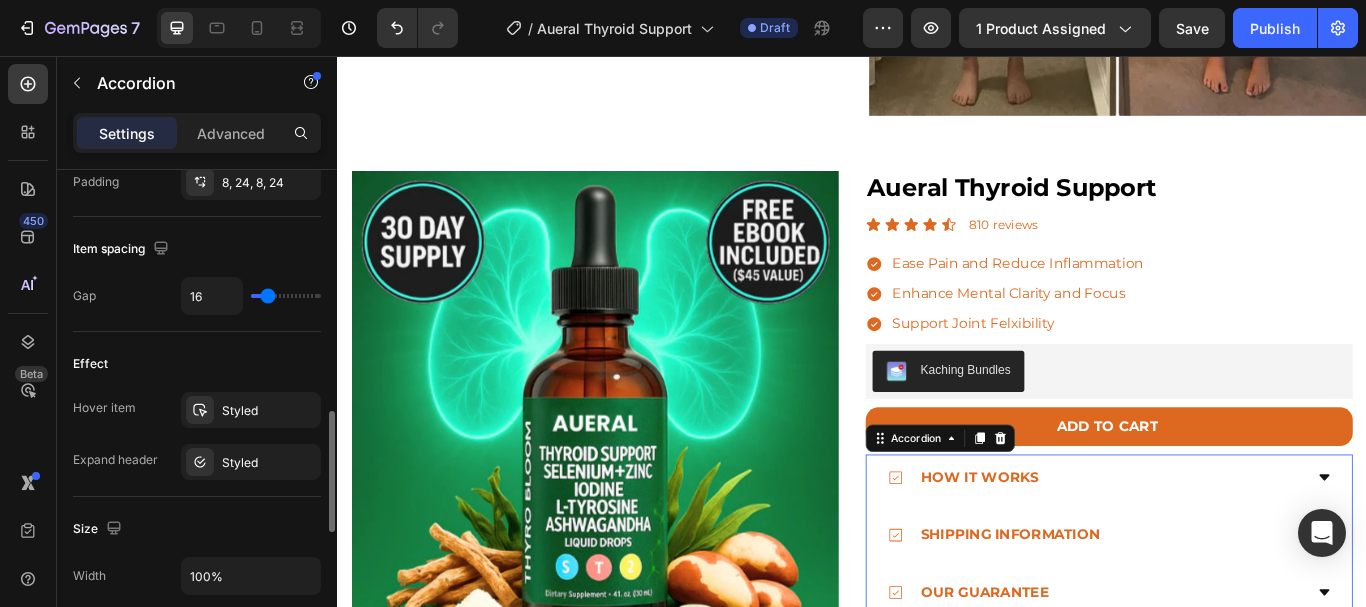 click on "Size Width 100%" 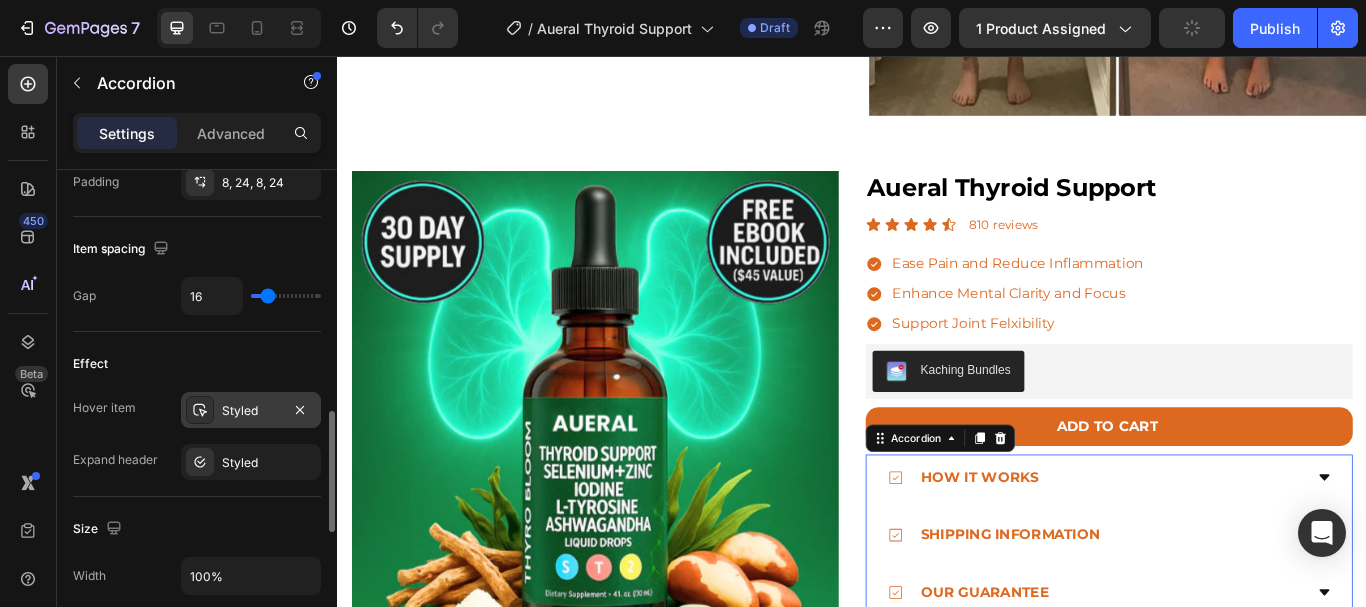 click on "Styled" at bounding box center [251, 411] 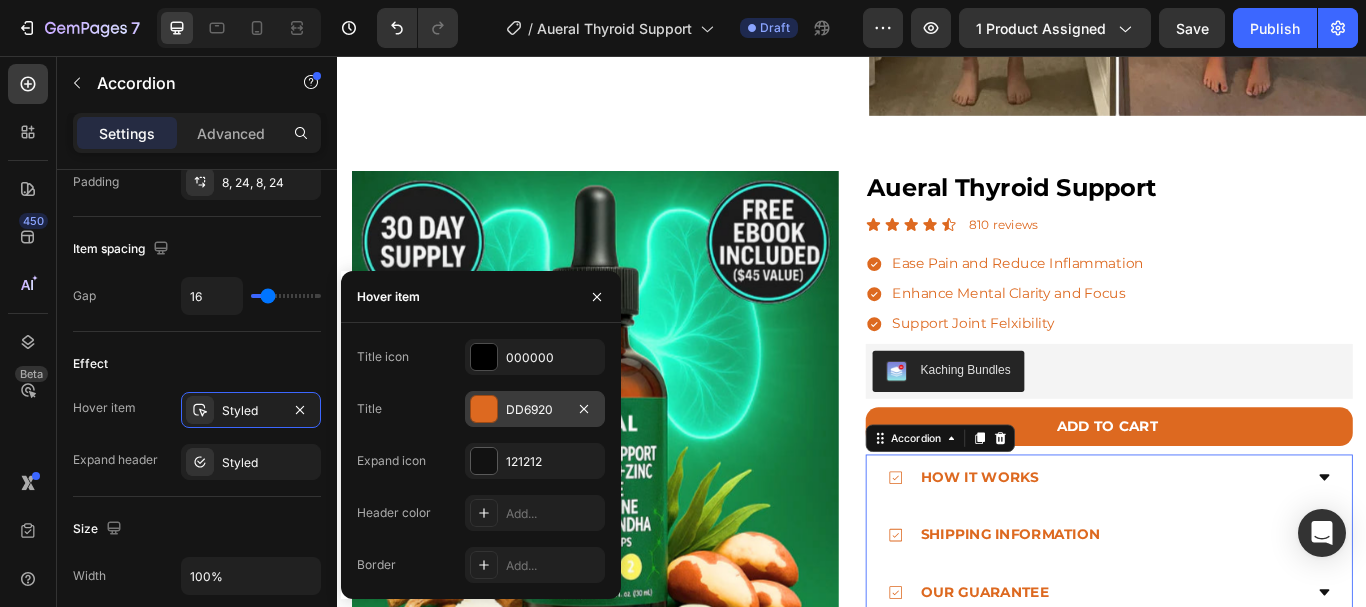 click on "DD6920" at bounding box center [535, 410] 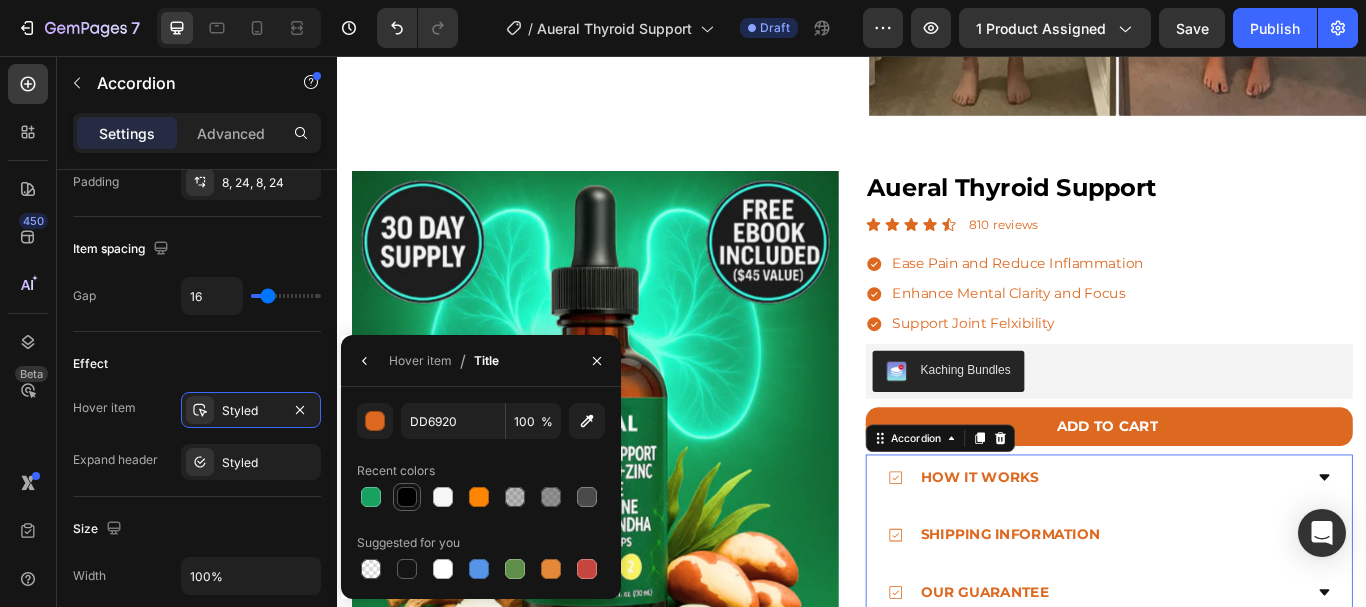 click at bounding box center [407, 497] 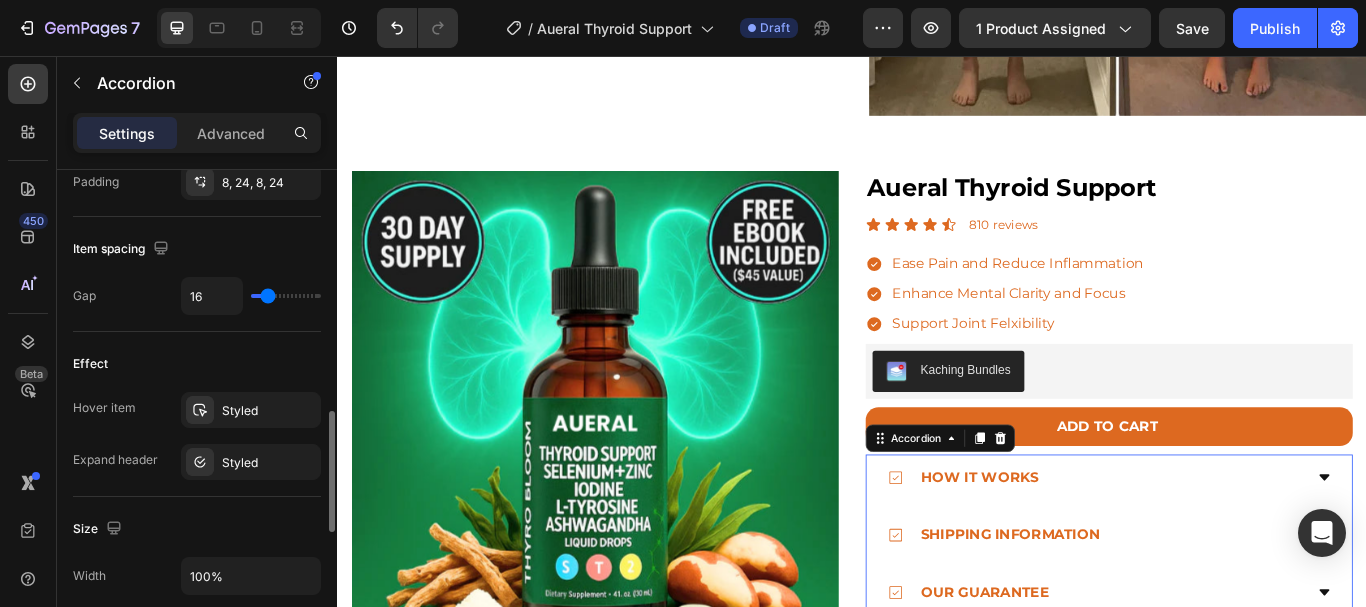 click on "Hover item Styled Expand header Styled" at bounding box center [197, 436] 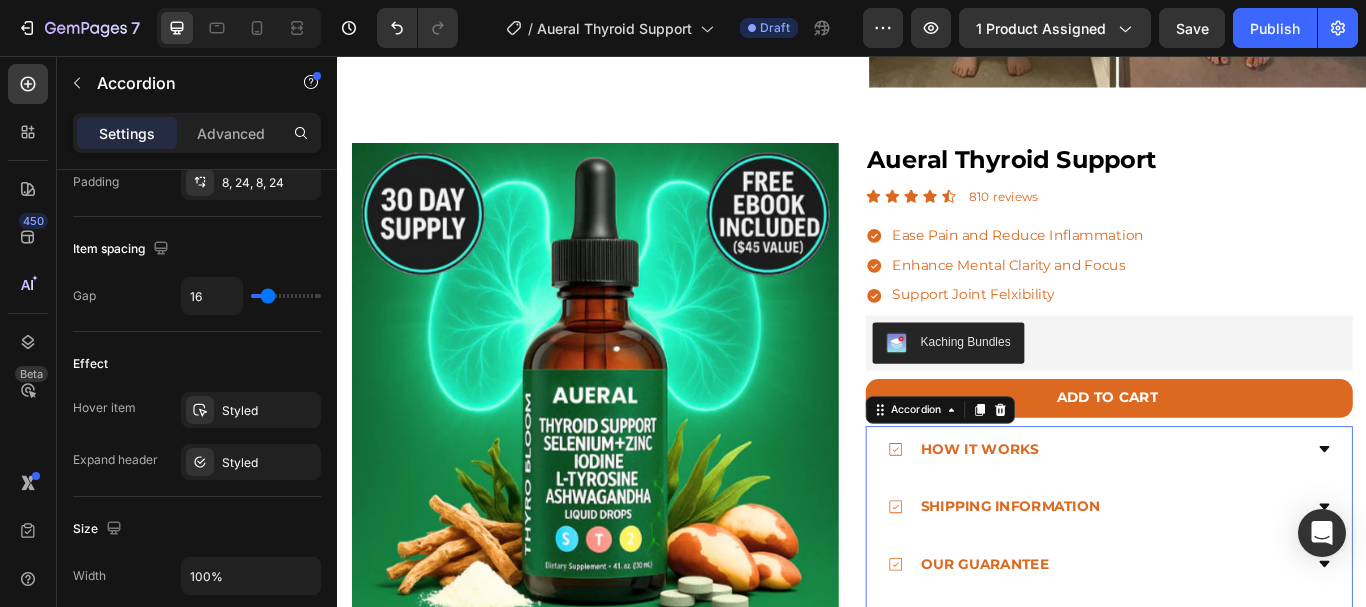 scroll, scrollTop: 3893, scrollLeft: 0, axis: vertical 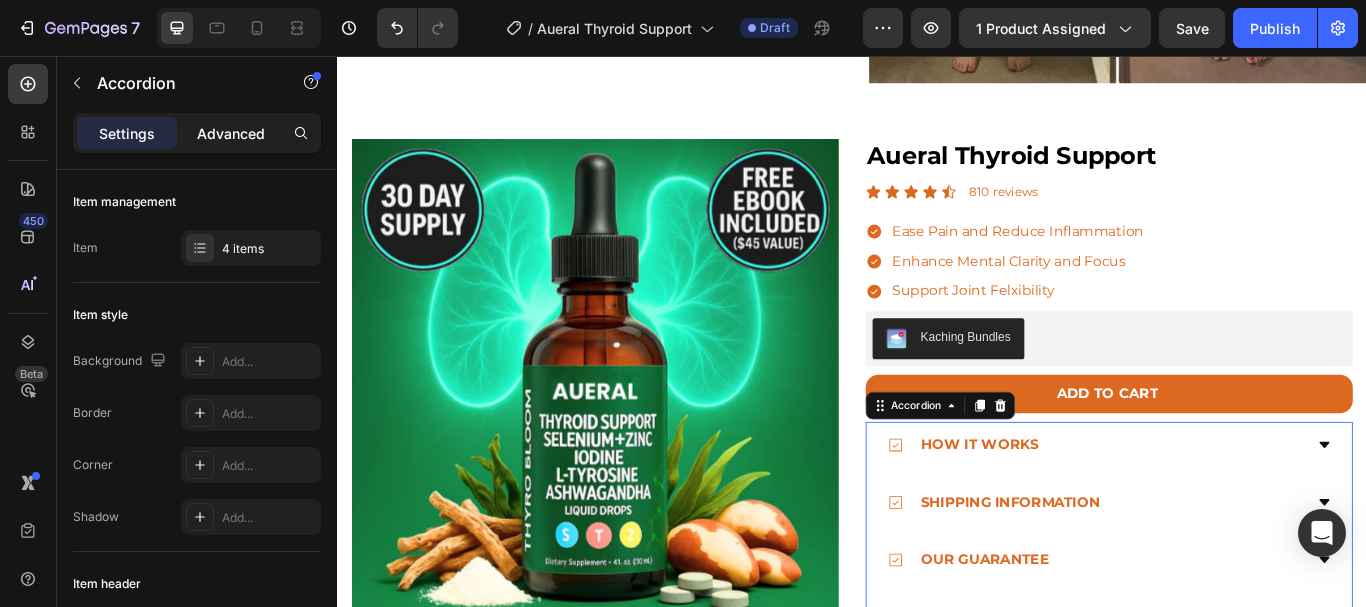 click on "Advanced" at bounding box center (231, 133) 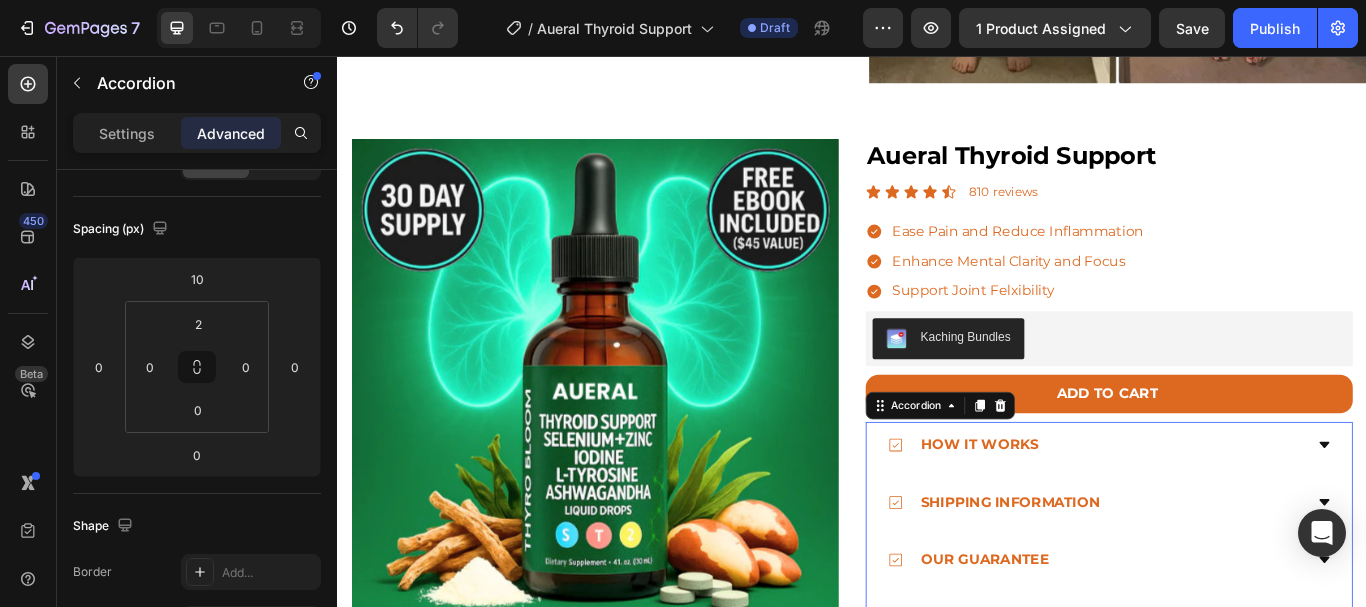 scroll, scrollTop: 0, scrollLeft: 0, axis: both 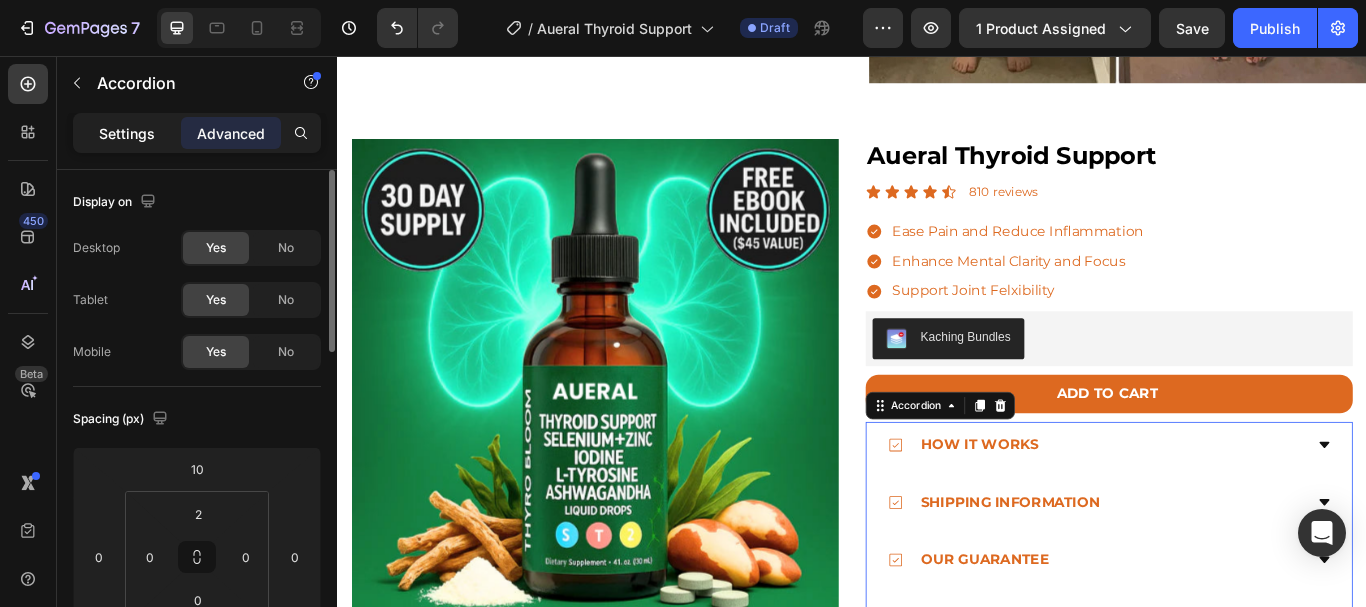 click on "Settings" at bounding box center (127, 133) 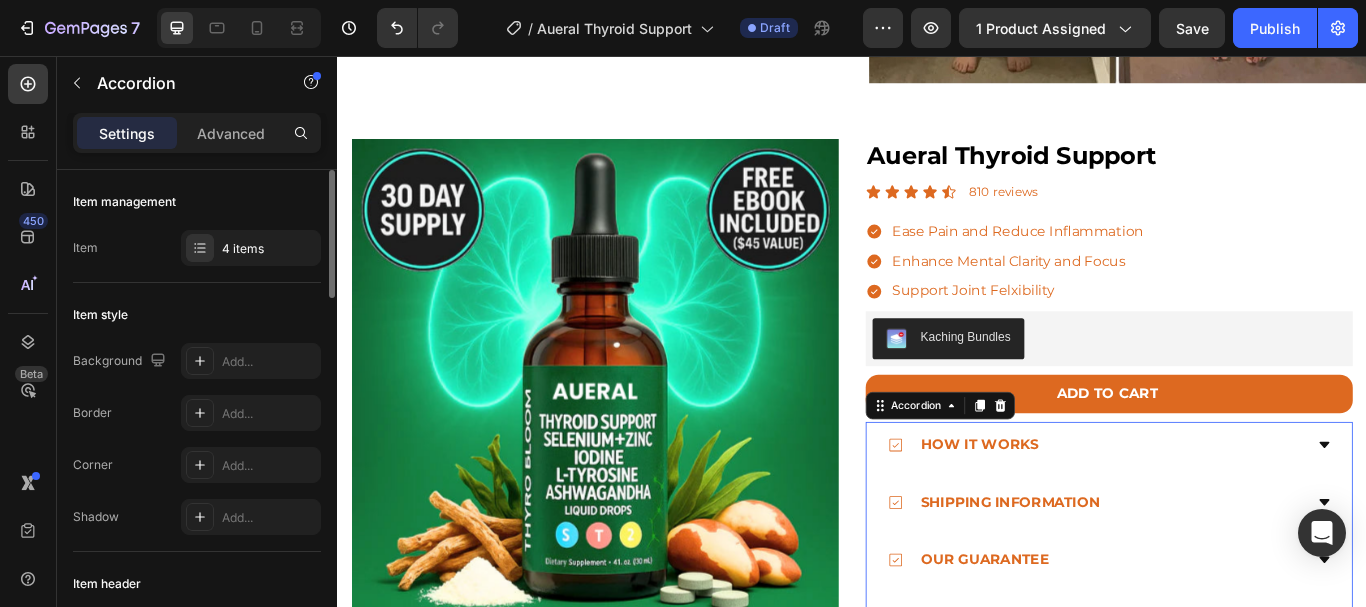 click on "Item 4 items" at bounding box center [197, 248] 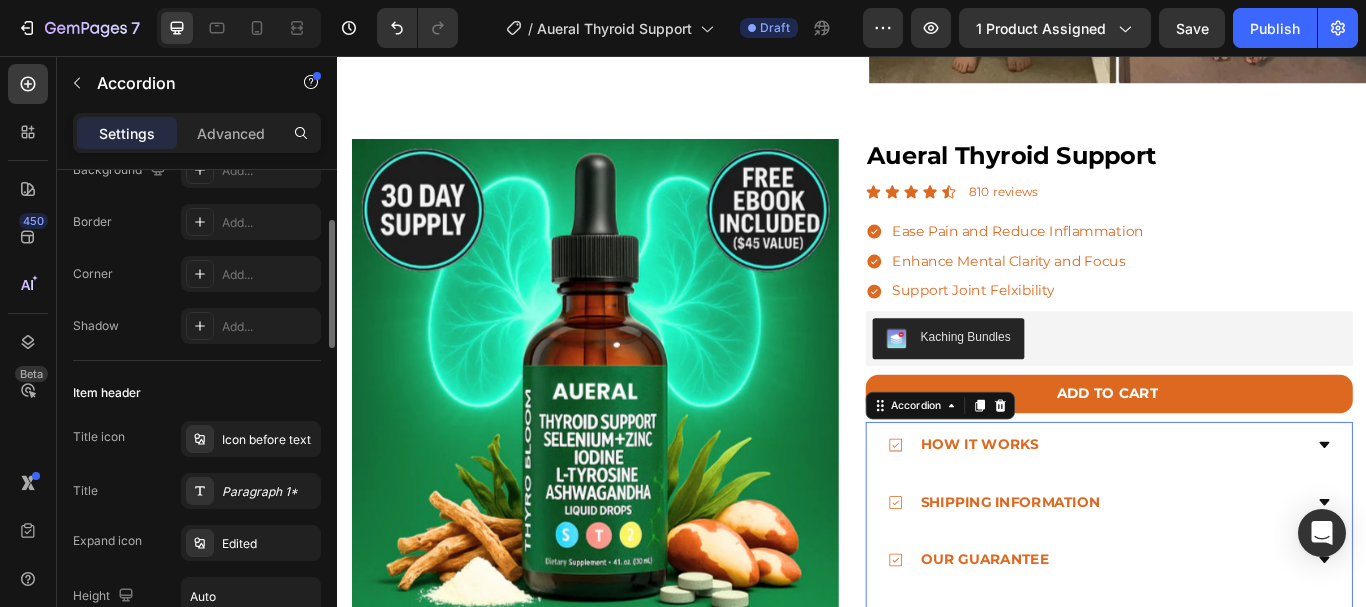 scroll, scrollTop: 192, scrollLeft: 0, axis: vertical 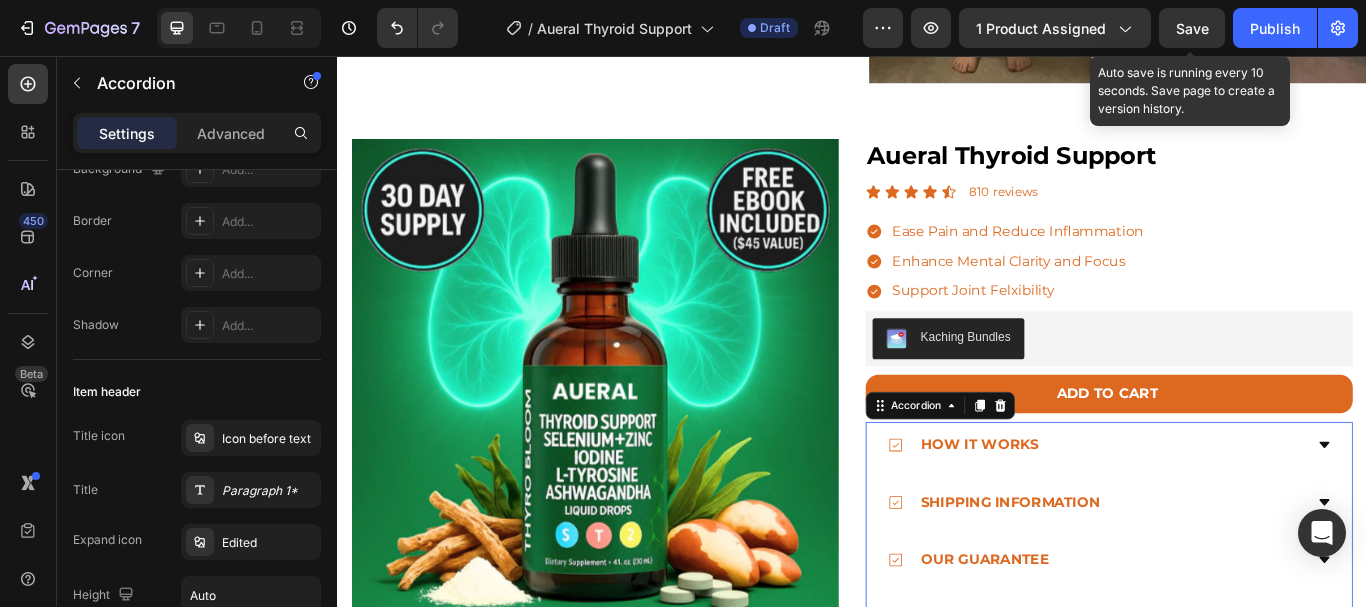 click on "Save" at bounding box center [1192, 28] 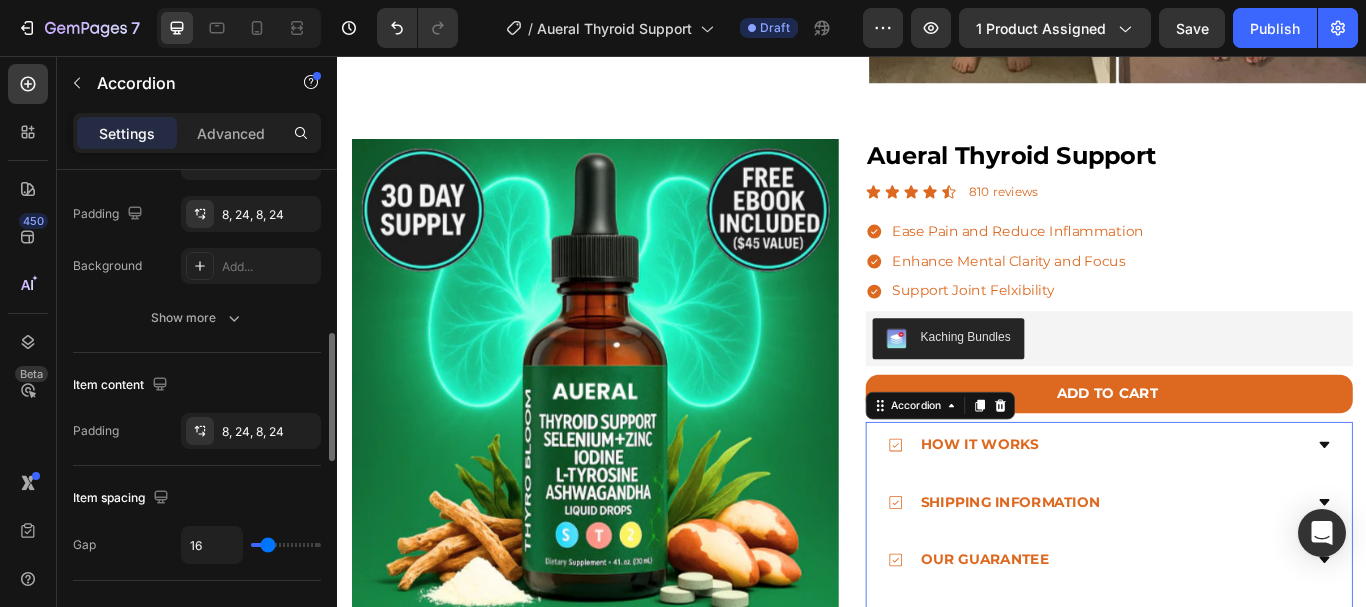 scroll, scrollTop: 627, scrollLeft: 0, axis: vertical 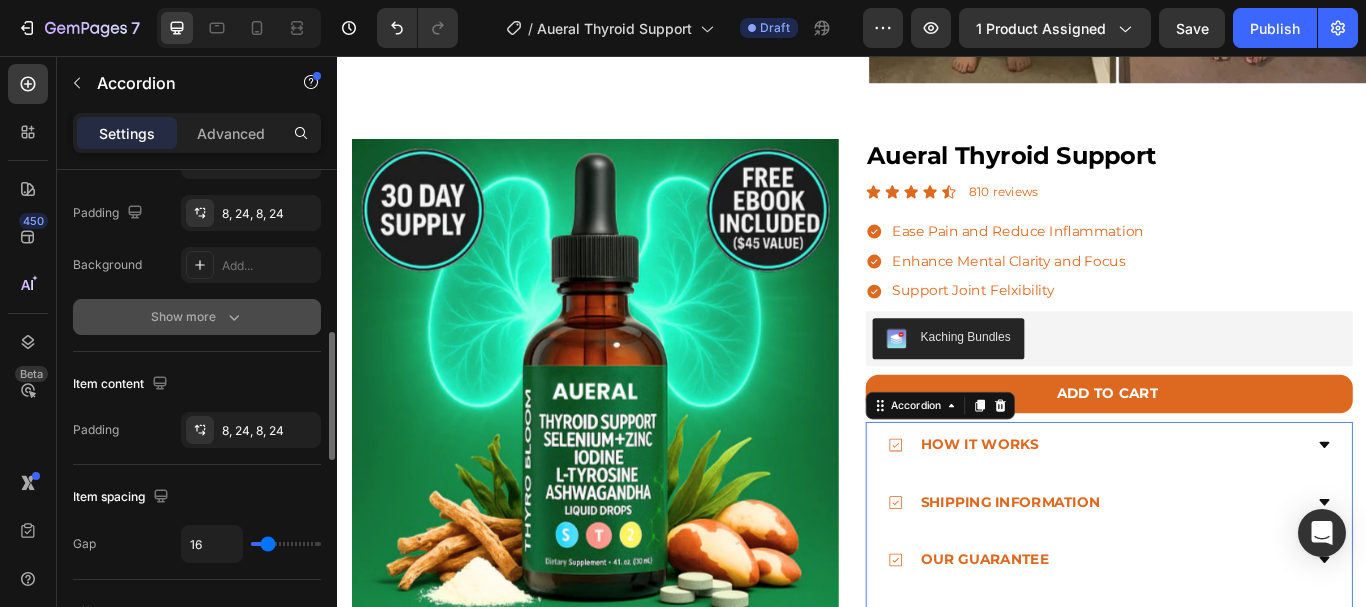 click 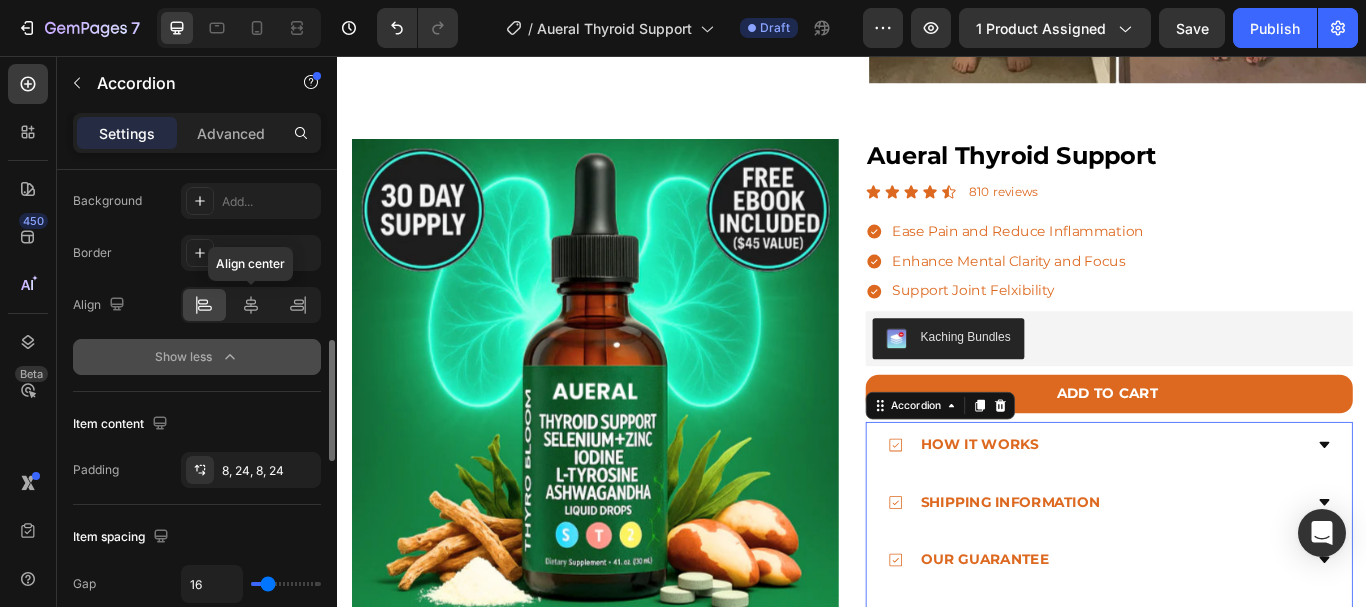 scroll, scrollTop: 726, scrollLeft: 0, axis: vertical 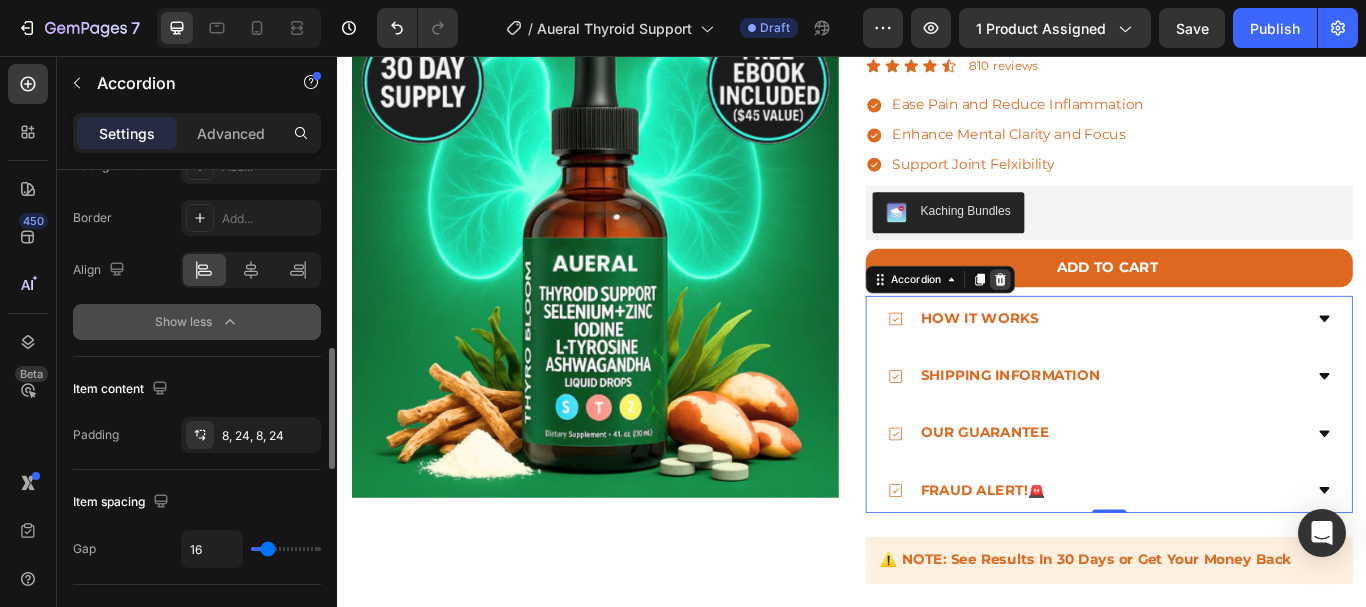 click 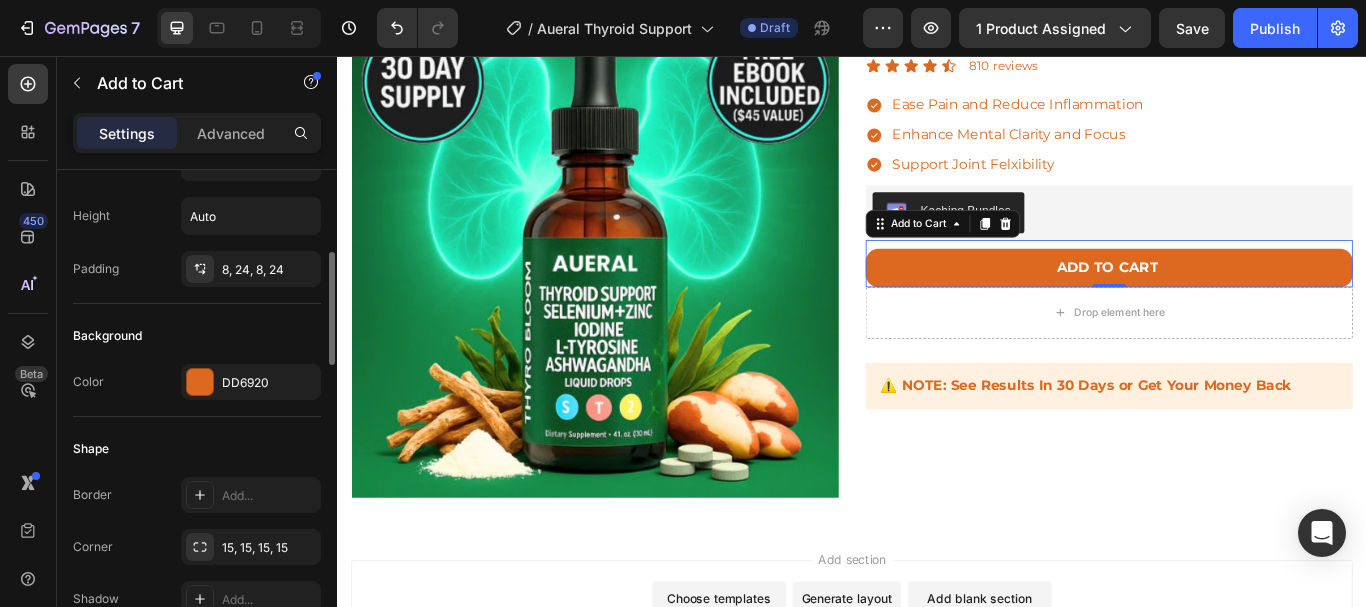 scroll, scrollTop: 358, scrollLeft: 0, axis: vertical 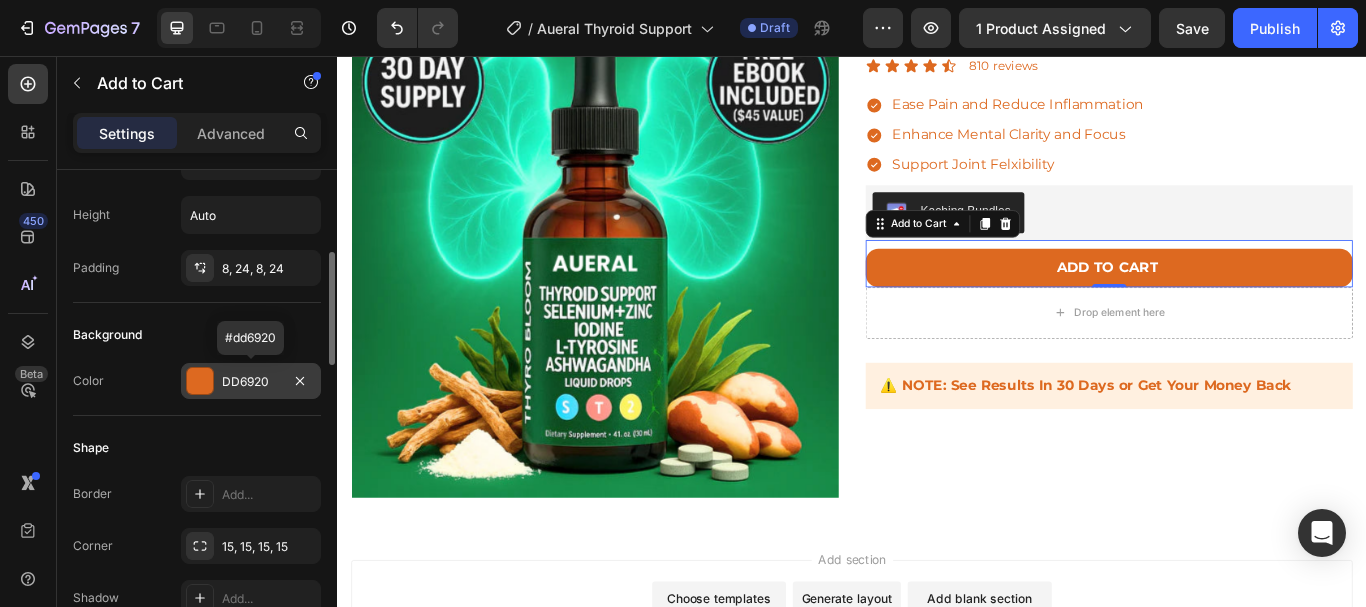 click at bounding box center (200, 381) 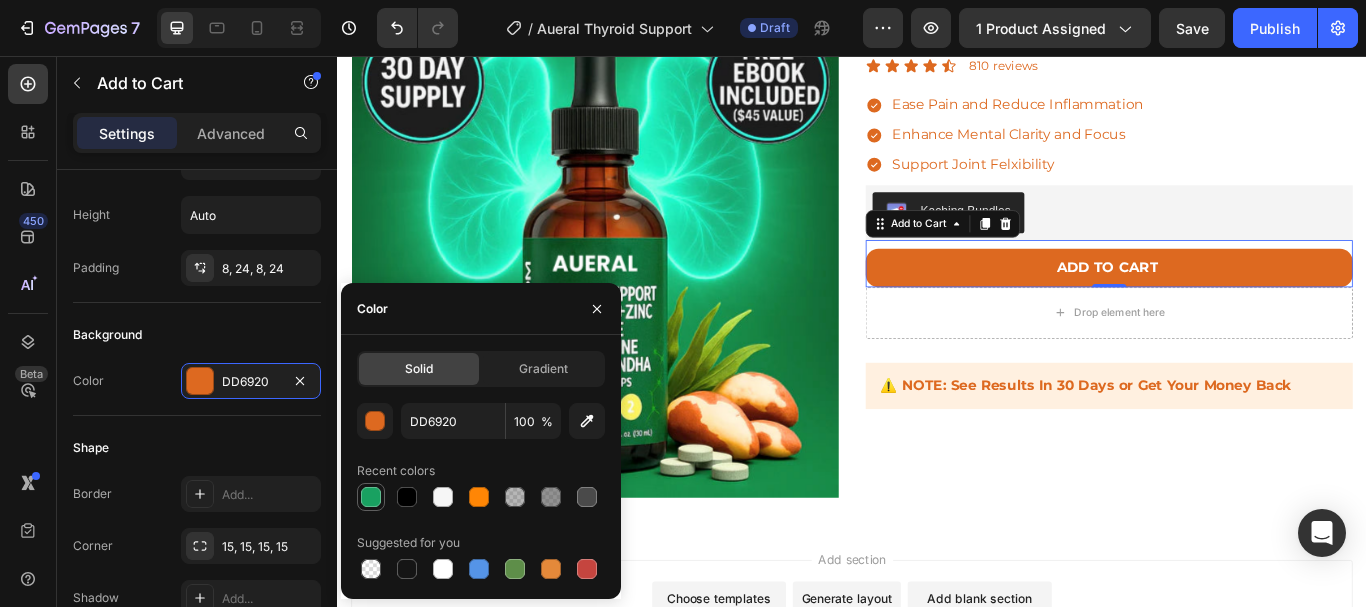 click at bounding box center [371, 497] 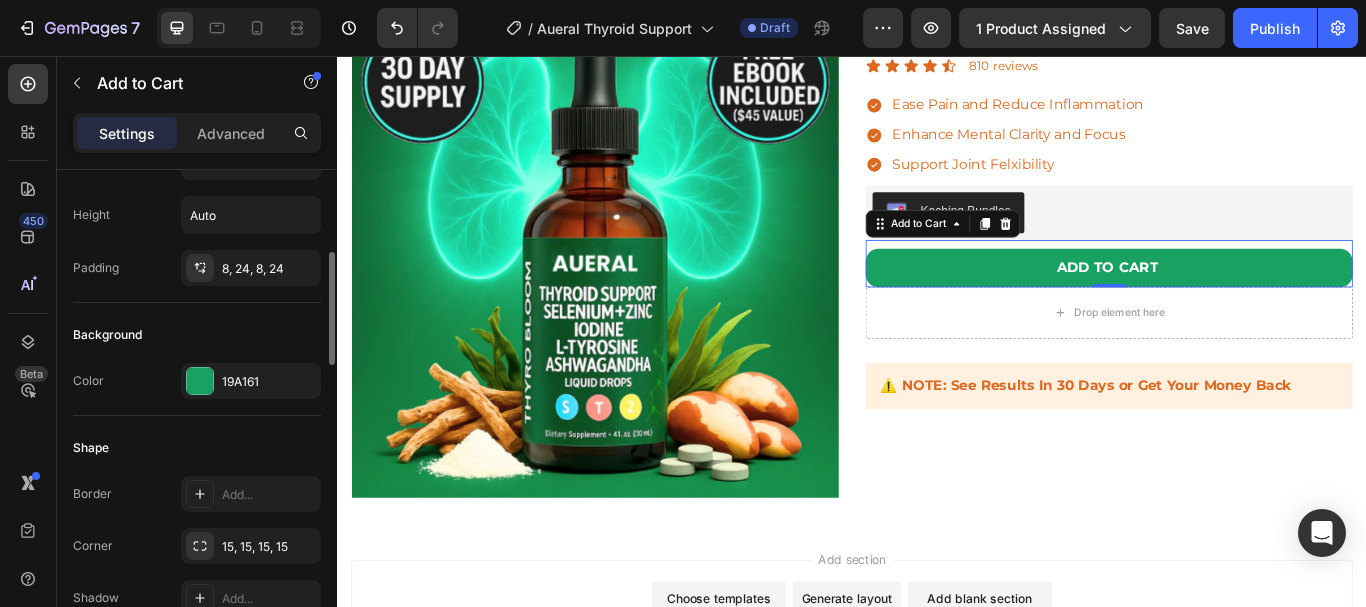 click on "Shape" at bounding box center [197, 448] 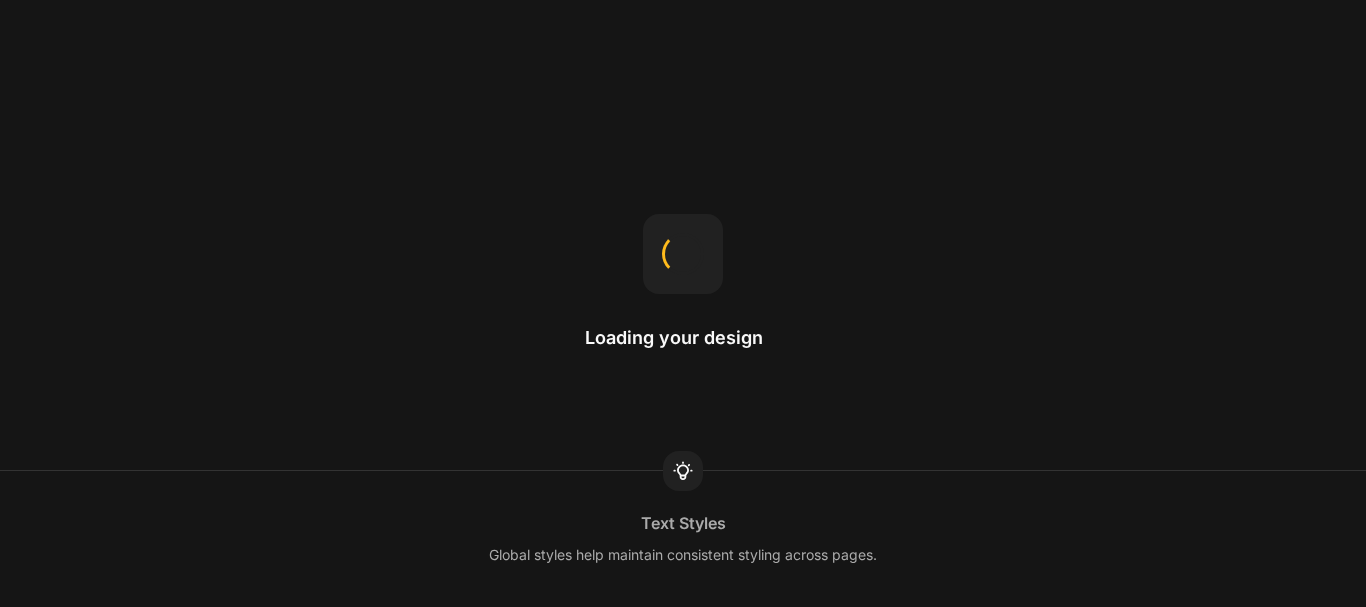 scroll, scrollTop: 0, scrollLeft: 0, axis: both 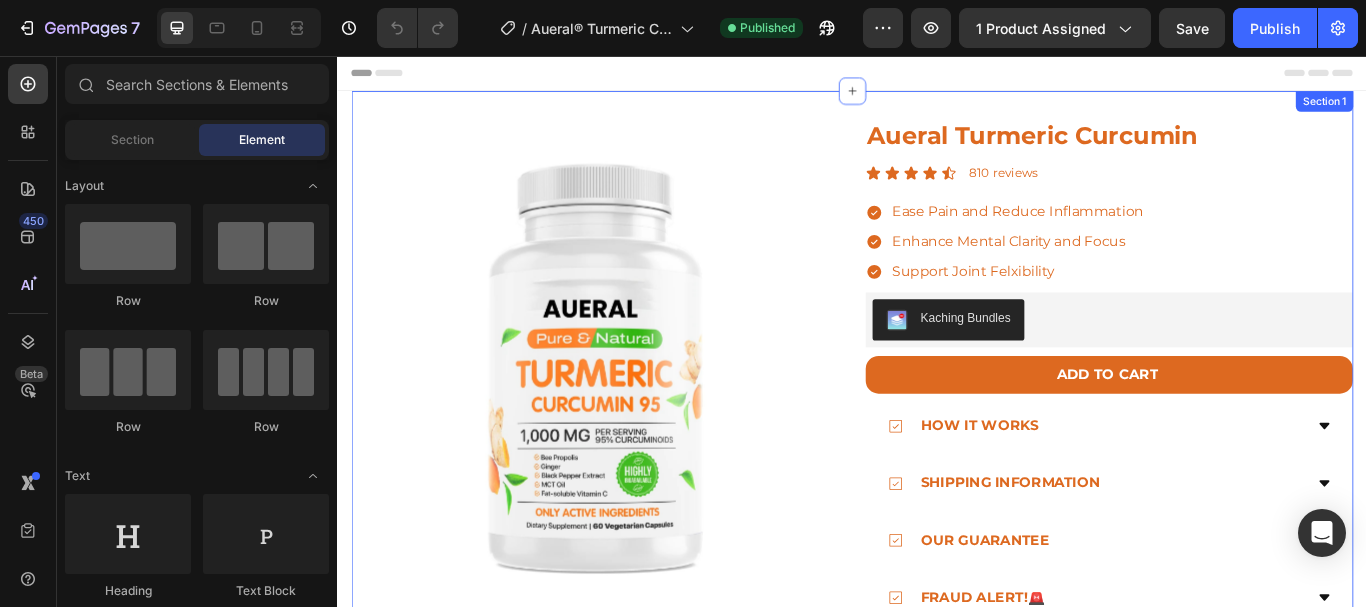 click on "Product Images Aueral Turmeric Curcumin Product Title Icon Icon Icon Icon Icon Icon List 810 reviews Text Block Row Ease Pain and Reduce Inflammation Enhance Mental Clarity and Focus Support Joint Felxibility Item List Kaching Bundles Kaching Bundles Add to cart Add to Cart
How it works
Shipping Information
Our Guarantee
FRAUD ALERT!🚨 Accordion Row ⚠️ NOTE: See Results In 30 Days or Get Your Money Back Heading Row Product Section 1" at bounding box center [937, 471] 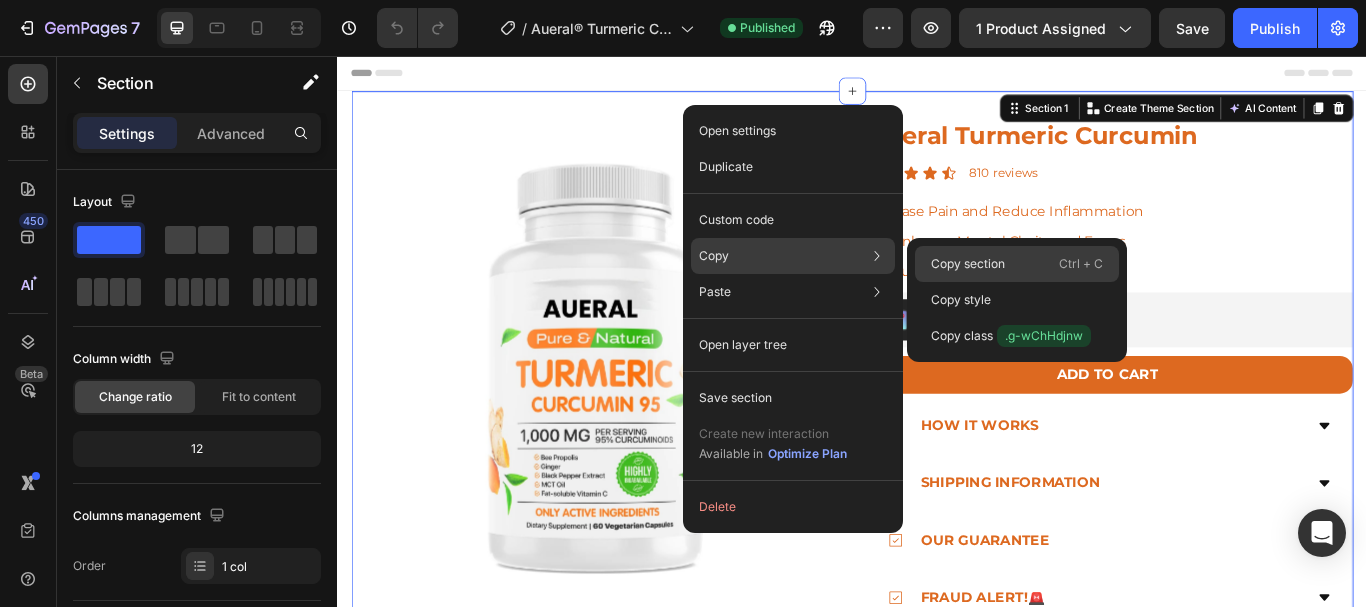 click on "Copy section" at bounding box center [968, 264] 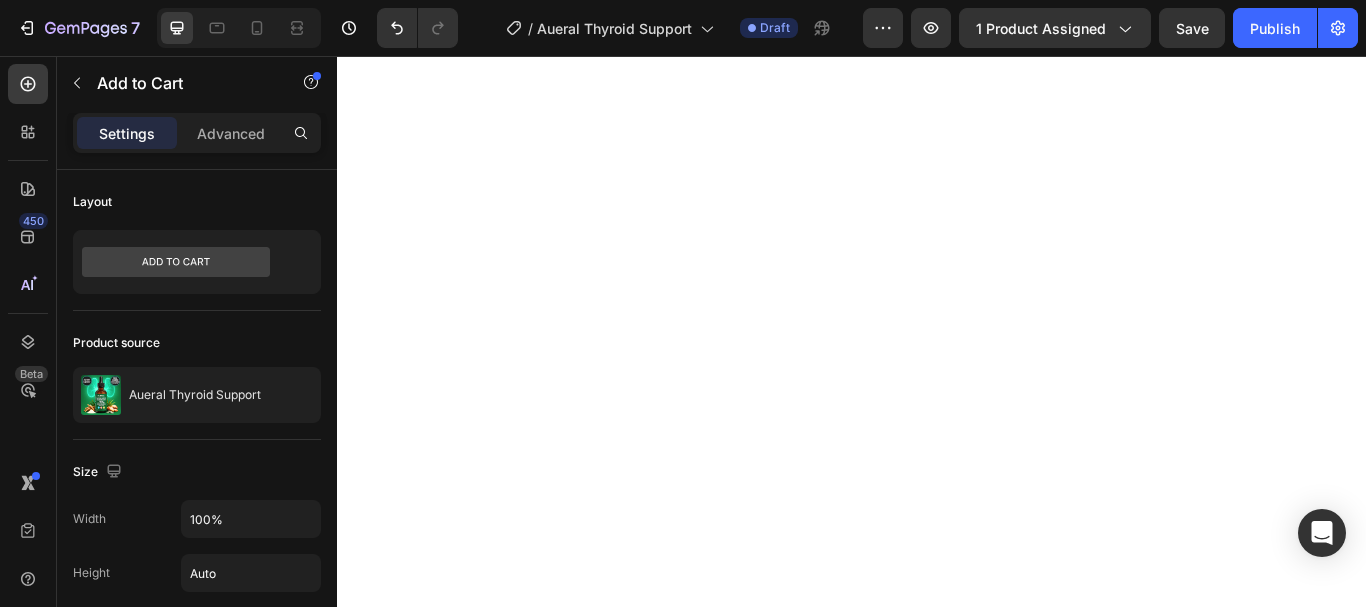 scroll, scrollTop: 0, scrollLeft: 0, axis: both 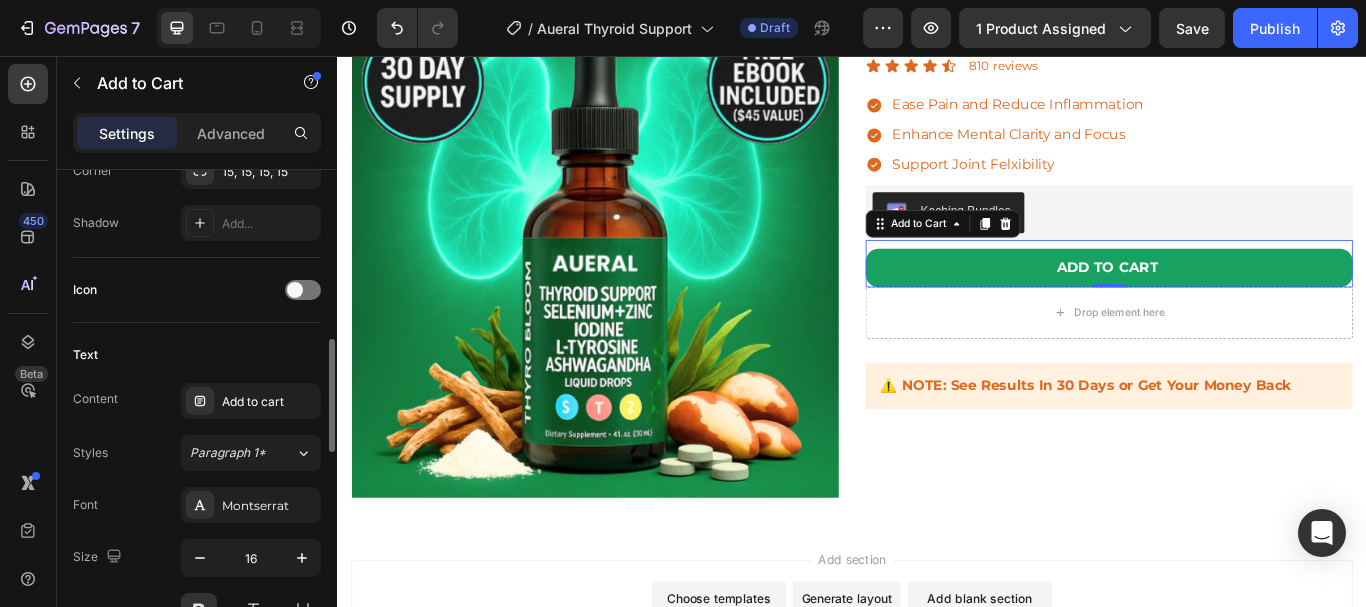 click on "Text" at bounding box center (197, 355) 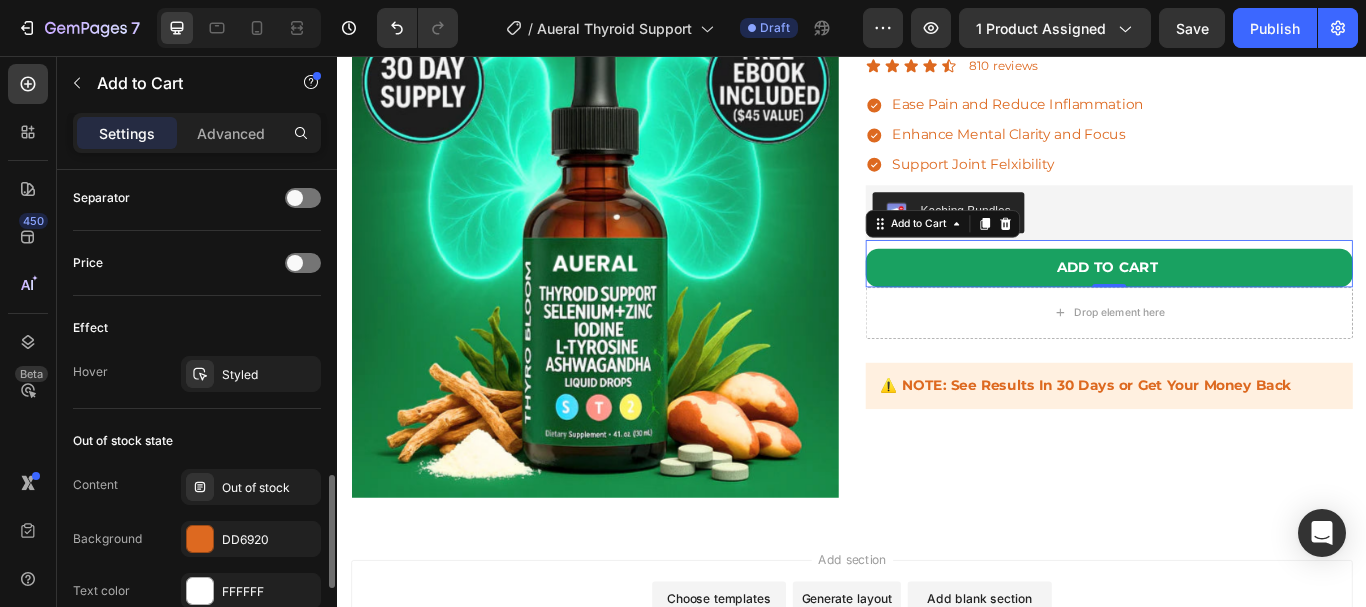 scroll, scrollTop: 1318, scrollLeft: 0, axis: vertical 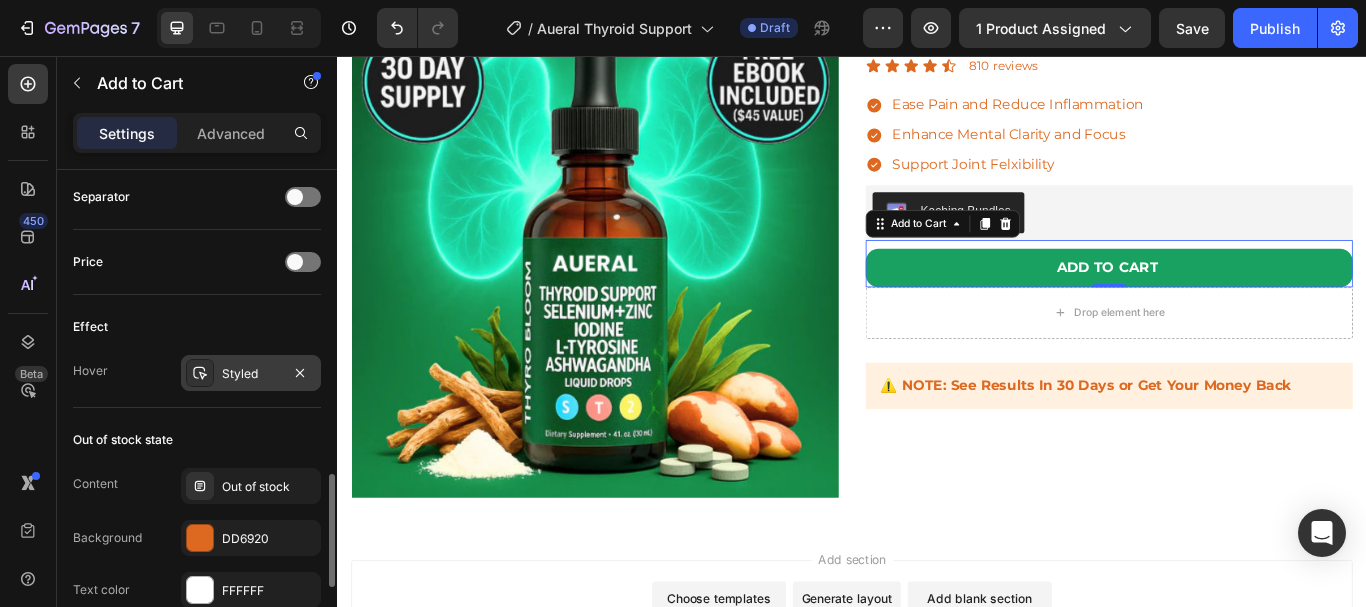 click on "Styled" at bounding box center [251, 374] 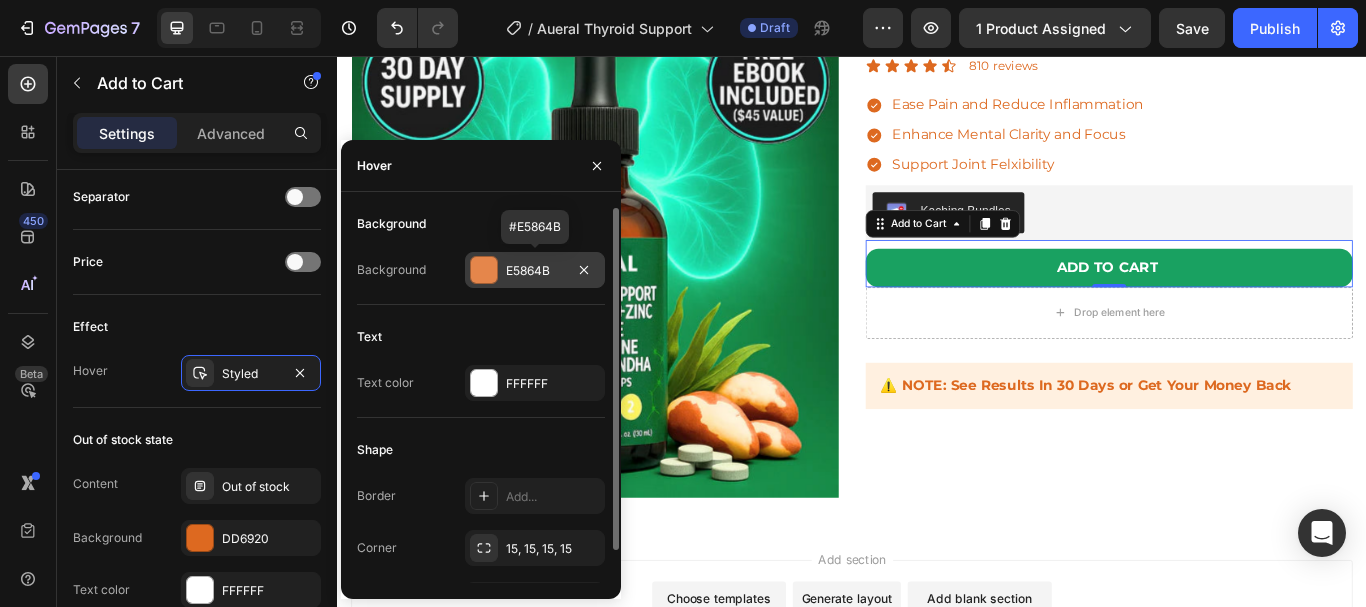click at bounding box center (484, 270) 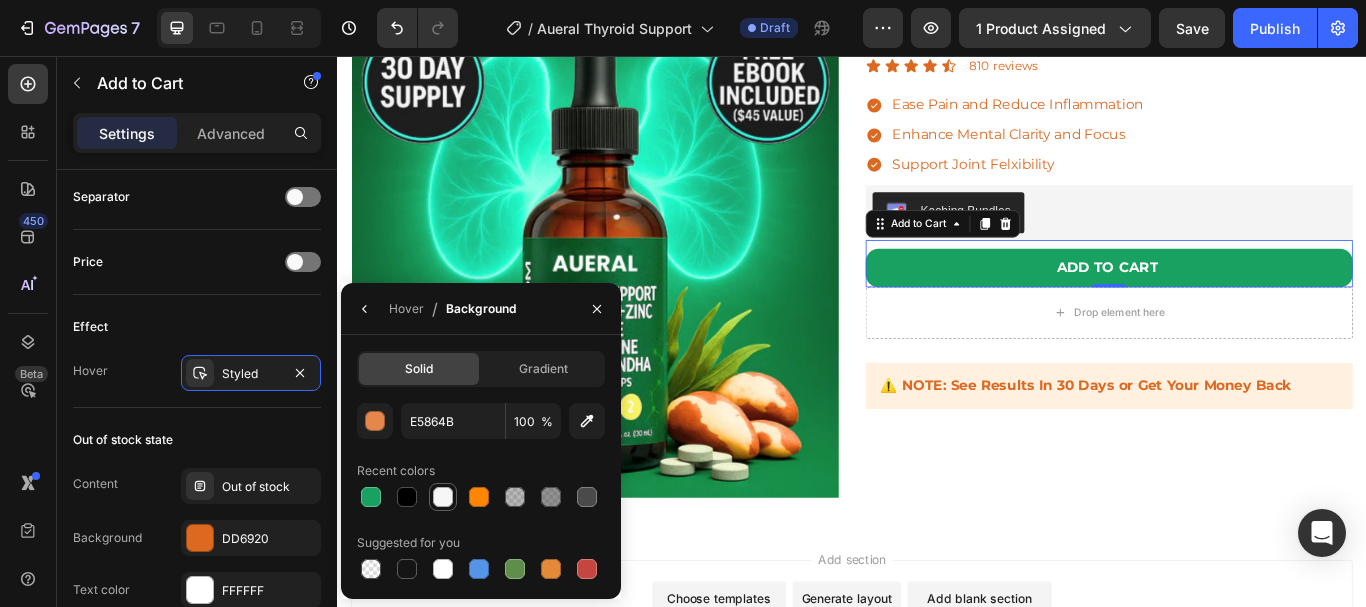 click at bounding box center [443, 497] 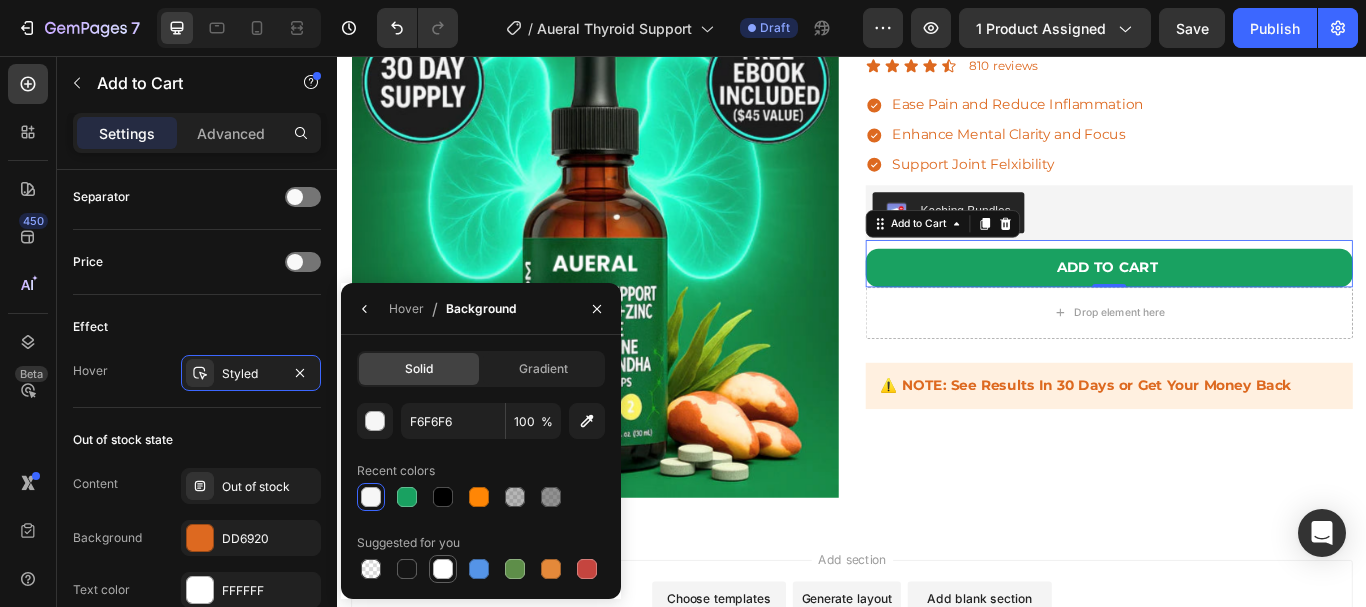 click at bounding box center (443, 569) 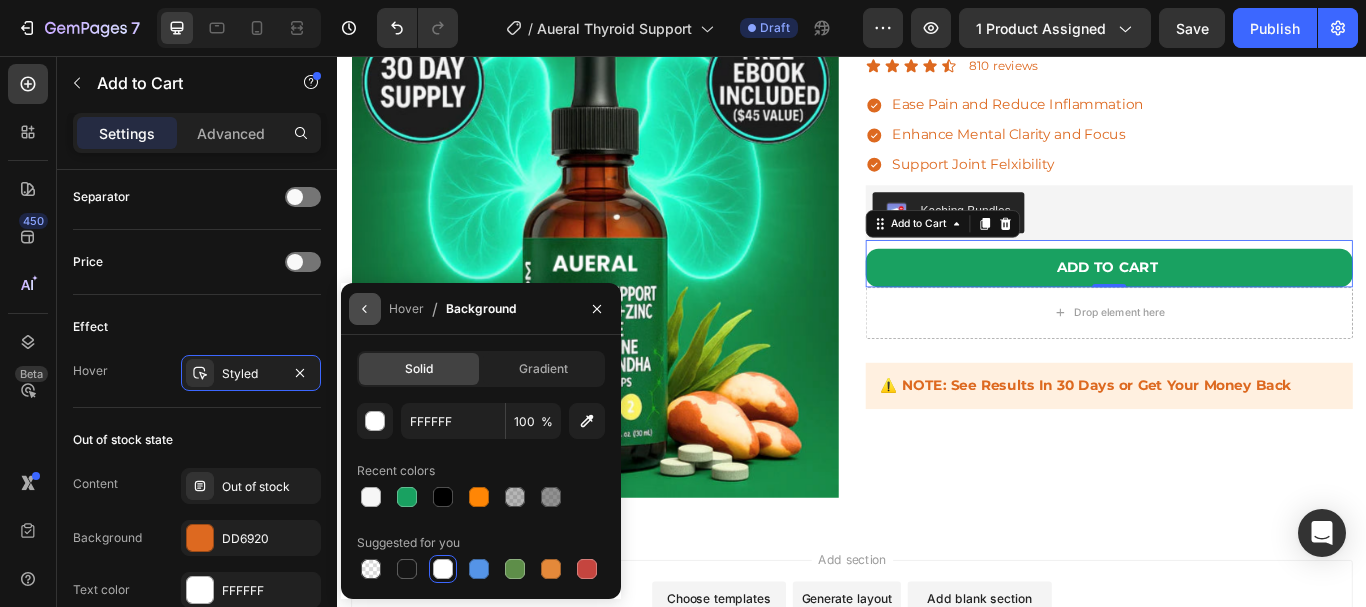 click 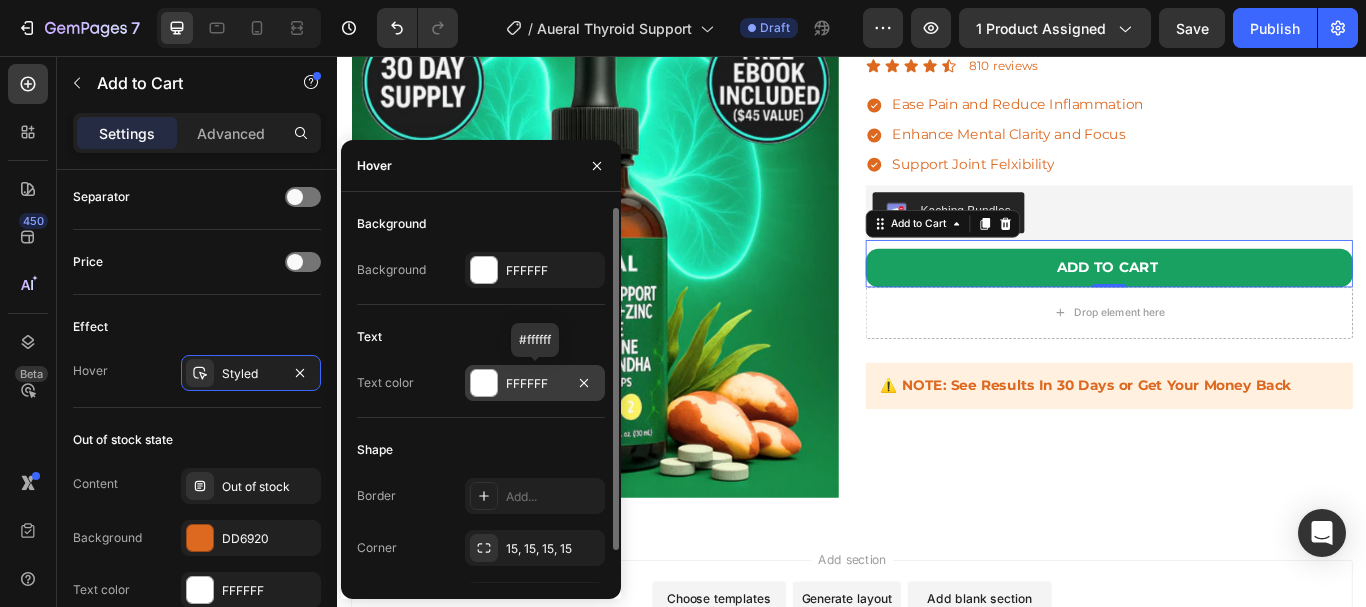 click on "FFFFFF" at bounding box center (535, 383) 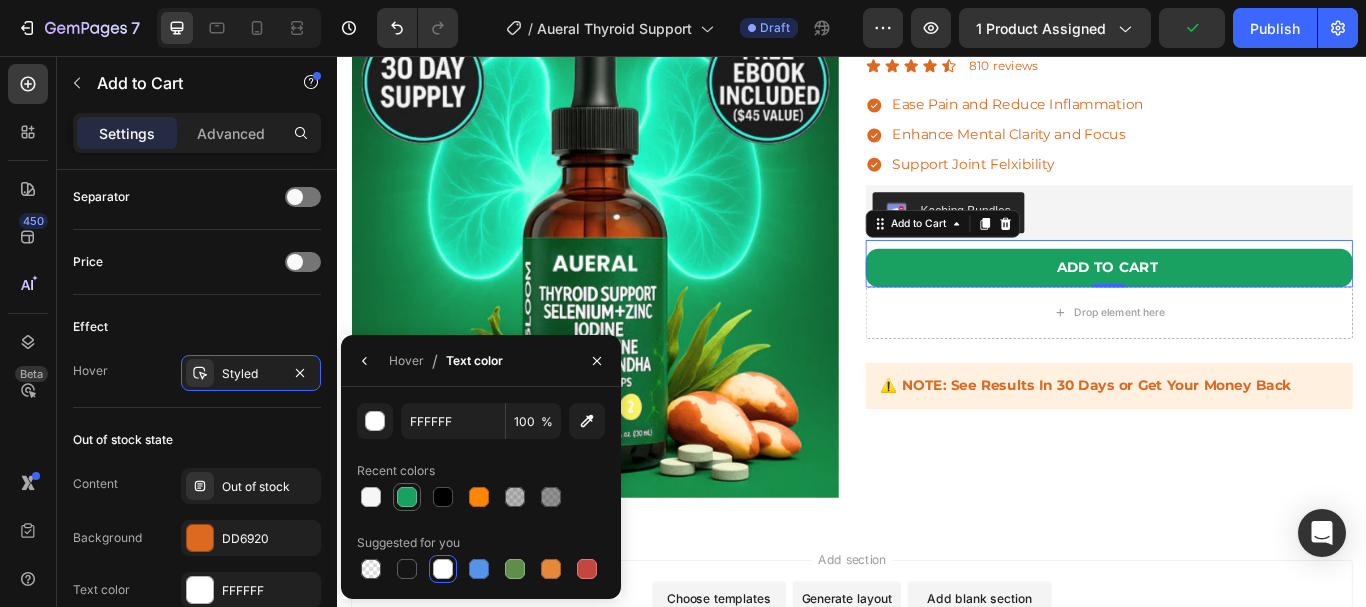 click at bounding box center [407, 497] 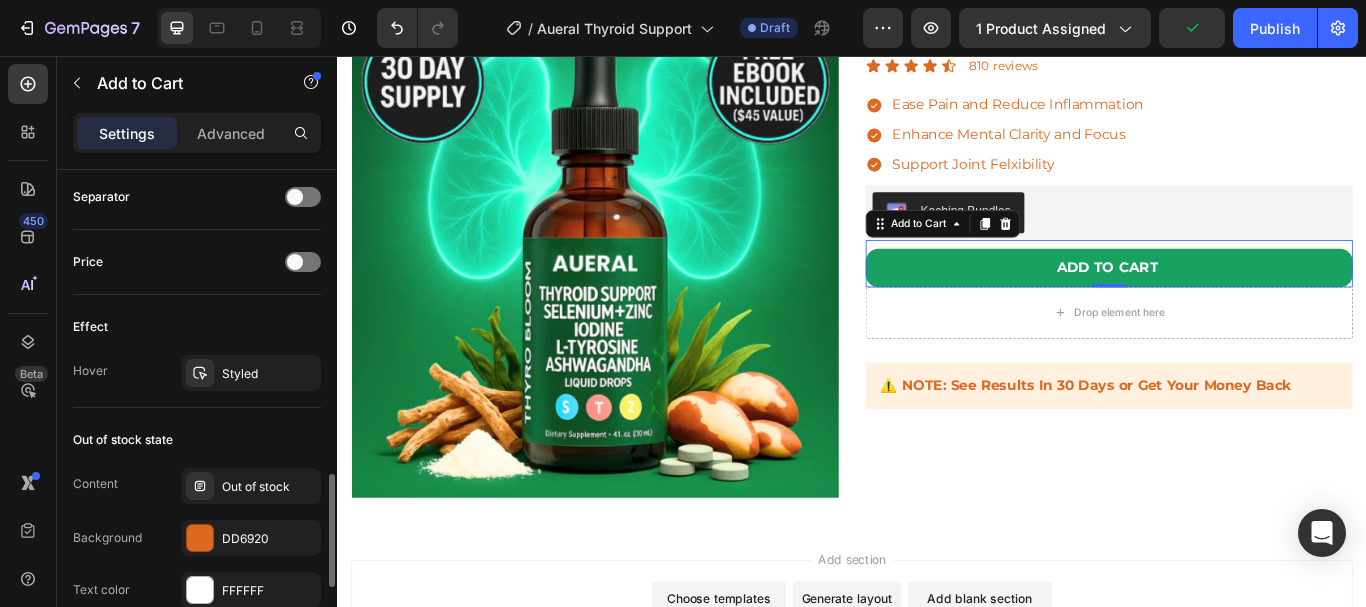 click on "Out of stock state" at bounding box center [197, 440] 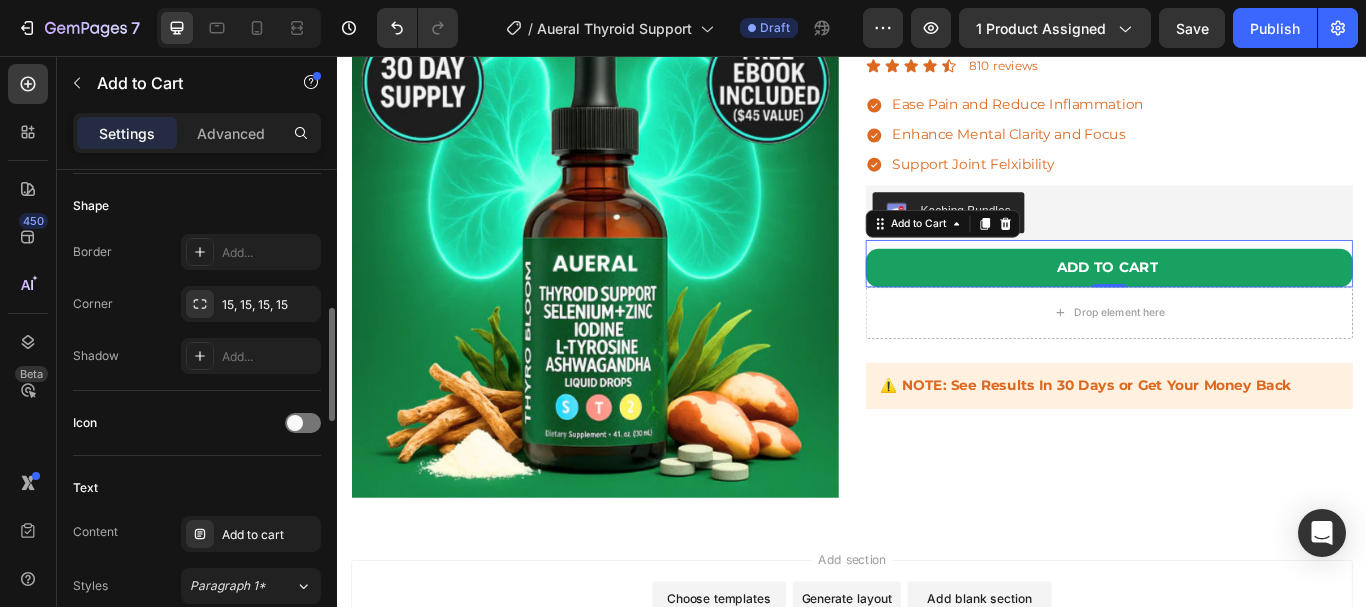 scroll, scrollTop: 599, scrollLeft: 0, axis: vertical 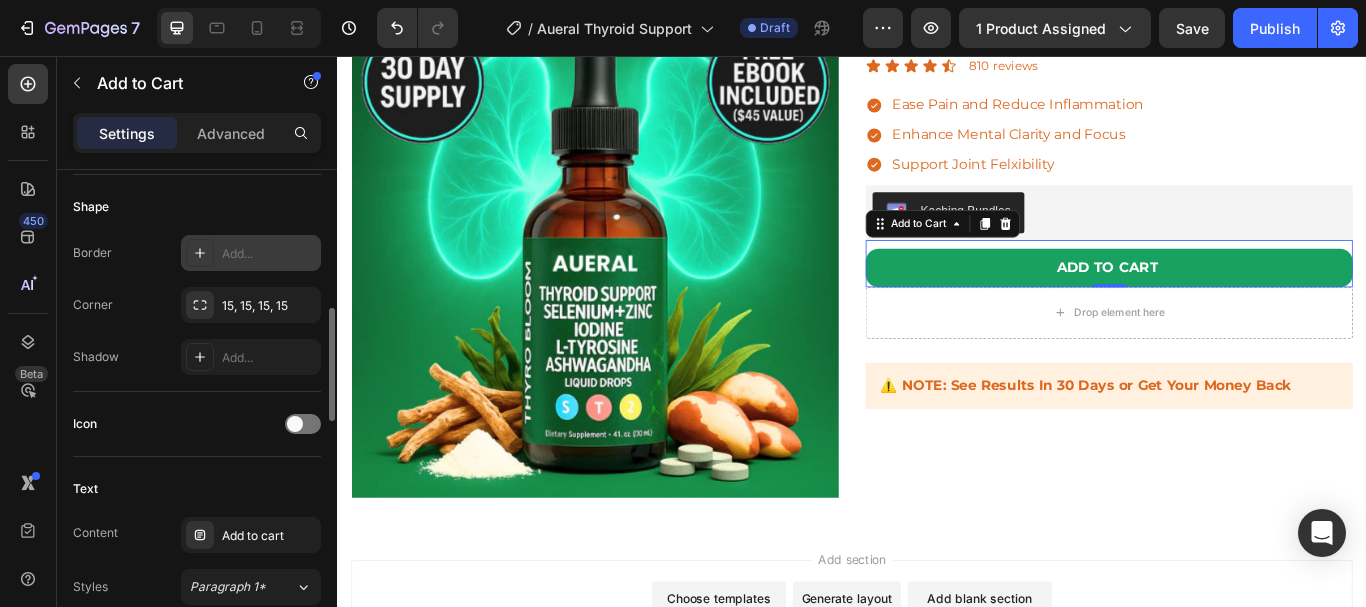 click on "Add..." at bounding box center [269, 254] 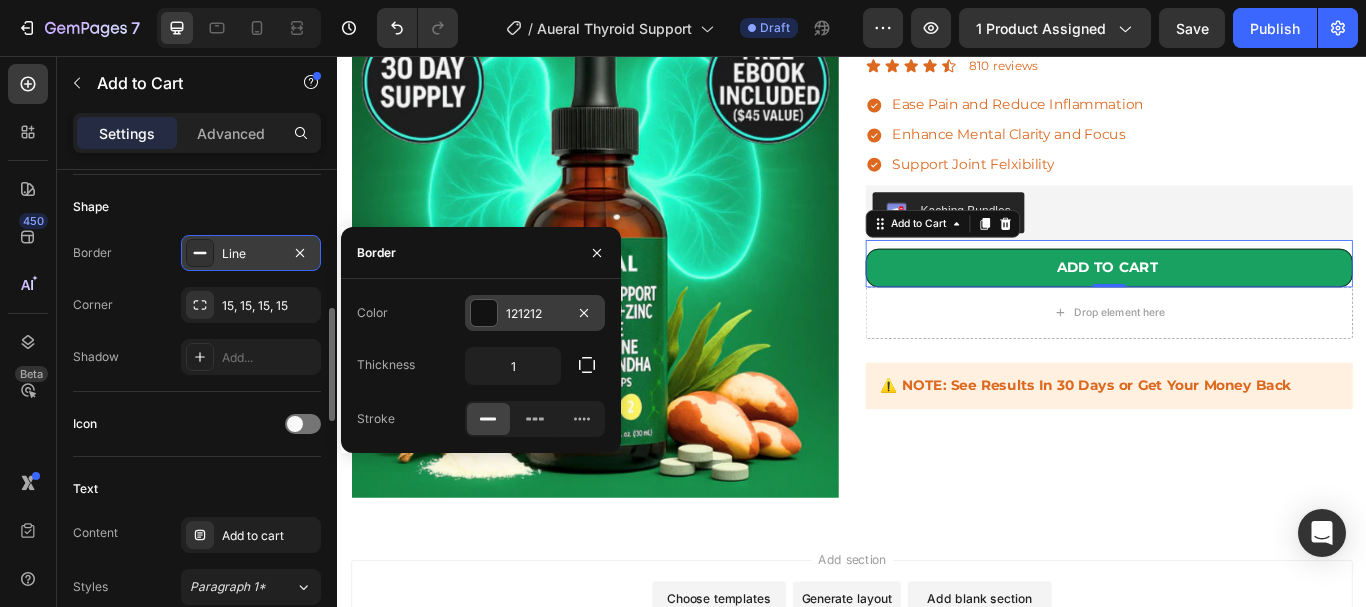click at bounding box center (484, 313) 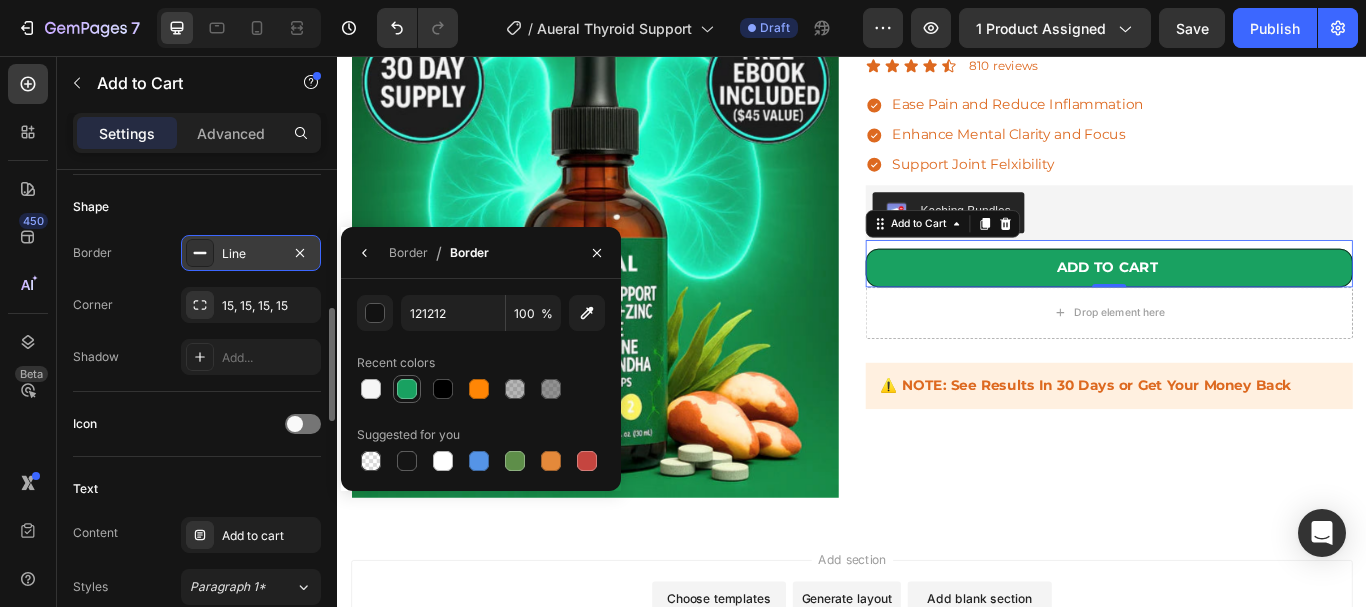 click at bounding box center (407, 389) 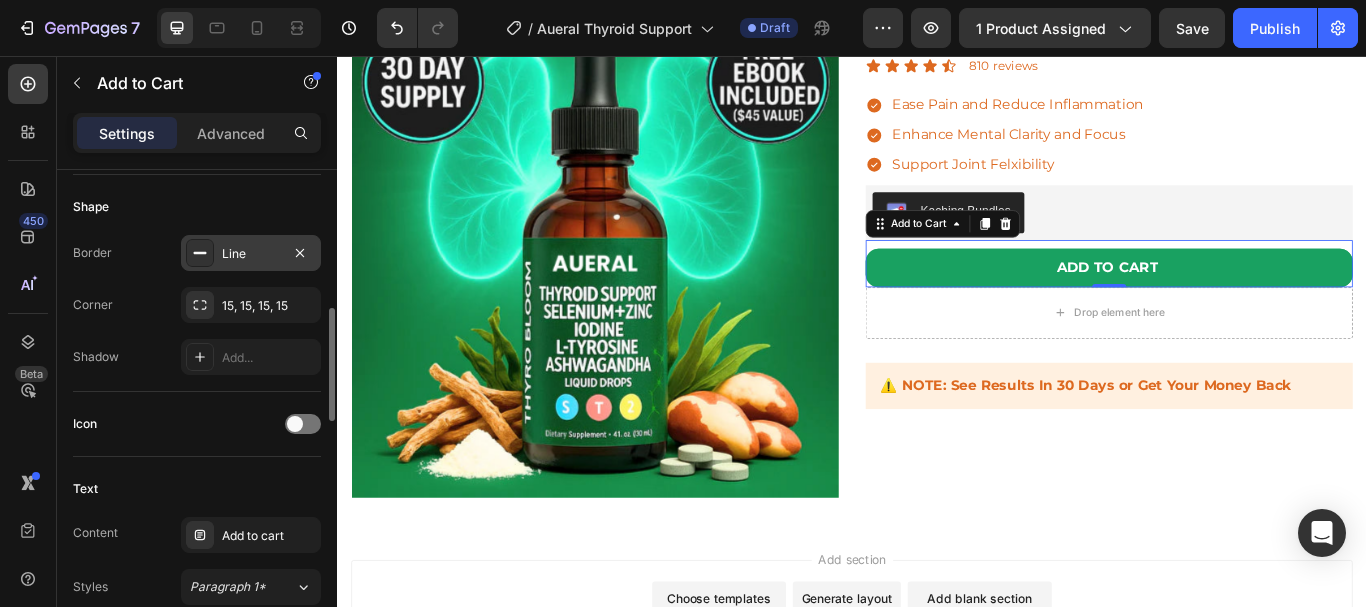 click on "Shadow Add..." at bounding box center [197, 357] 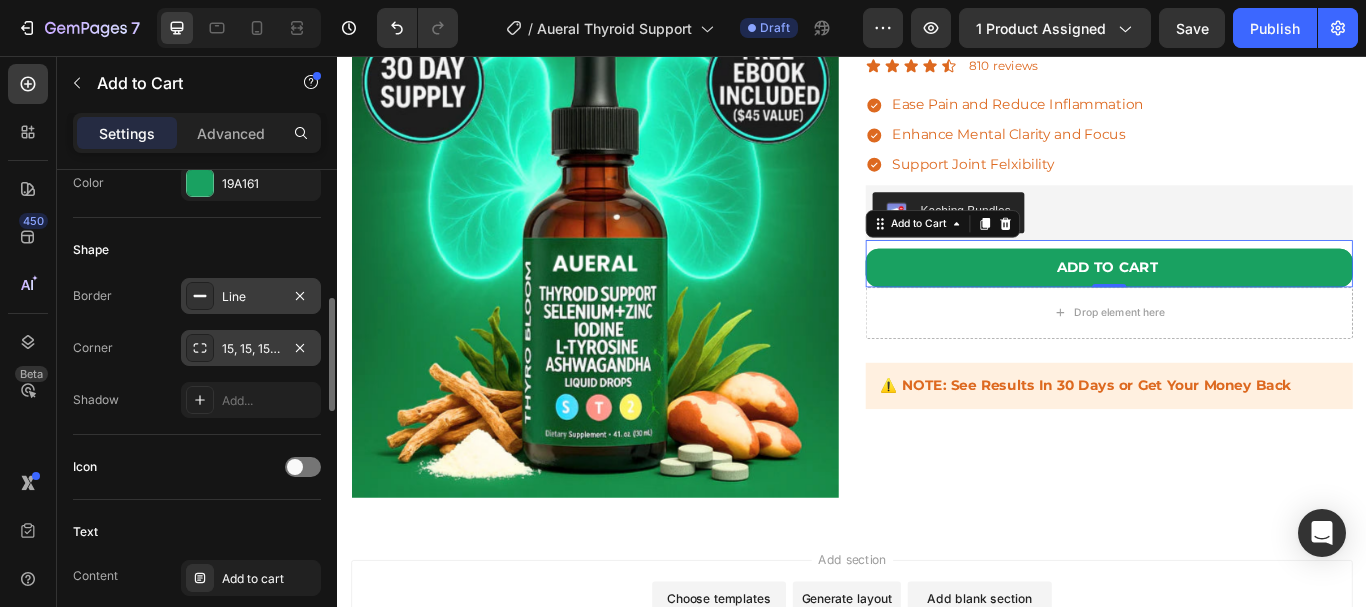 scroll, scrollTop: 555, scrollLeft: 0, axis: vertical 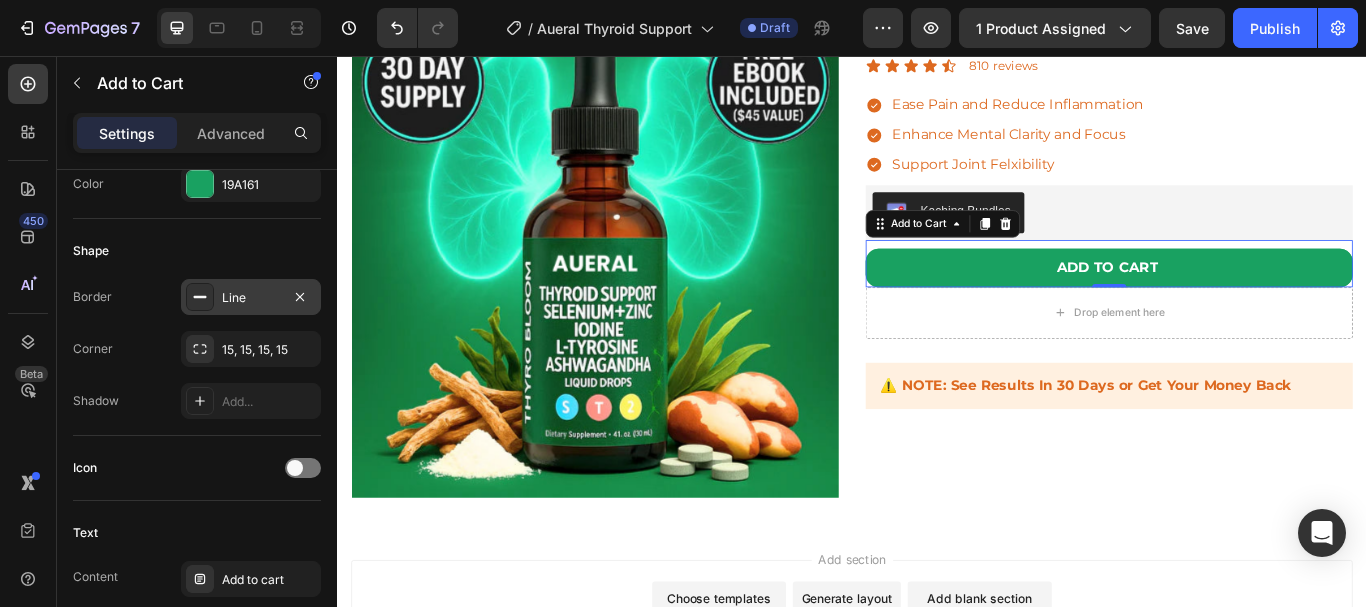 click on "Line" at bounding box center (251, 298) 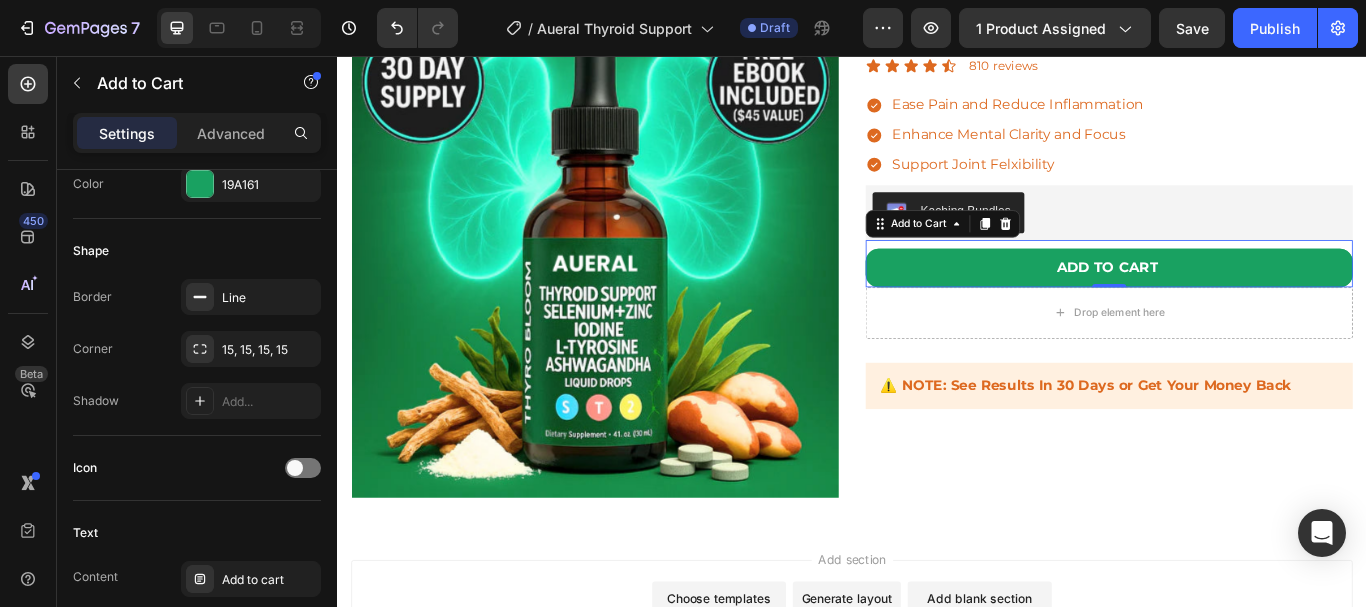 click on "Shadow Add..." at bounding box center (197, 401) 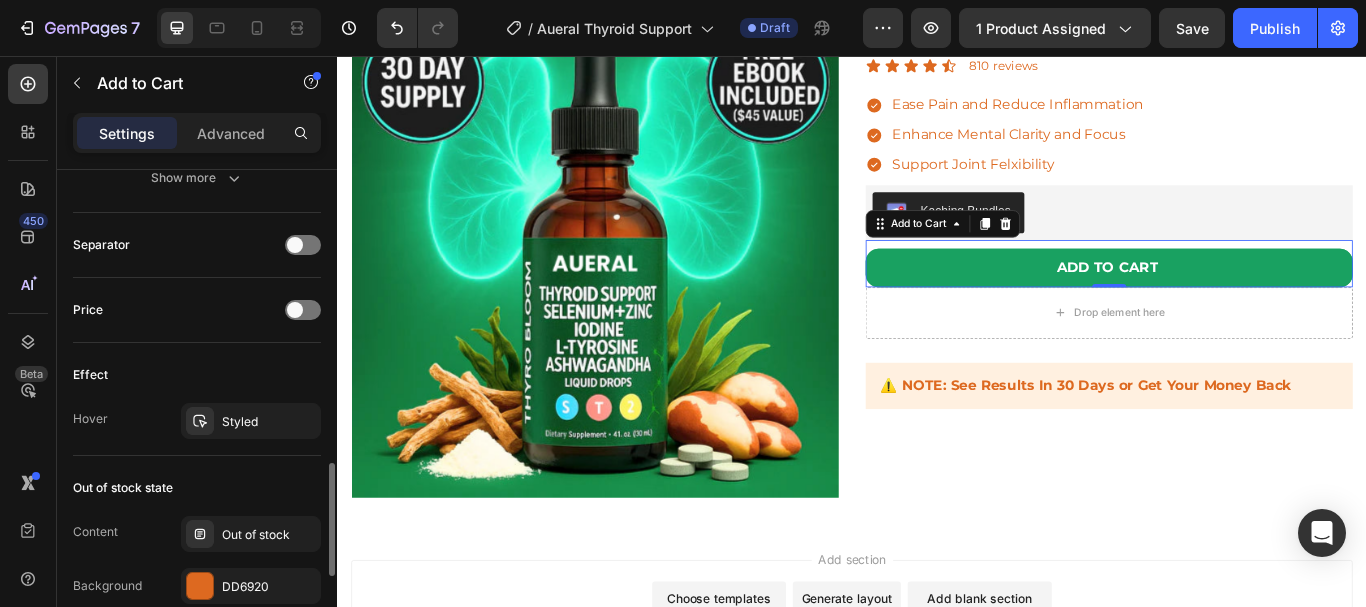 scroll, scrollTop: 1271, scrollLeft: 0, axis: vertical 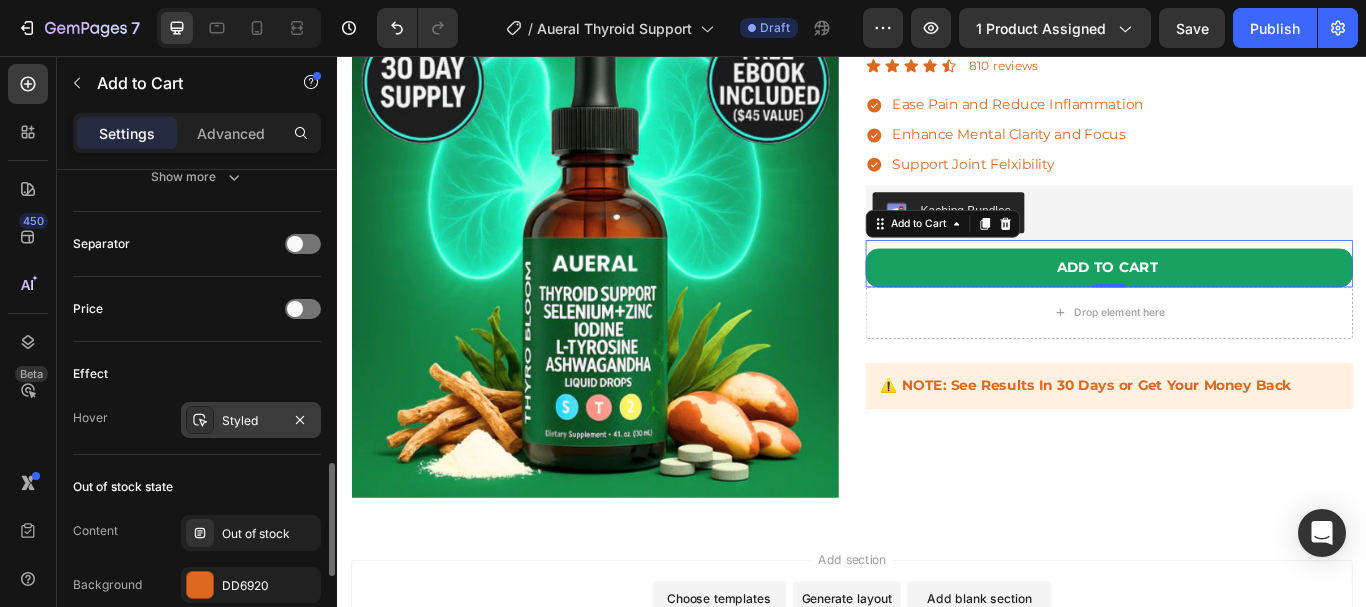 click on "Styled" at bounding box center [251, 421] 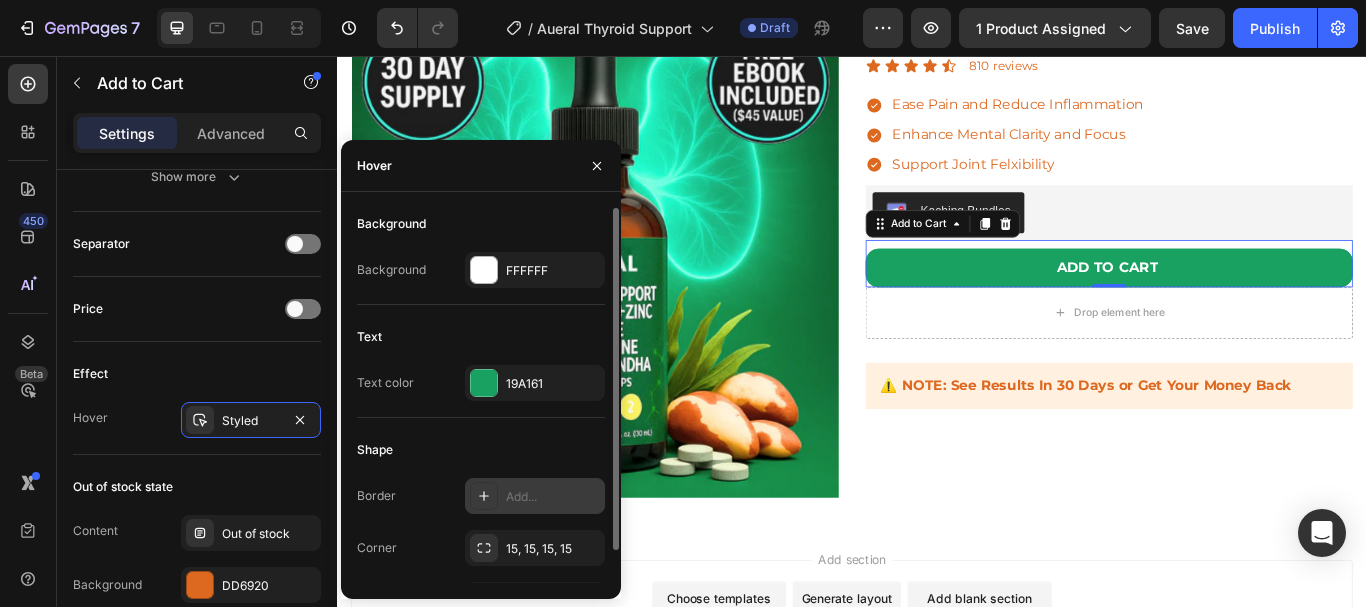 click on "Add..." at bounding box center [553, 497] 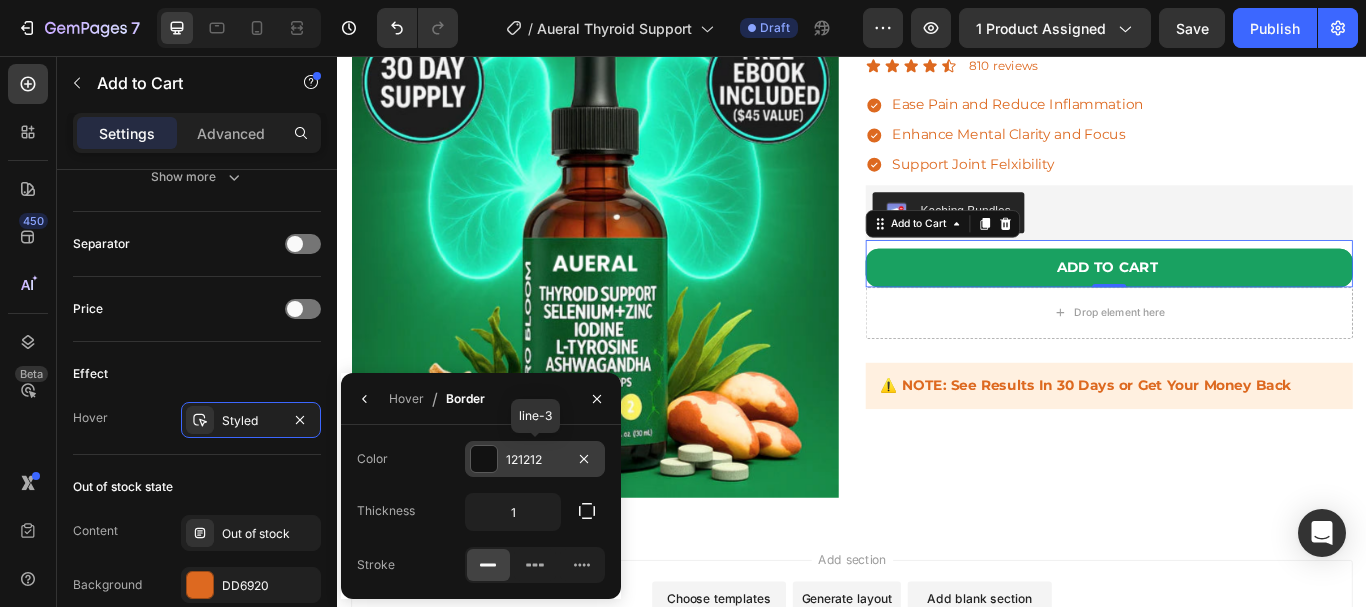 click at bounding box center (484, 459) 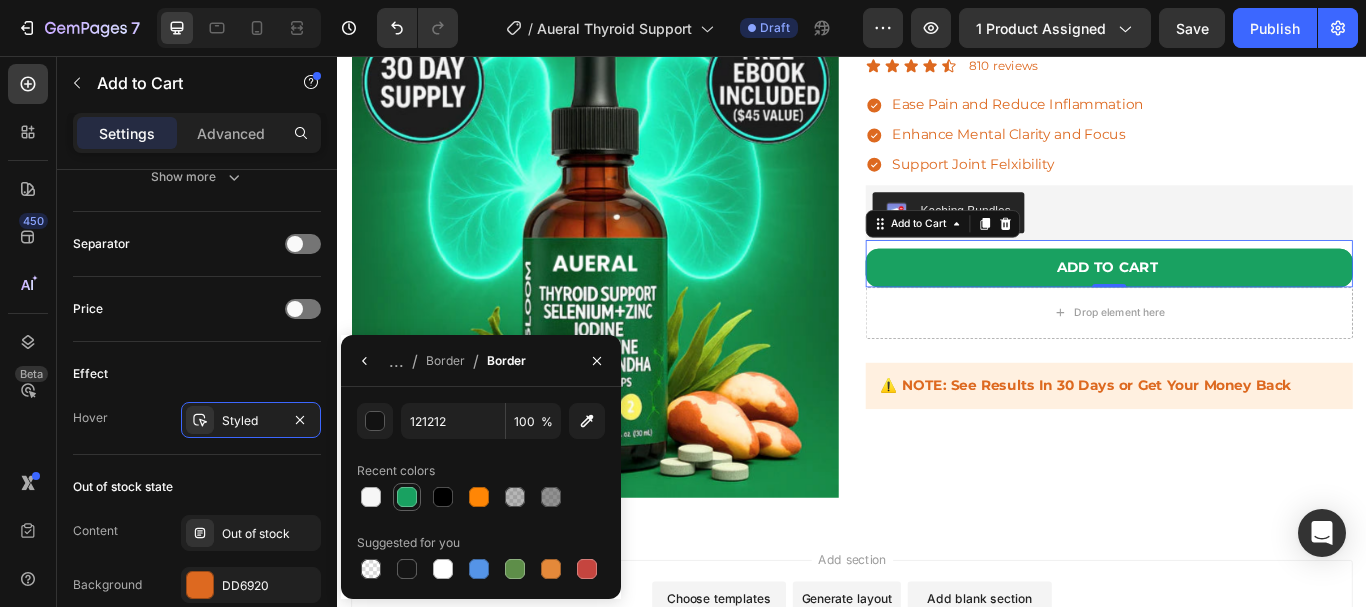 click at bounding box center (407, 497) 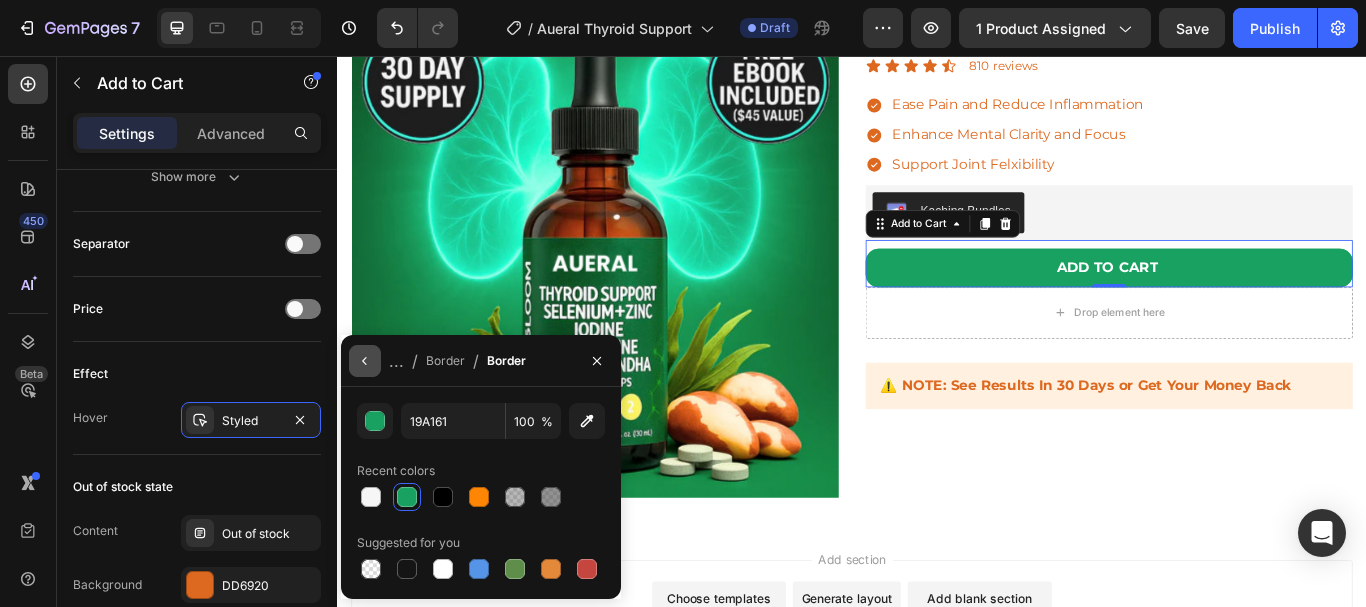 click at bounding box center (365, 361) 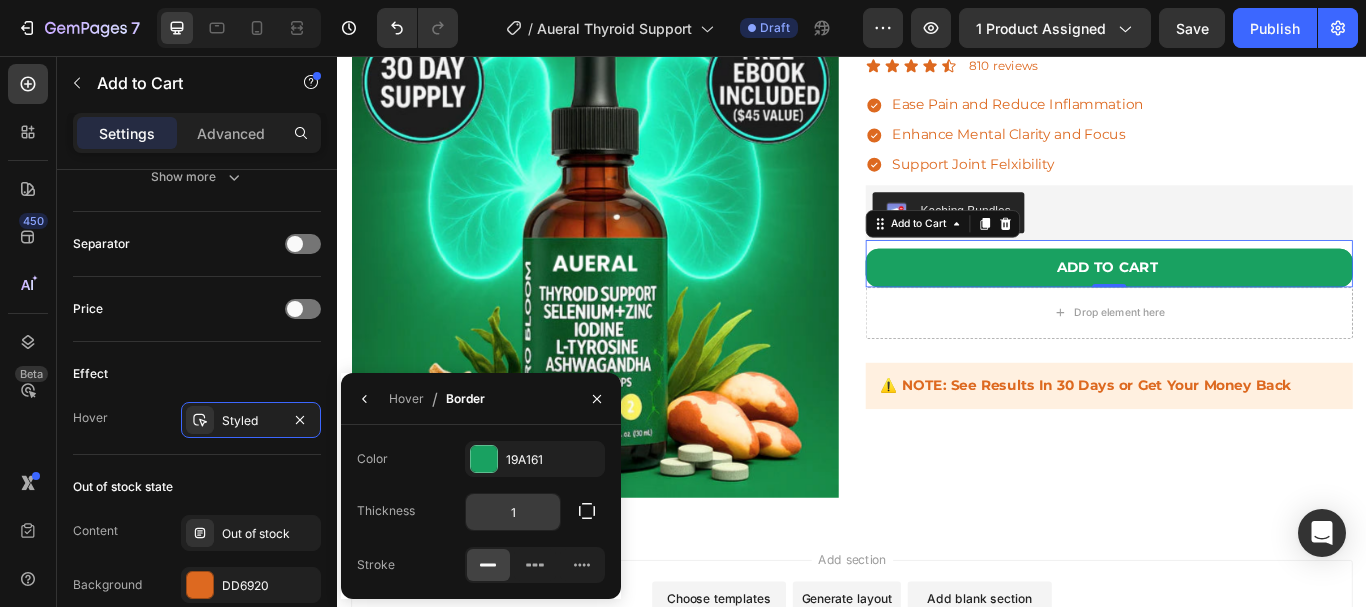 click on "1" at bounding box center (0, 0) 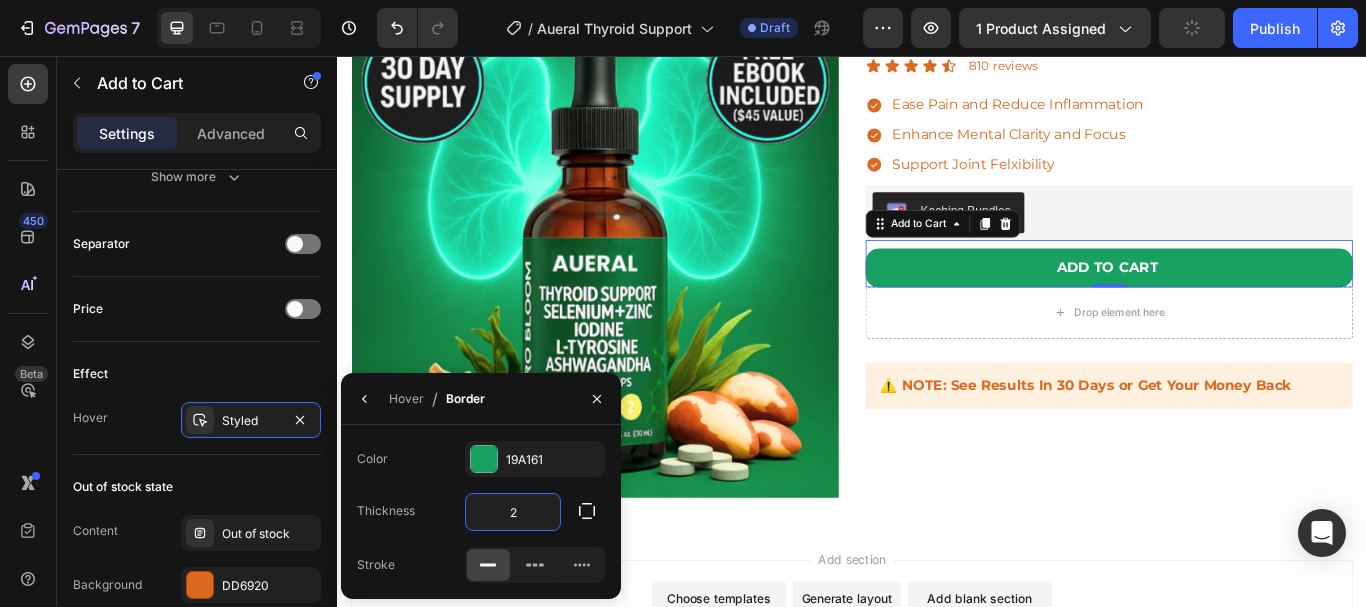 type on "3" 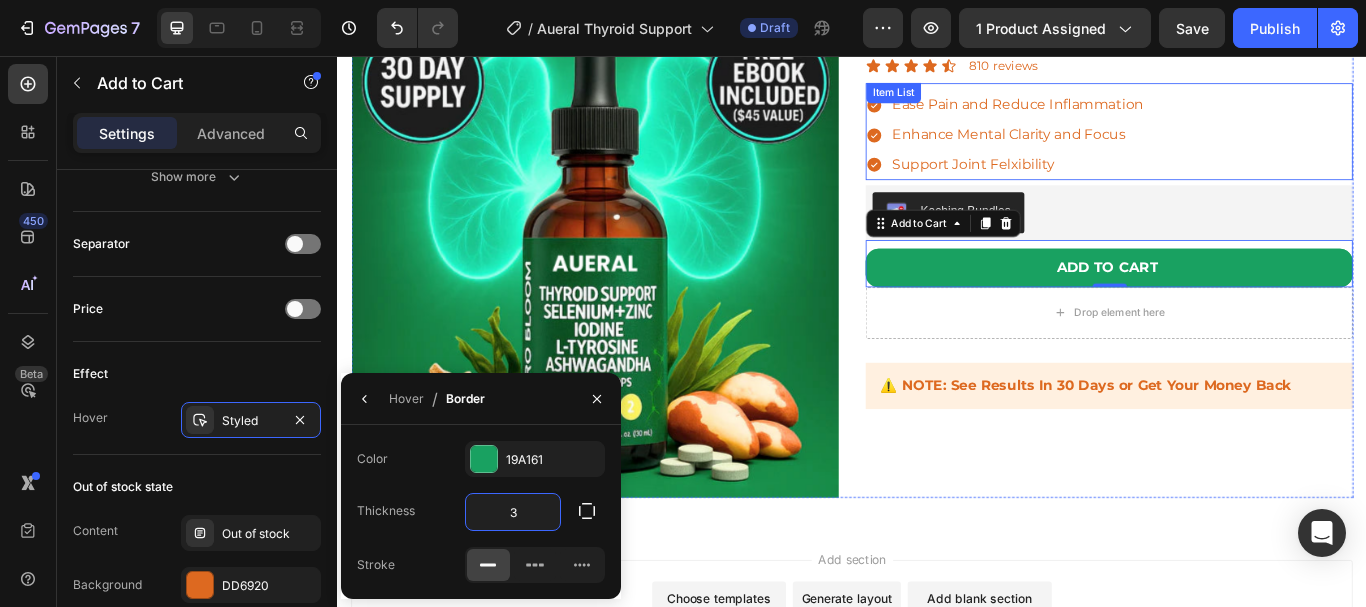click on "Enhance Mental Clarity and Focus" at bounding box center [1120, 147] 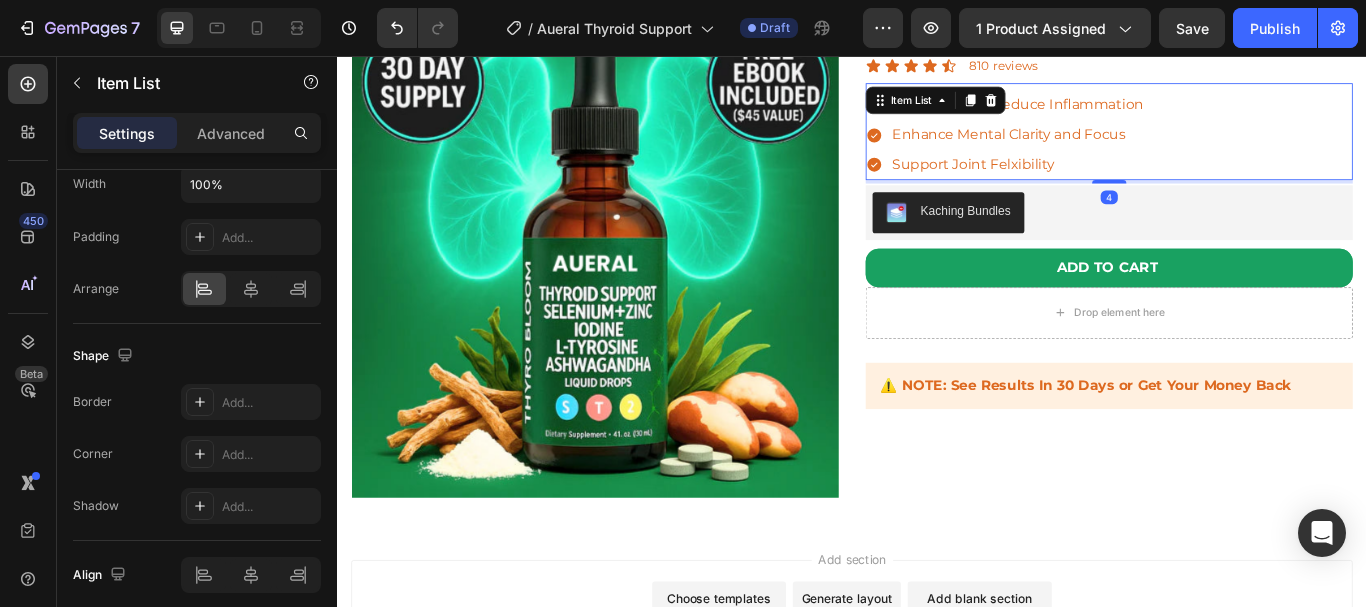 scroll, scrollTop: 0, scrollLeft: 0, axis: both 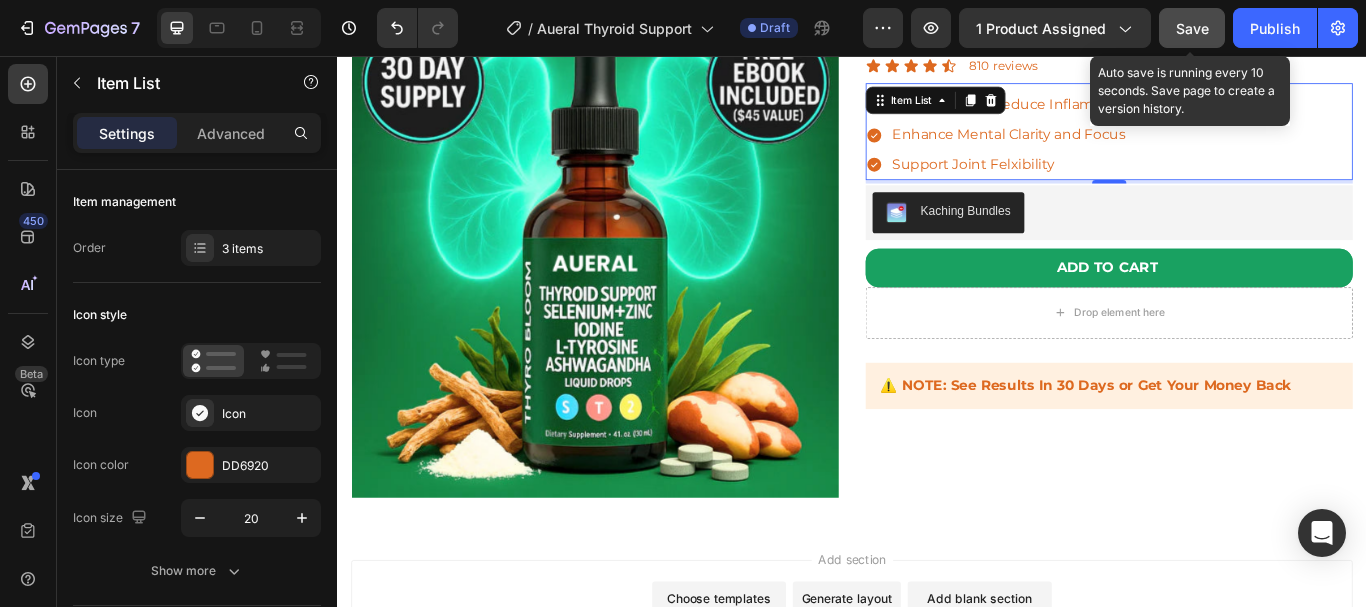 click on "Save" 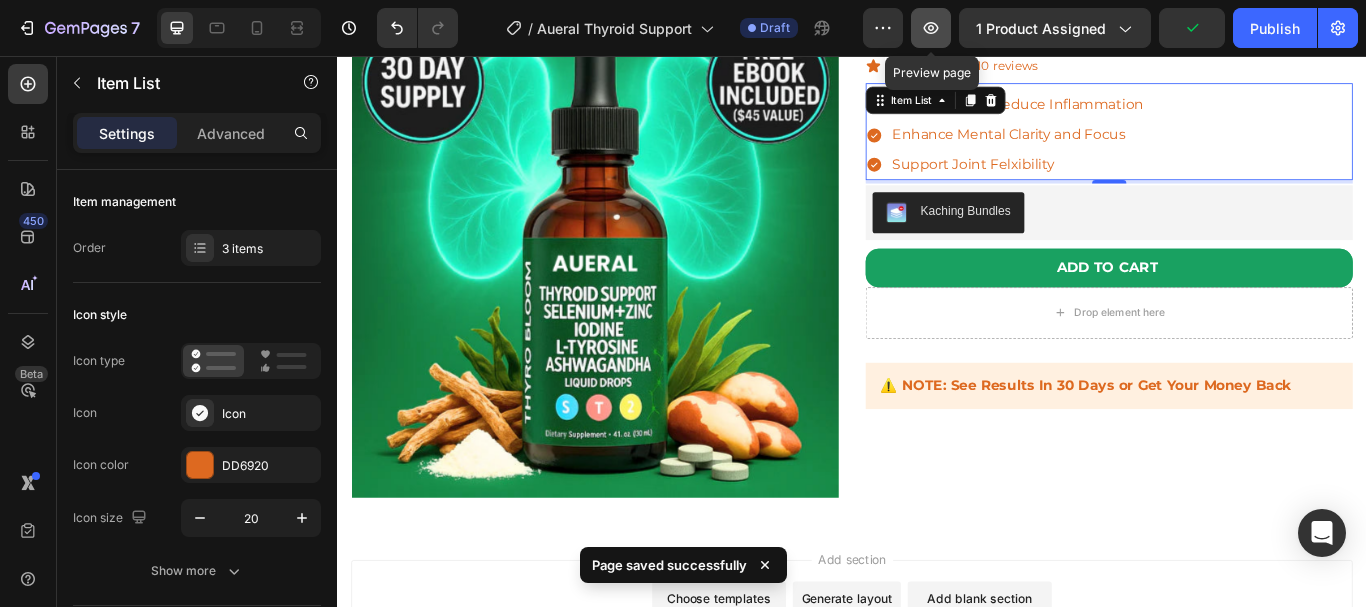 click 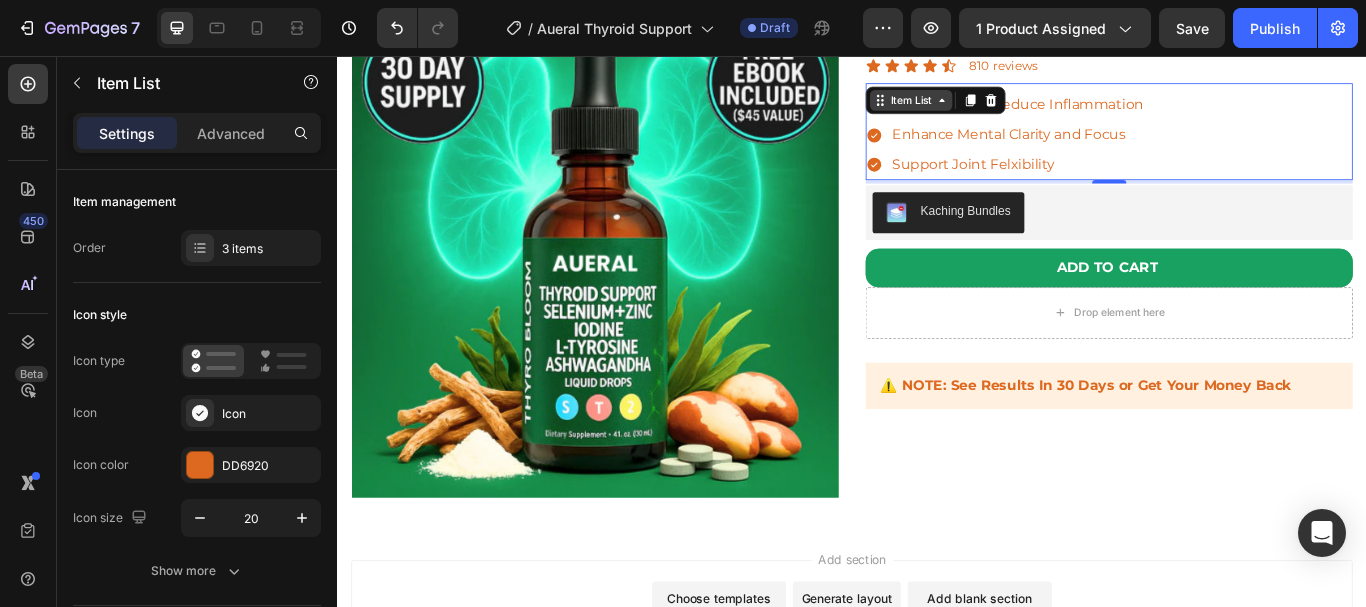 scroll, scrollTop: 4009, scrollLeft: 0, axis: vertical 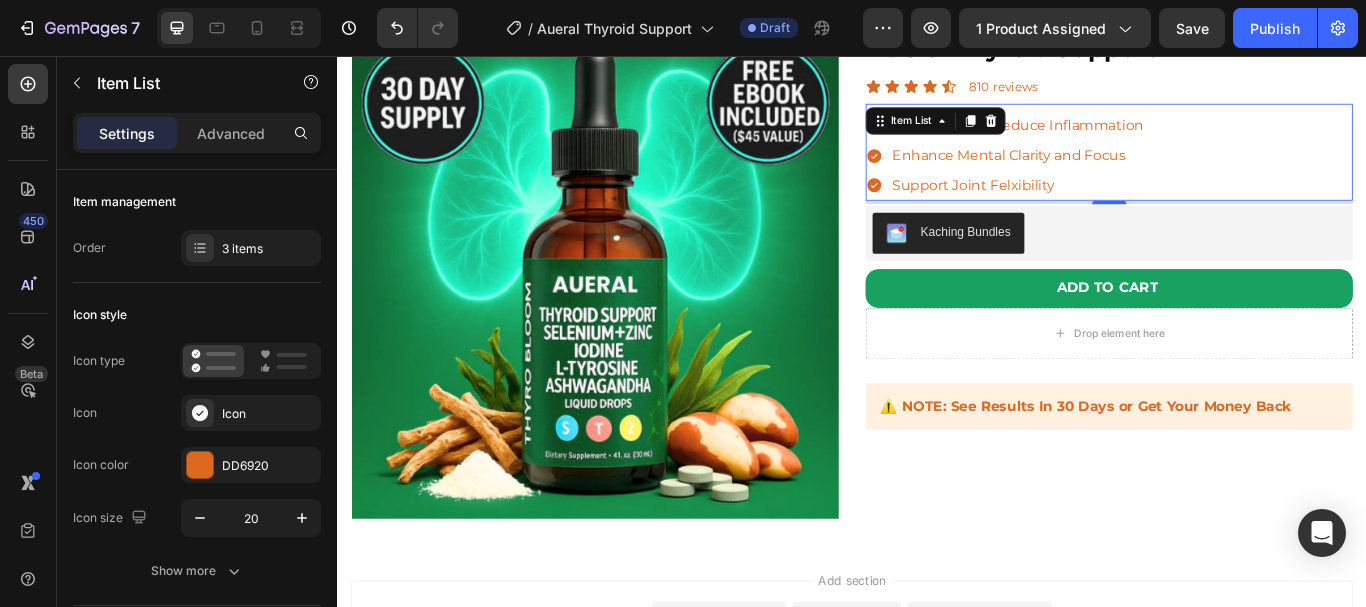 click on "Ease Pain and Reduce Inflammation Enhance Mental Clarity and Focus Support Joint Felxibility" at bounding box center (1237, 172) 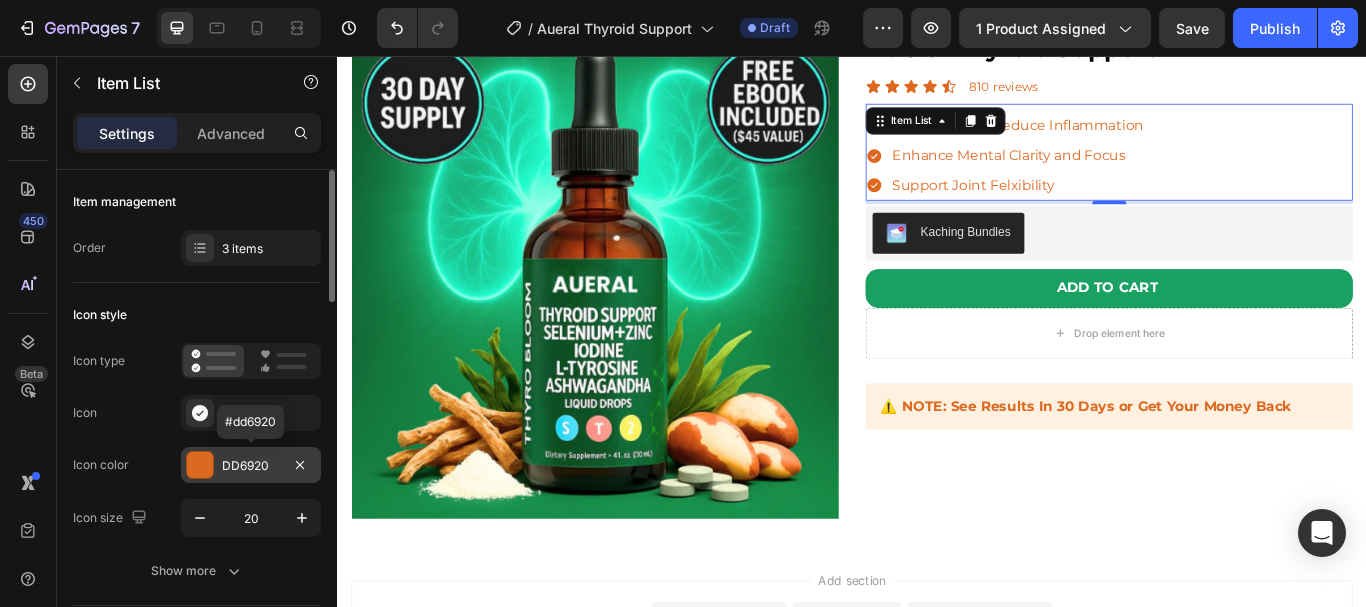 click on "DD6920" at bounding box center [251, 466] 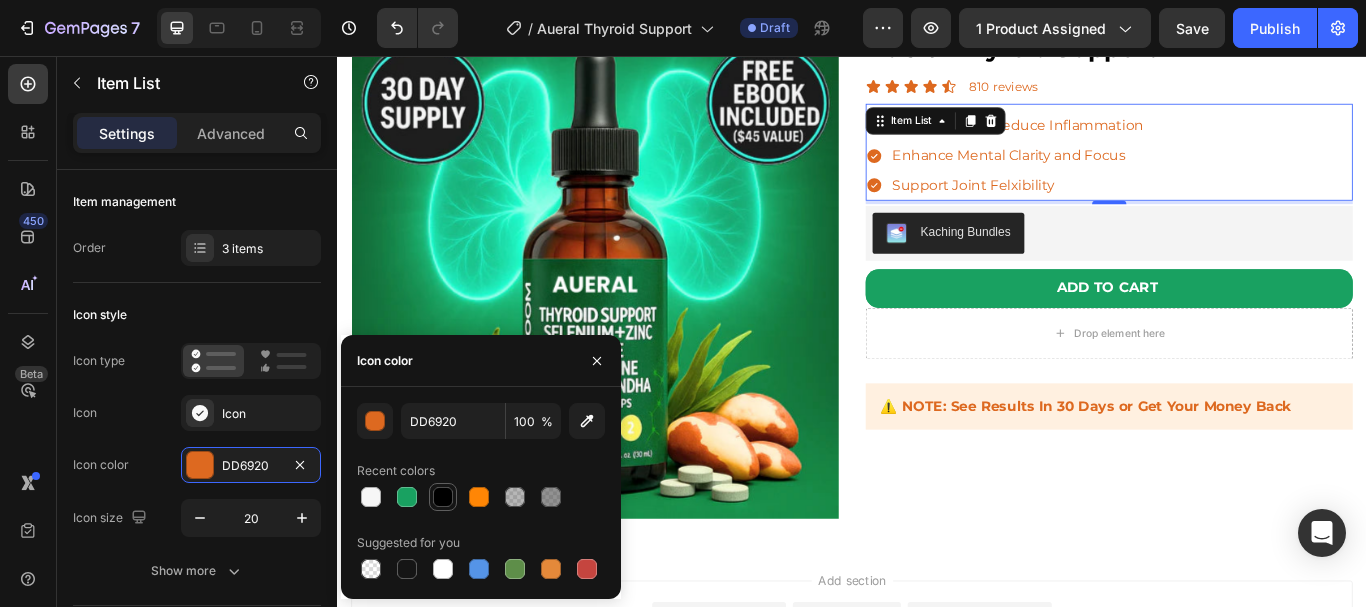 click at bounding box center [443, 497] 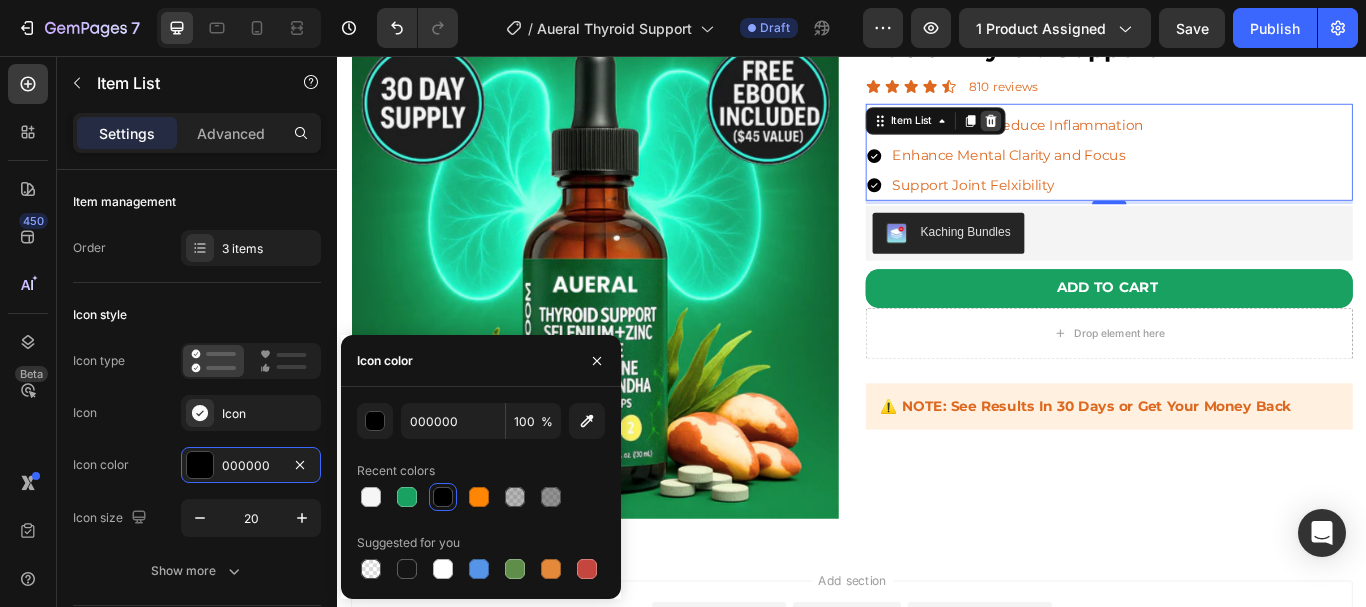 click 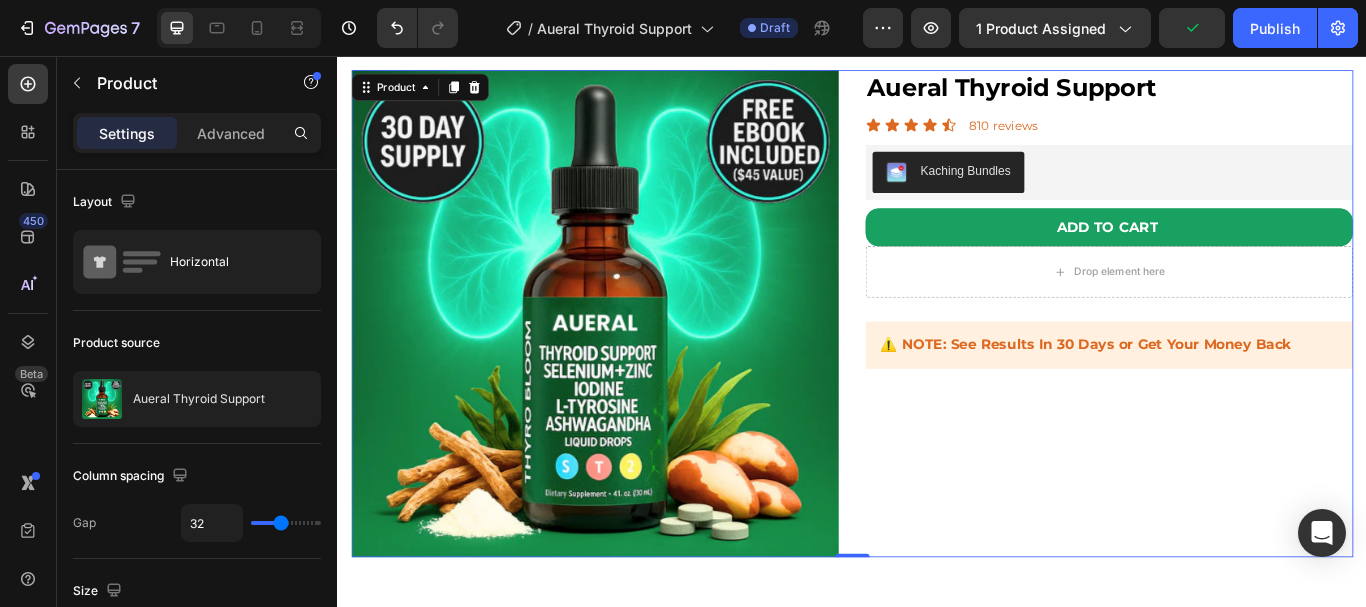 scroll, scrollTop: 3679, scrollLeft: 0, axis: vertical 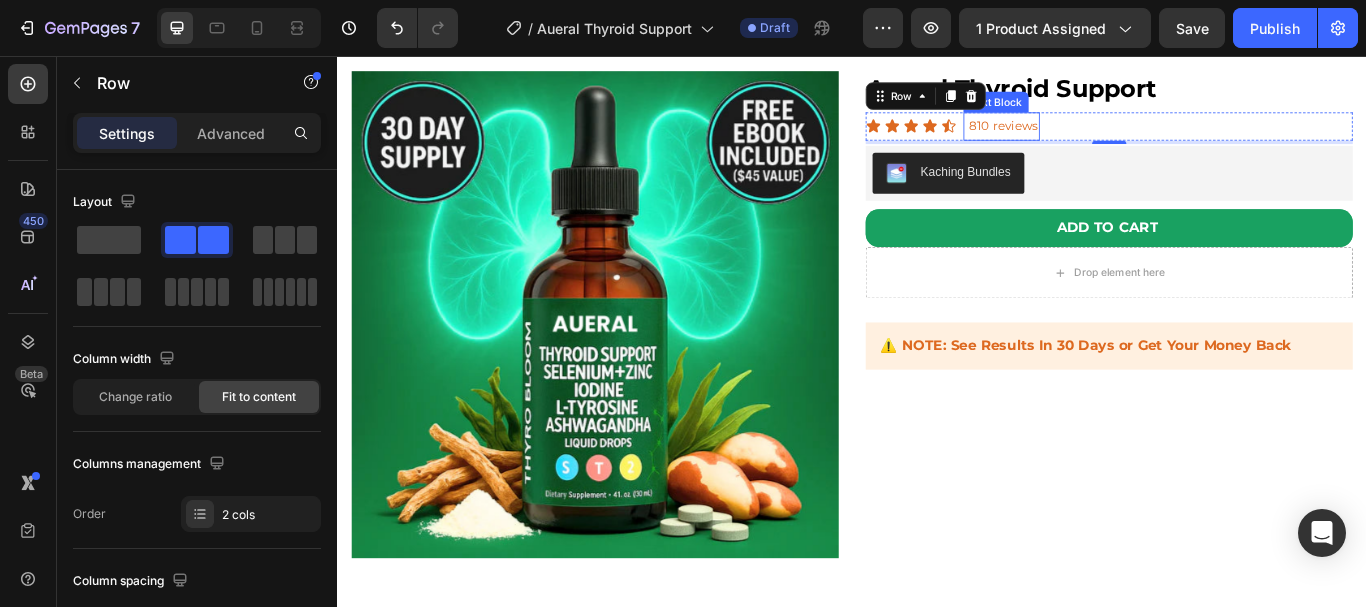 click on "810 reviews" at bounding box center (1114, 138) 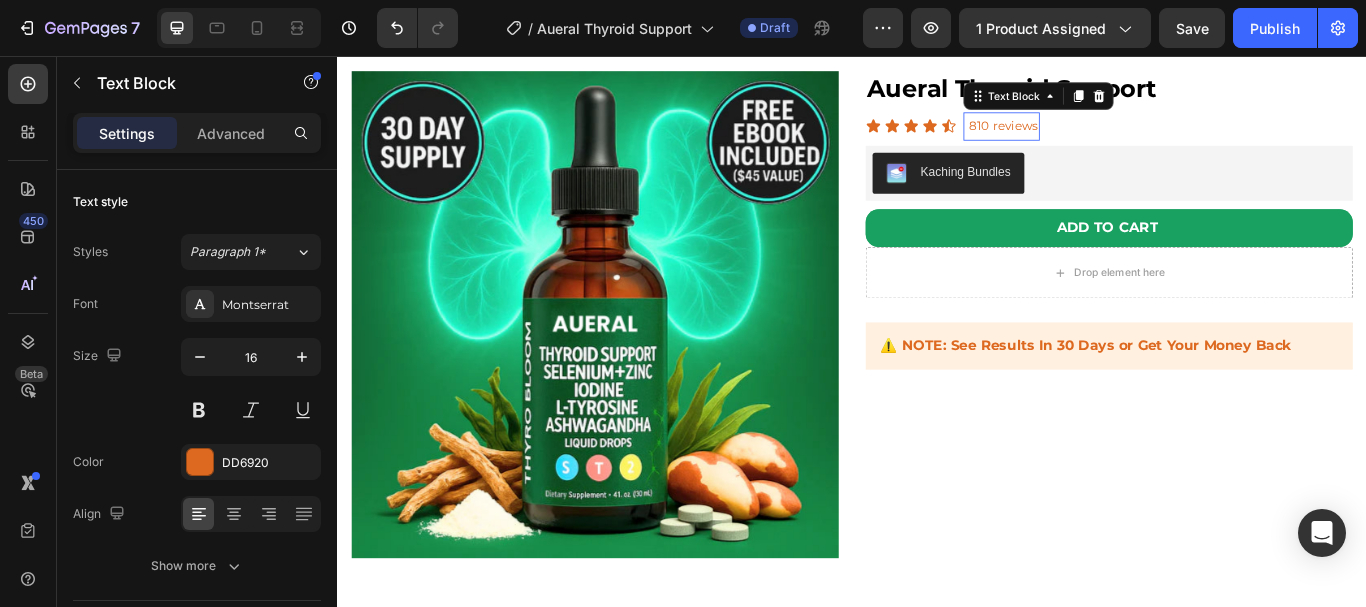 click on "810 reviews" at bounding box center (1114, 138) 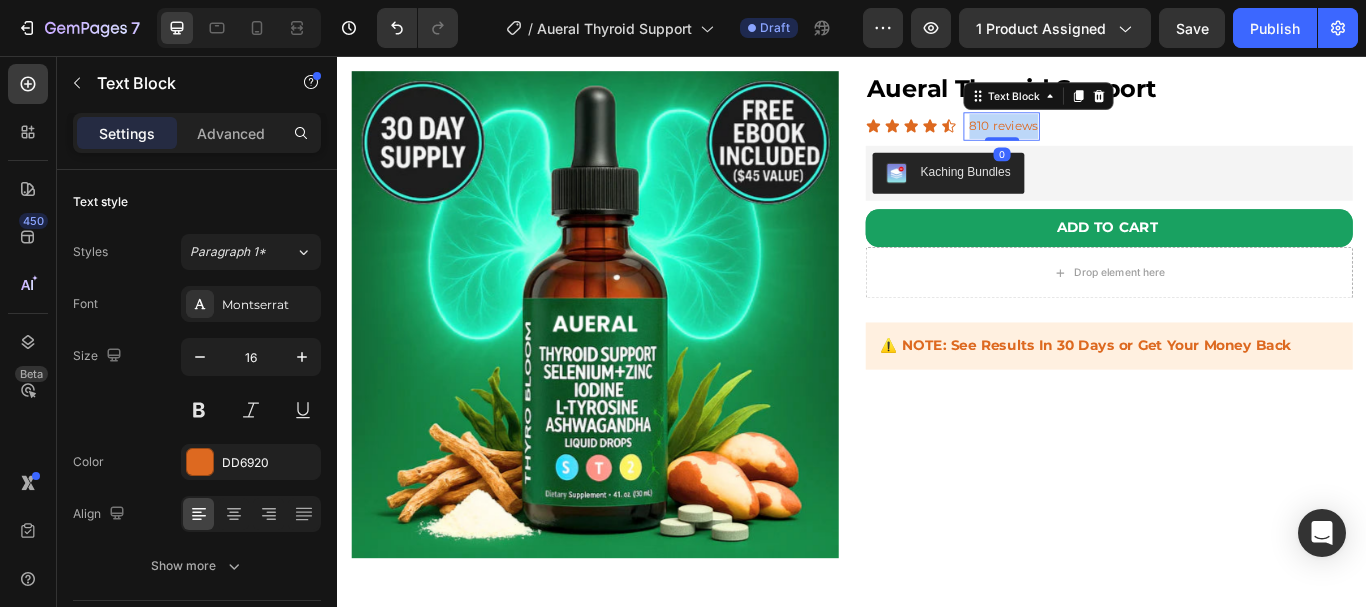 click on "810 reviews" at bounding box center (1114, 138) 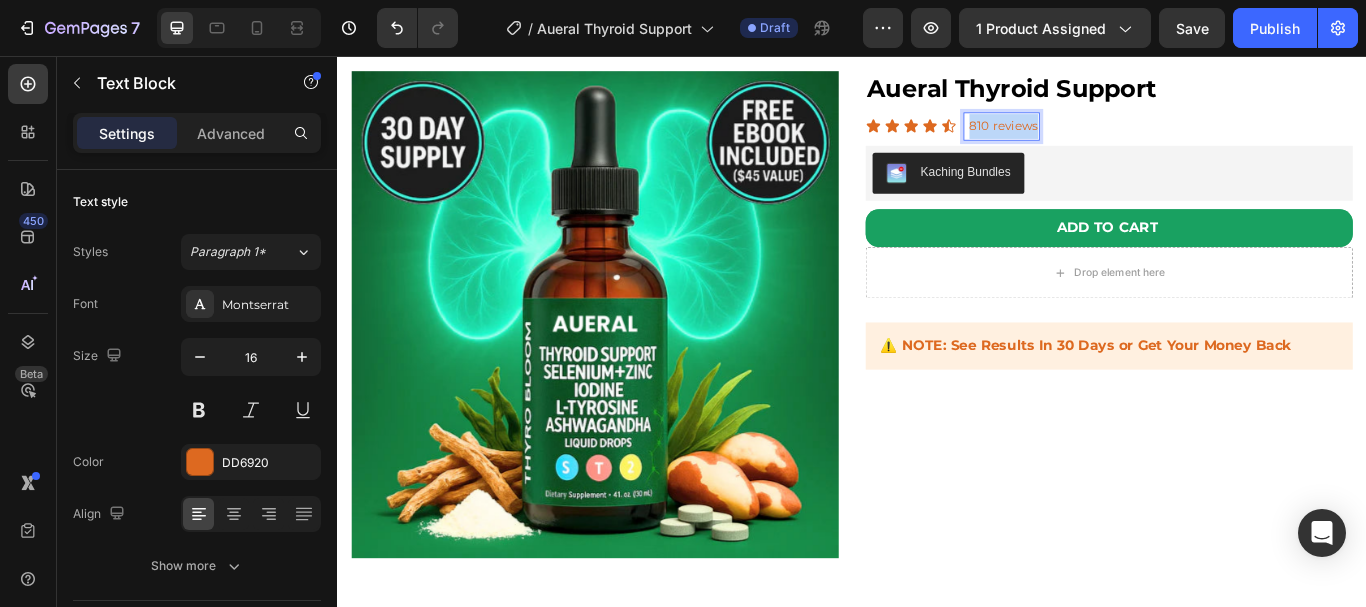 click on "810 reviews" at bounding box center [1114, 138] 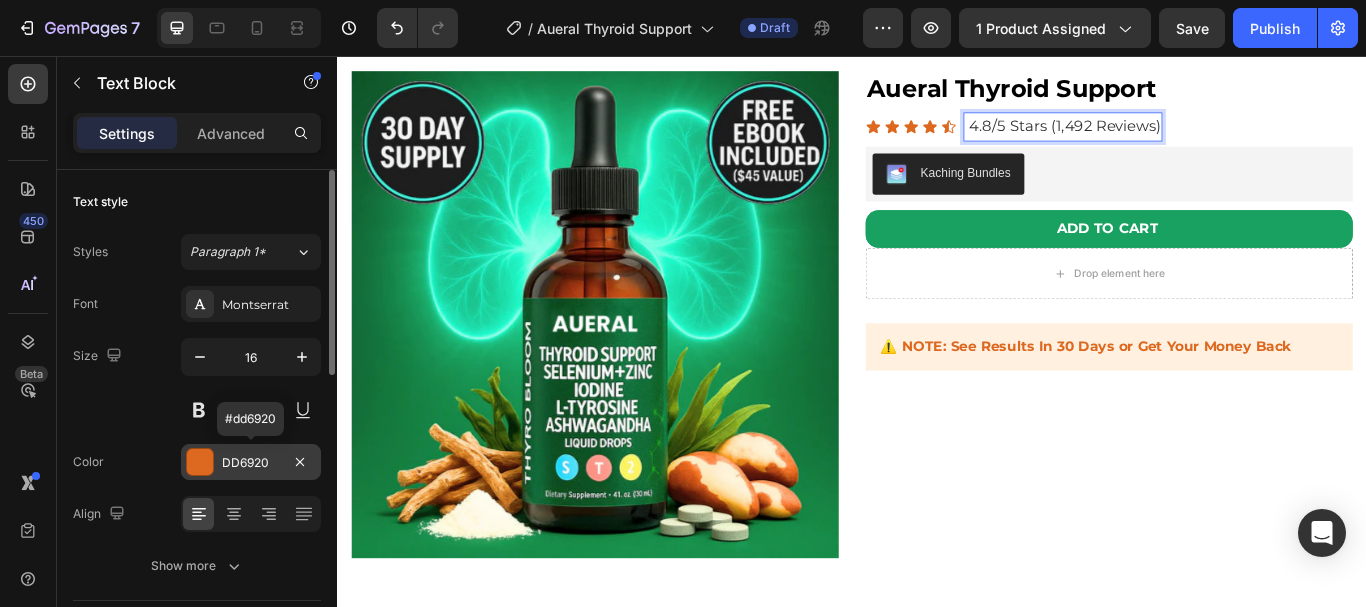 click at bounding box center (200, 462) 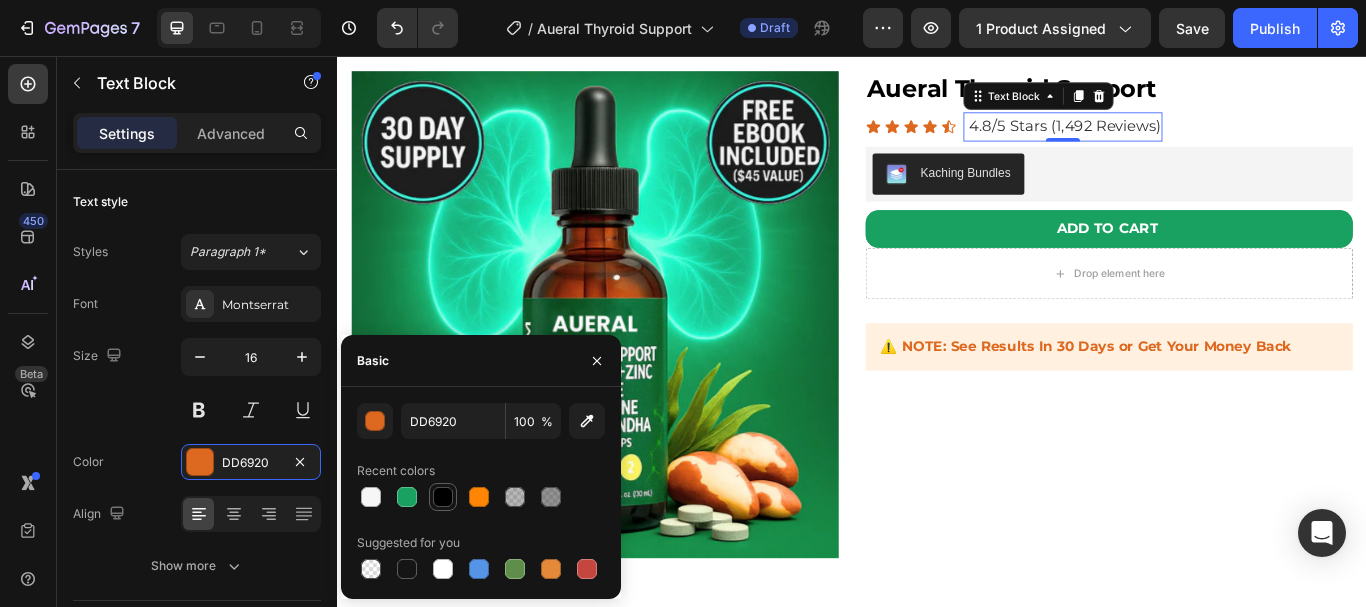 click at bounding box center [443, 497] 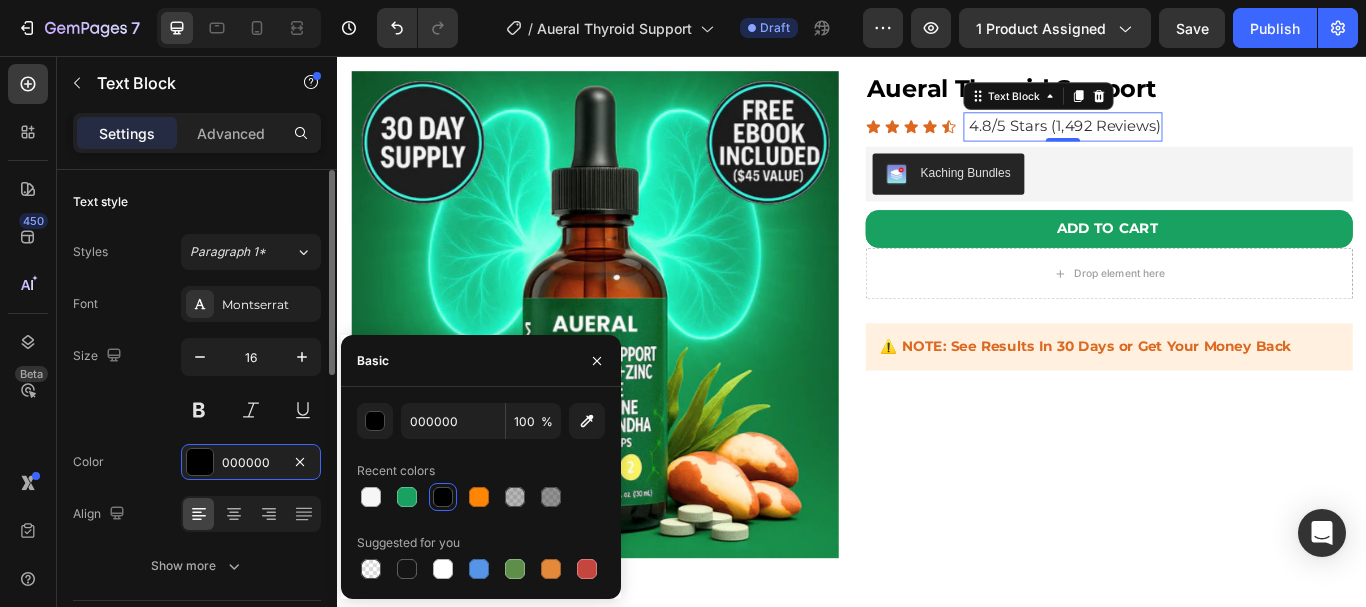 click on "Color 000000" at bounding box center (197, 462) 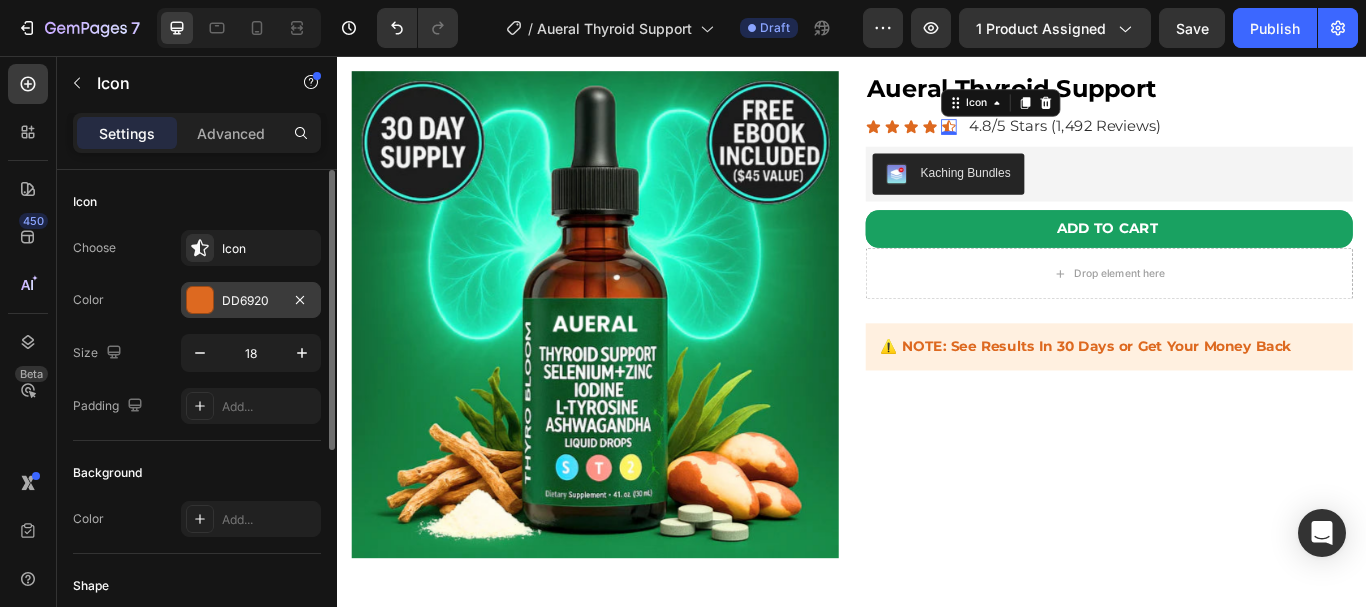 click at bounding box center (200, 300) 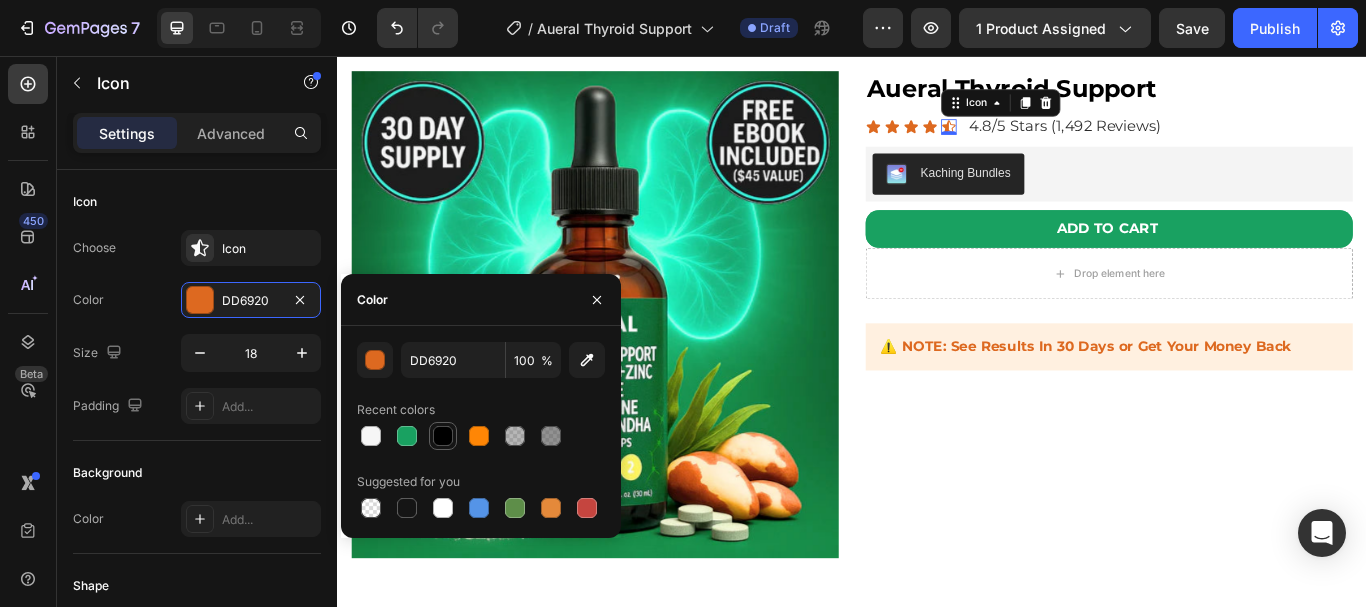 click at bounding box center (443, 436) 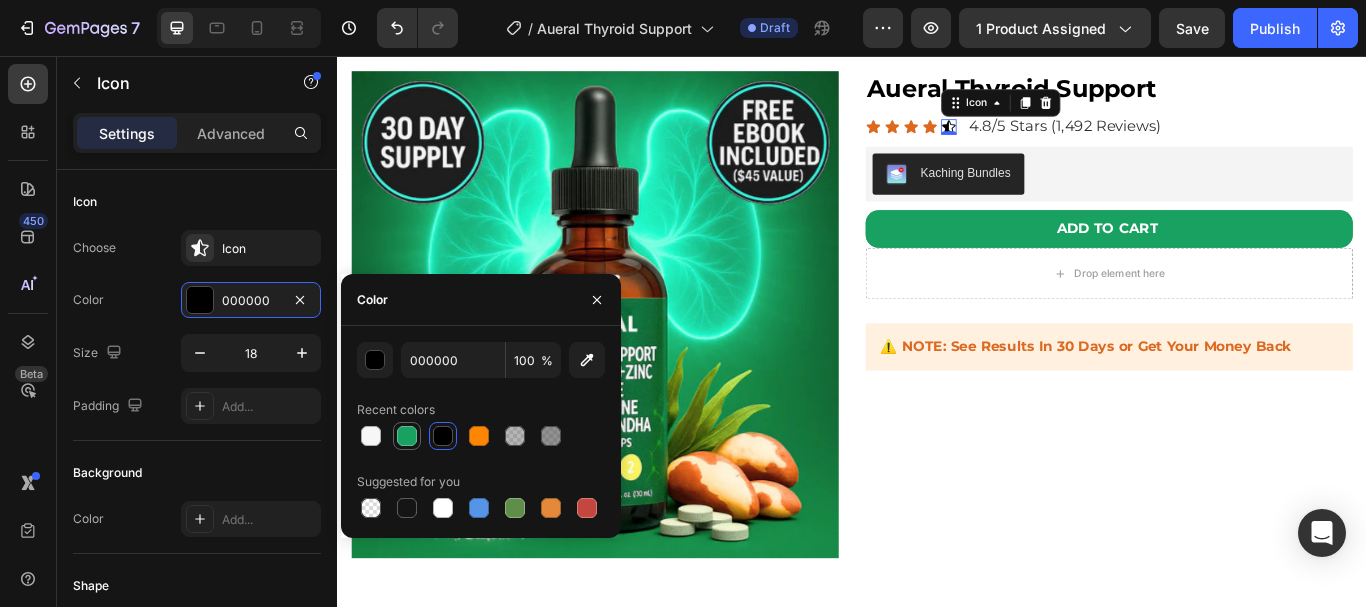click at bounding box center [407, 436] 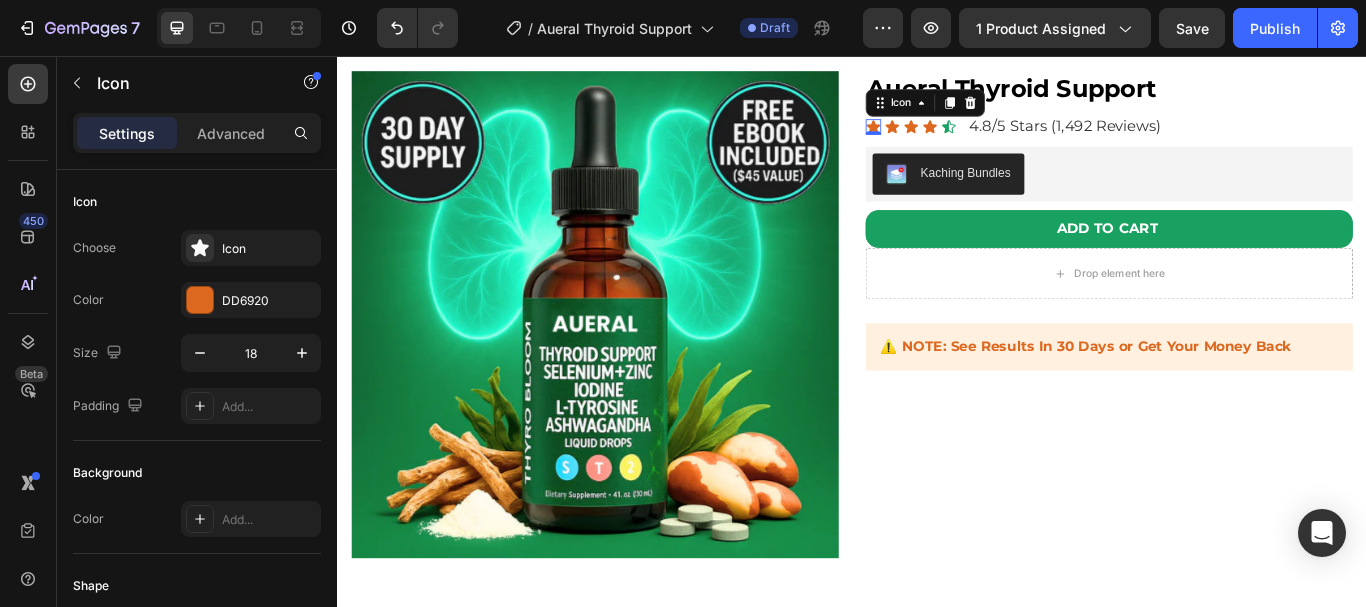 click 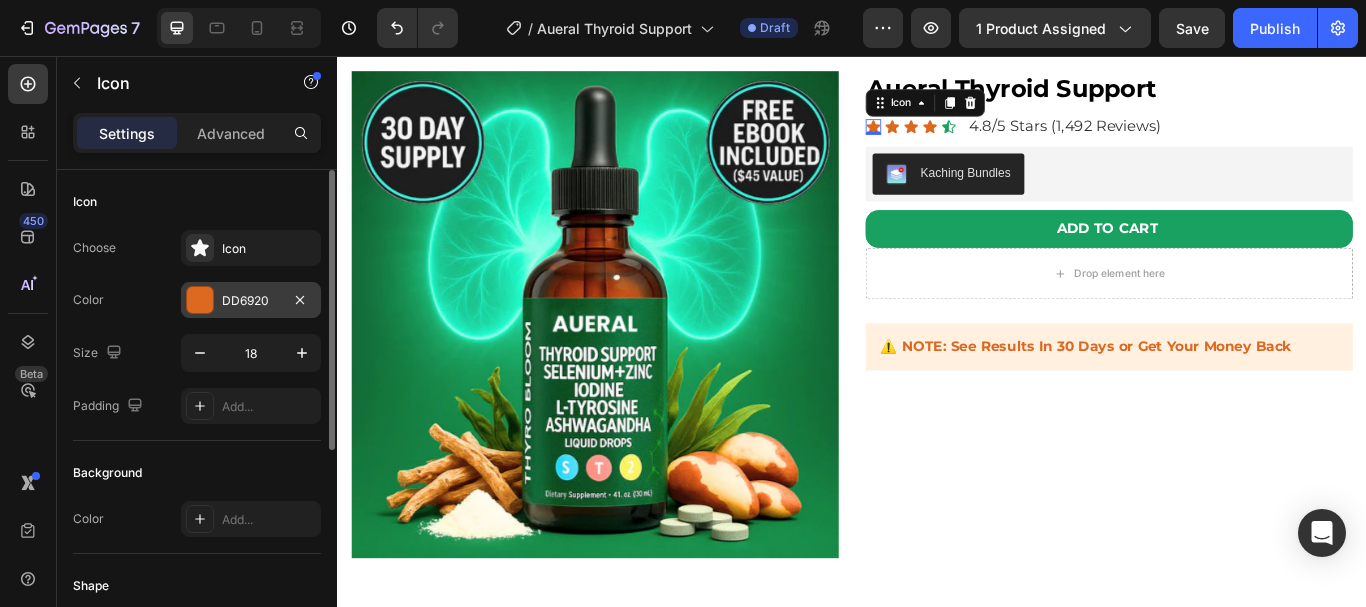 click on "DD6920" at bounding box center [251, 301] 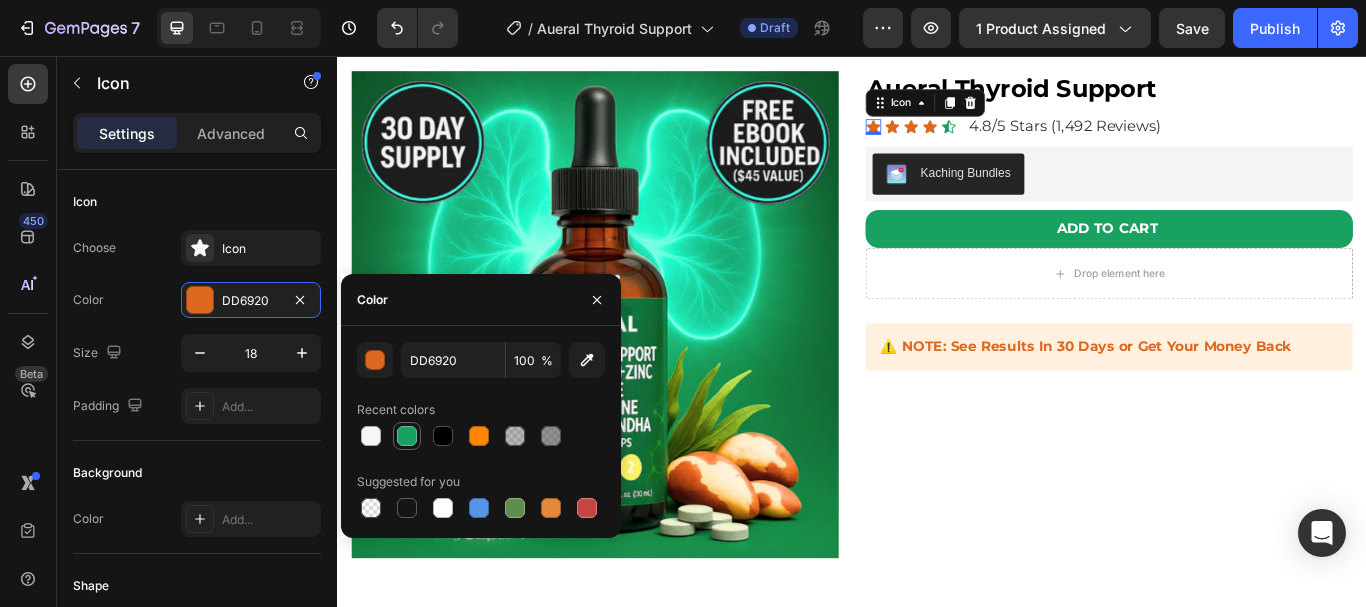 click at bounding box center (407, 436) 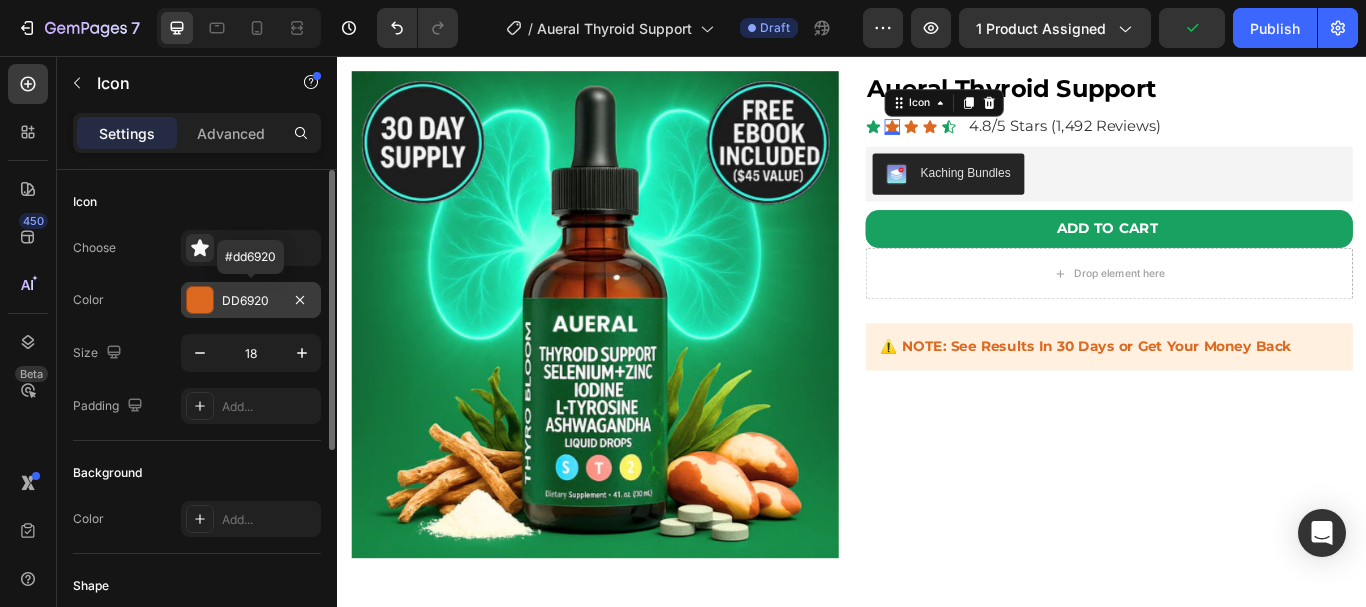 click on "DD6920" at bounding box center (251, 301) 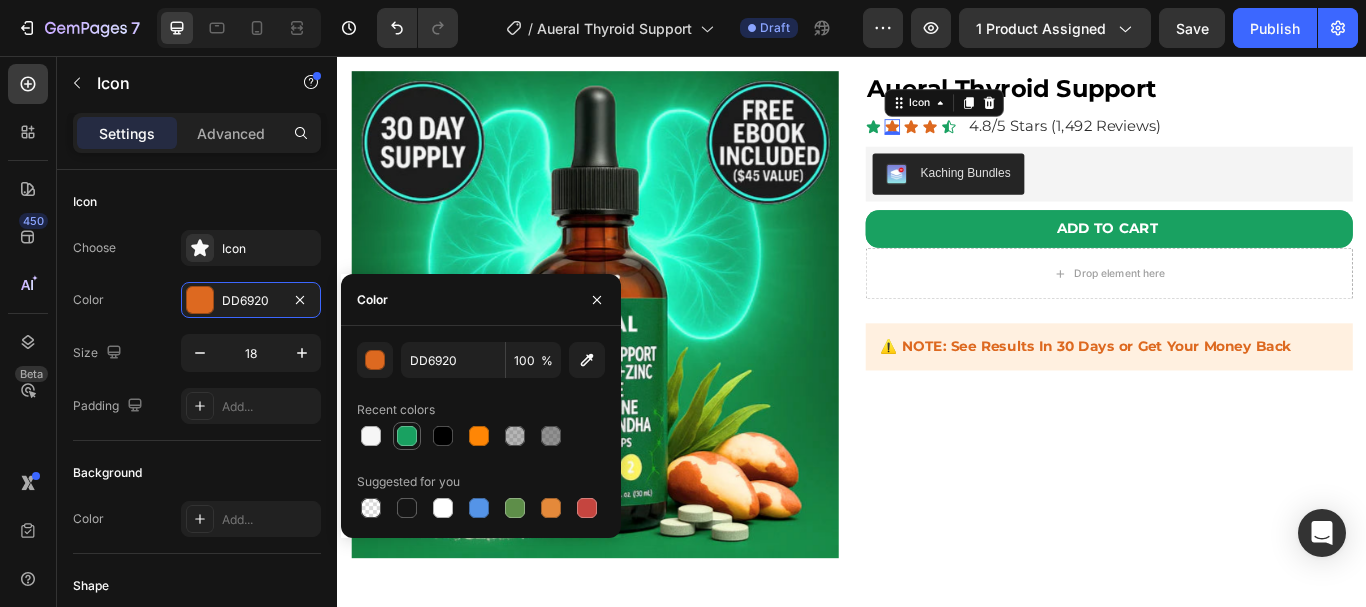click at bounding box center (407, 436) 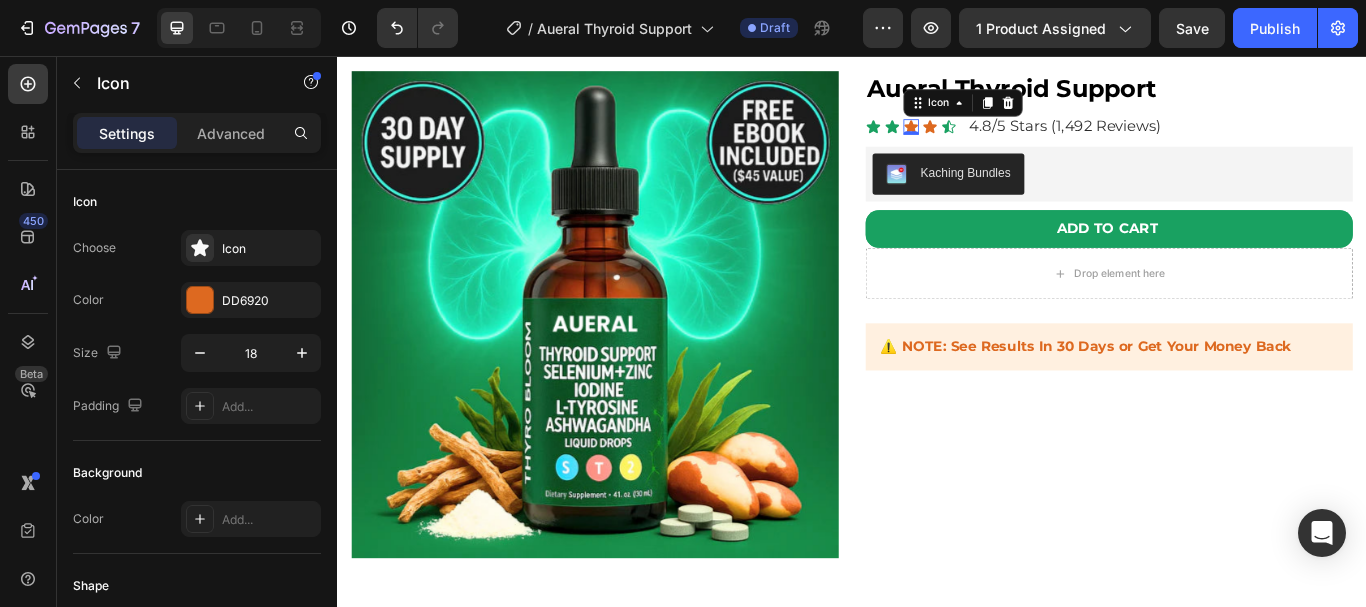 click 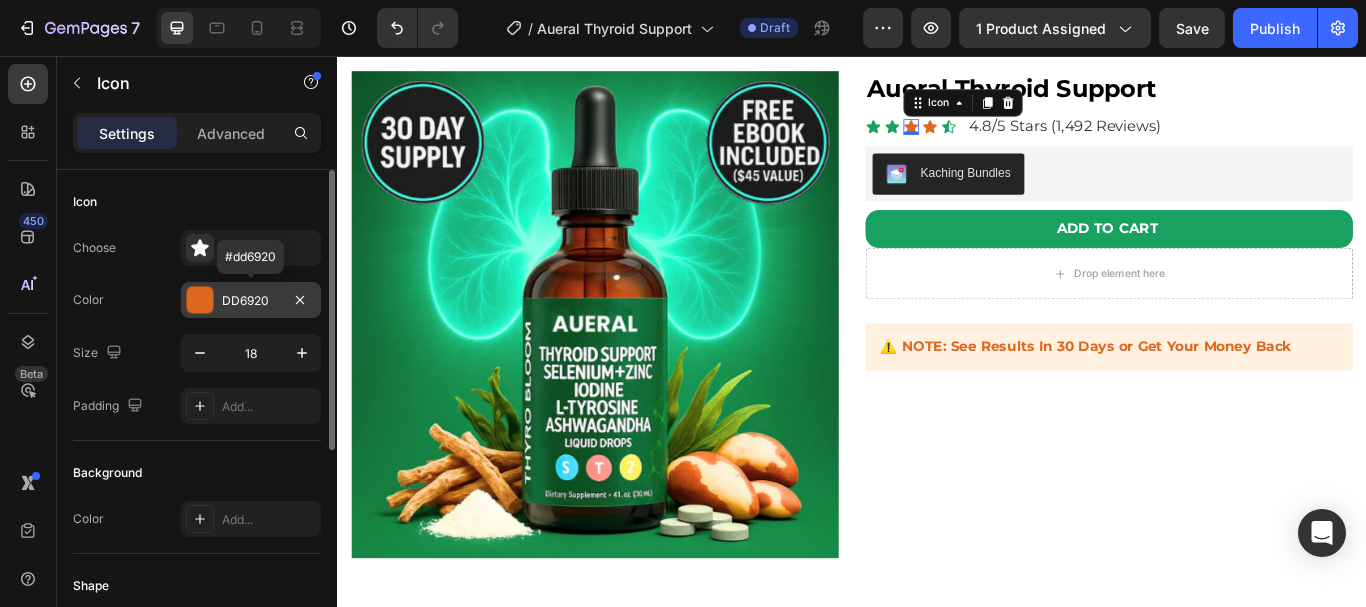 click on "DD6920" at bounding box center [251, 301] 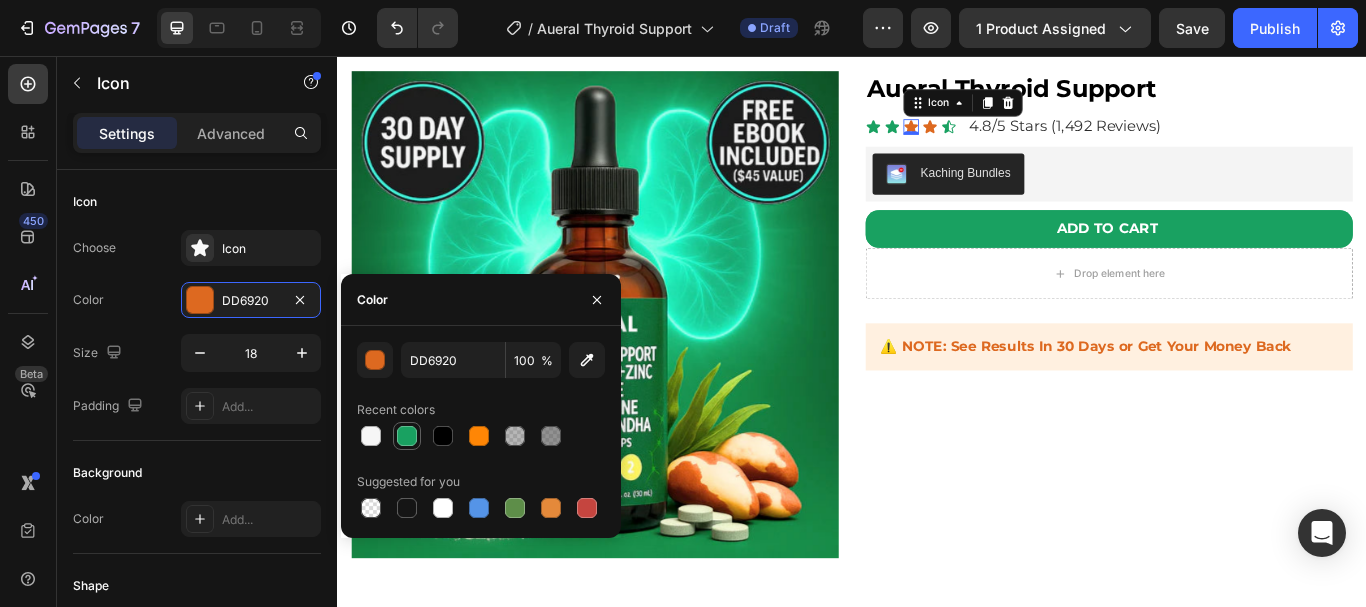 click at bounding box center [407, 436] 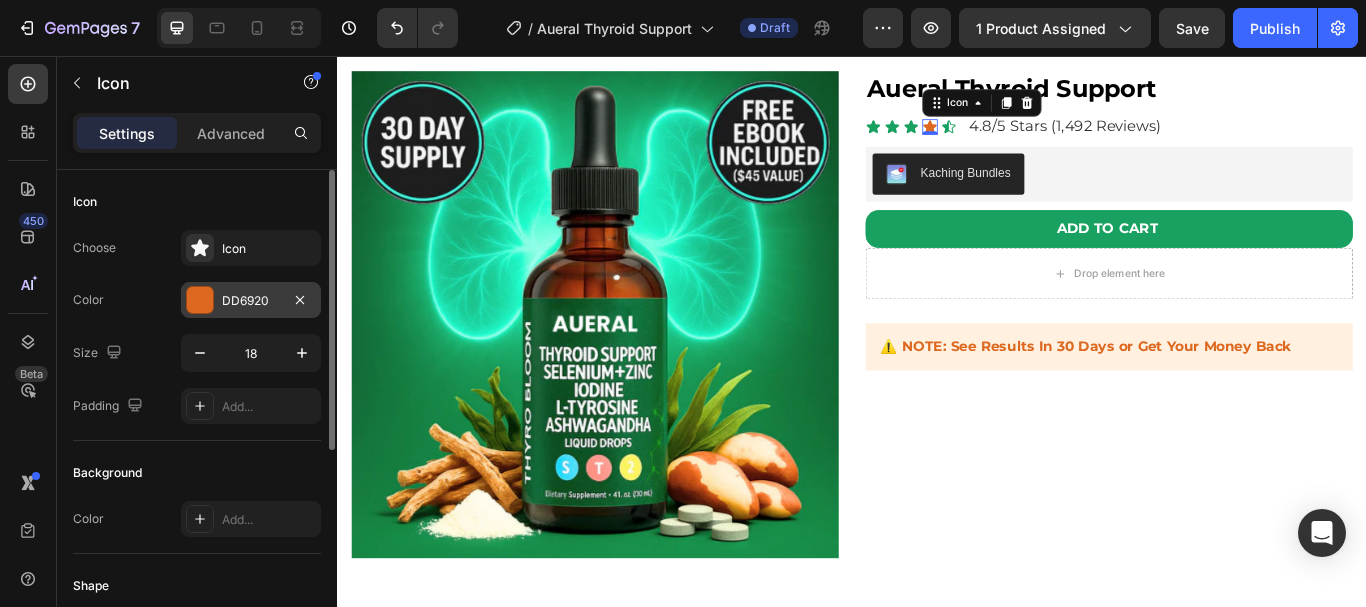 click on "DD6920" at bounding box center (251, 301) 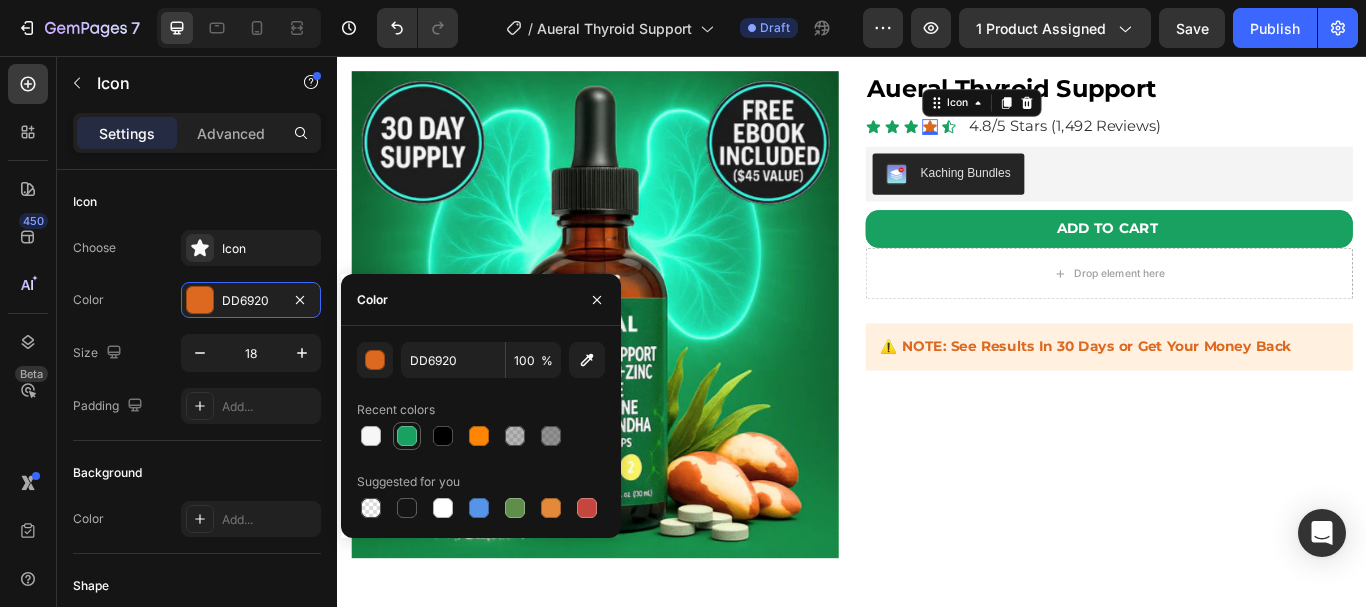 click at bounding box center [407, 436] 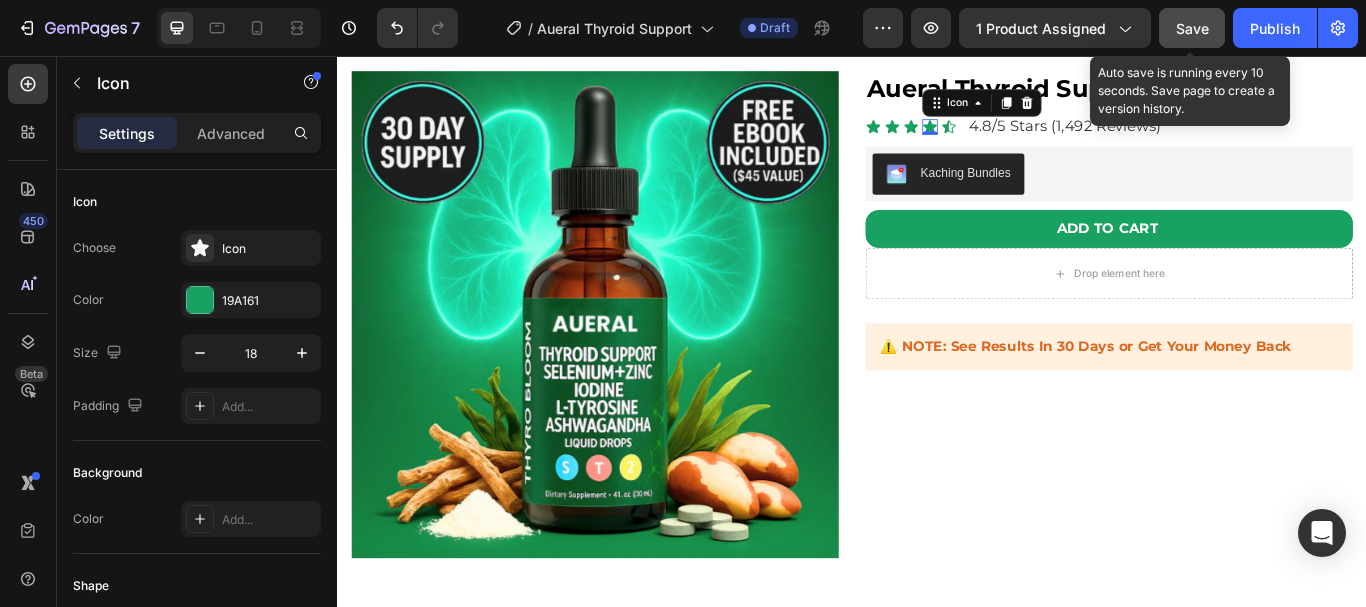 click on "Save" at bounding box center [1192, 28] 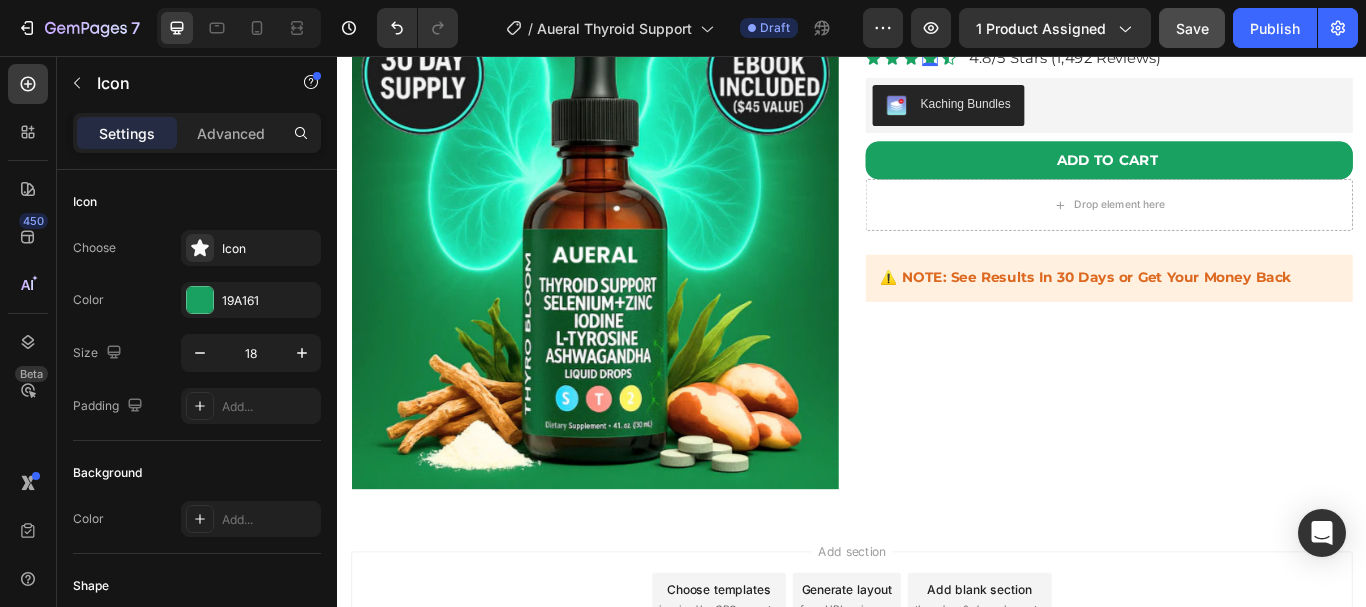 scroll, scrollTop: 3760, scrollLeft: 0, axis: vertical 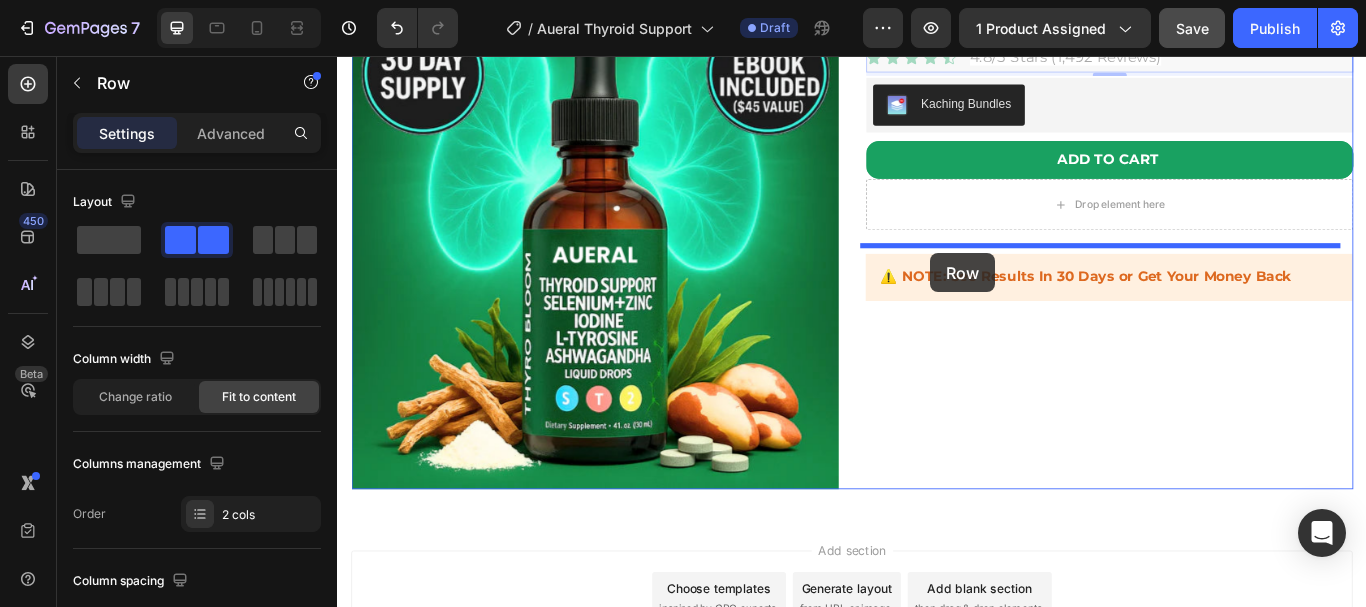 drag, startPoint x: 1311, startPoint y: 332, endPoint x: 1029, endPoint y: 286, distance: 285.72714 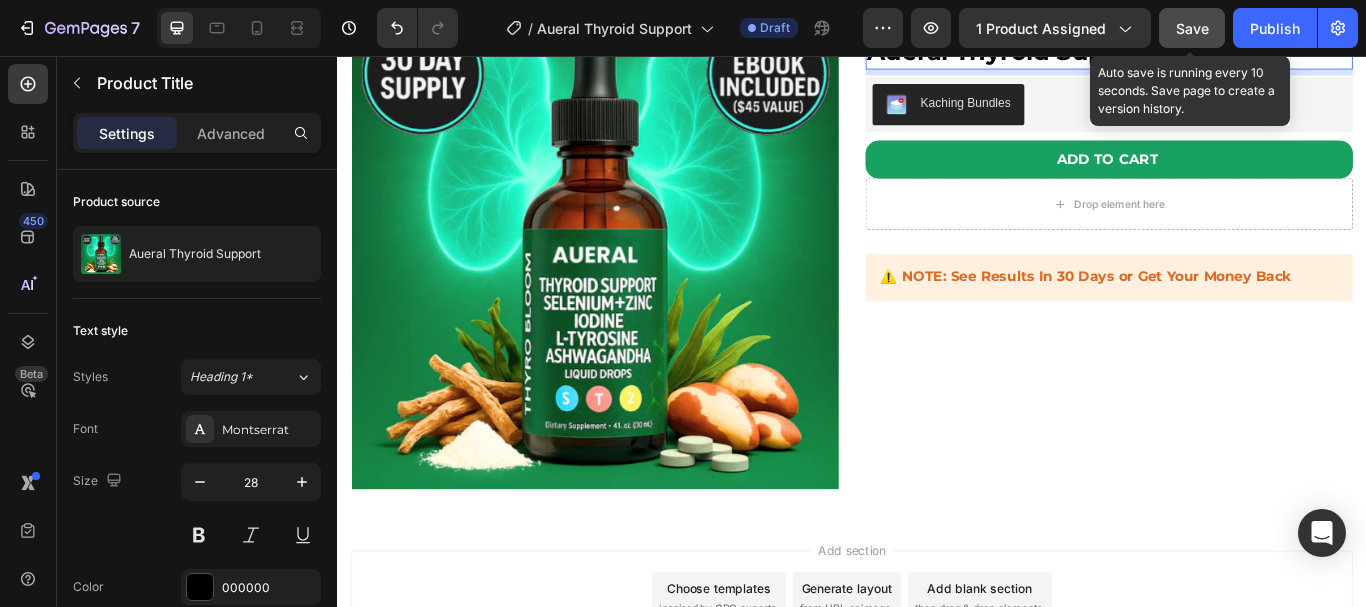 drag, startPoint x: 1194, startPoint y: 31, endPoint x: 948, endPoint y: 118, distance: 260.93103 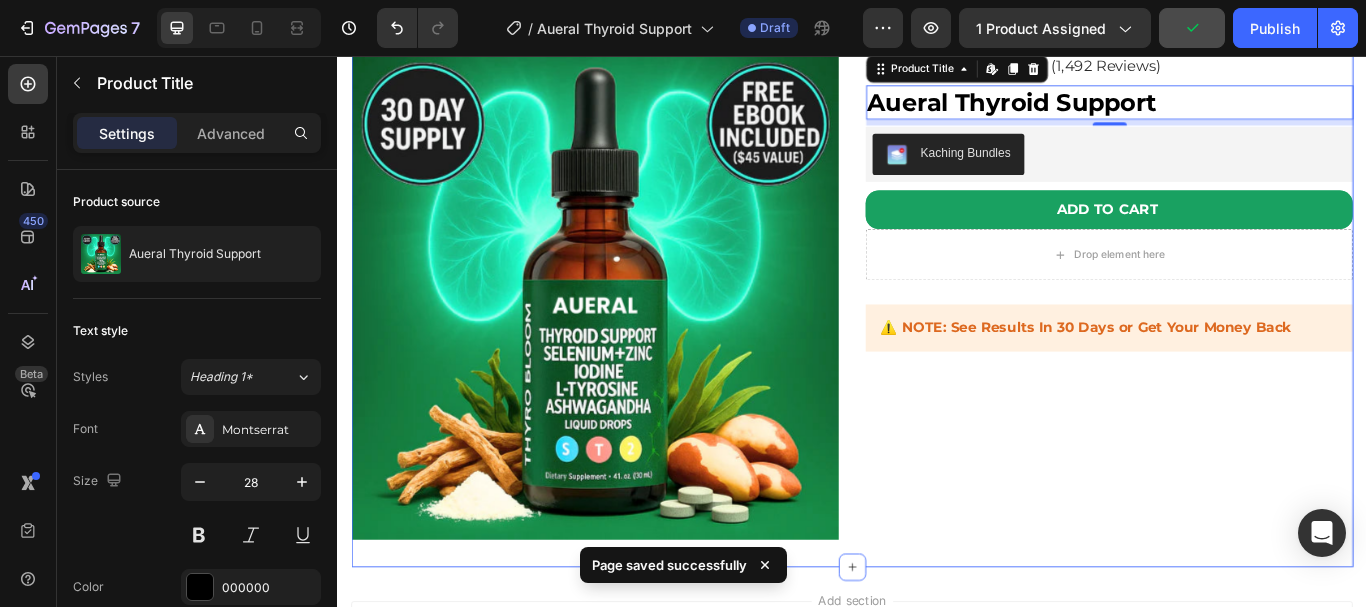 scroll, scrollTop: 3992, scrollLeft: 0, axis: vertical 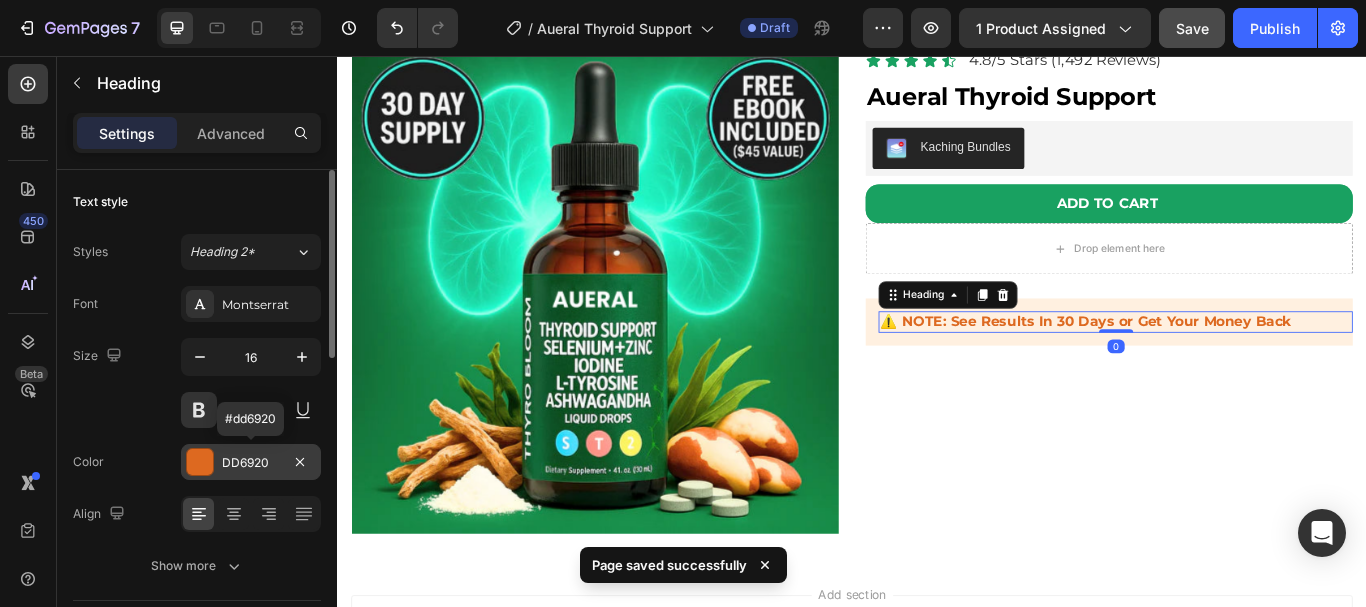 click on "DD6920" at bounding box center (251, 462) 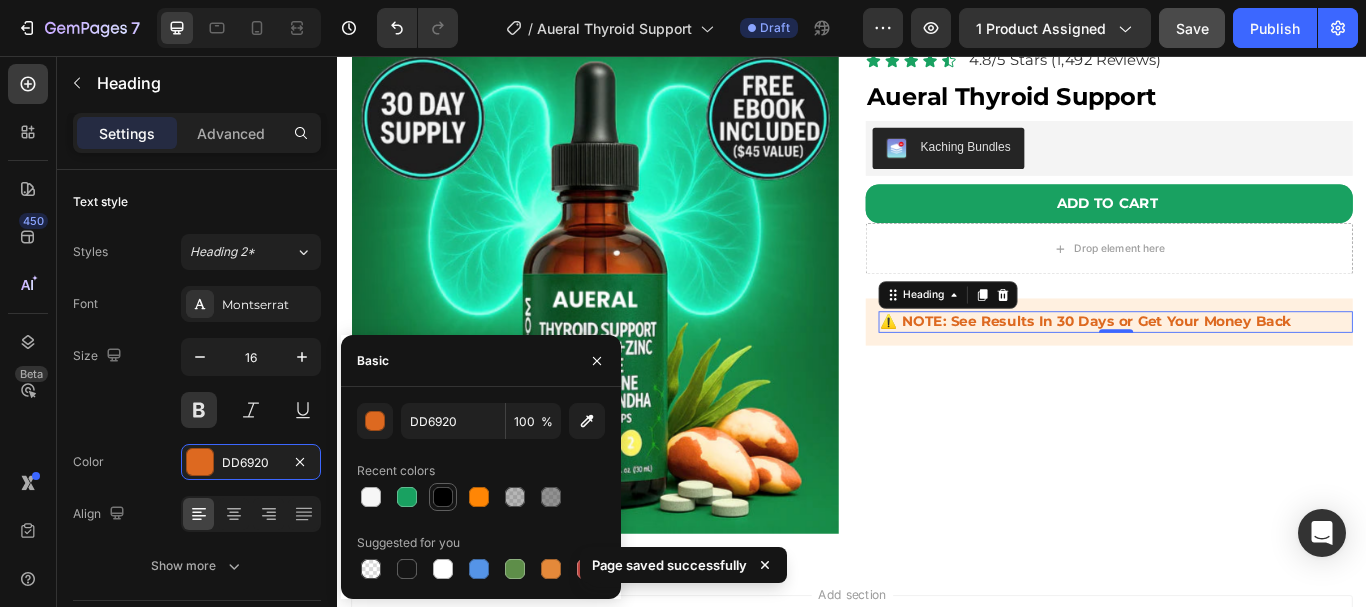 click at bounding box center (443, 497) 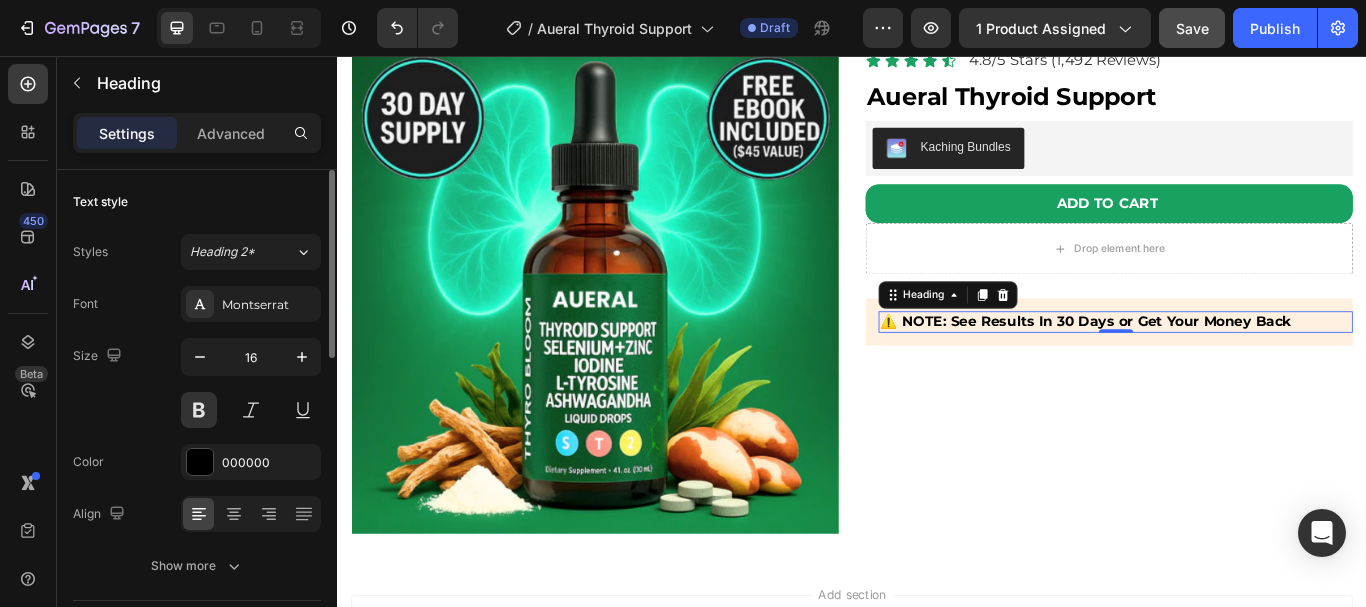 click on "Font Montserrat Size 16 Color 000000 Align Show more" at bounding box center [197, 435] 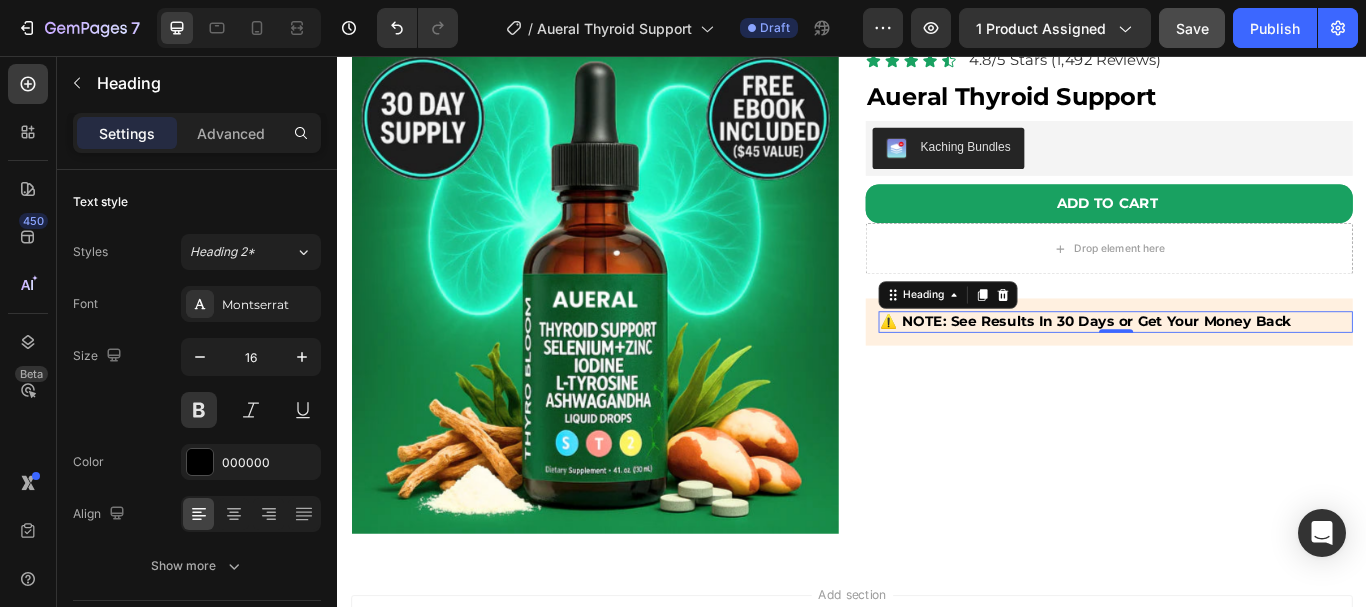 click on "7  Version history  /  Aueral Thyroid Support Draft Preview 1 product assigned  Save   Publish" 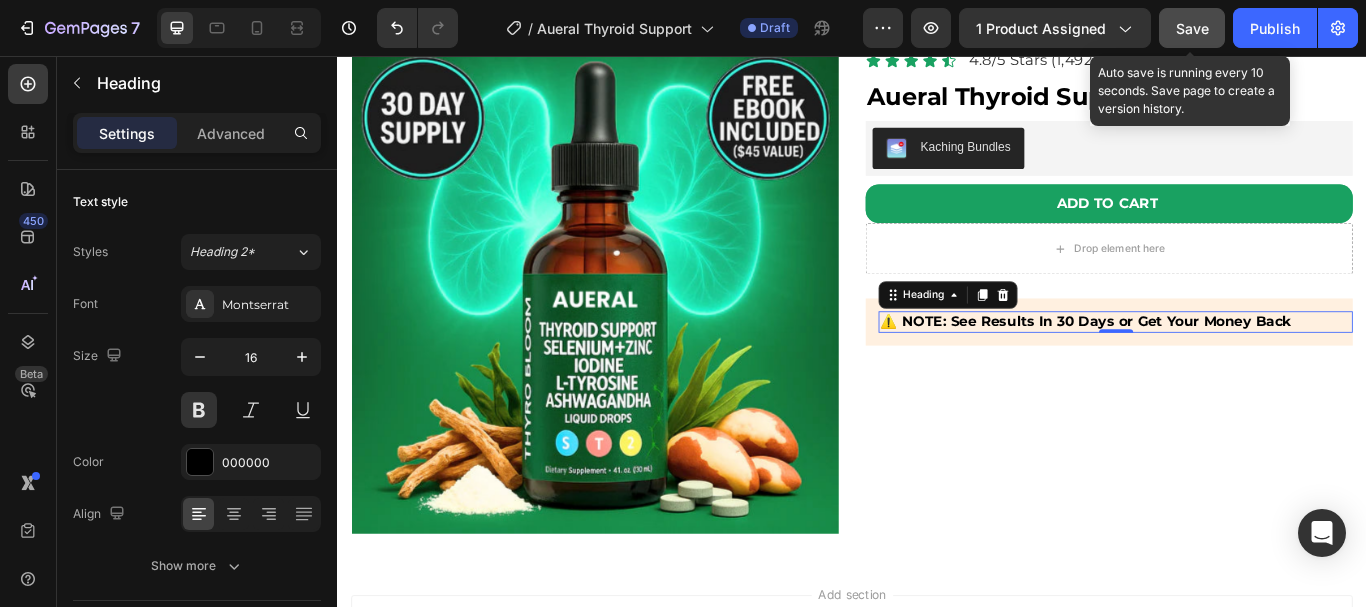 click on "Save" at bounding box center (1192, 28) 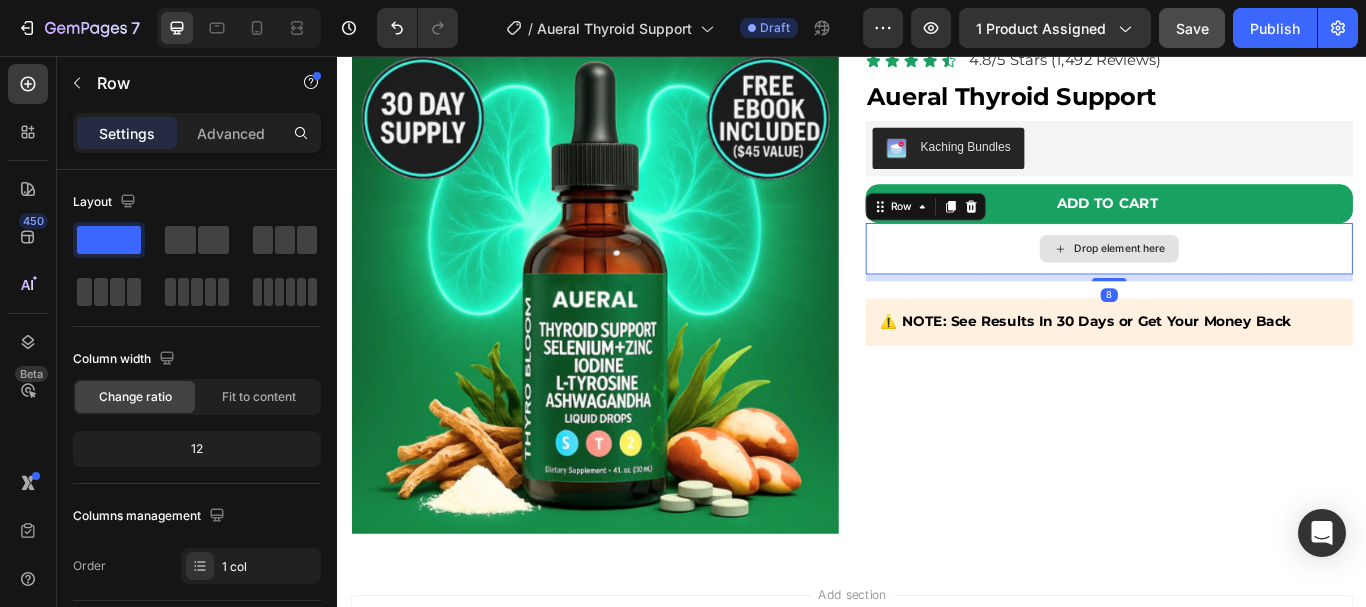 click on "Drop element here" at bounding box center [1237, 281] 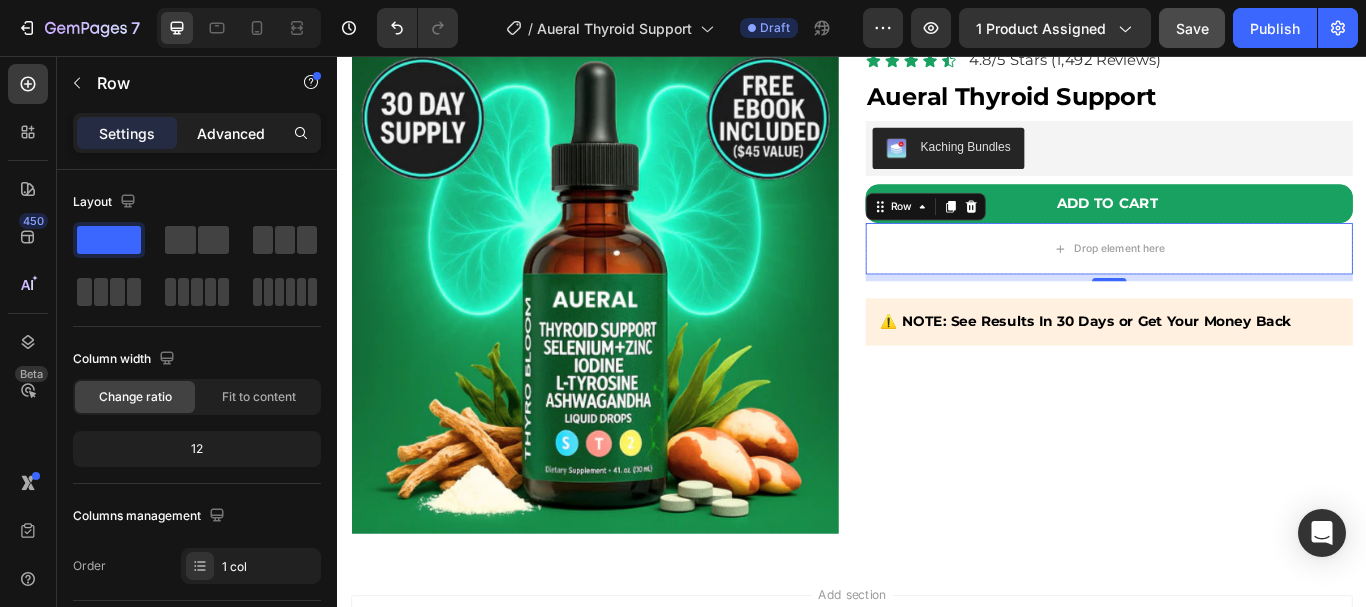 click on "Advanced" at bounding box center (231, 133) 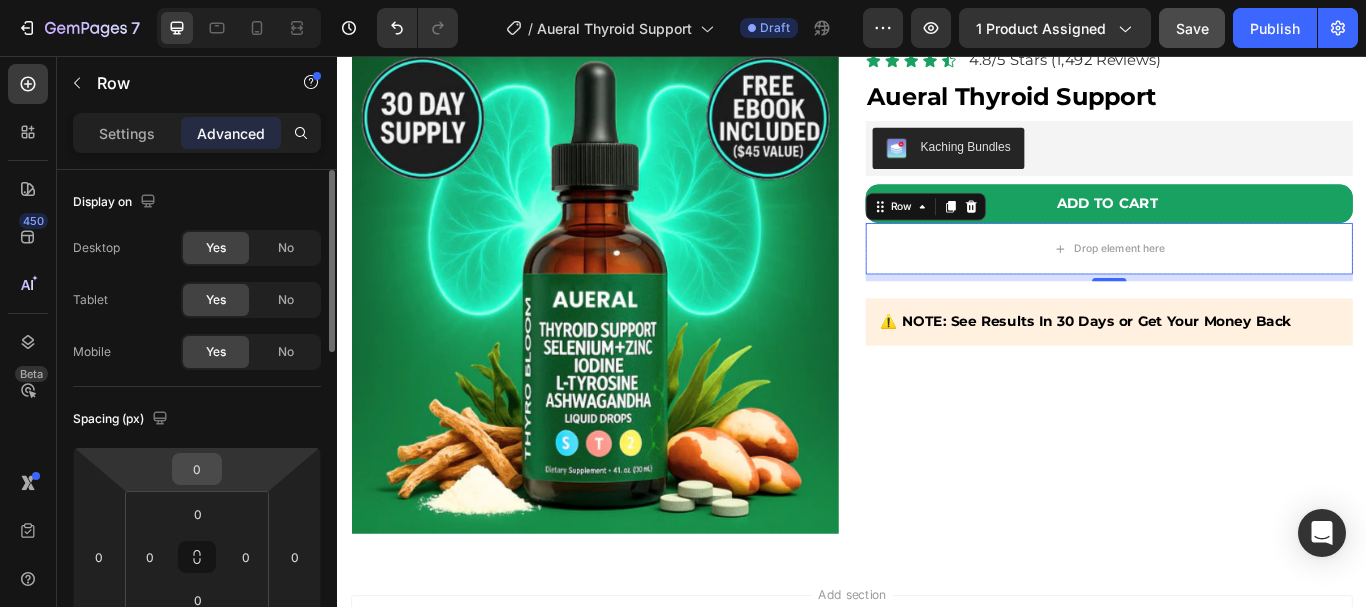click on "0" at bounding box center (197, 469) 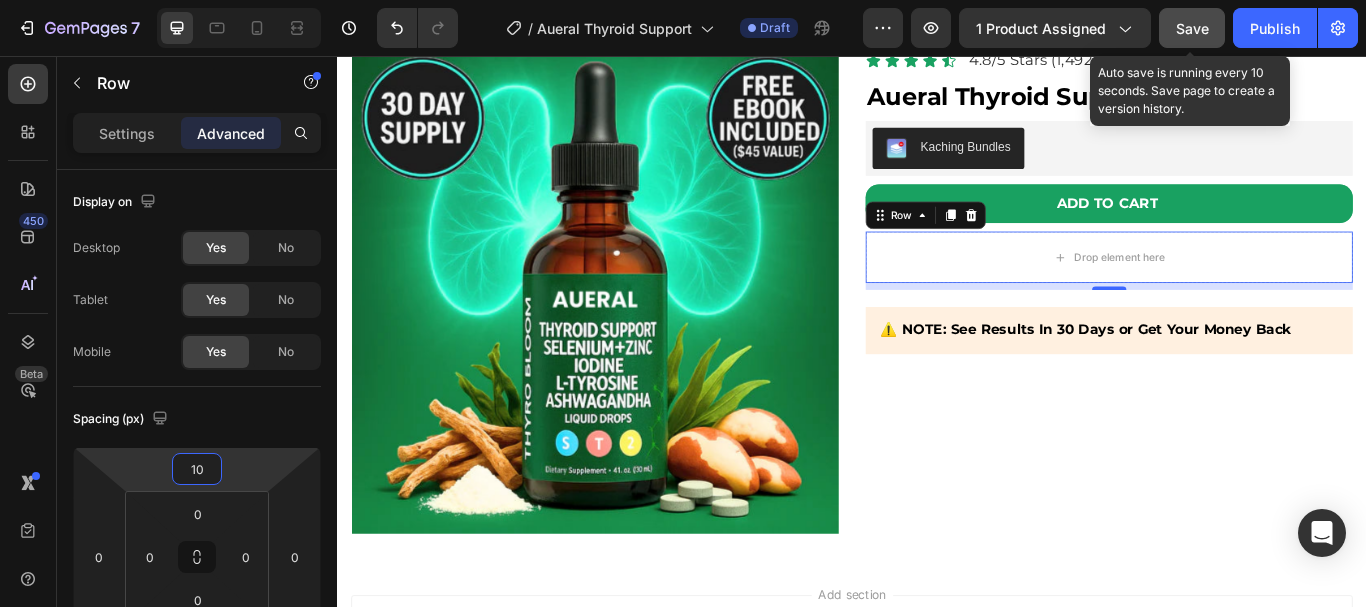 type on "10" 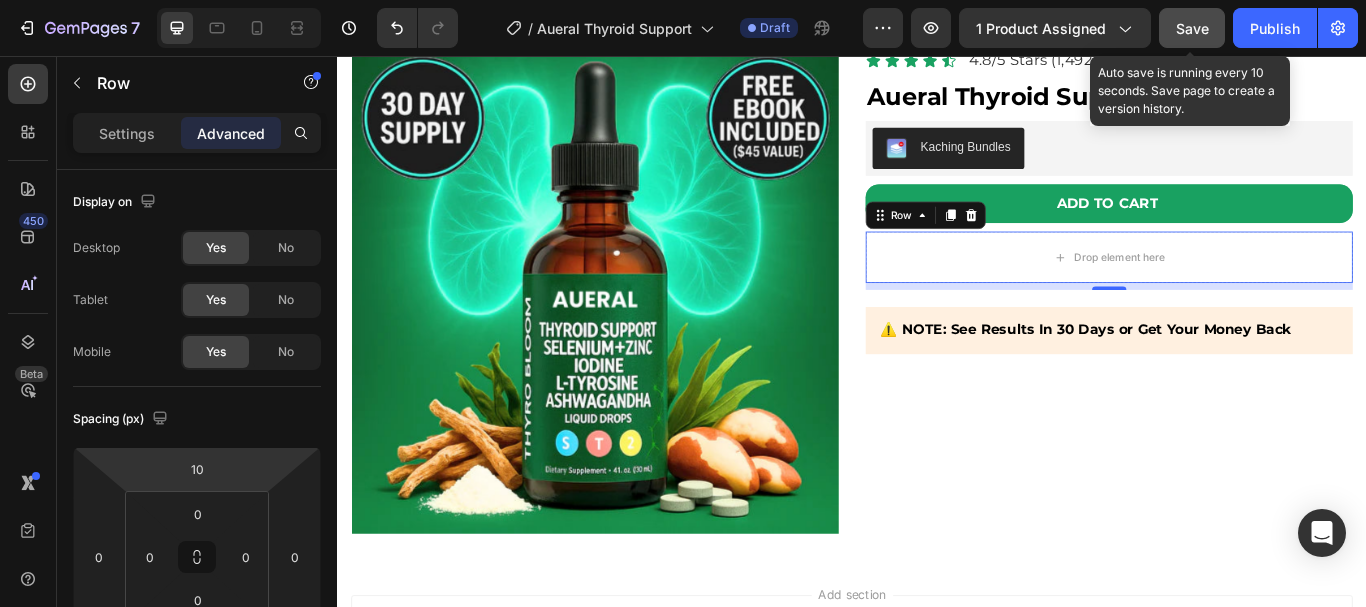 click on "Save" at bounding box center (1192, 28) 